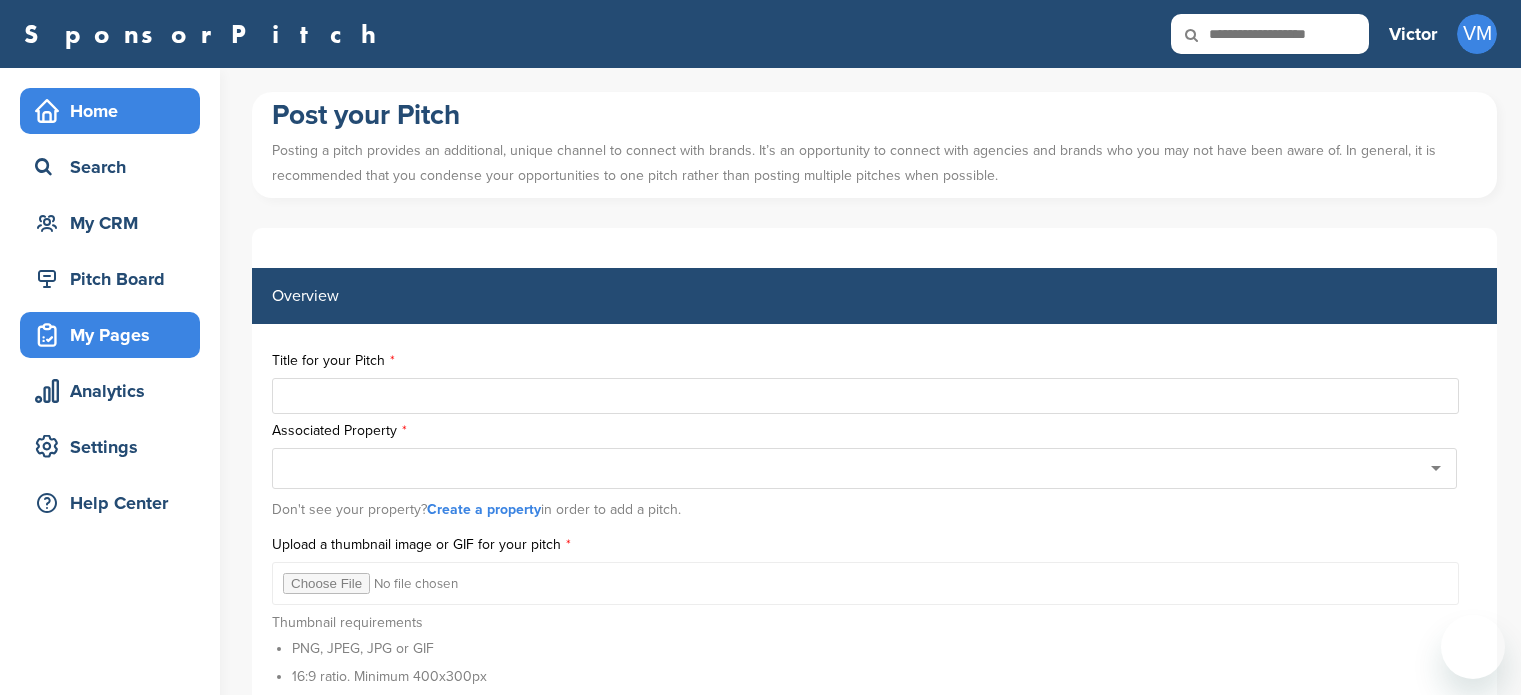 scroll, scrollTop: 0, scrollLeft: 0, axis: both 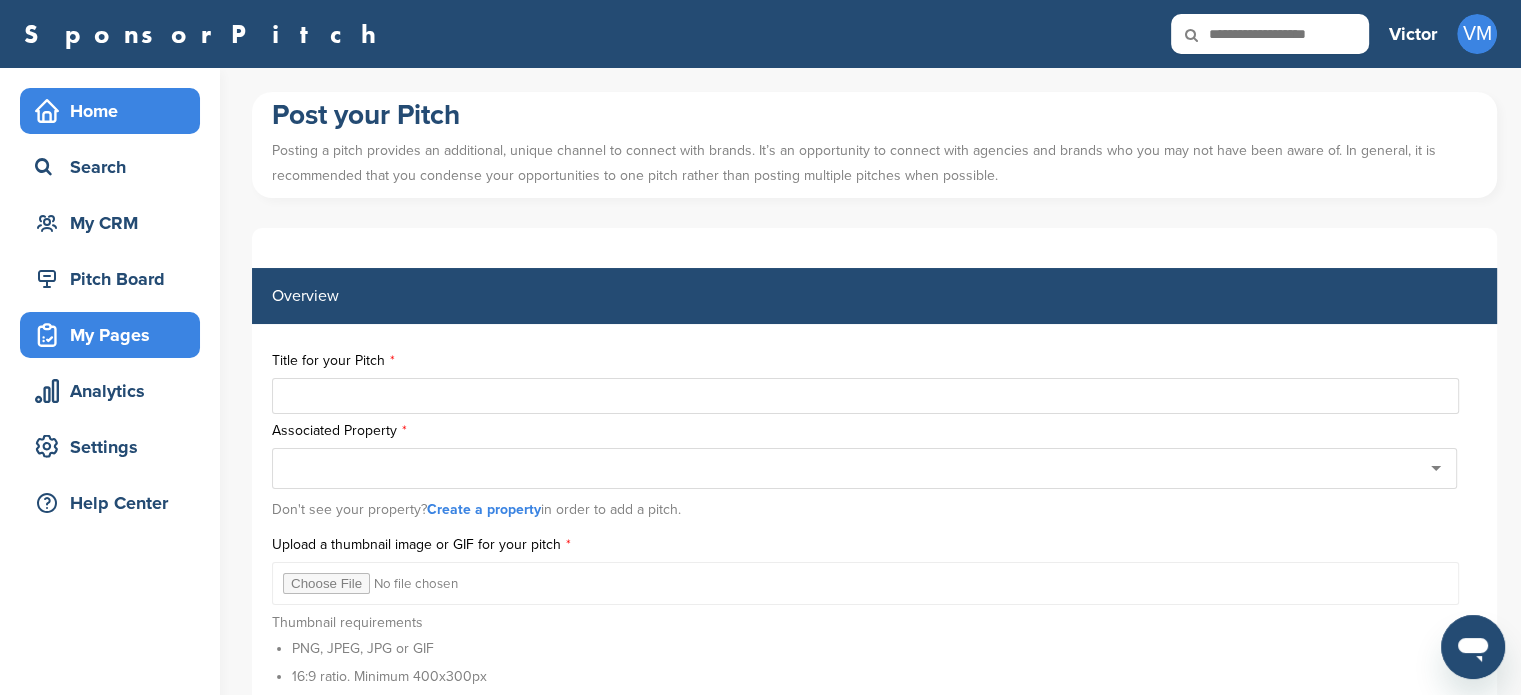 click on "Home" at bounding box center [115, 111] 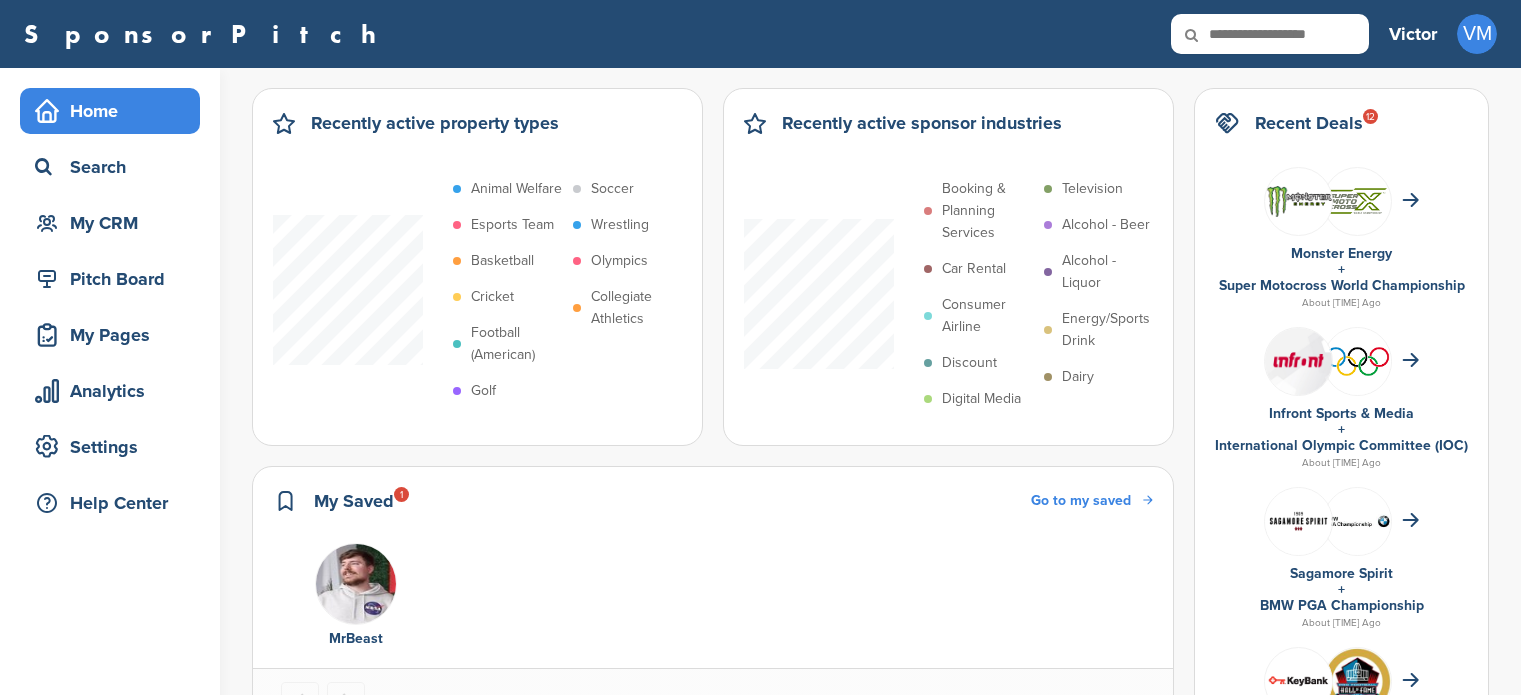 scroll, scrollTop: 0, scrollLeft: 0, axis: both 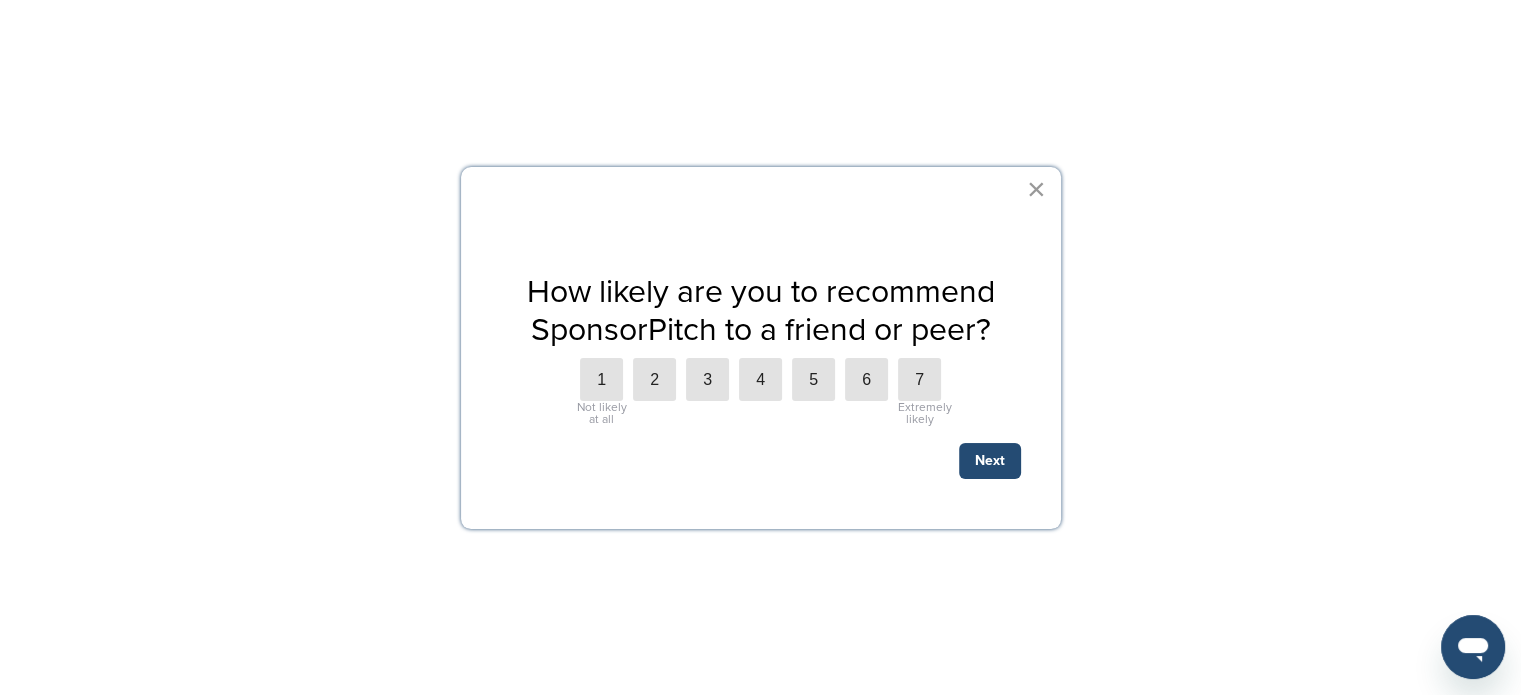 click on "×" at bounding box center (1036, 189) 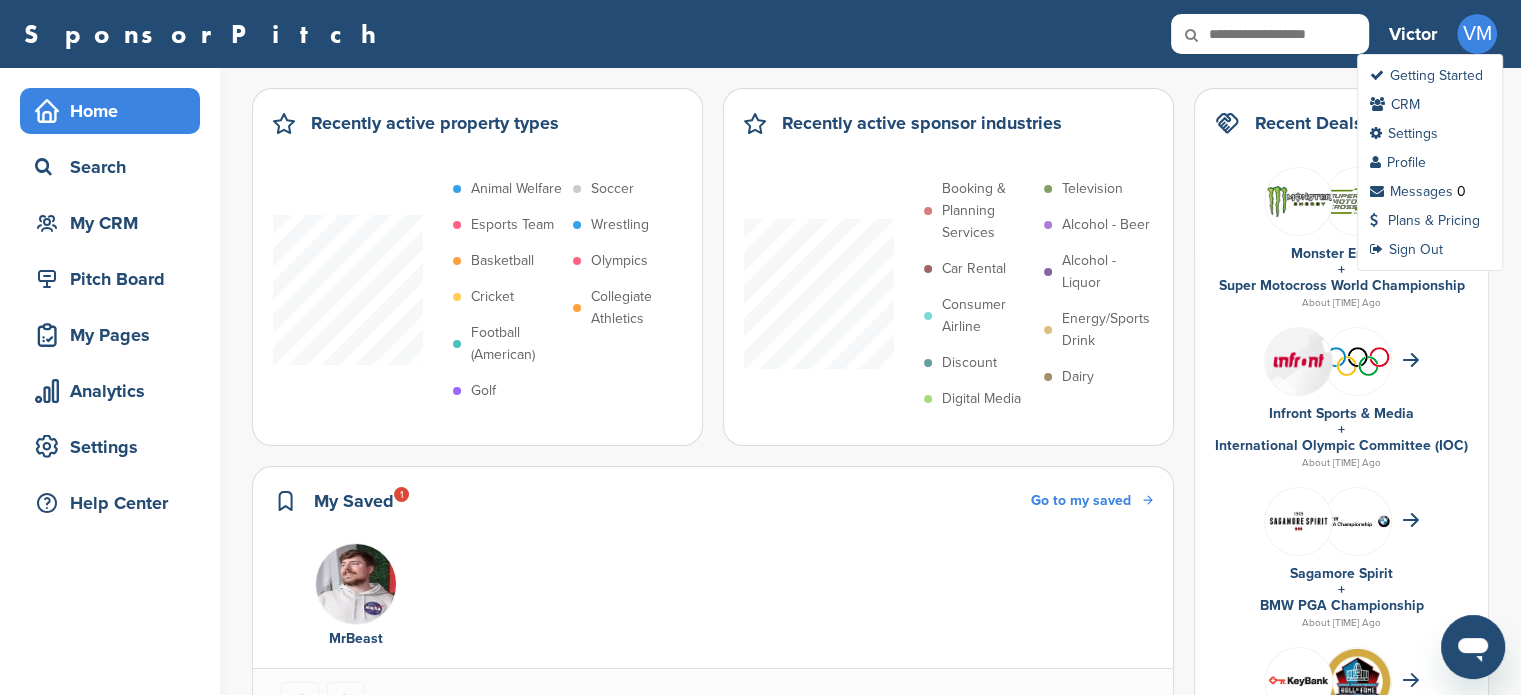 click on "VM" at bounding box center [1477, 34] 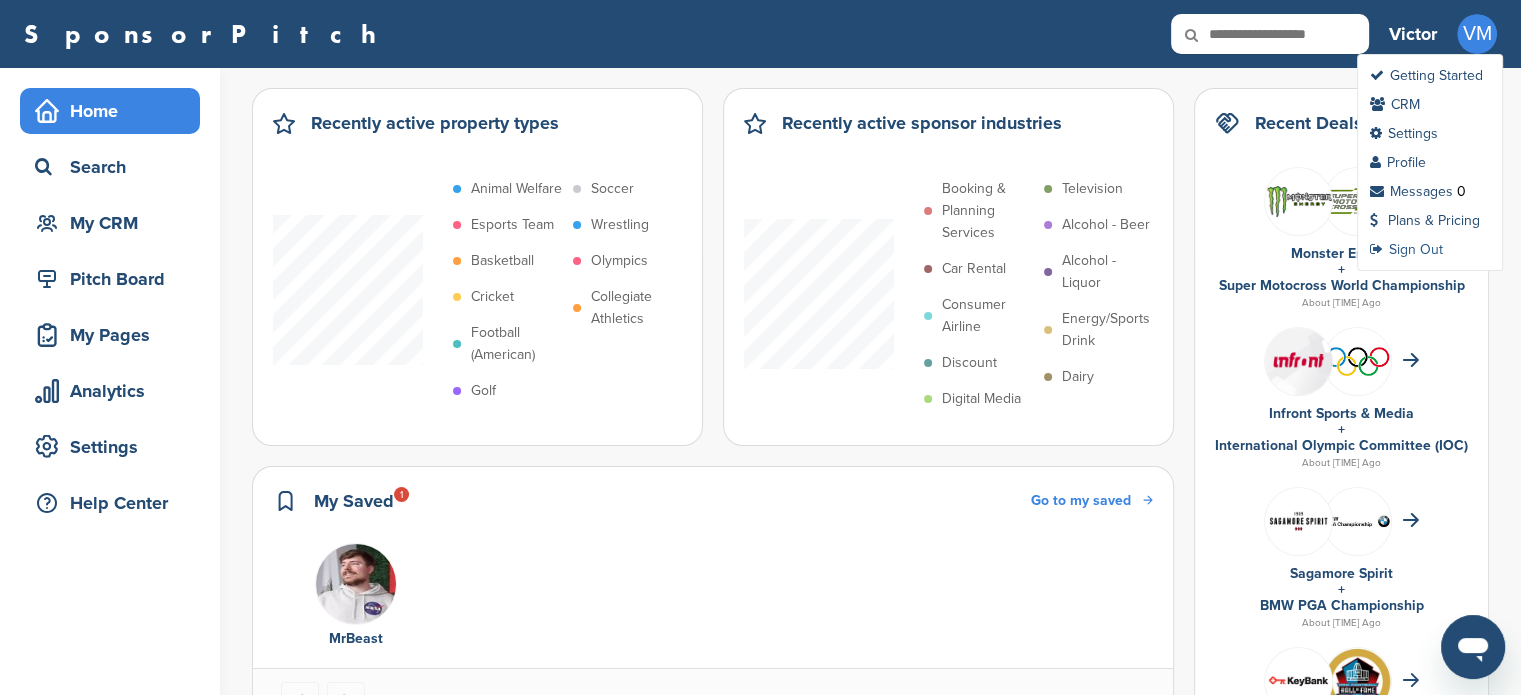 click on "Sign Out" at bounding box center (1406, 249) 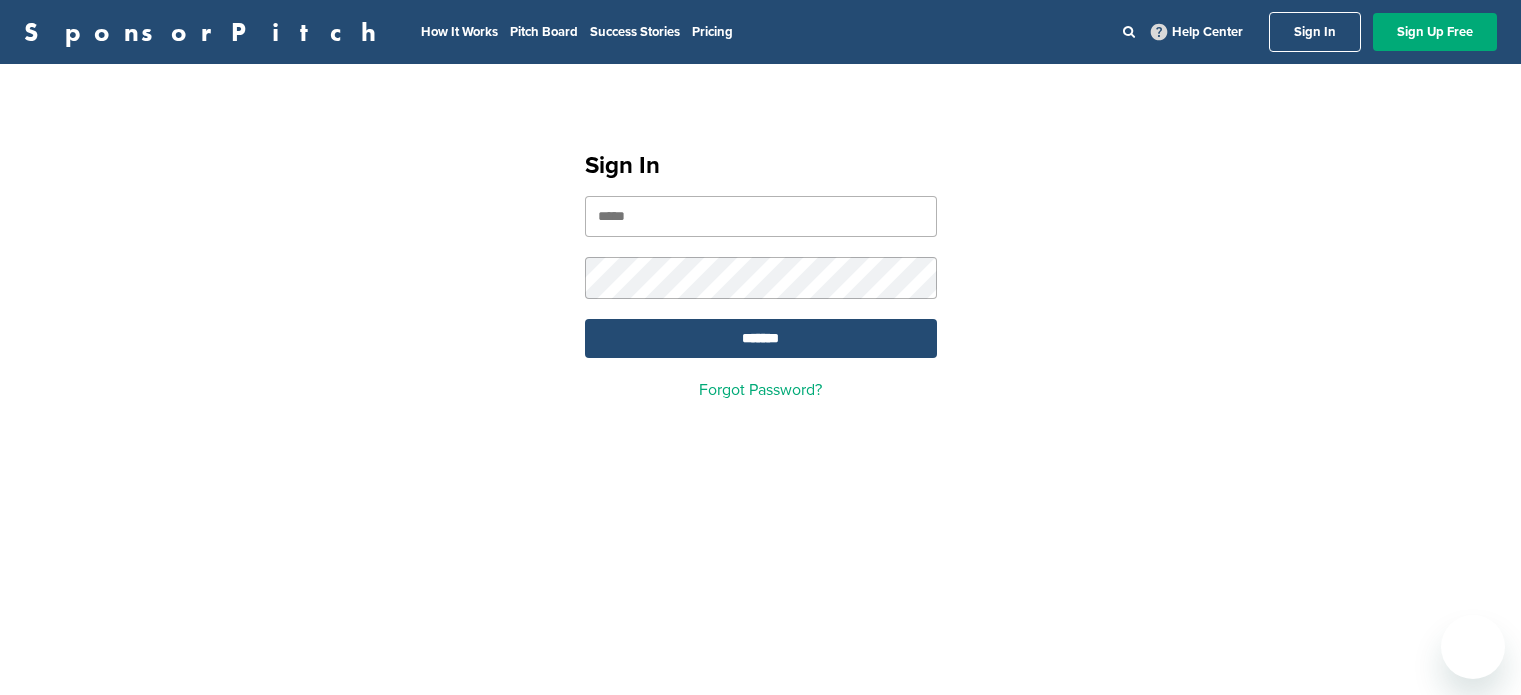 scroll, scrollTop: 0, scrollLeft: 0, axis: both 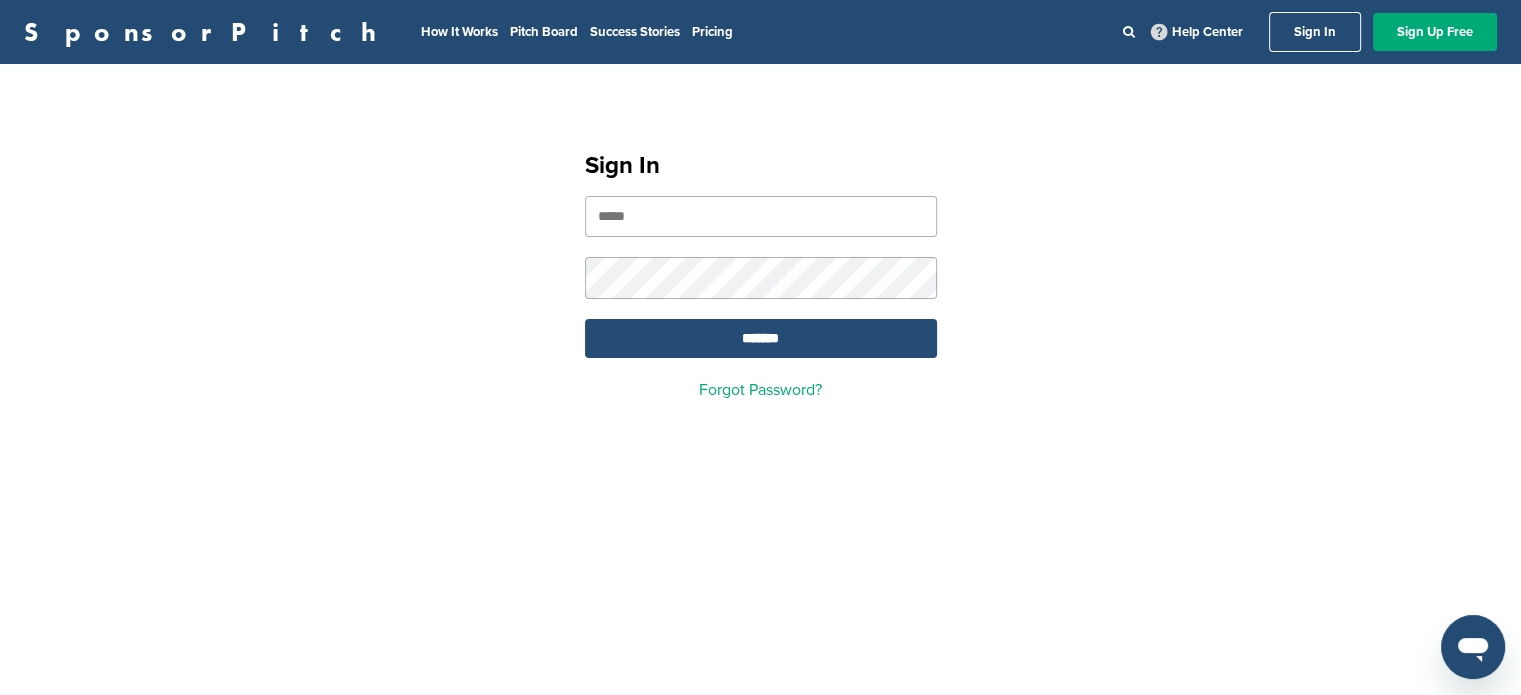 click at bounding box center [761, 216] 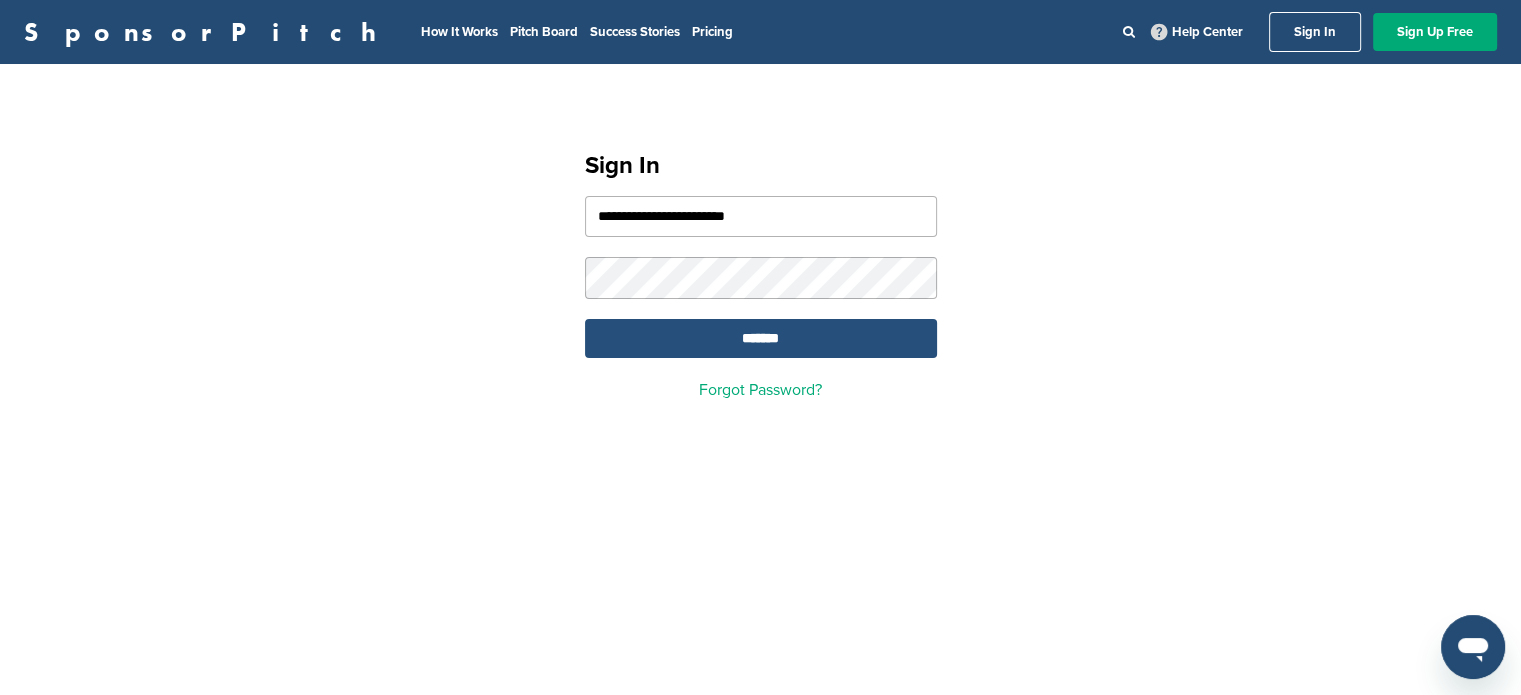 click on "*******" at bounding box center [761, 338] 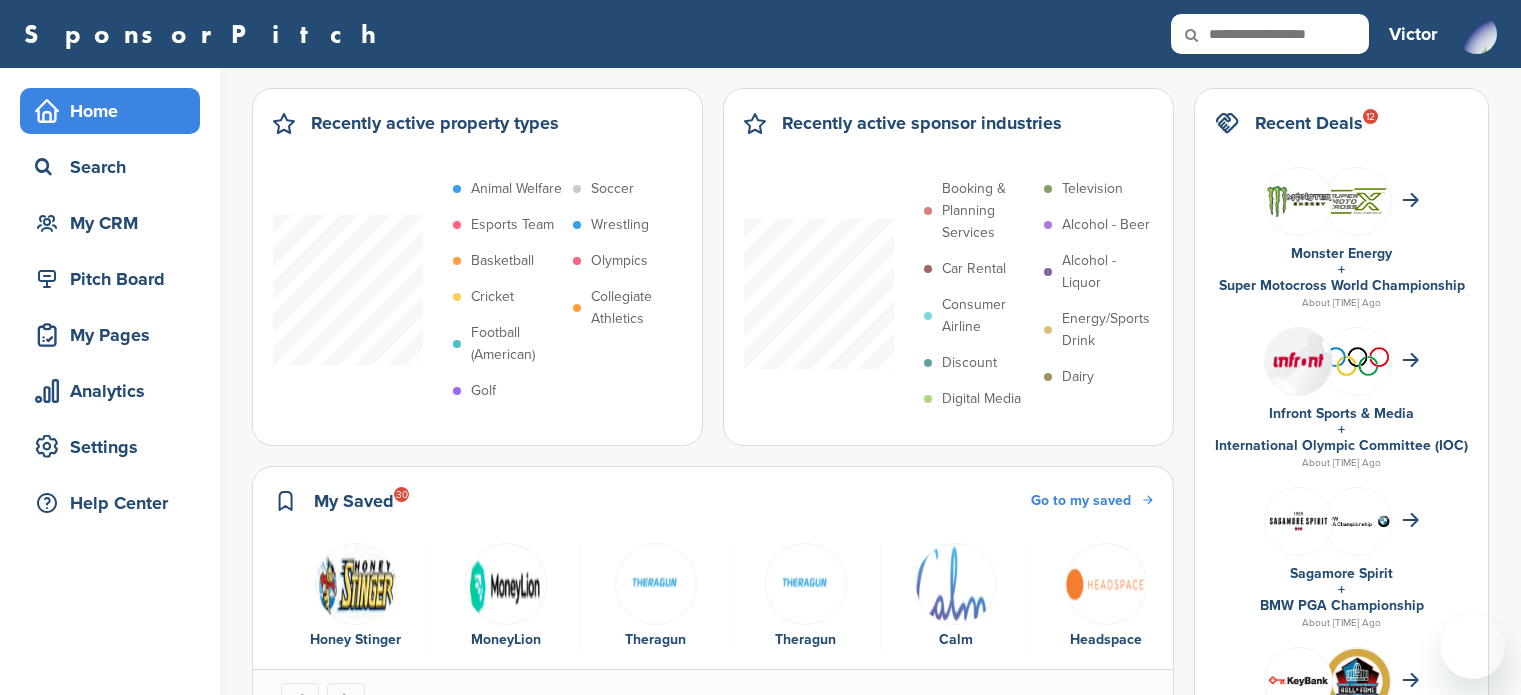 scroll, scrollTop: 0, scrollLeft: 0, axis: both 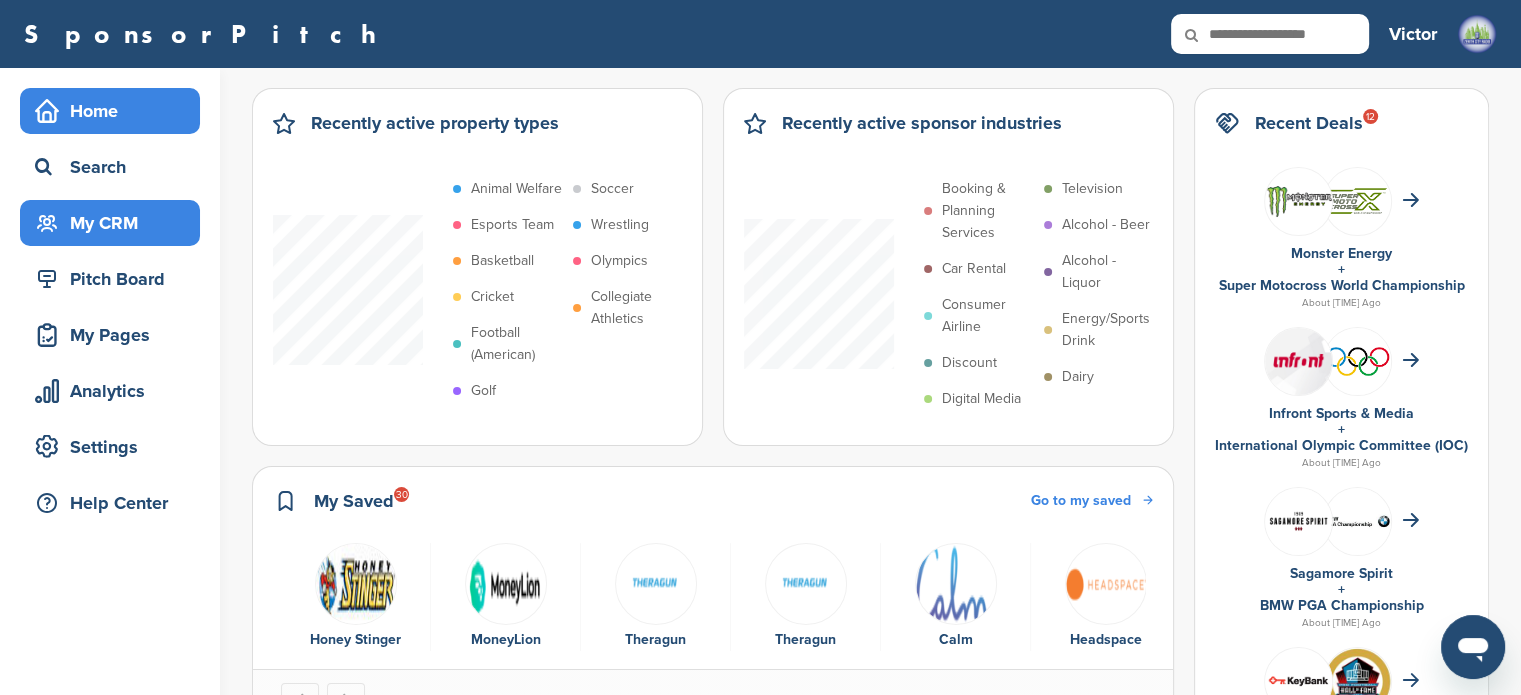 click on "My CRM" at bounding box center (115, 223) 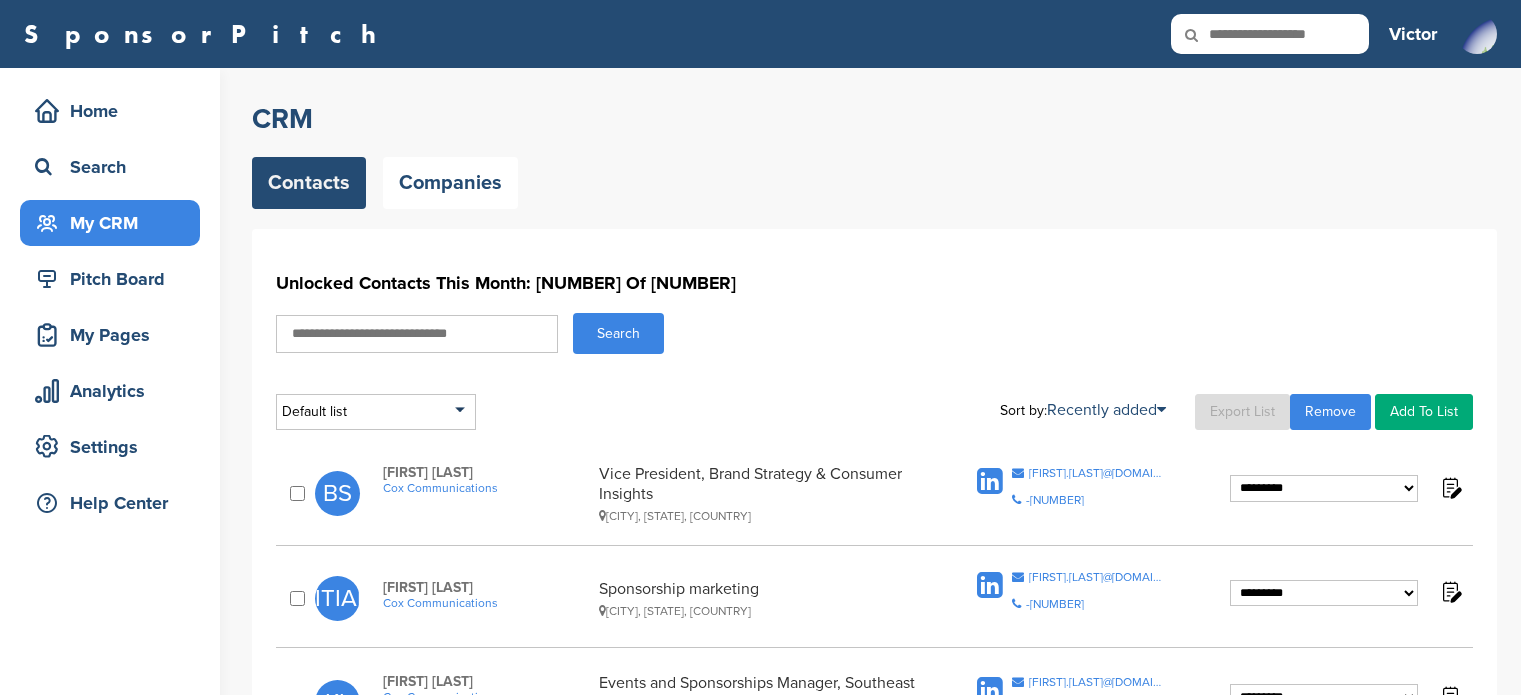 scroll, scrollTop: 0, scrollLeft: 0, axis: both 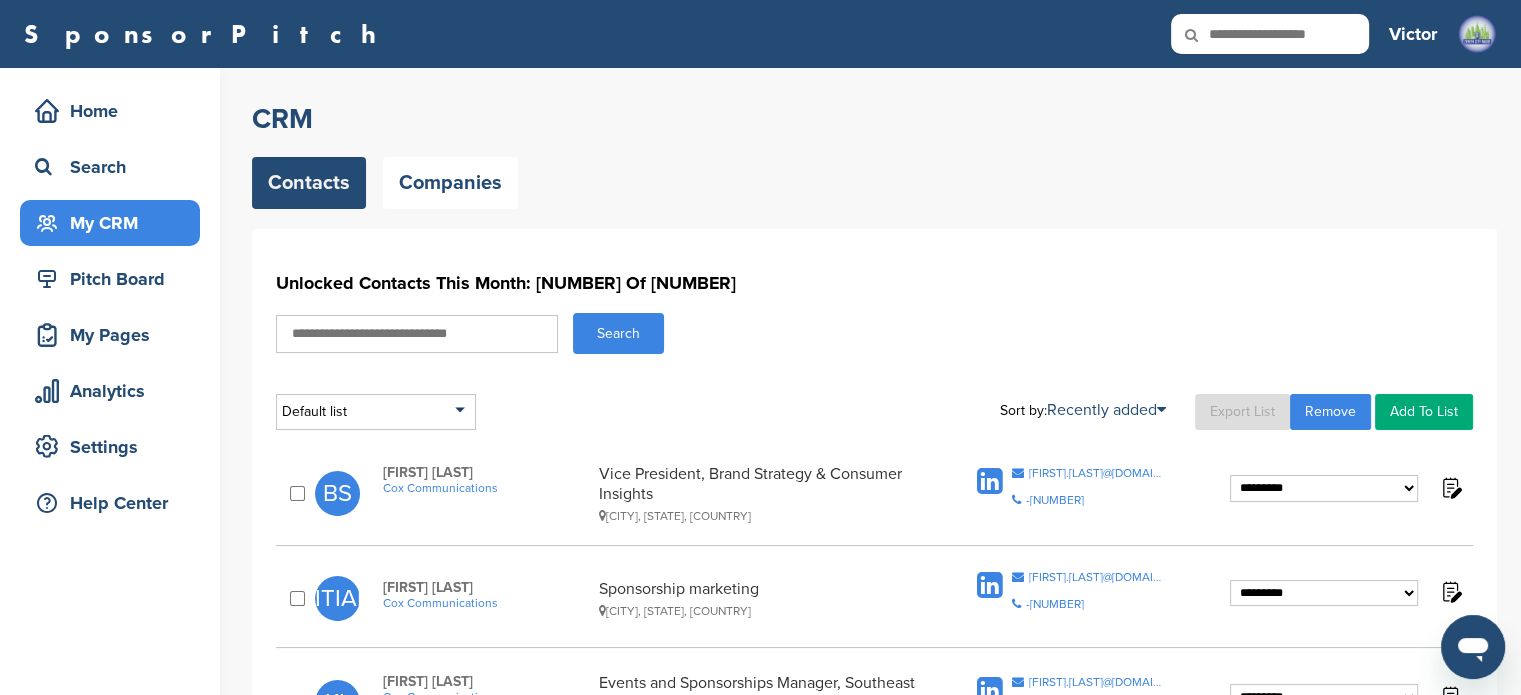 click at bounding box center [417, 334] 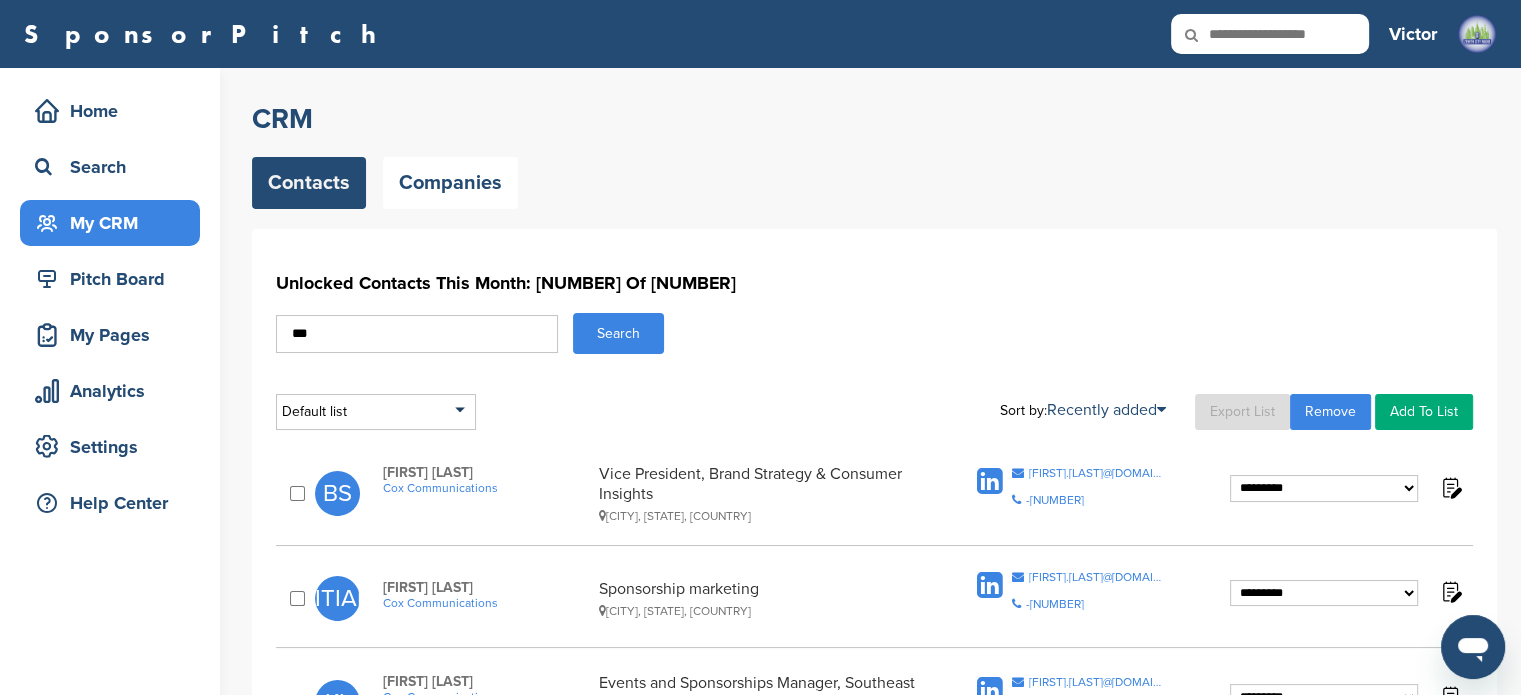 type on "***" 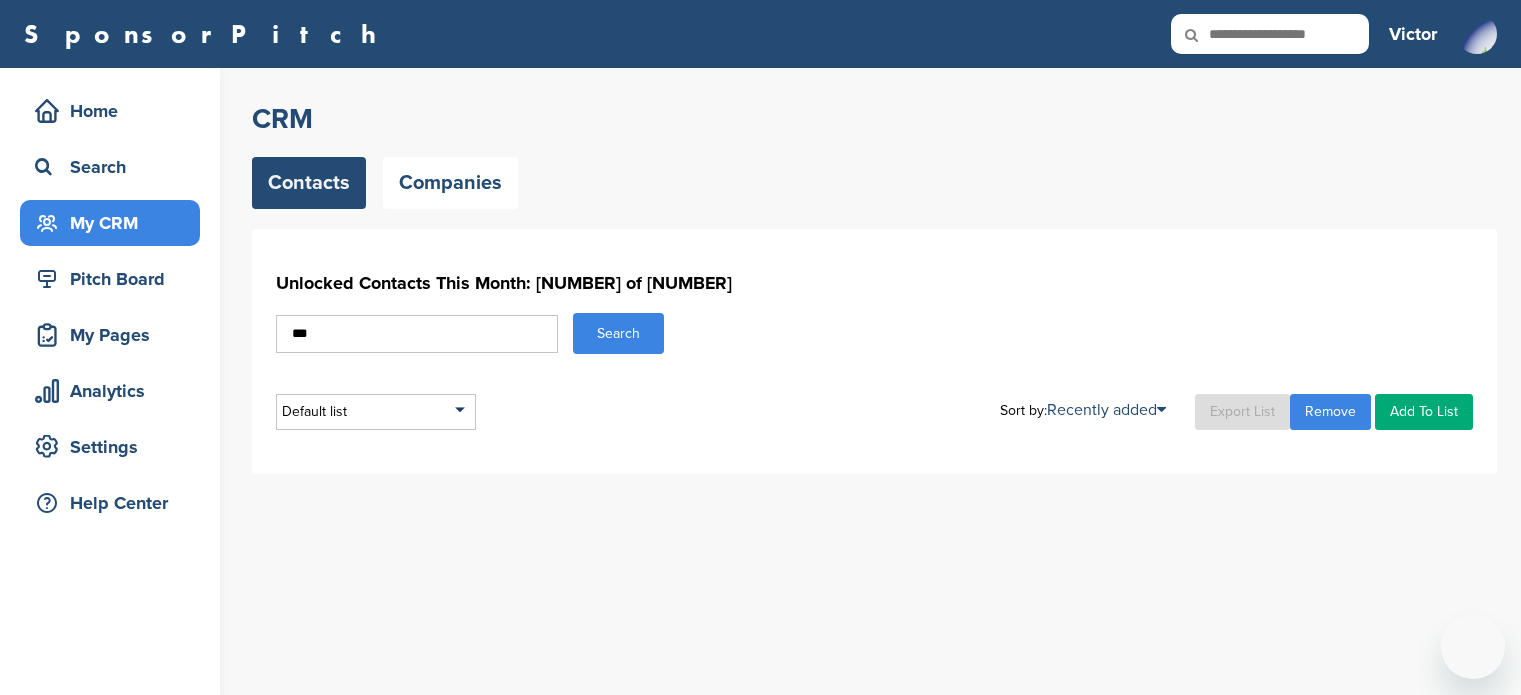scroll, scrollTop: 0, scrollLeft: 0, axis: both 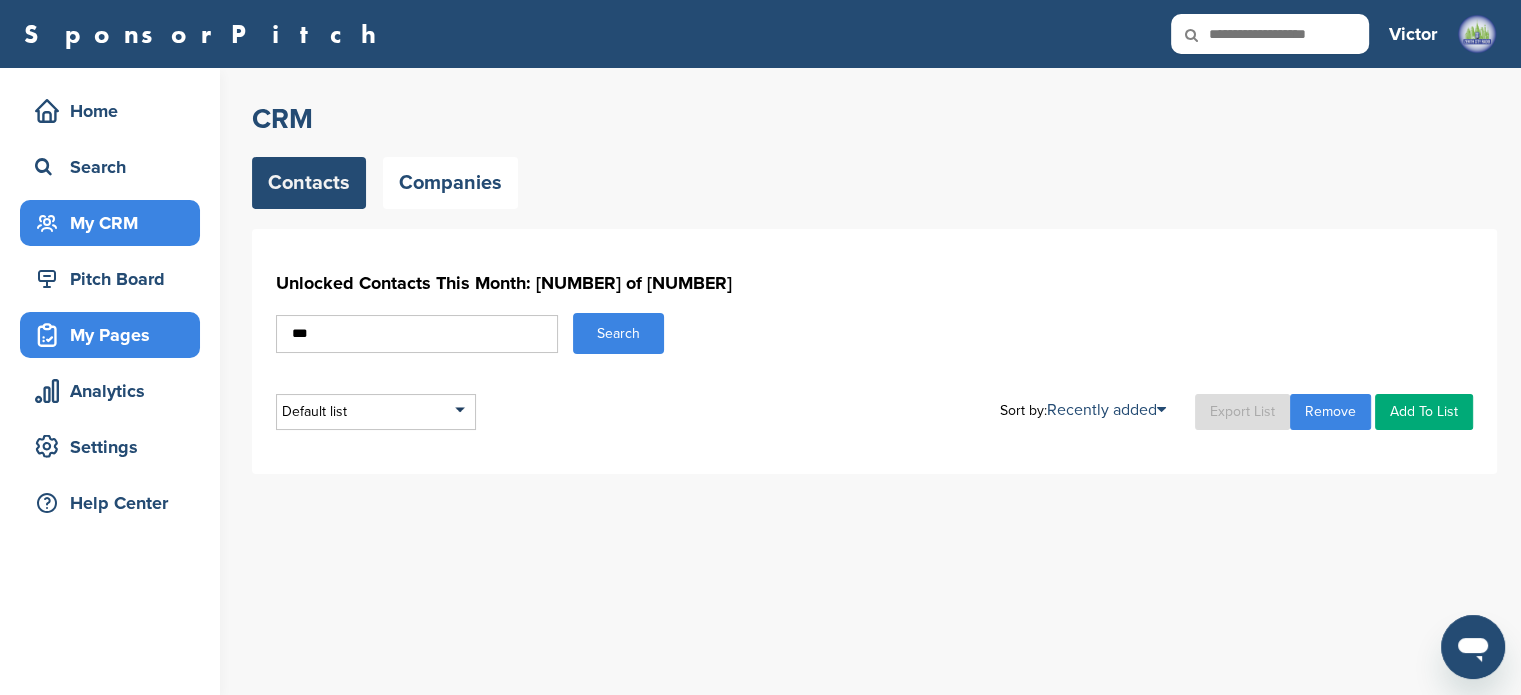 drag, startPoint x: 433, startPoint y: 323, endPoint x: 105, endPoint y: 354, distance: 329.46167 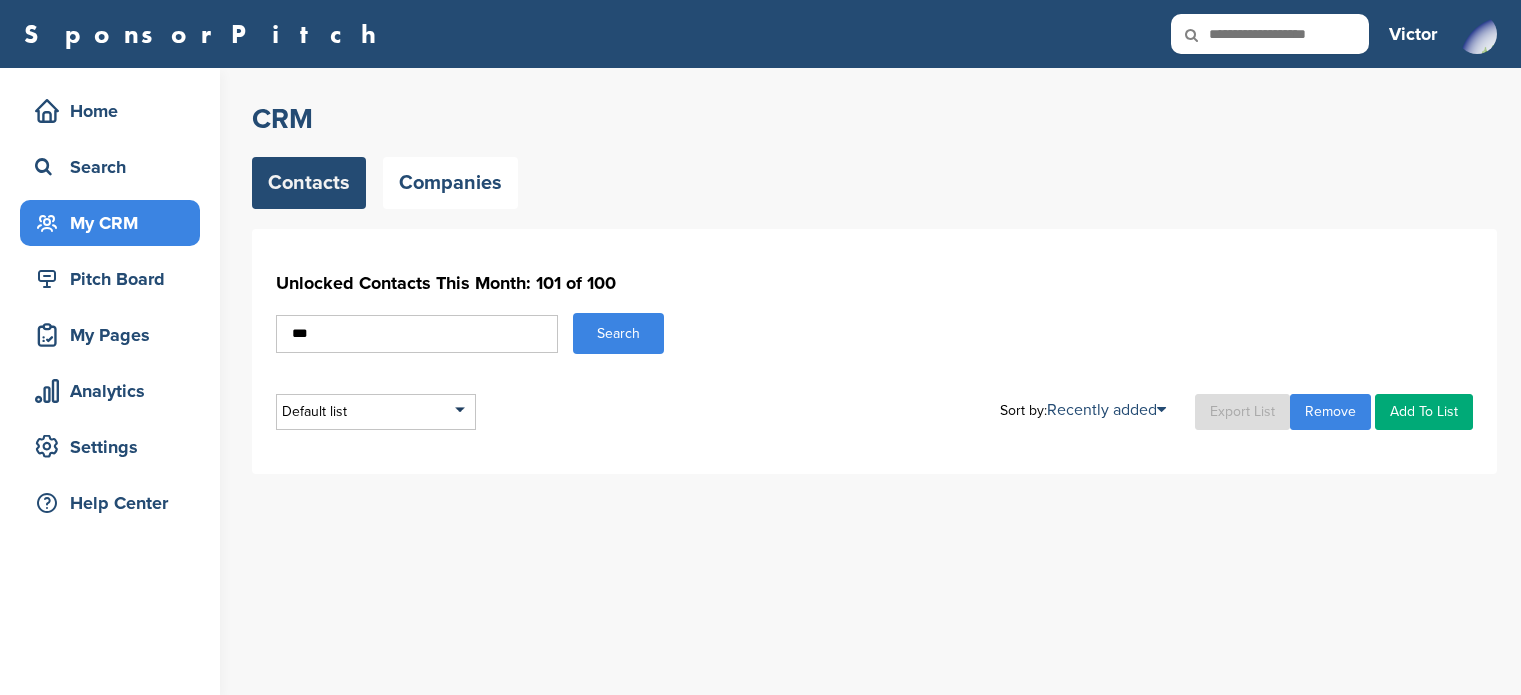 scroll, scrollTop: 0, scrollLeft: 0, axis: both 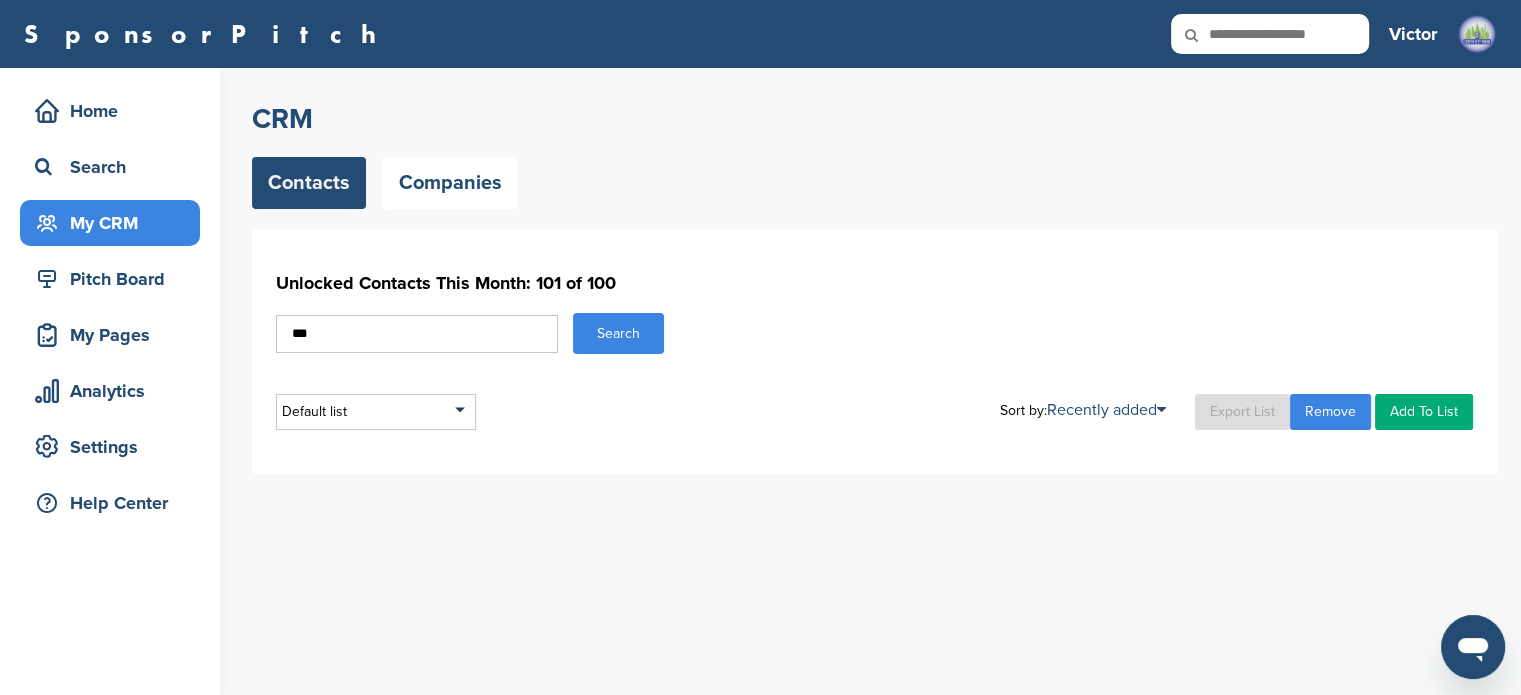 click on "Search" at bounding box center (618, 333) 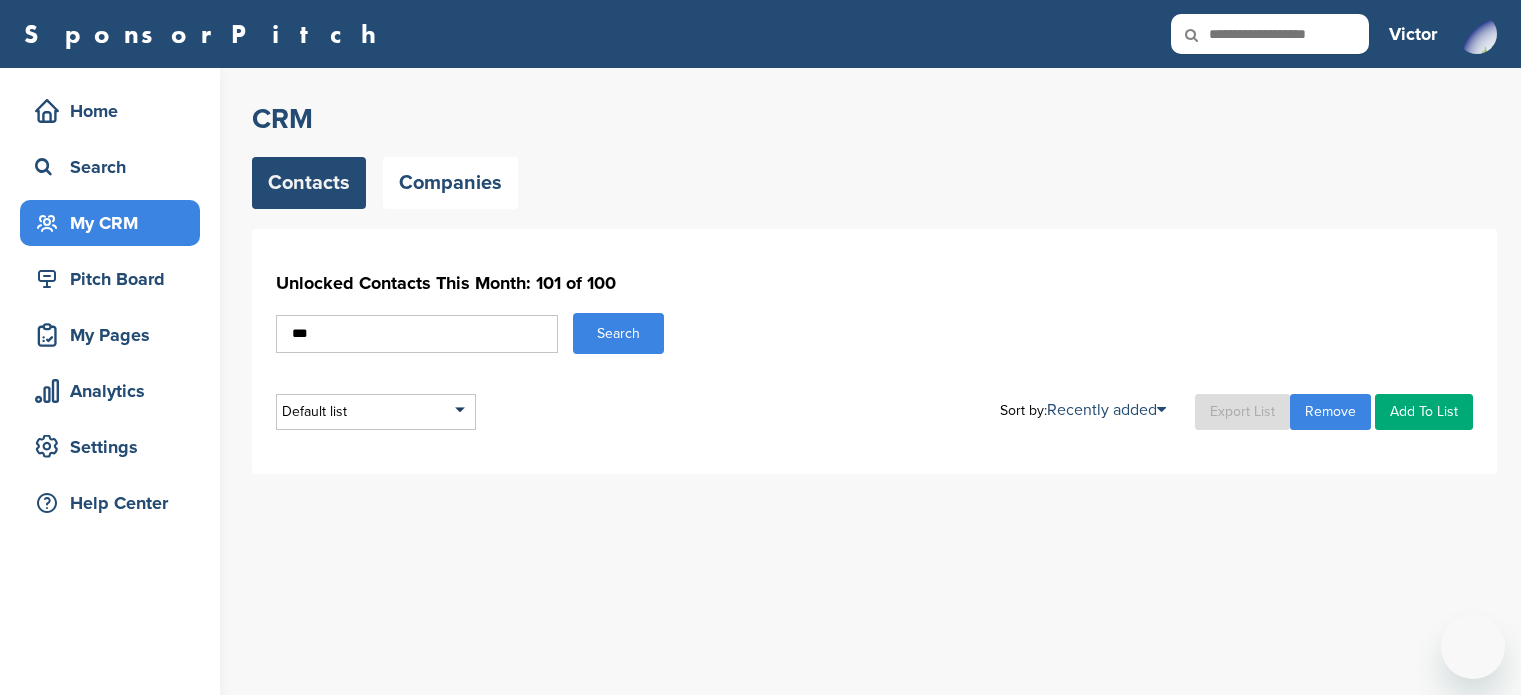scroll, scrollTop: 0, scrollLeft: 0, axis: both 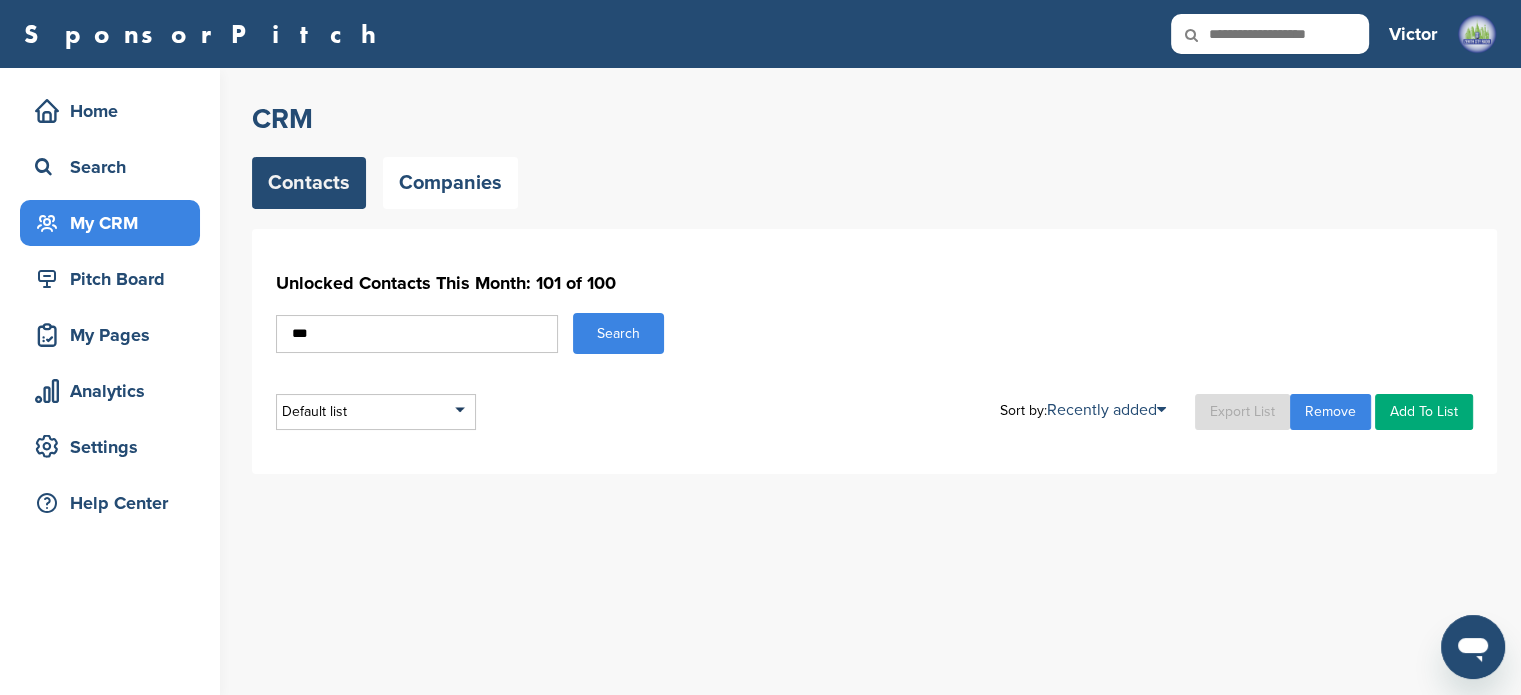 drag, startPoint x: 337, startPoint y: 321, endPoint x: 263, endPoint y: 332, distance: 74.8131 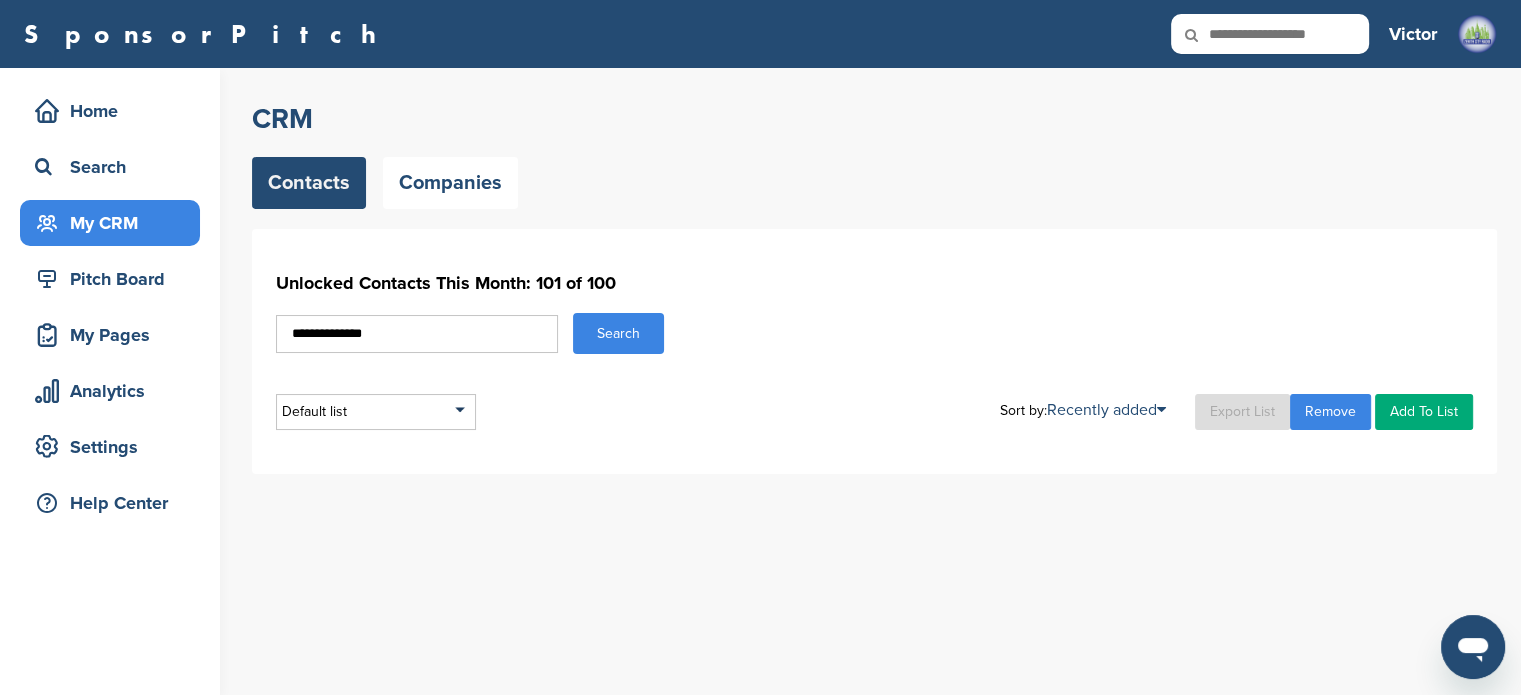 type on "**********" 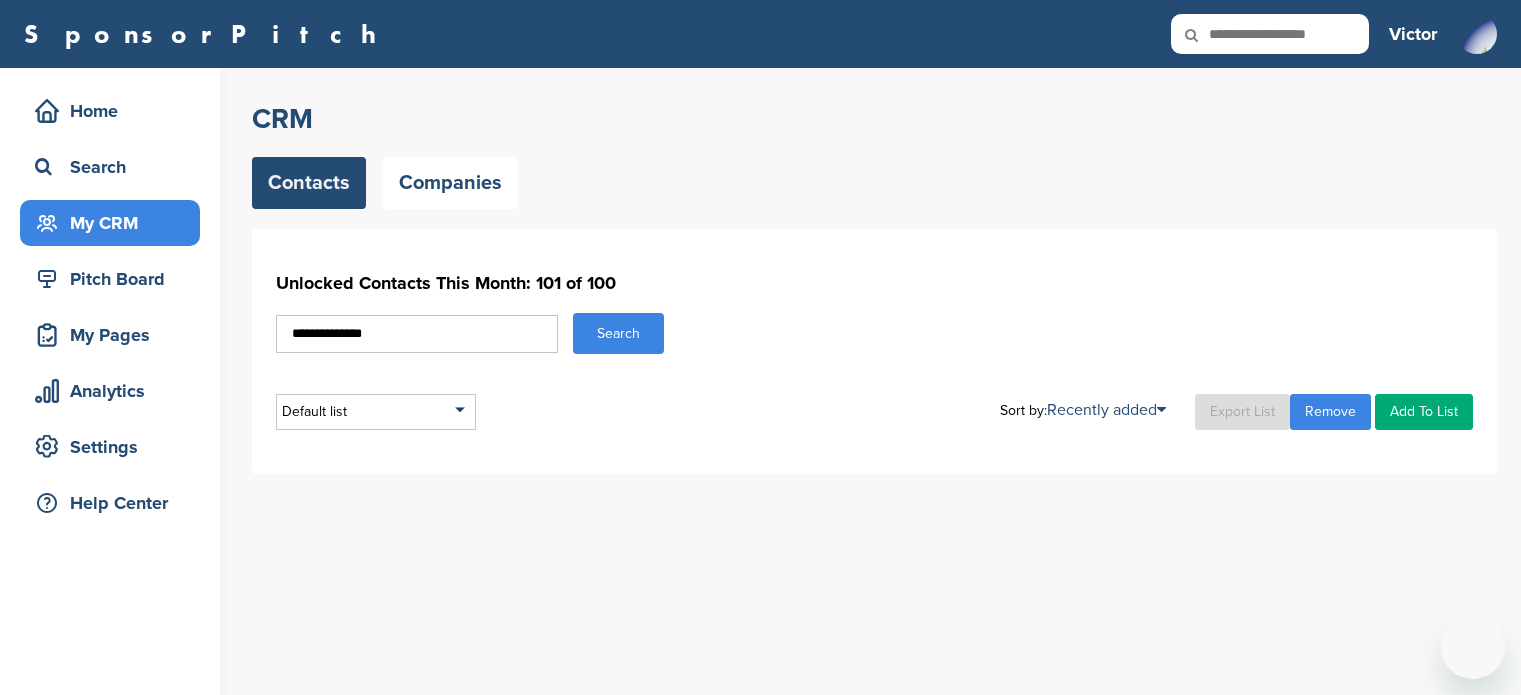 scroll, scrollTop: 0, scrollLeft: 0, axis: both 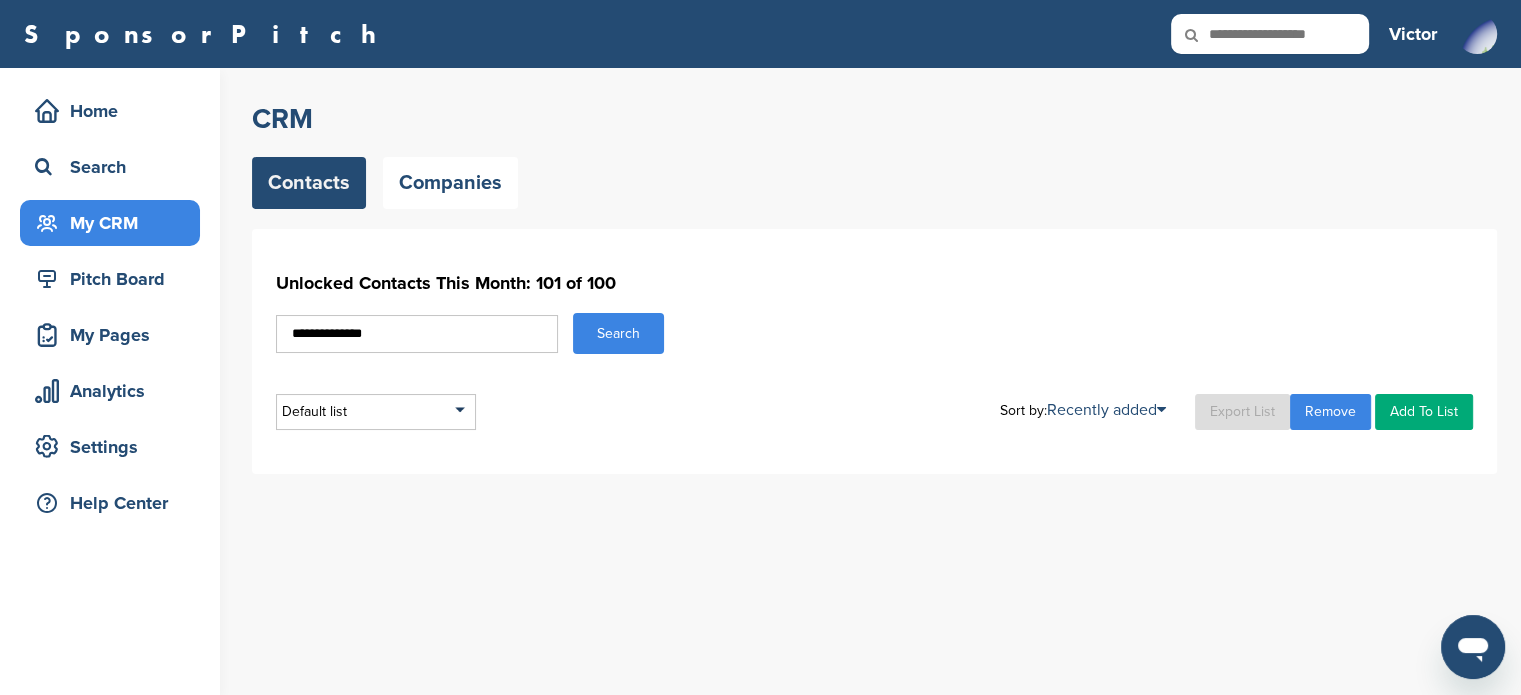 click on "Search" at bounding box center [618, 333] 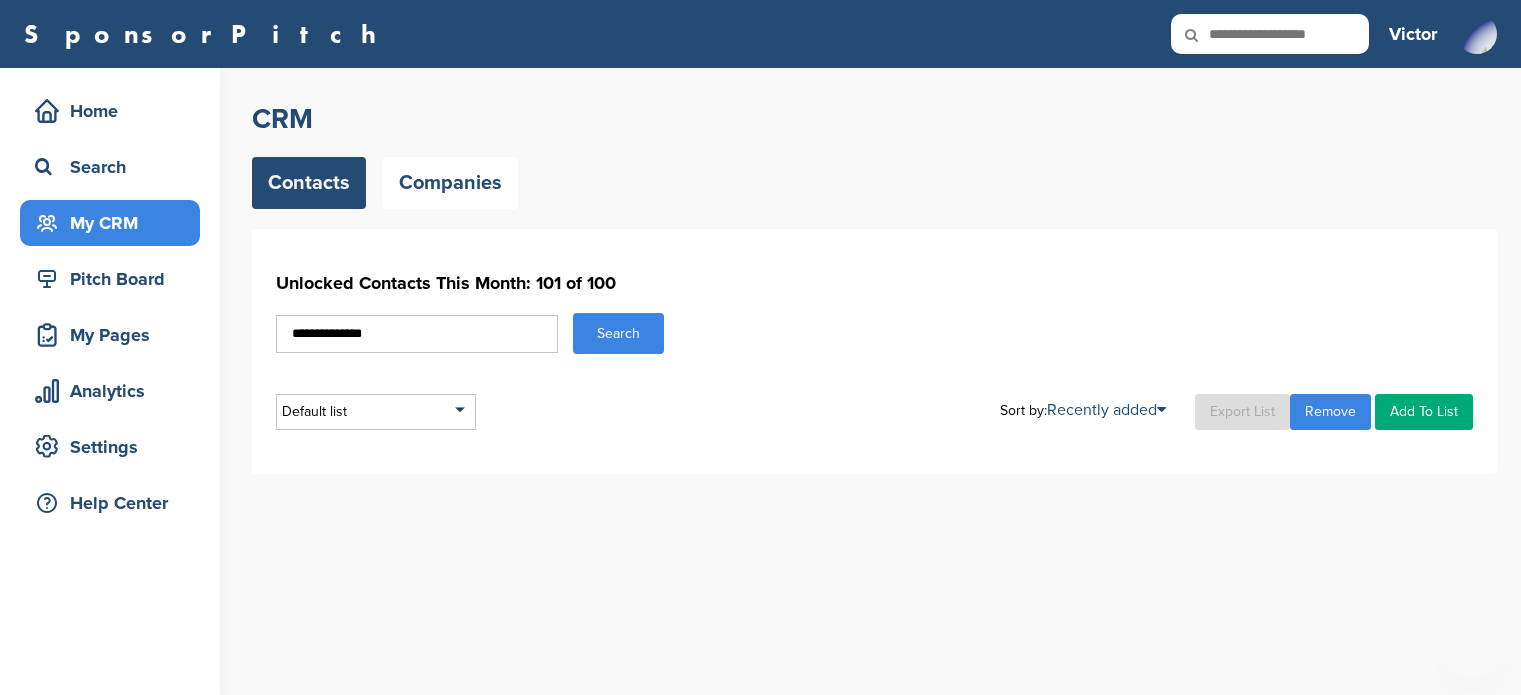 scroll, scrollTop: 0, scrollLeft: 0, axis: both 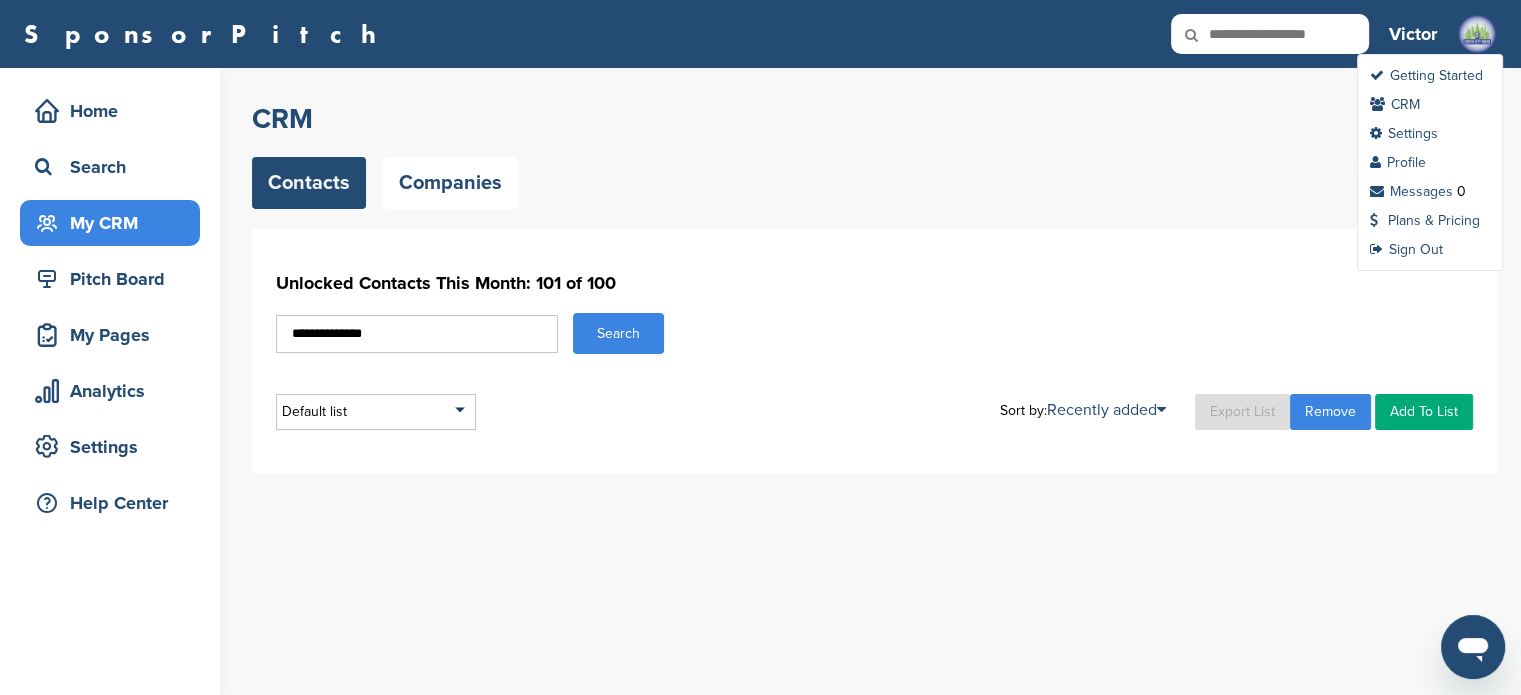 click at bounding box center (1477, 34) 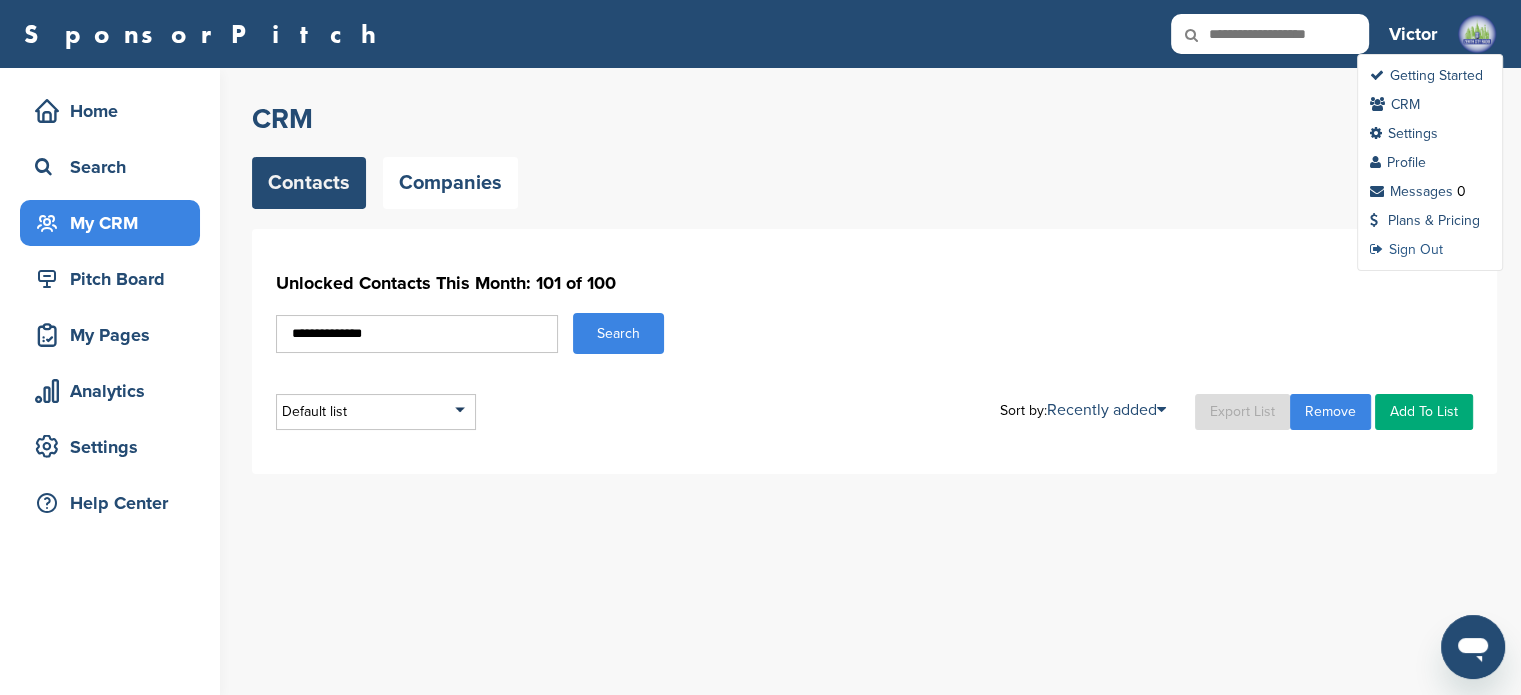 click on "Sign Out" at bounding box center [1406, 249] 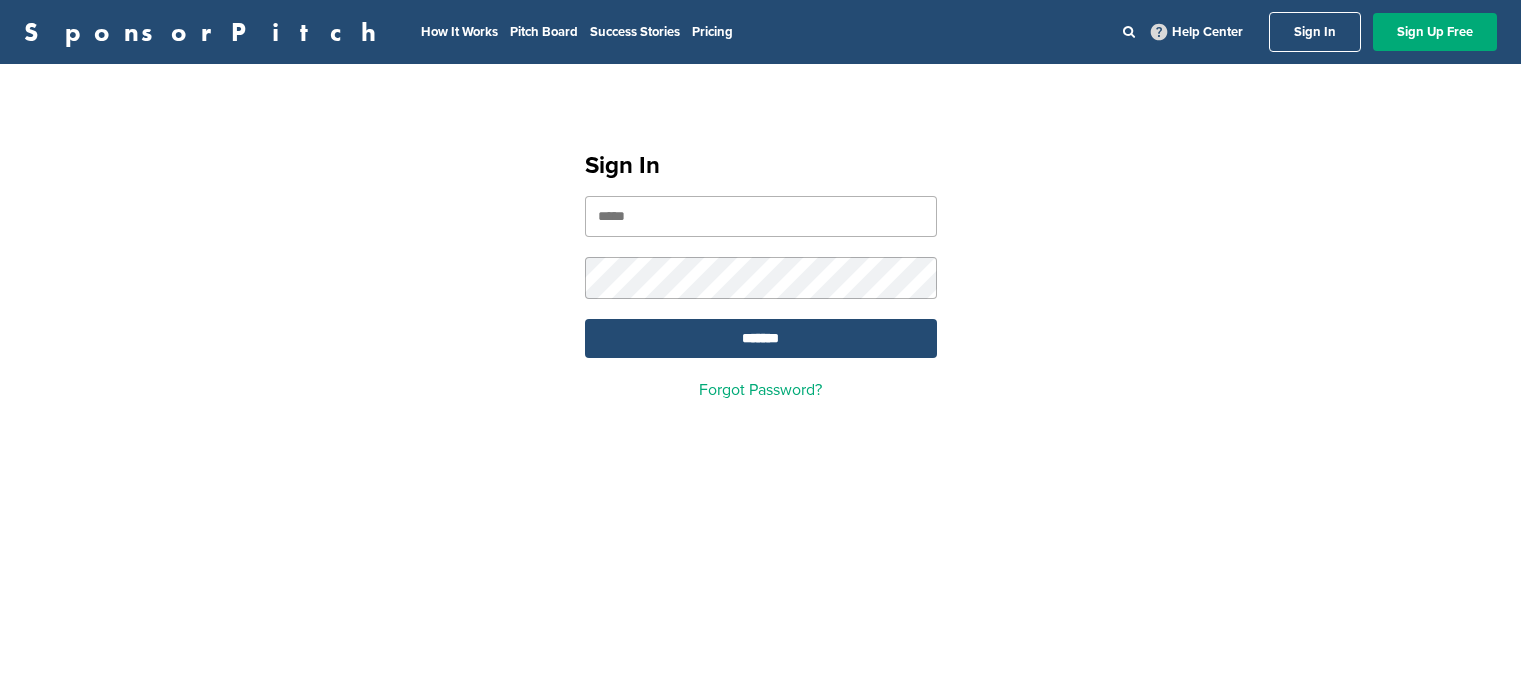 scroll, scrollTop: 0, scrollLeft: 0, axis: both 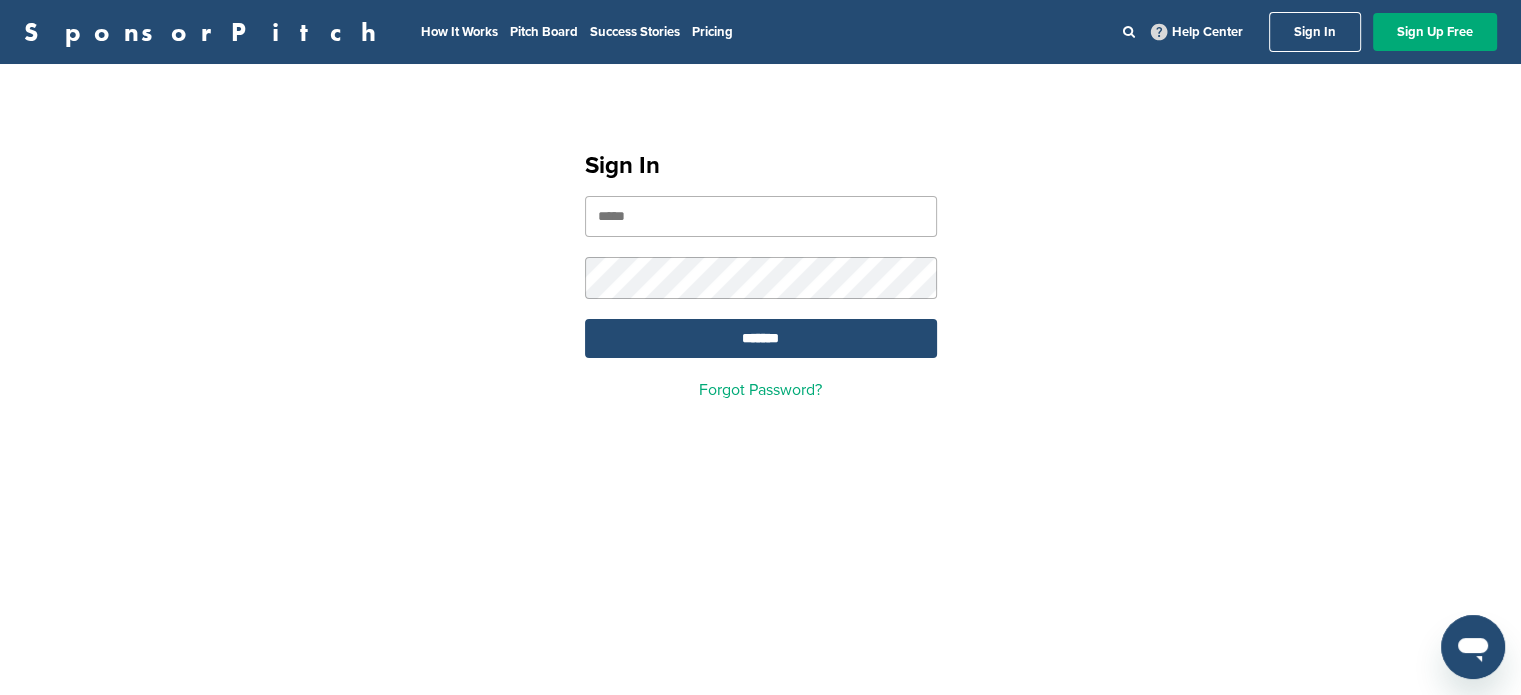 click at bounding box center [761, 216] 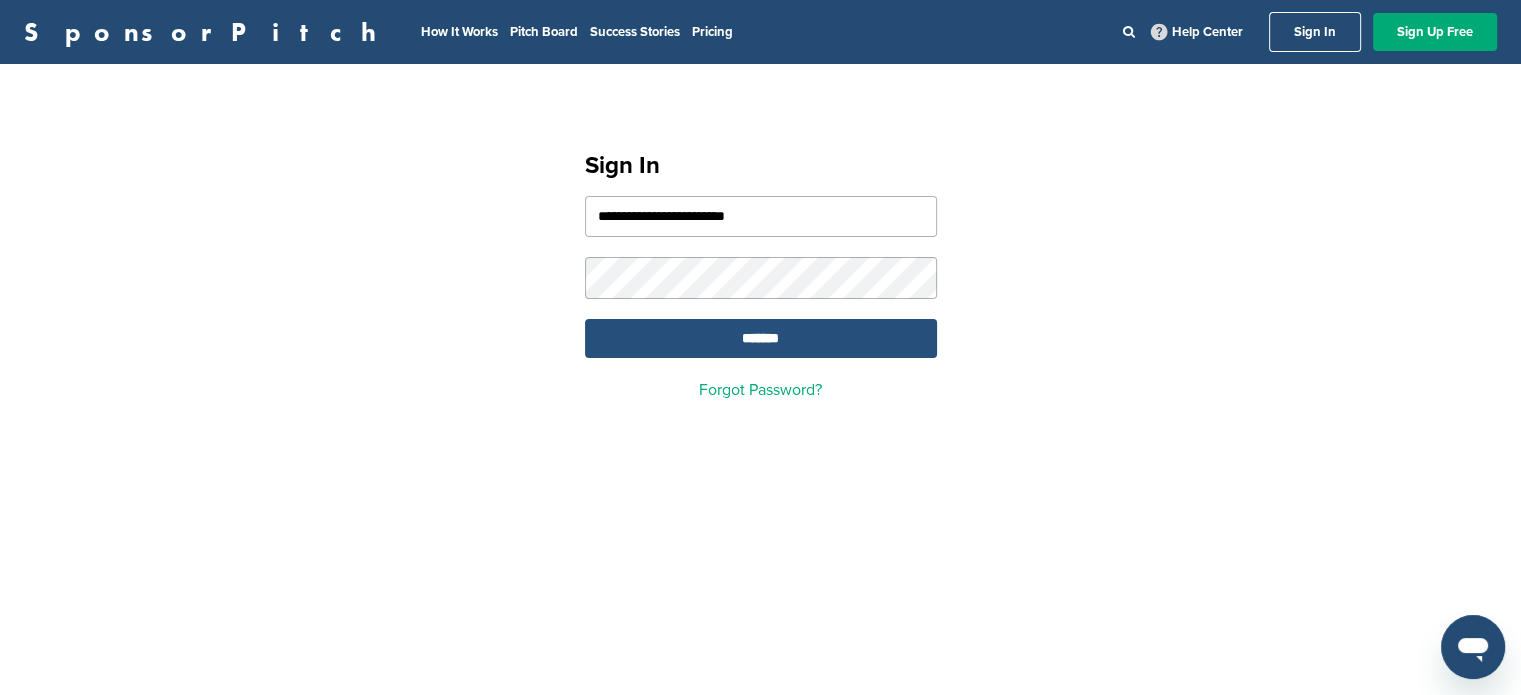 click on "*******" at bounding box center (761, 338) 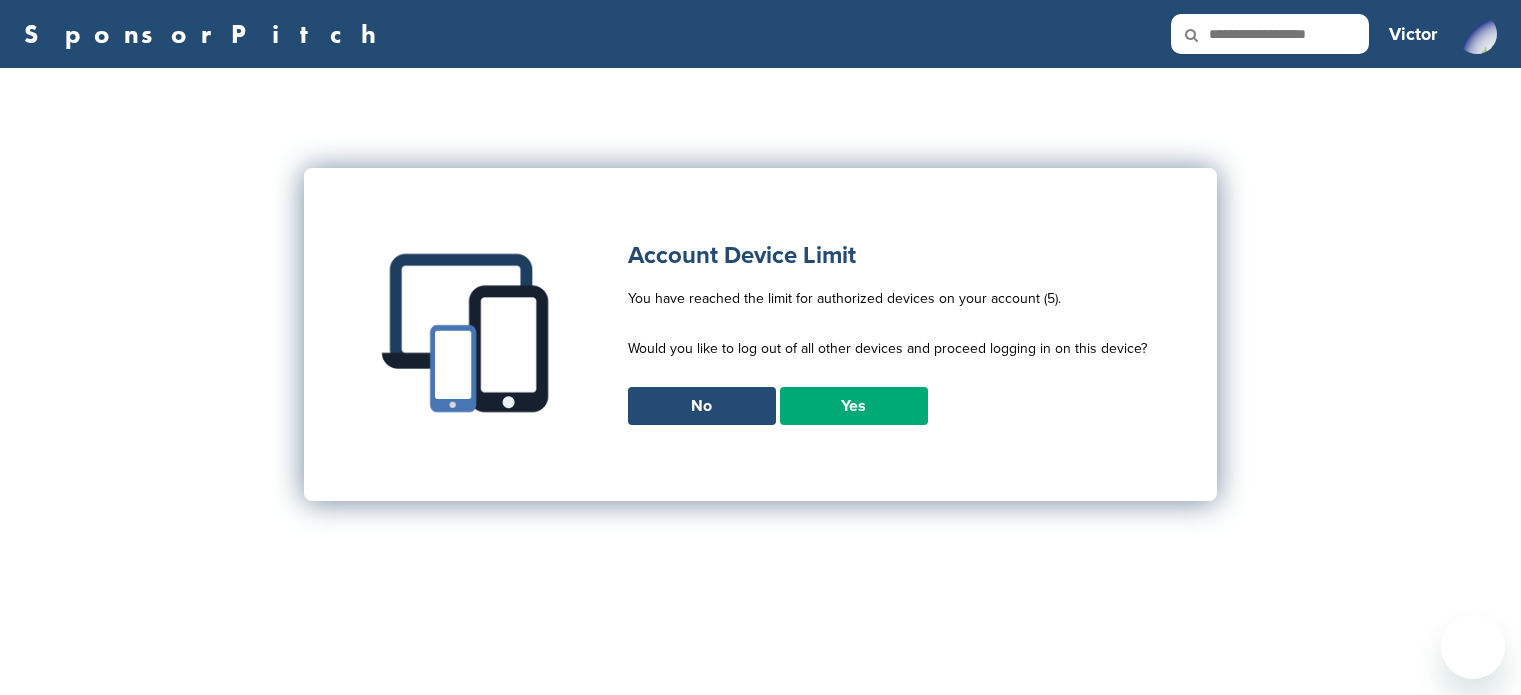 scroll, scrollTop: 0, scrollLeft: 0, axis: both 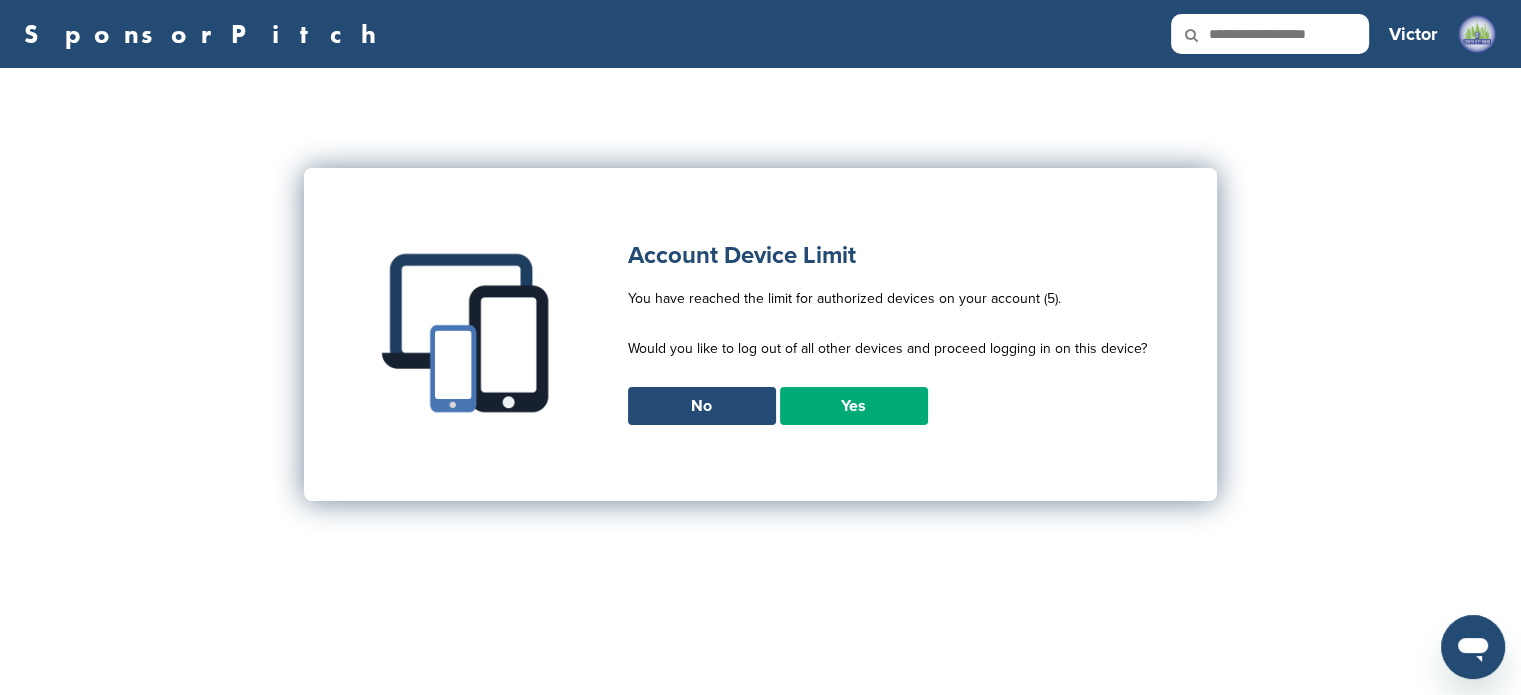 click on "Yes" at bounding box center (854, 406) 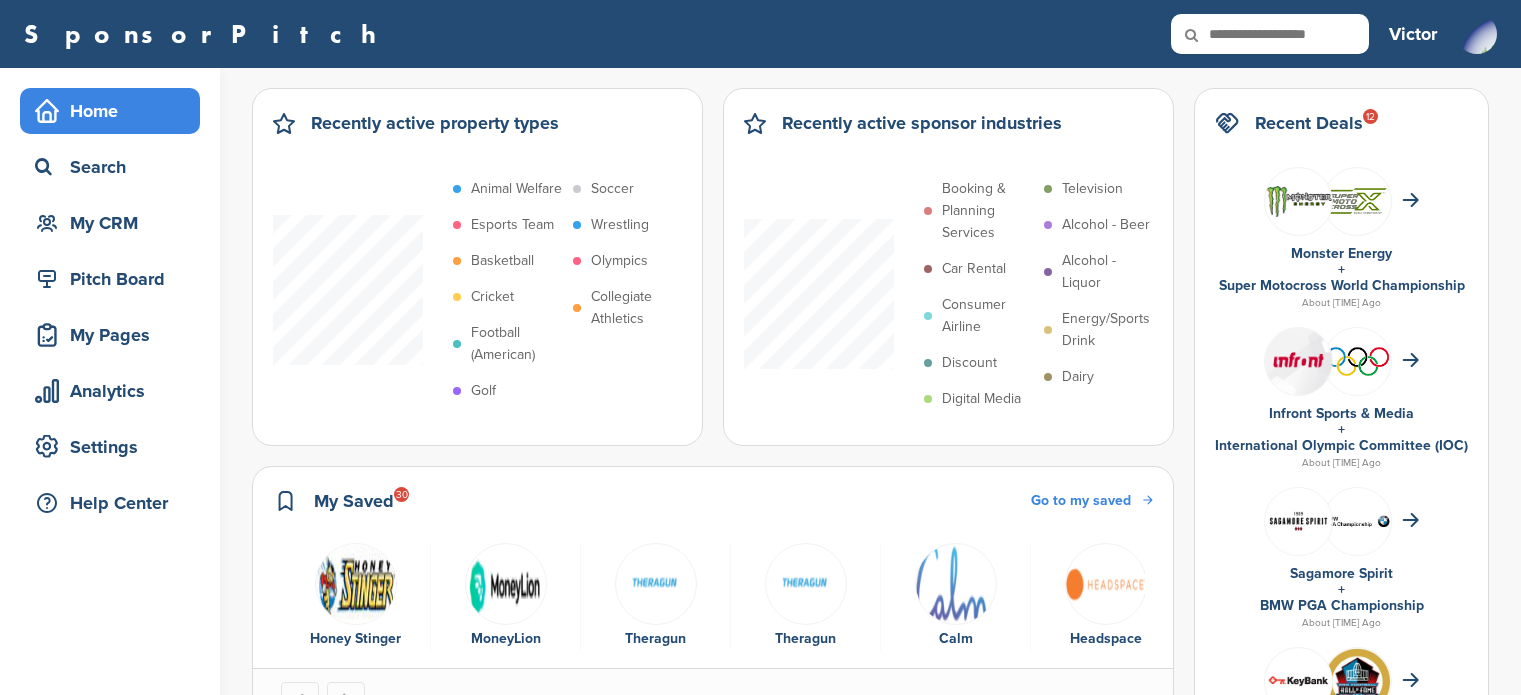 scroll, scrollTop: 0, scrollLeft: 0, axis: both 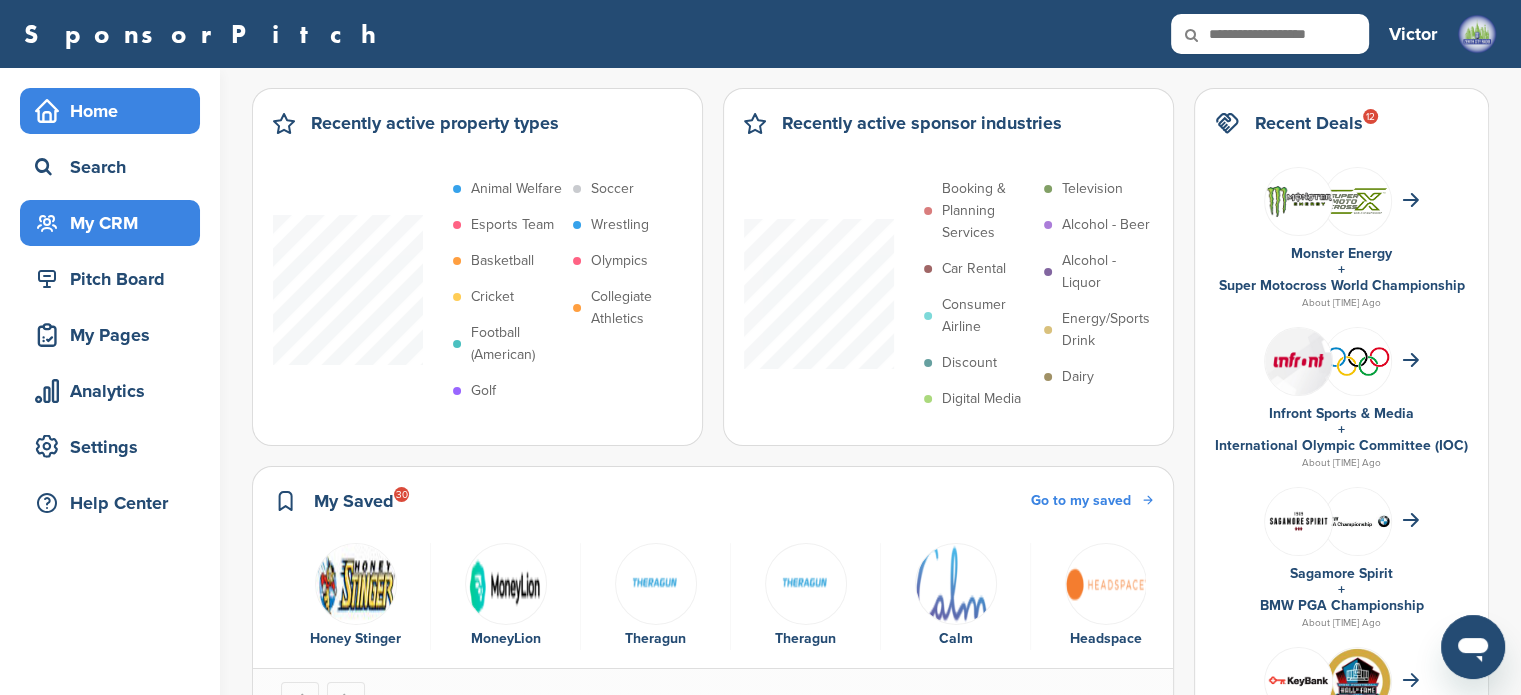 click on "My CRM" at bounding box center [115, 223] 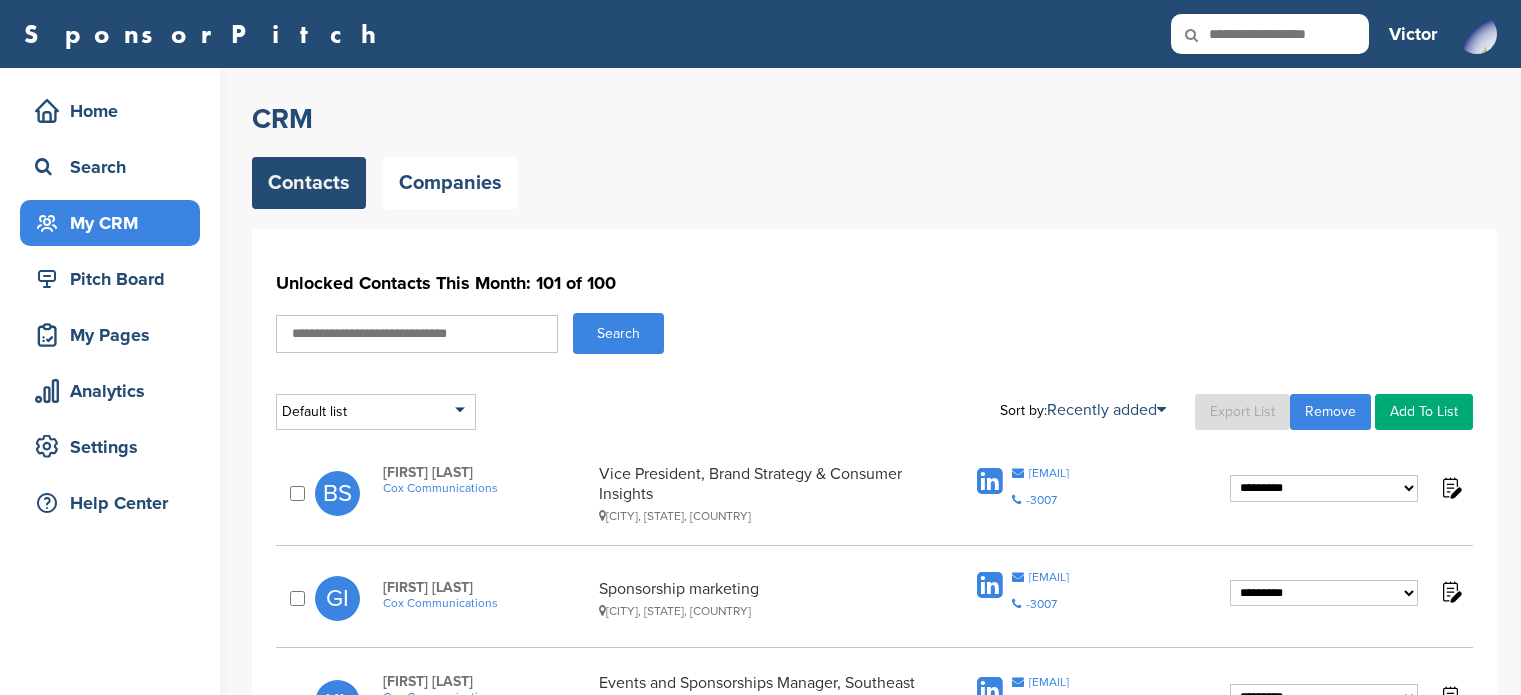 scroll, scrollTop: 0, scrollLeft: 0, axis: both 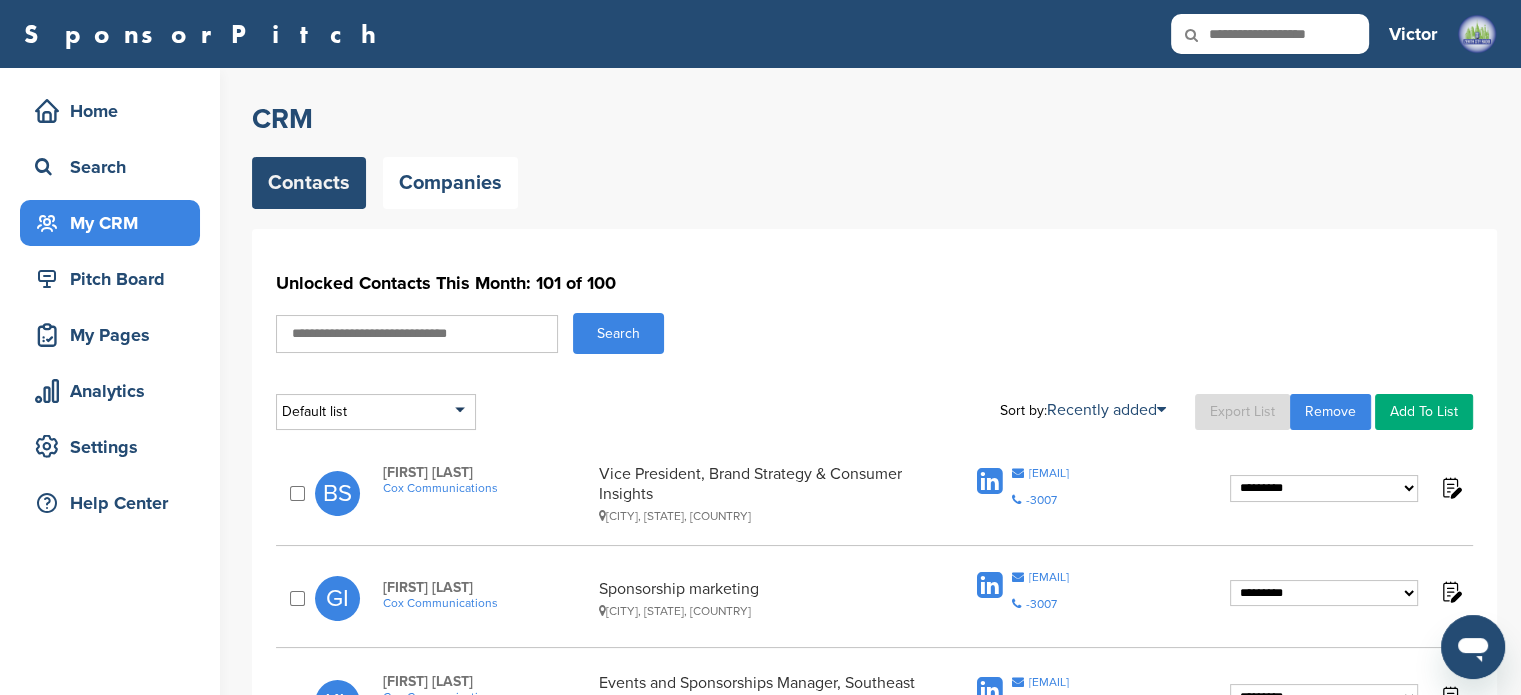 click at bounding box center (417, 334) 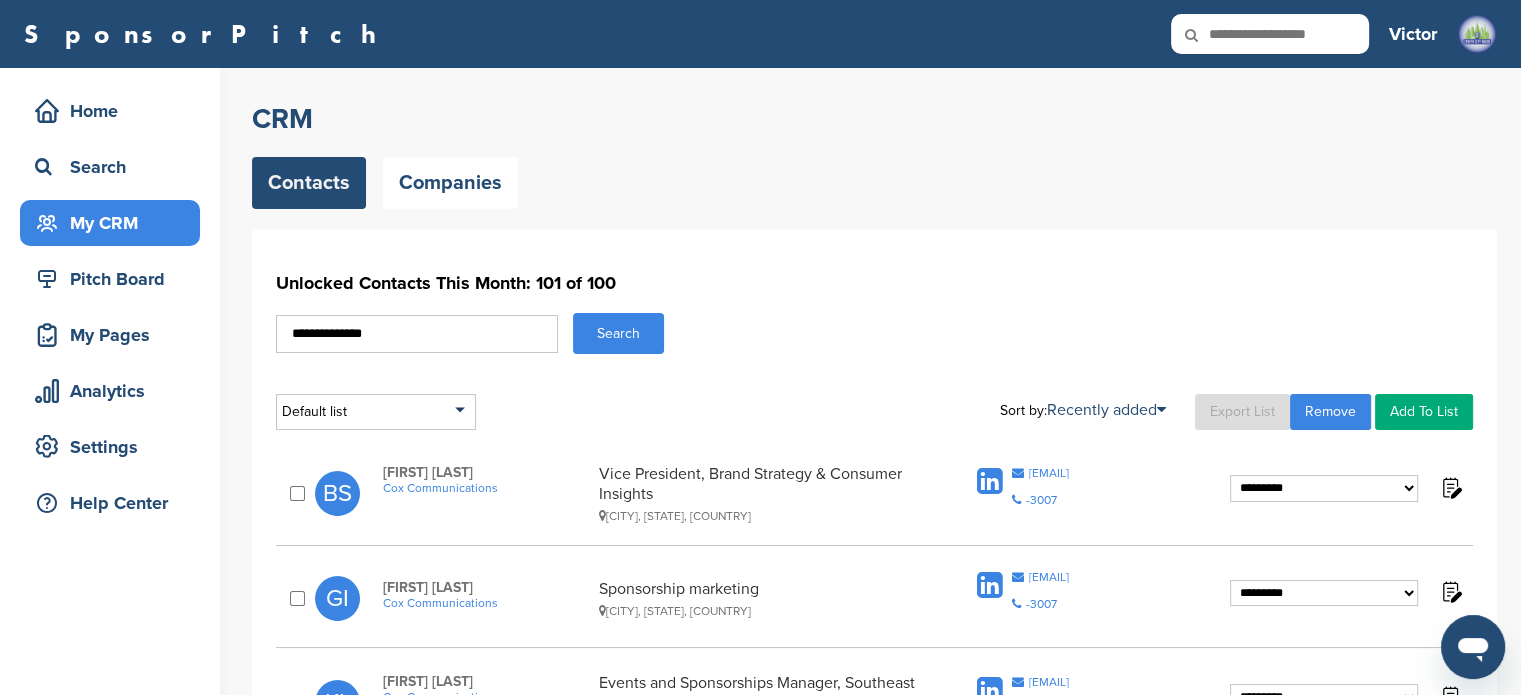type on "**********" 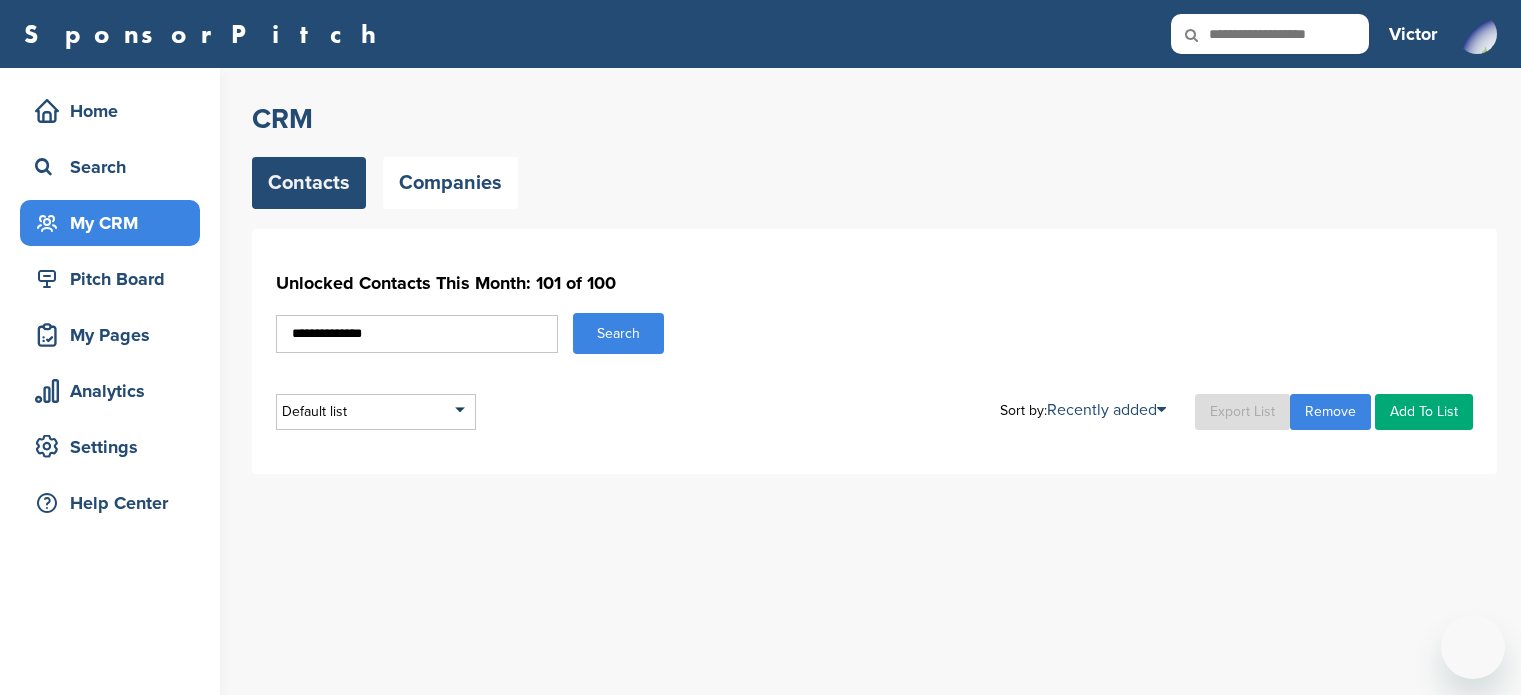 scroll, scrollTop: 0, scrollLeft: 0, axis: both 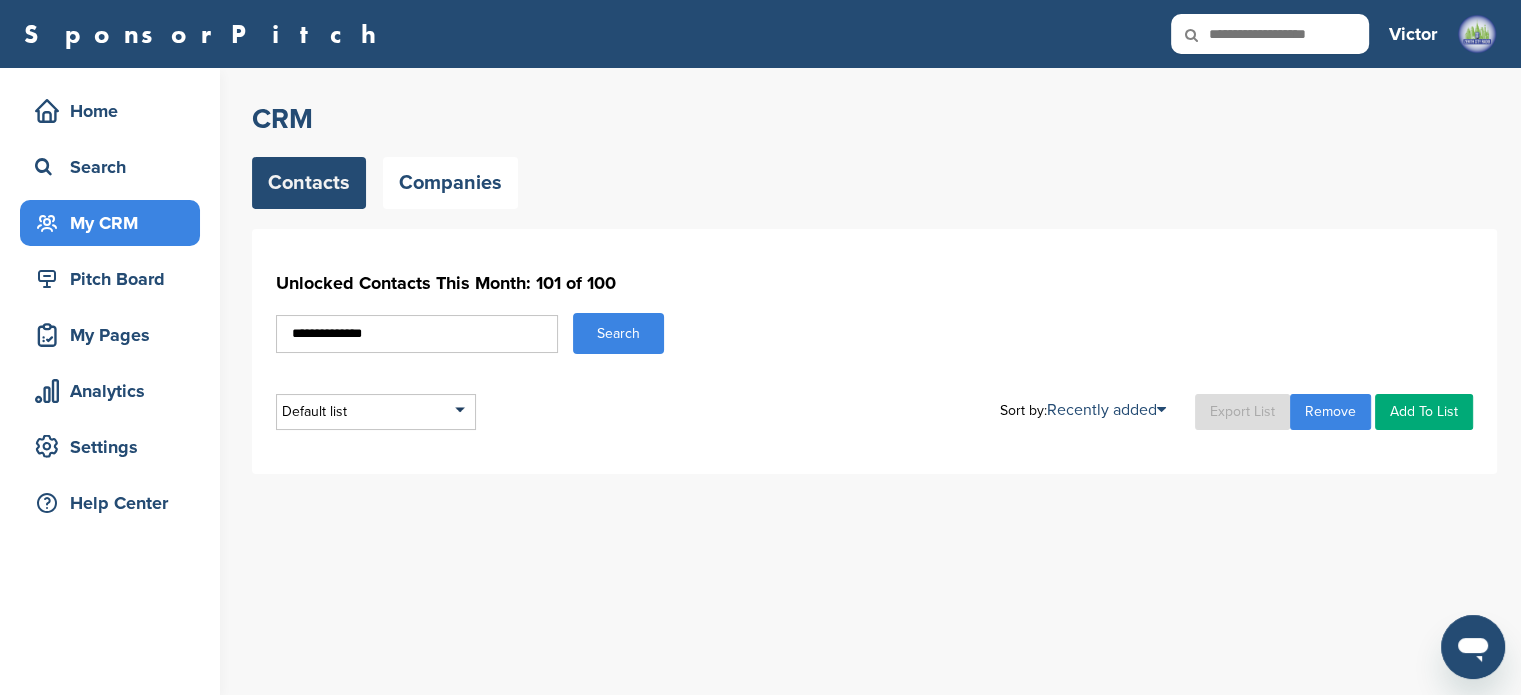 click on "Search" at bounding box center [618, 333] 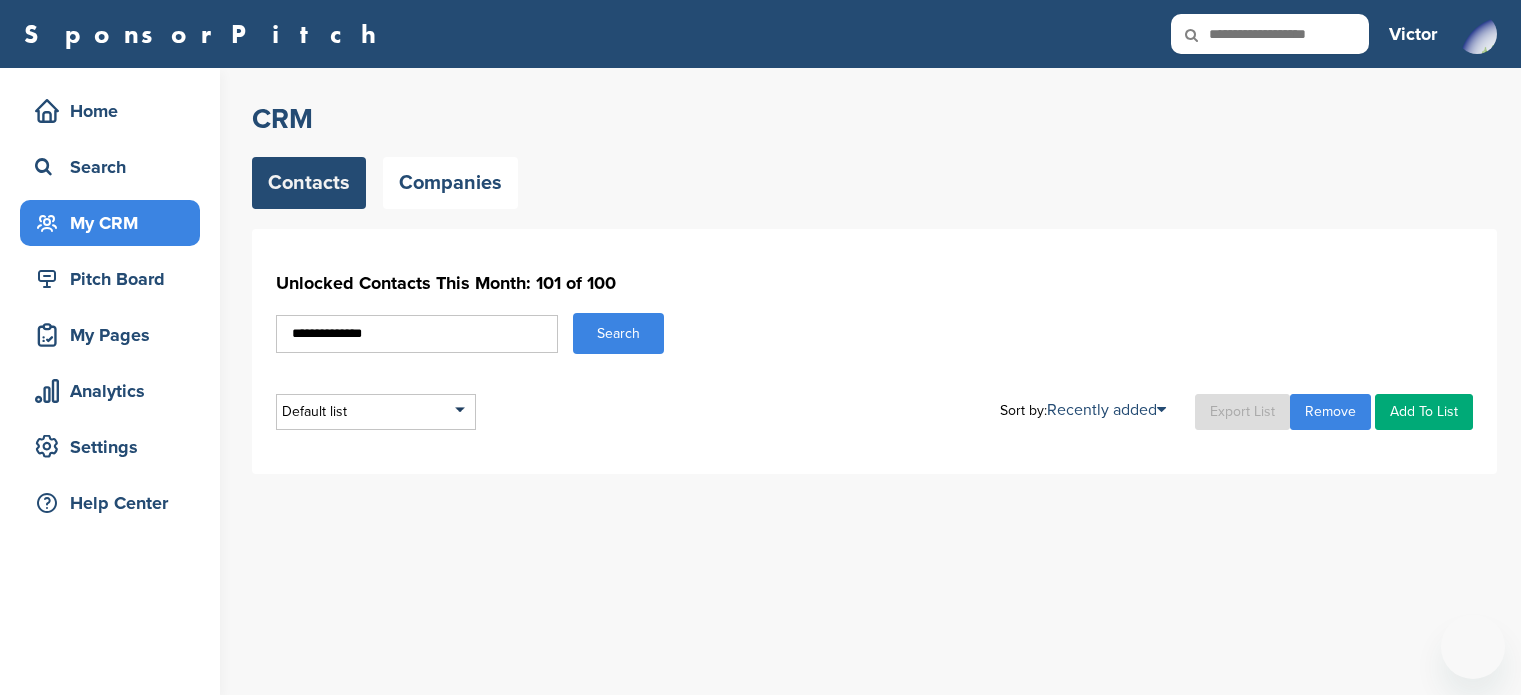 scroll, scrollTop: 0, scrollLeft: 0, axis: both 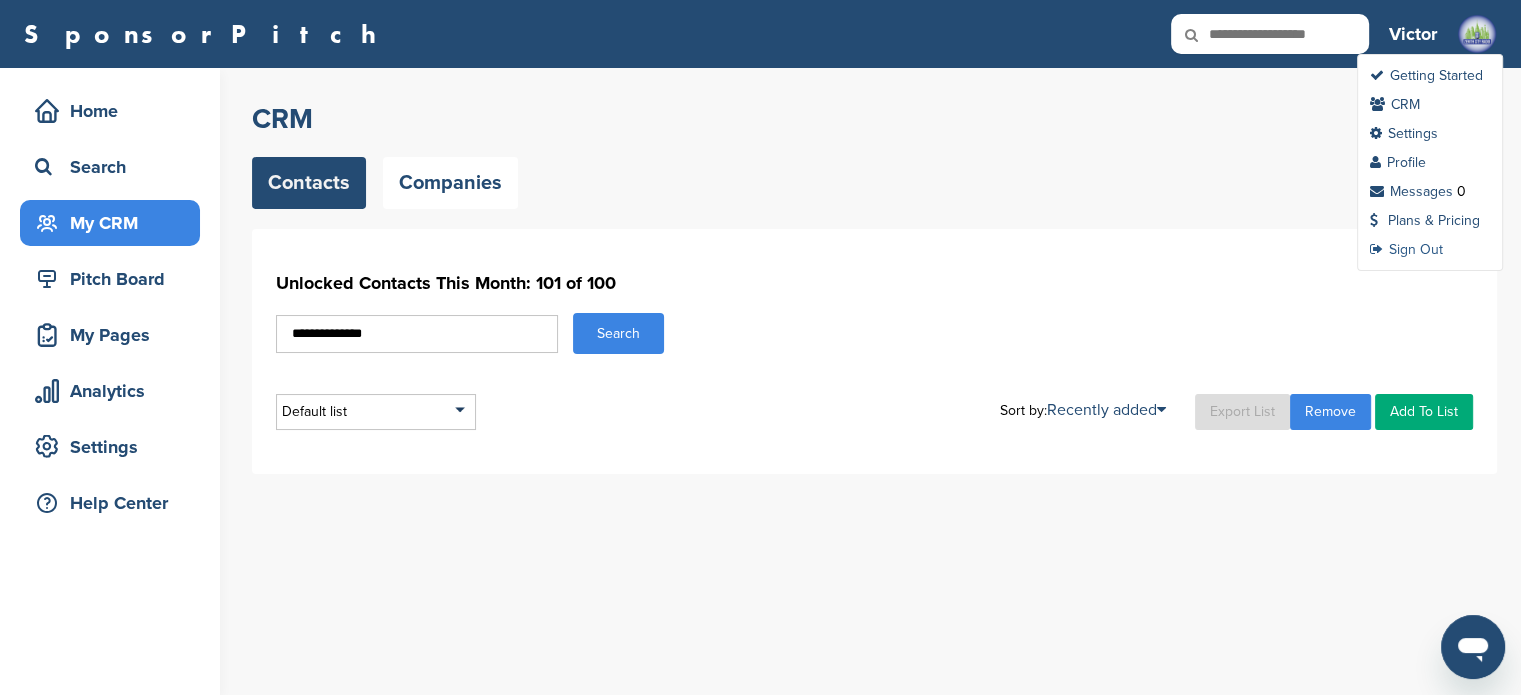 click on "Sign Out" at bounding box center (1406, 249) 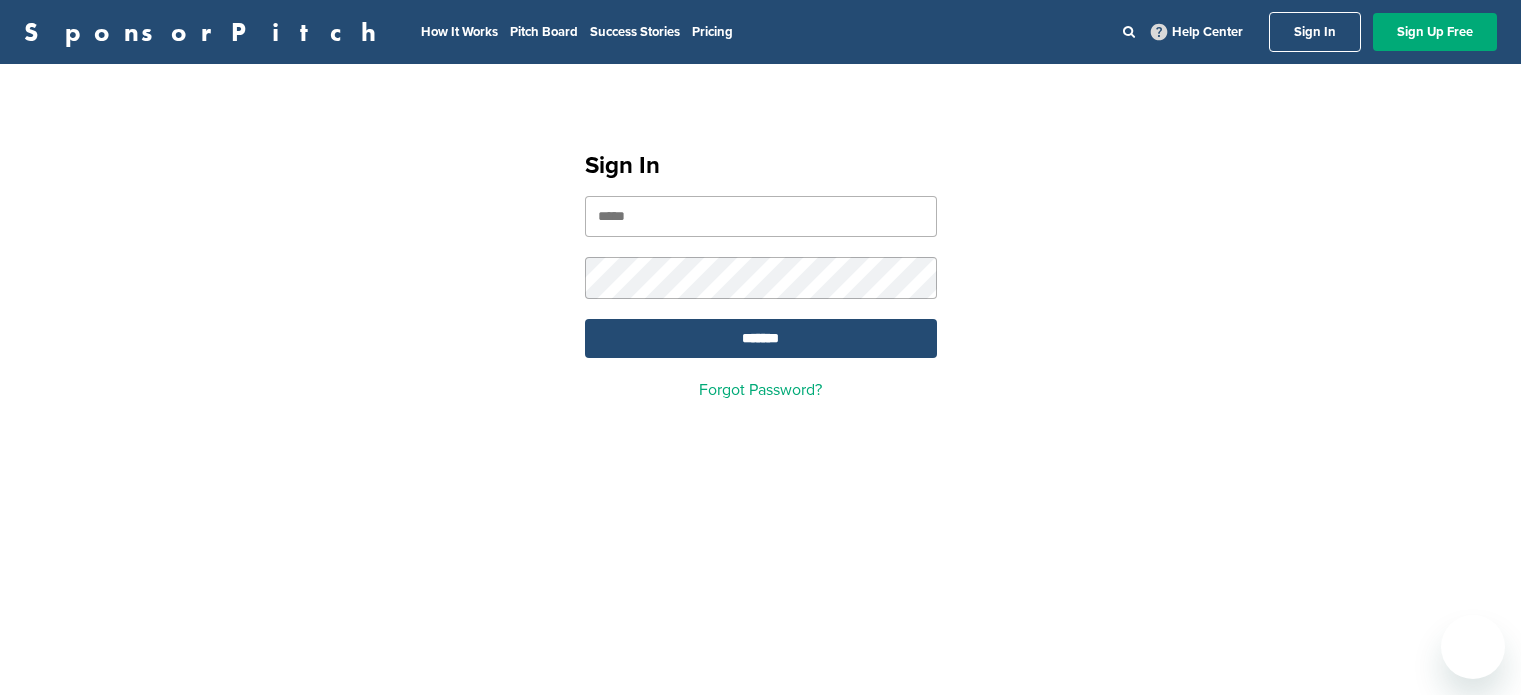 scroll, scrollTop: 0, scrollLeft: 0, axis: both 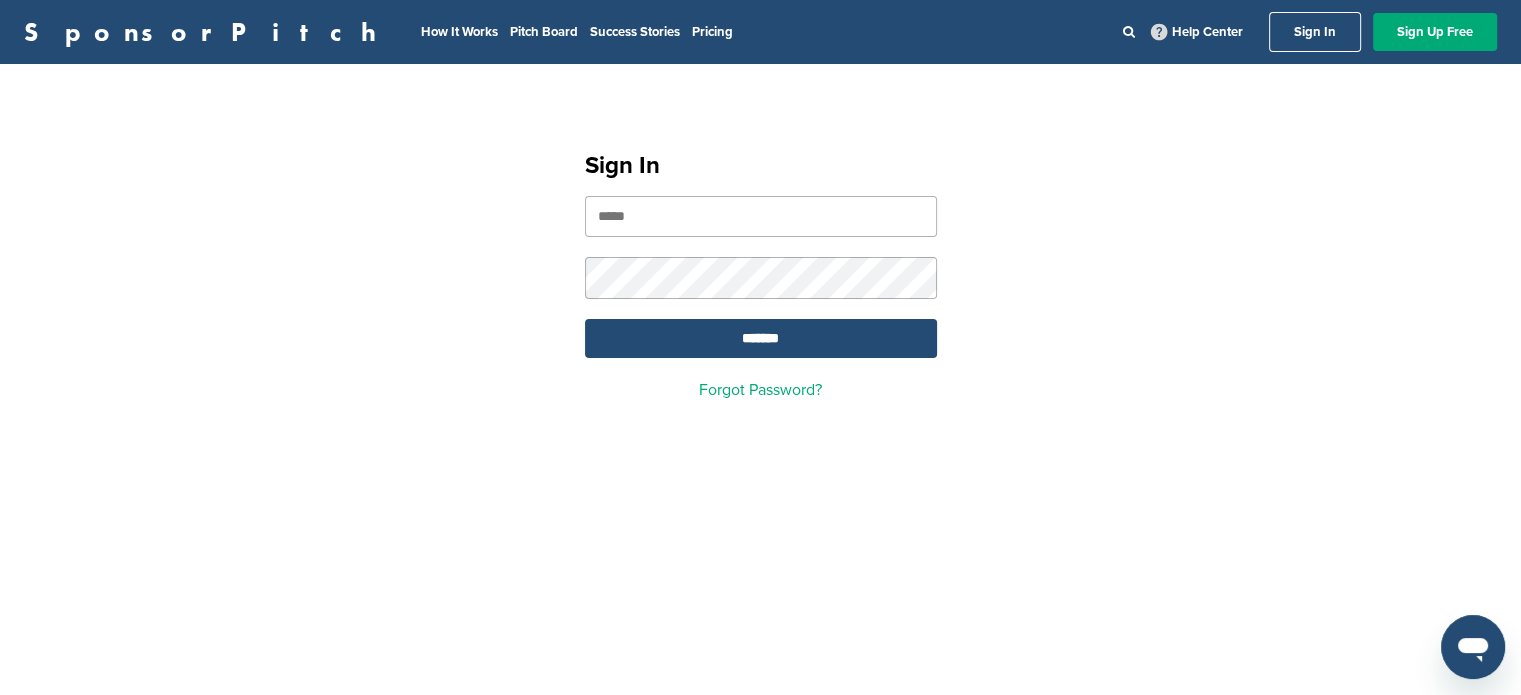 click at bounding box center [761, 216] 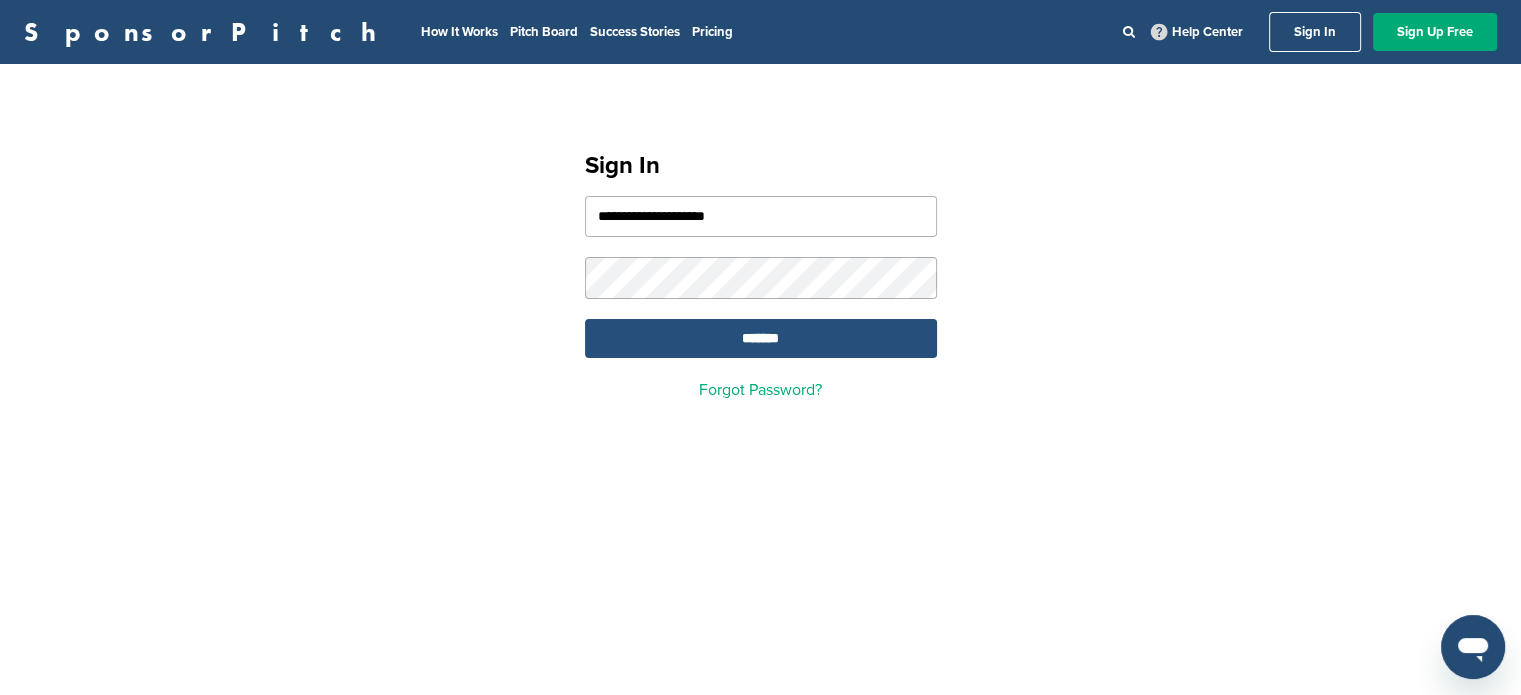 click on "*******" at bounding box center [761, 338] 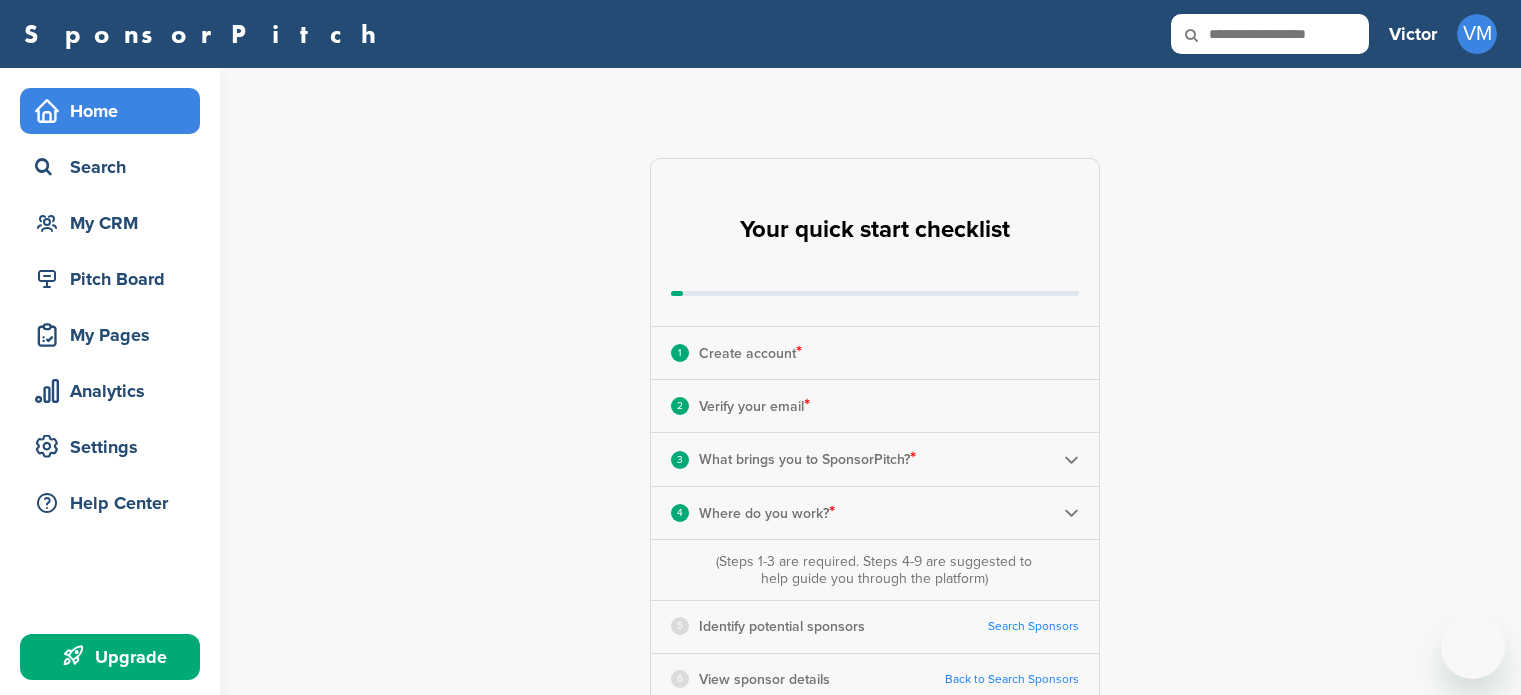 scroll, scrollTop: 0, scrollLeft: 0, axis: both 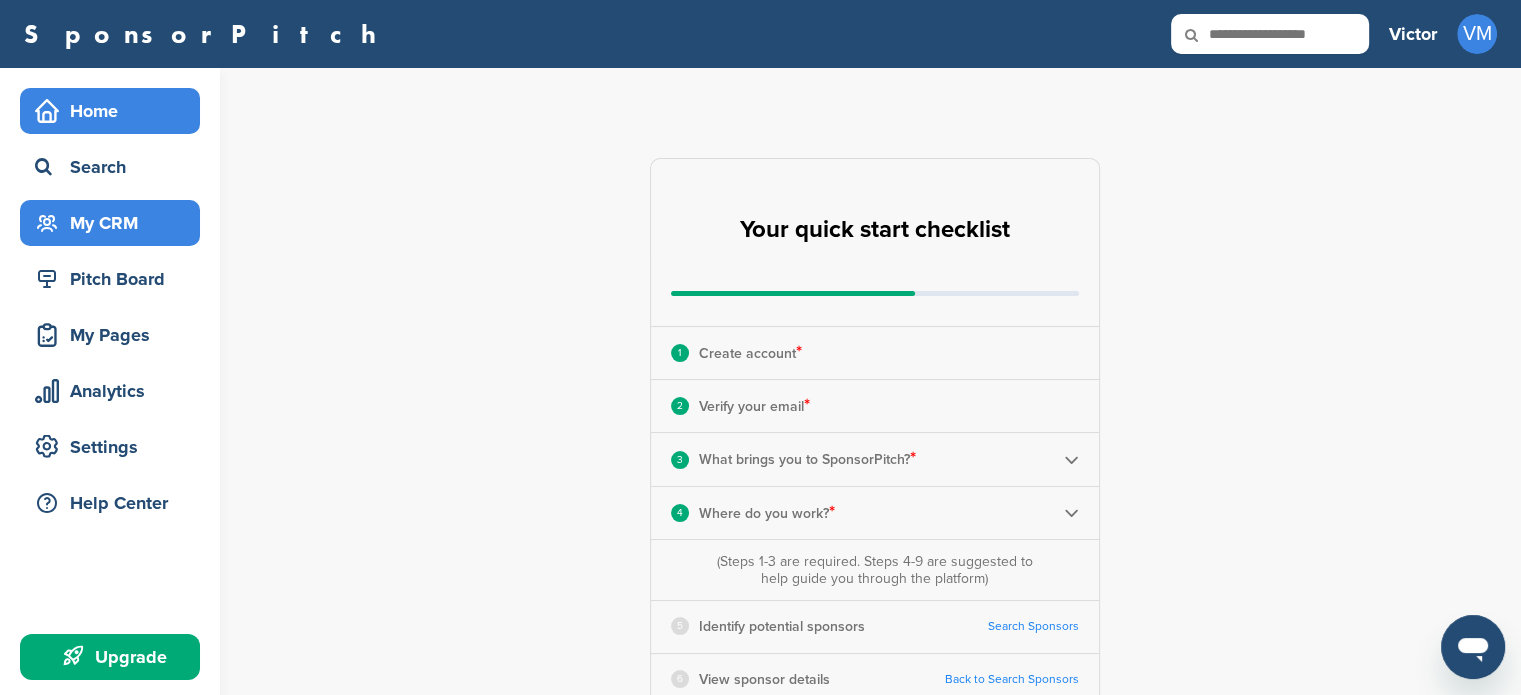 click on "My CRM" at bounding box center [115, 223] 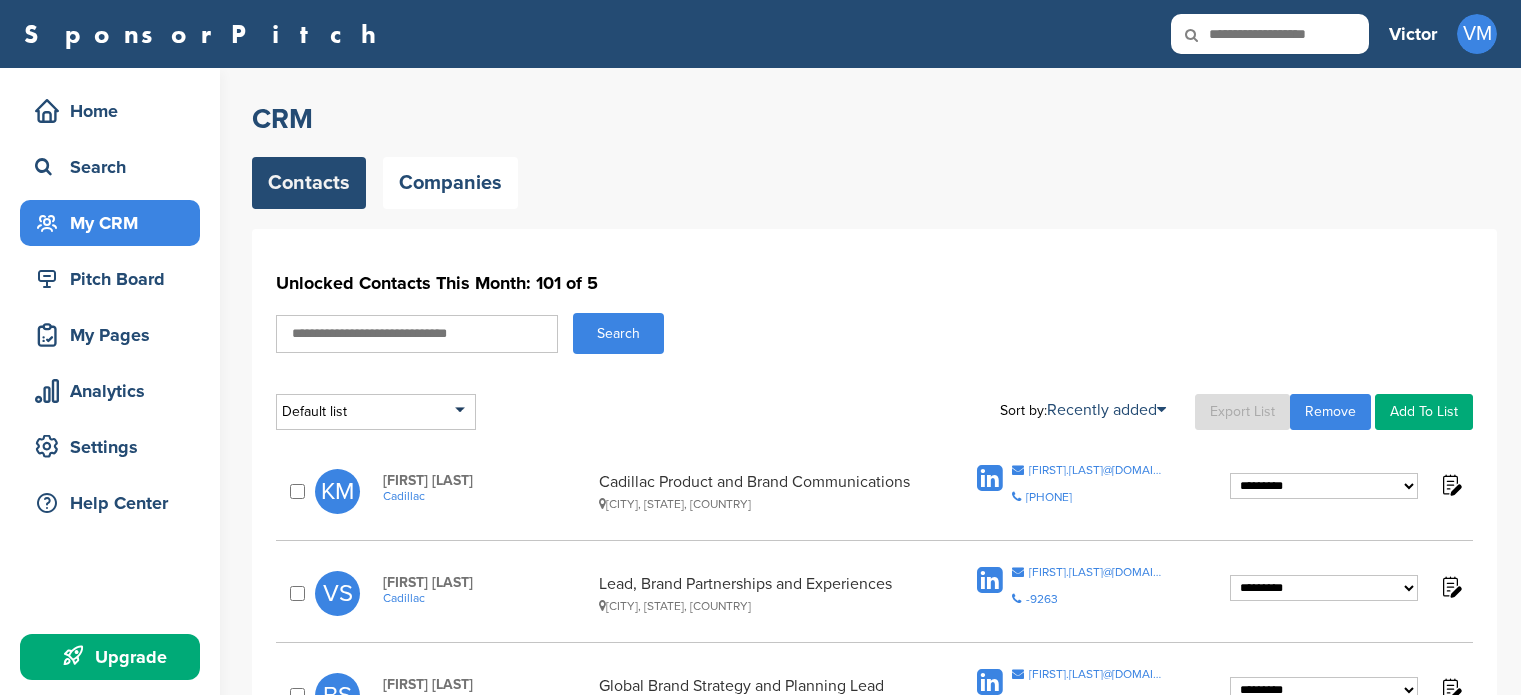 scroll, scrollTop: 0, scrollLeft: 0, axis: both 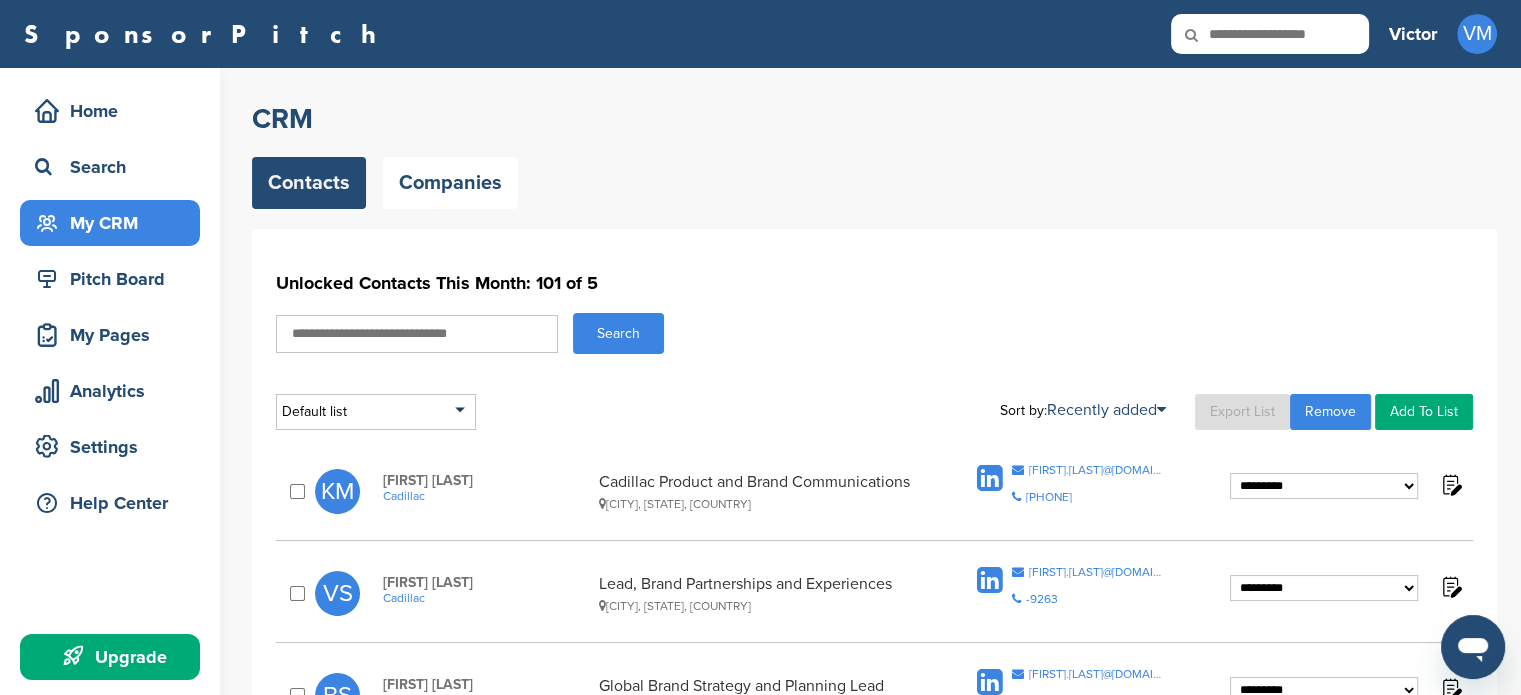 click at bounding box center [417, 334] 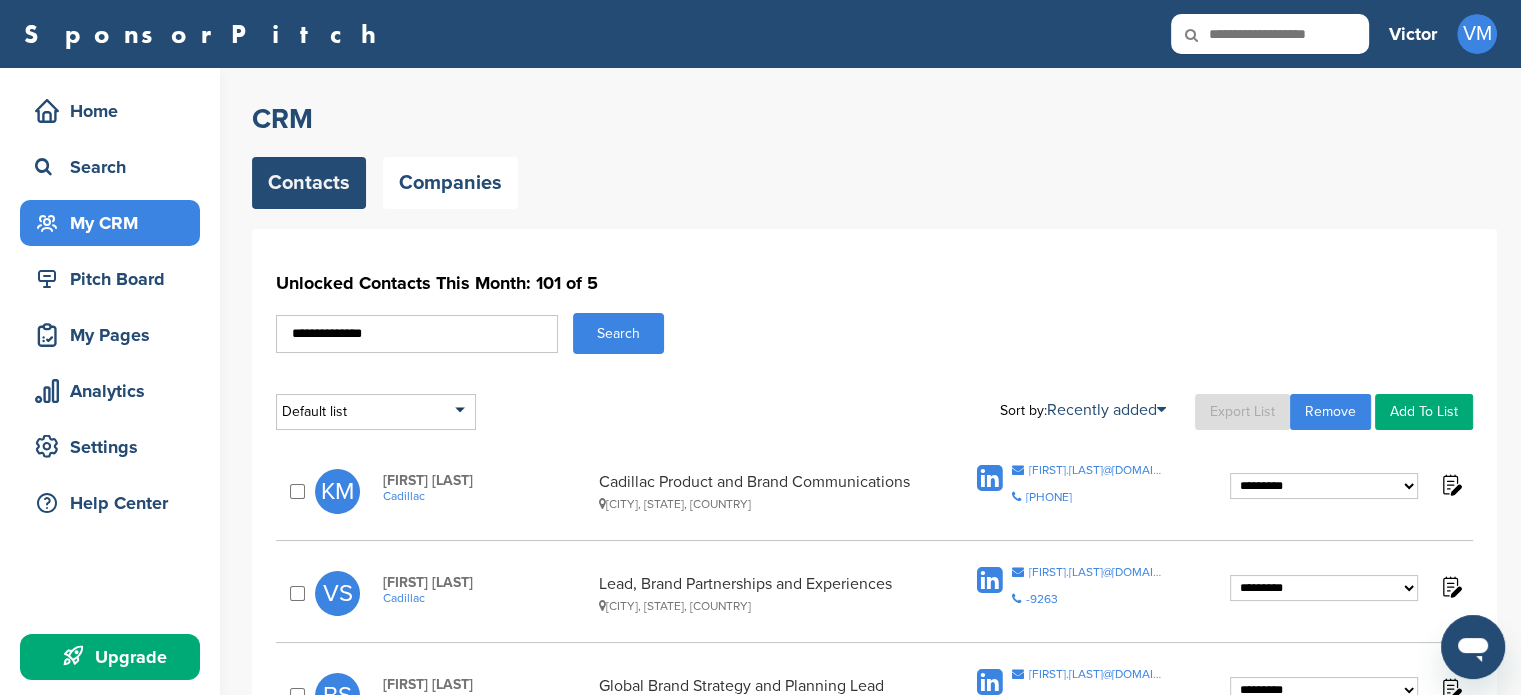 type on "**********" 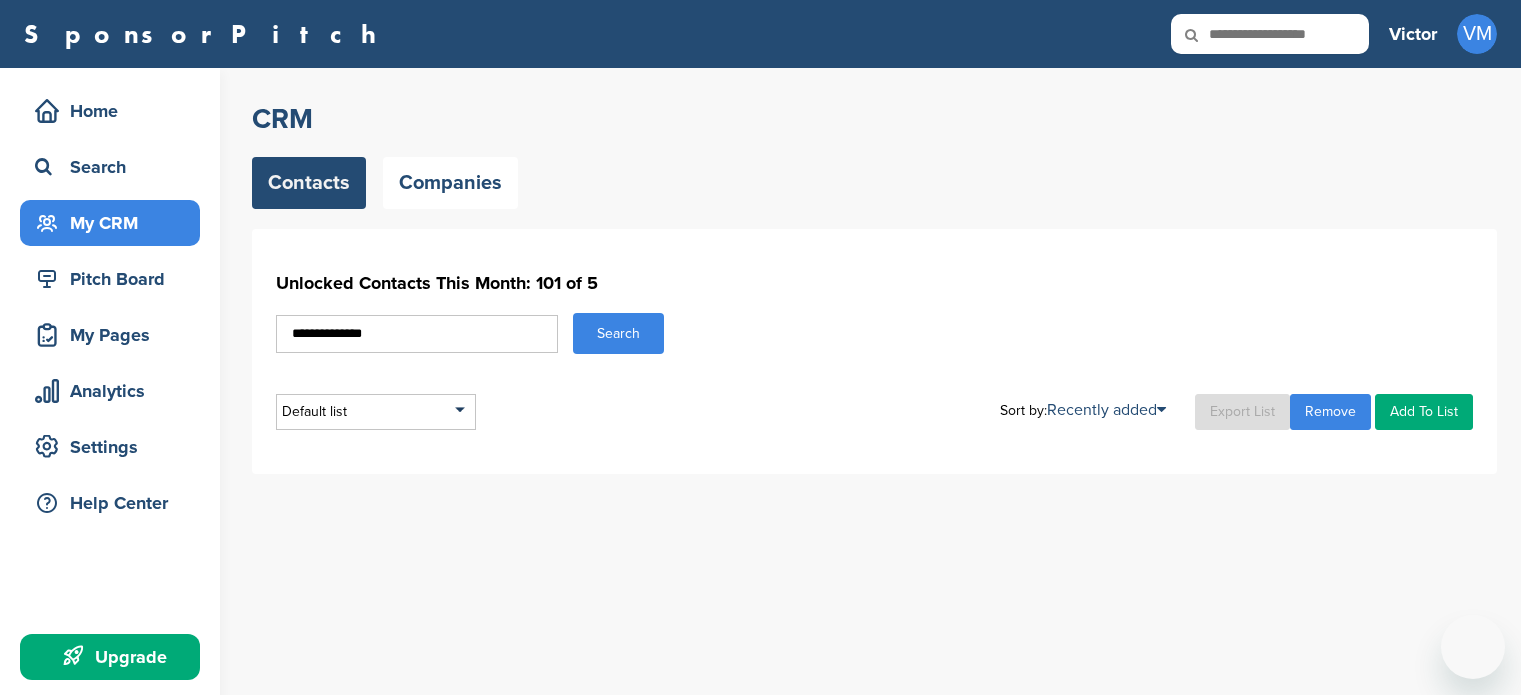 scroll, scrollTop: 0, scrollLeft: 0, axis: both 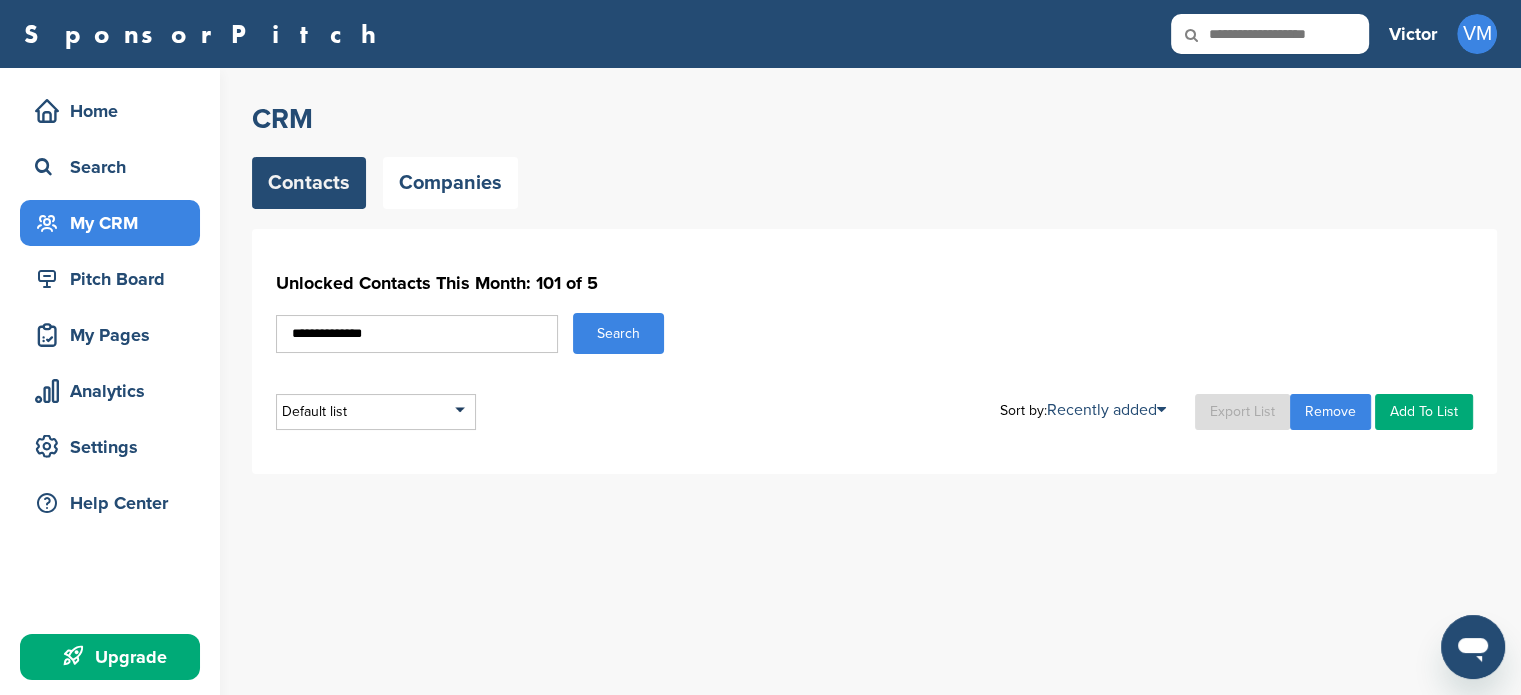 click on "**********" at bounding box center (417, 334) 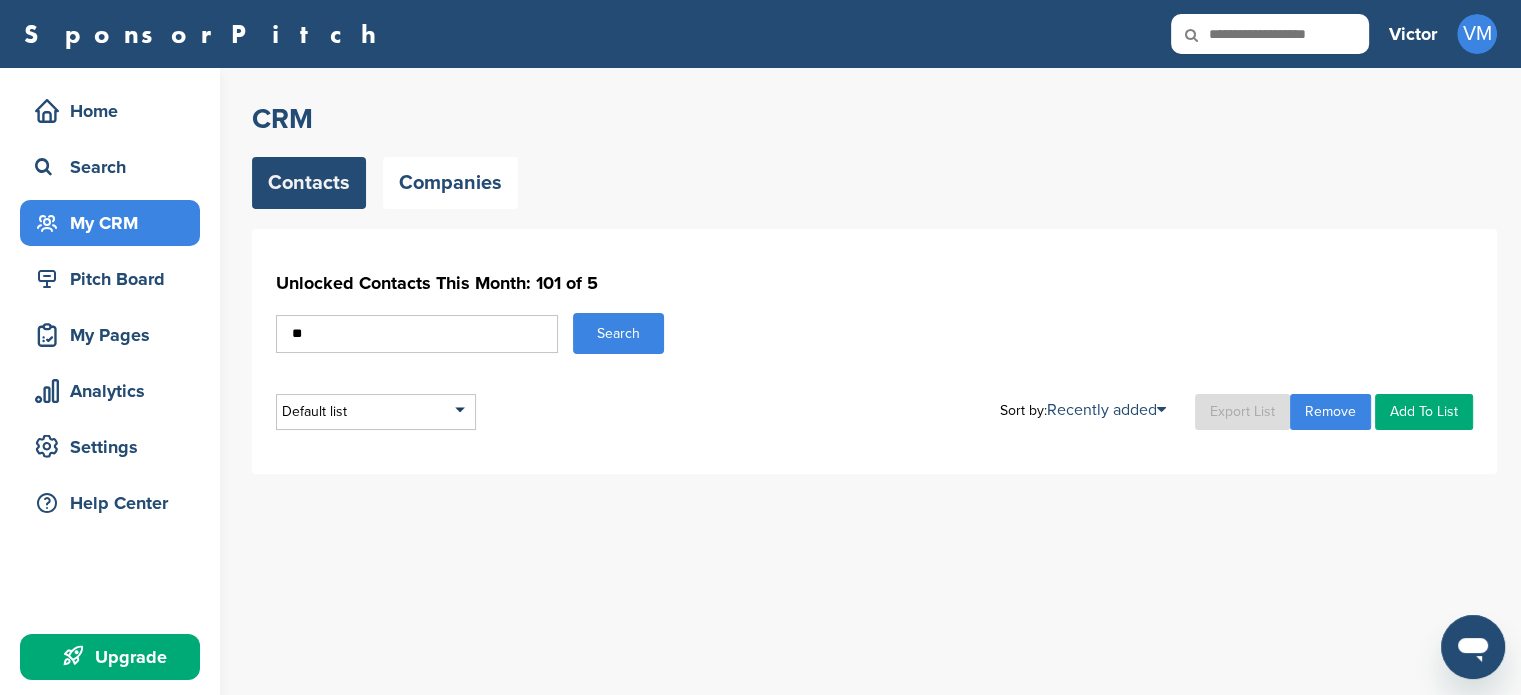 type on "*" 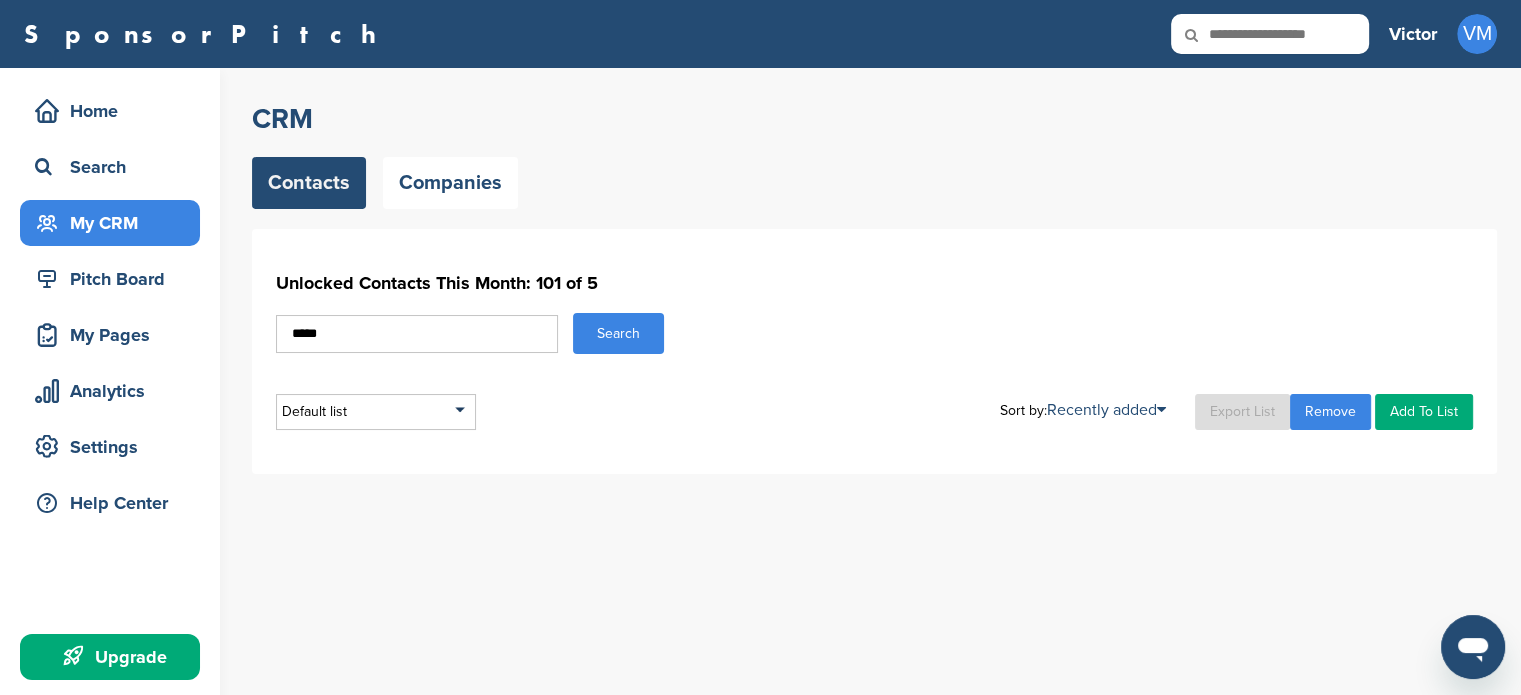 click on "Default list
Default List
Sort by:
Recently added
Last Viewed
Company Name
Stage
Recently added
Export List
Remove
Add To List" at bounding box center (874, 412) 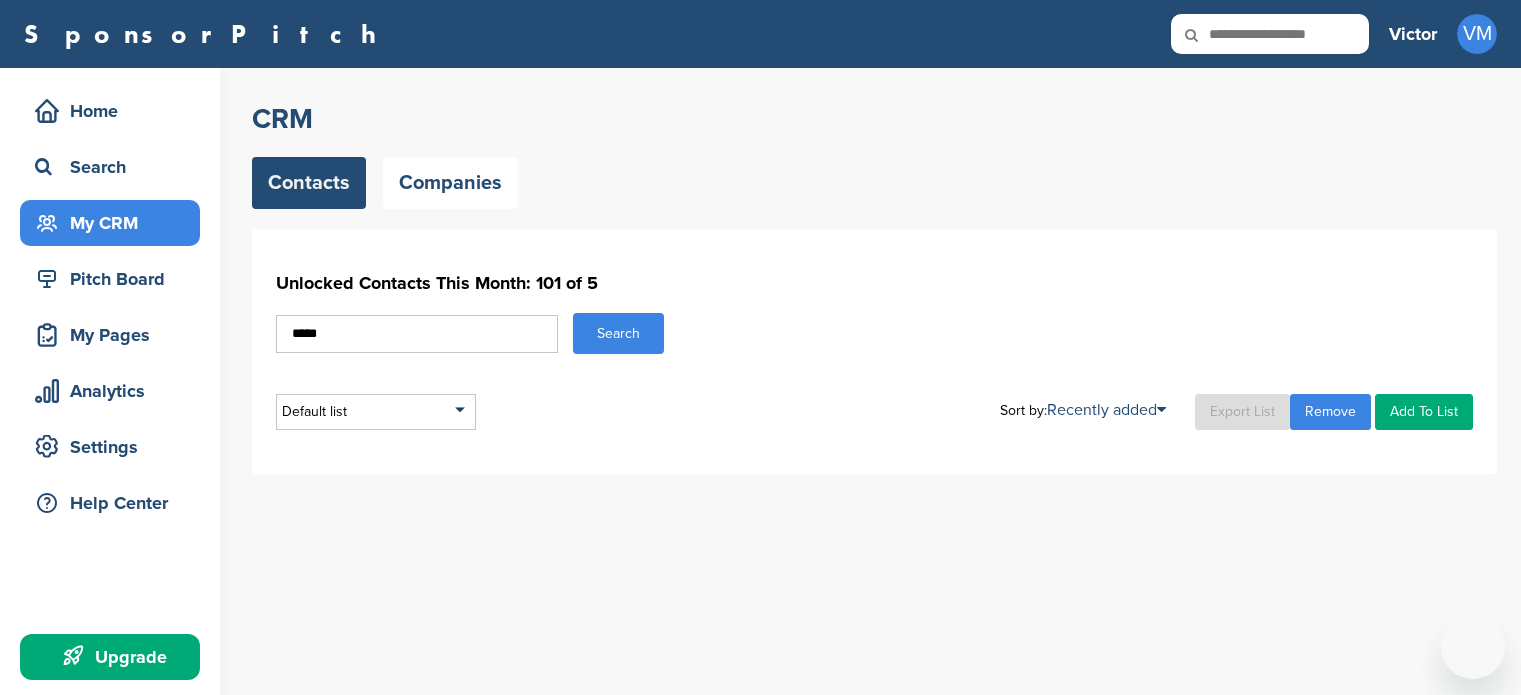 scroll, scrollTop: 0, scrollLeft: 0, axis: both 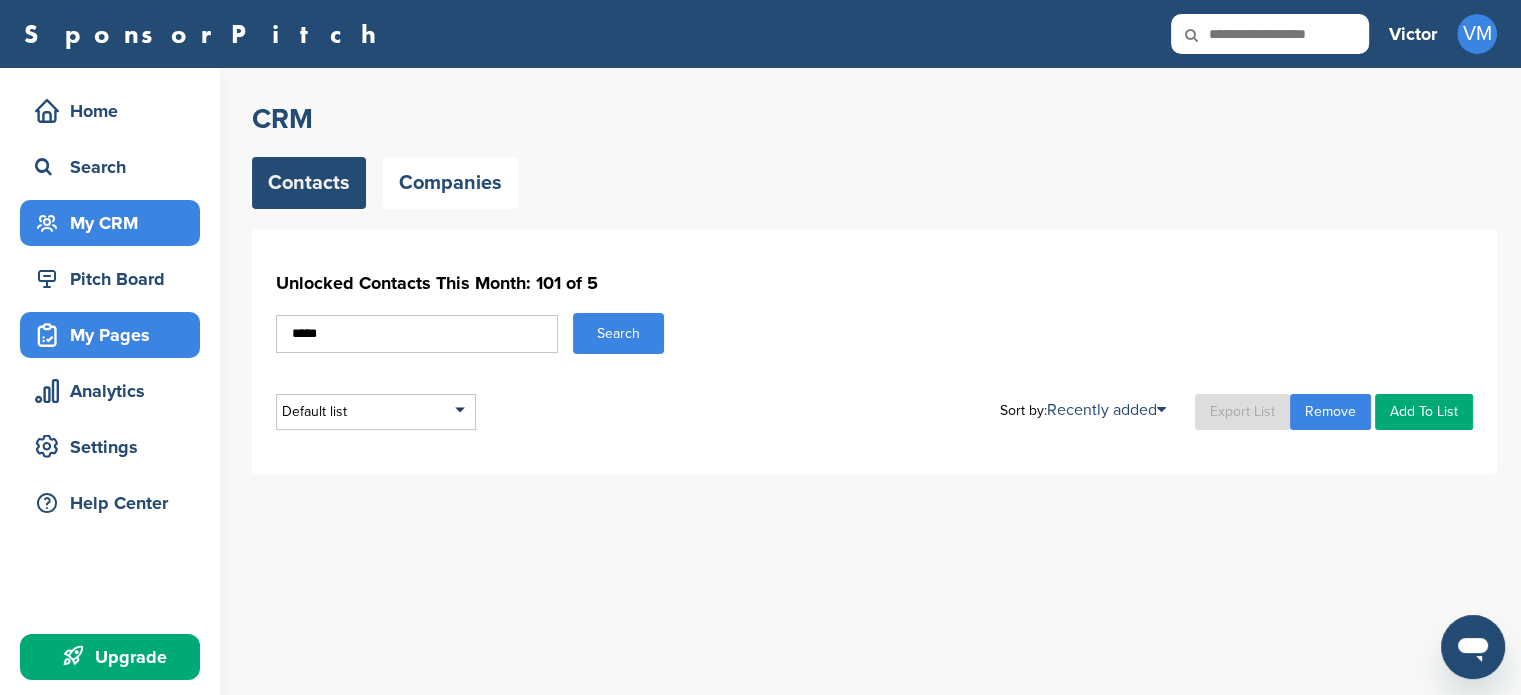 drag, startPoint x: 393, startPoint y: 327, endPoint x: 176, endPoint y: 331, distance: 217.03687 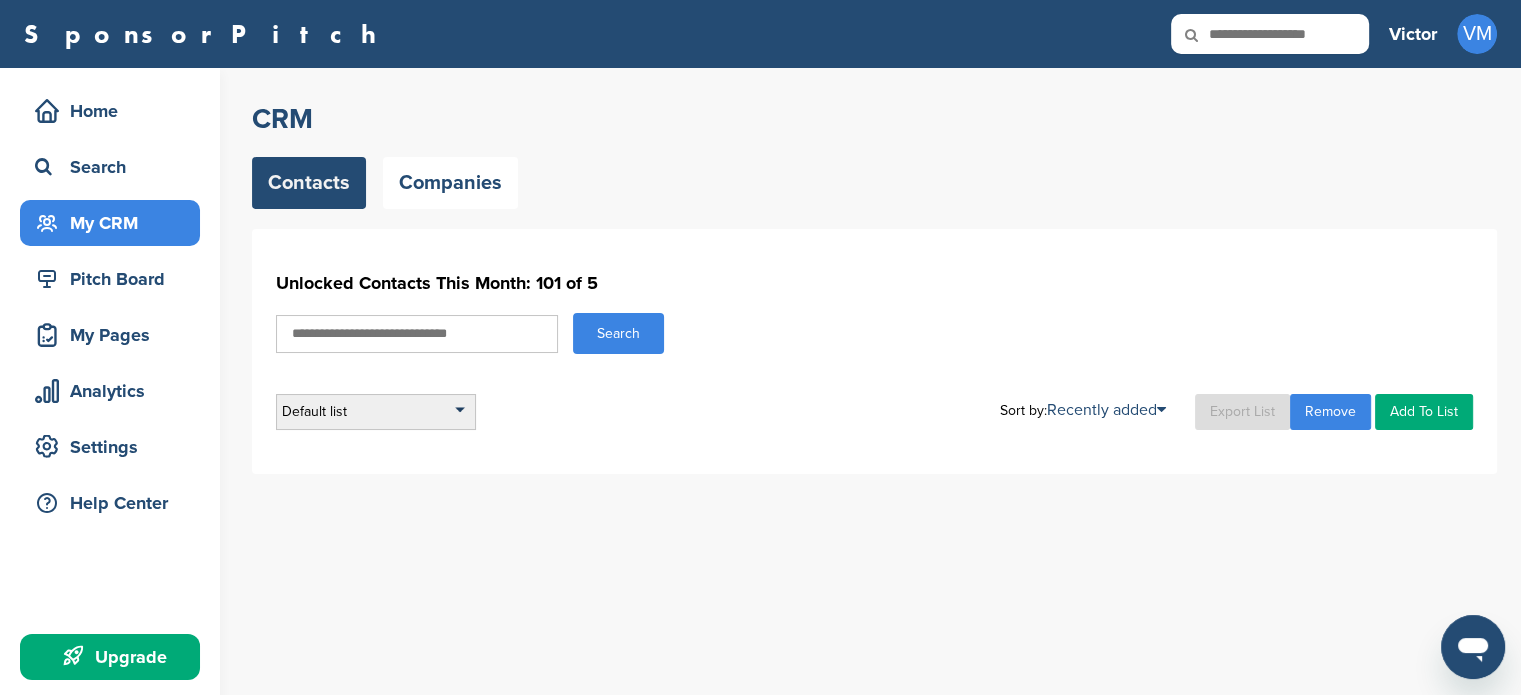 type 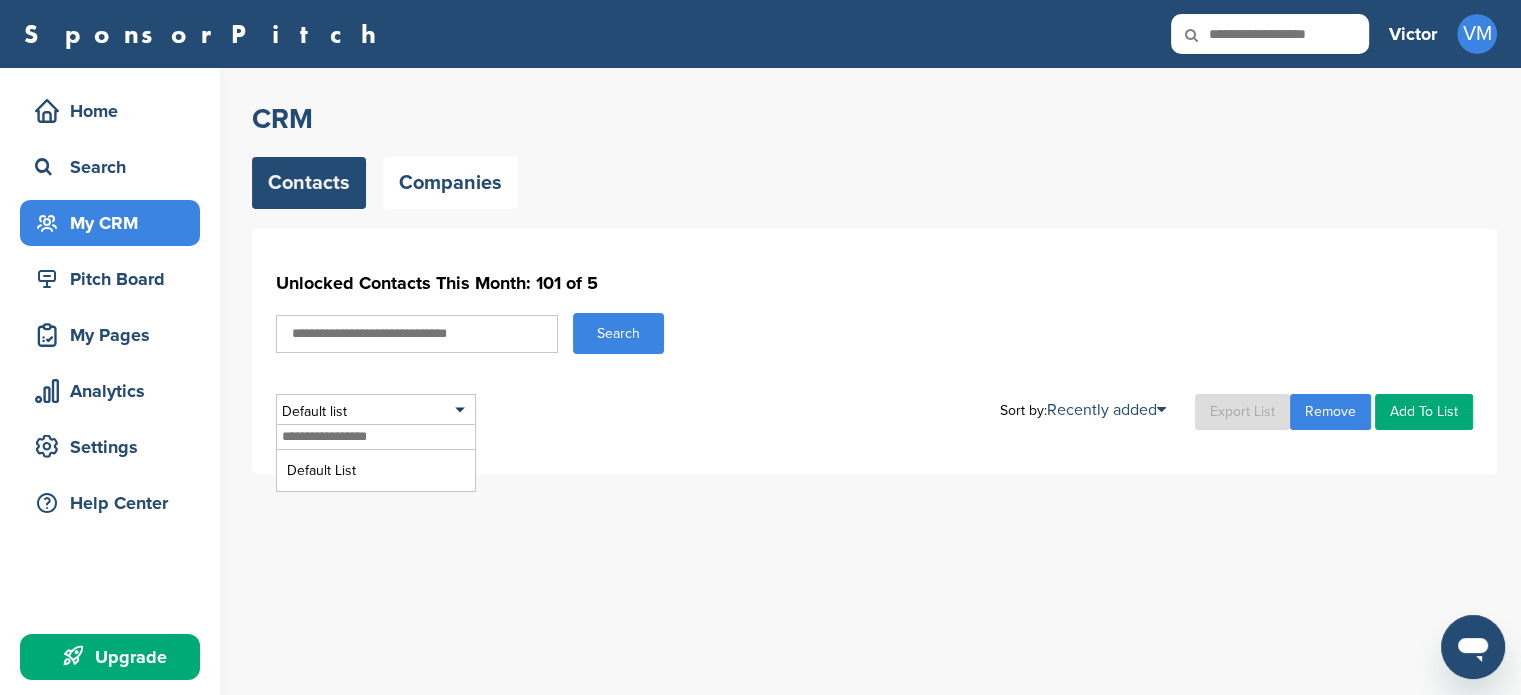 click on "Default list
Default List
Sort by:
Recently added
Last Viewed
Company Name
Stage
Recently added
Export List
Remove
Add To List" at bounding box center [874, 412] 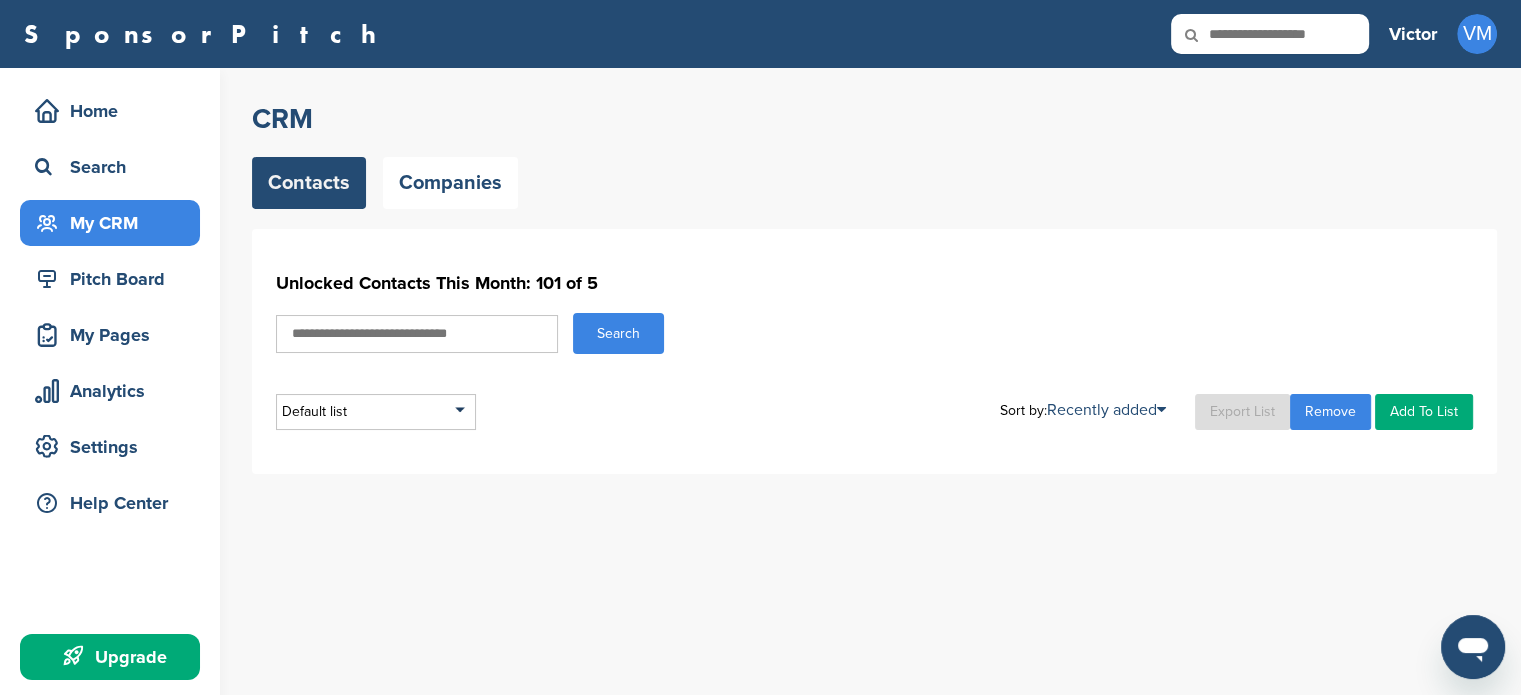 click on "My CRM" at bounding box center (115, 223) 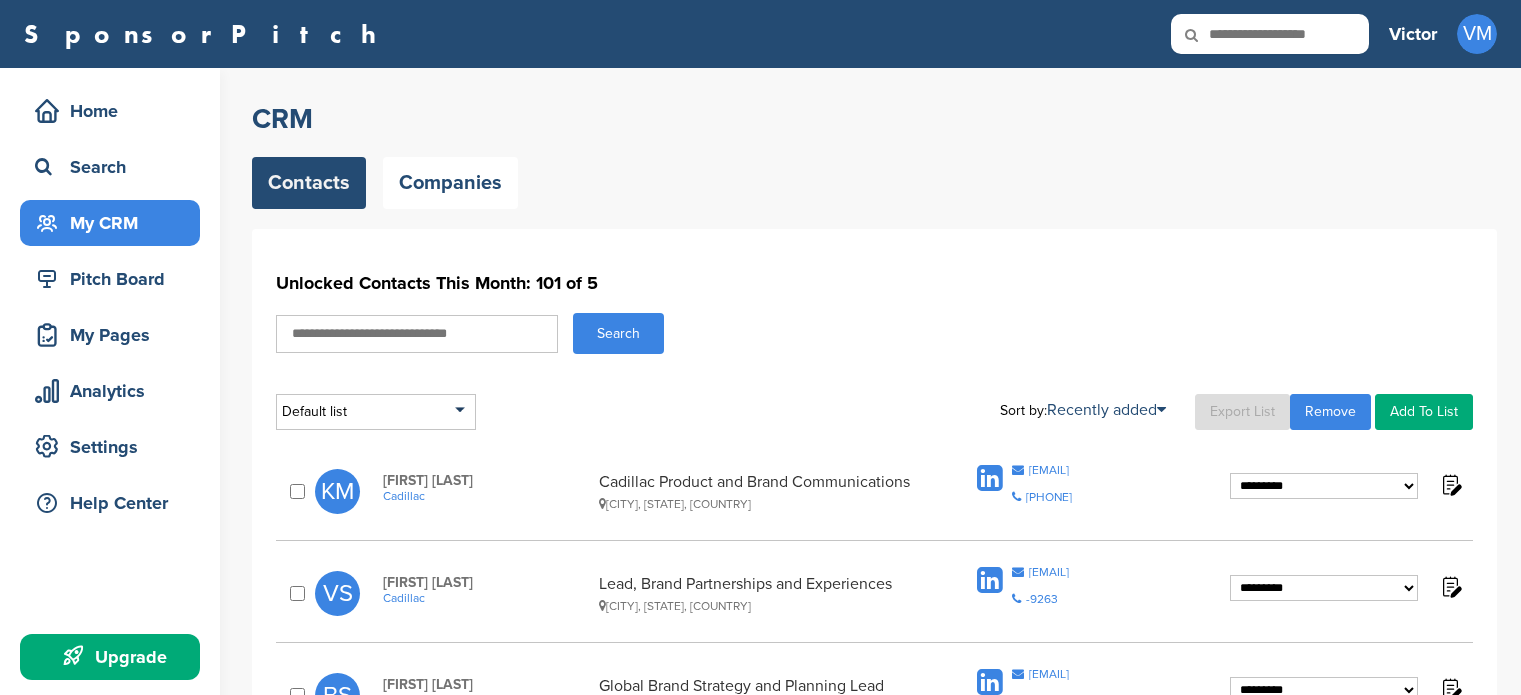 scroll, scrollTop: 0, scrollLeft: 0, axis: both 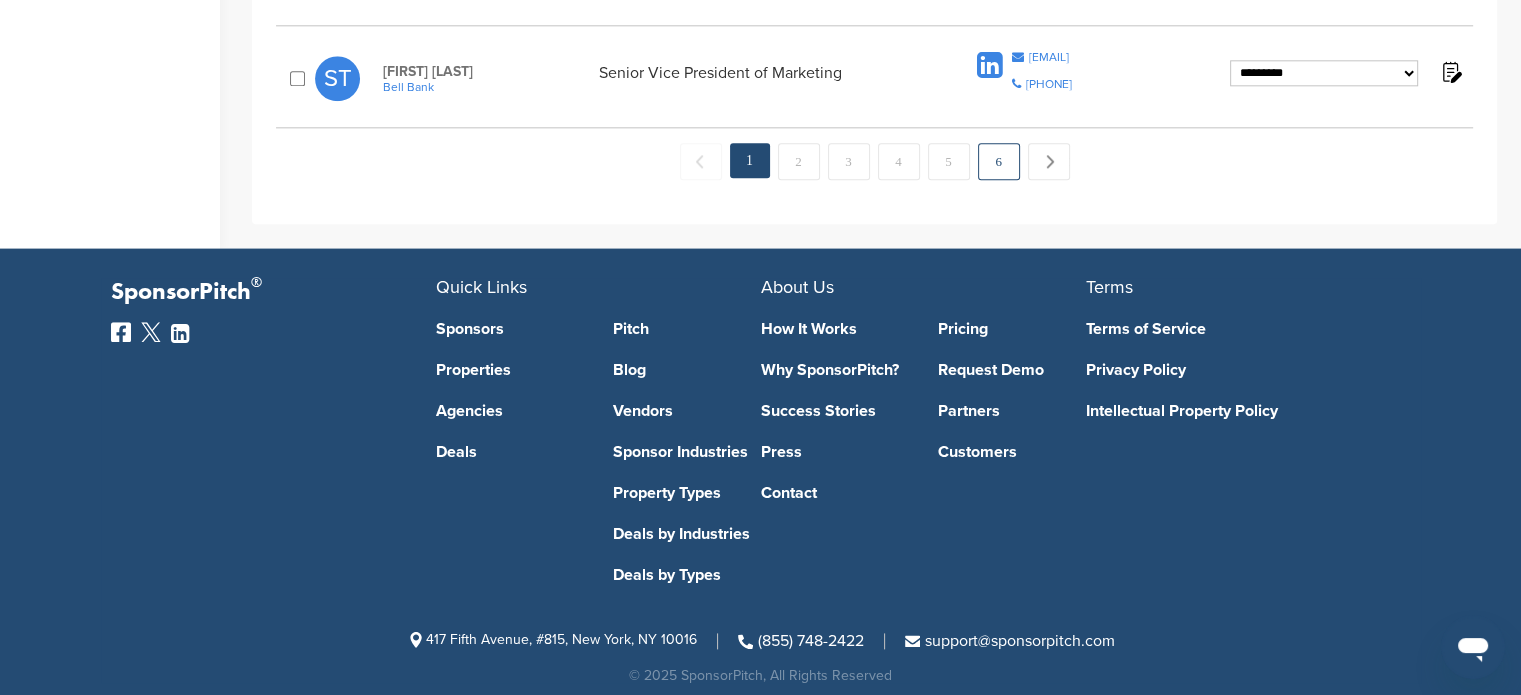 click on "6" at bounding box center (999, 161) 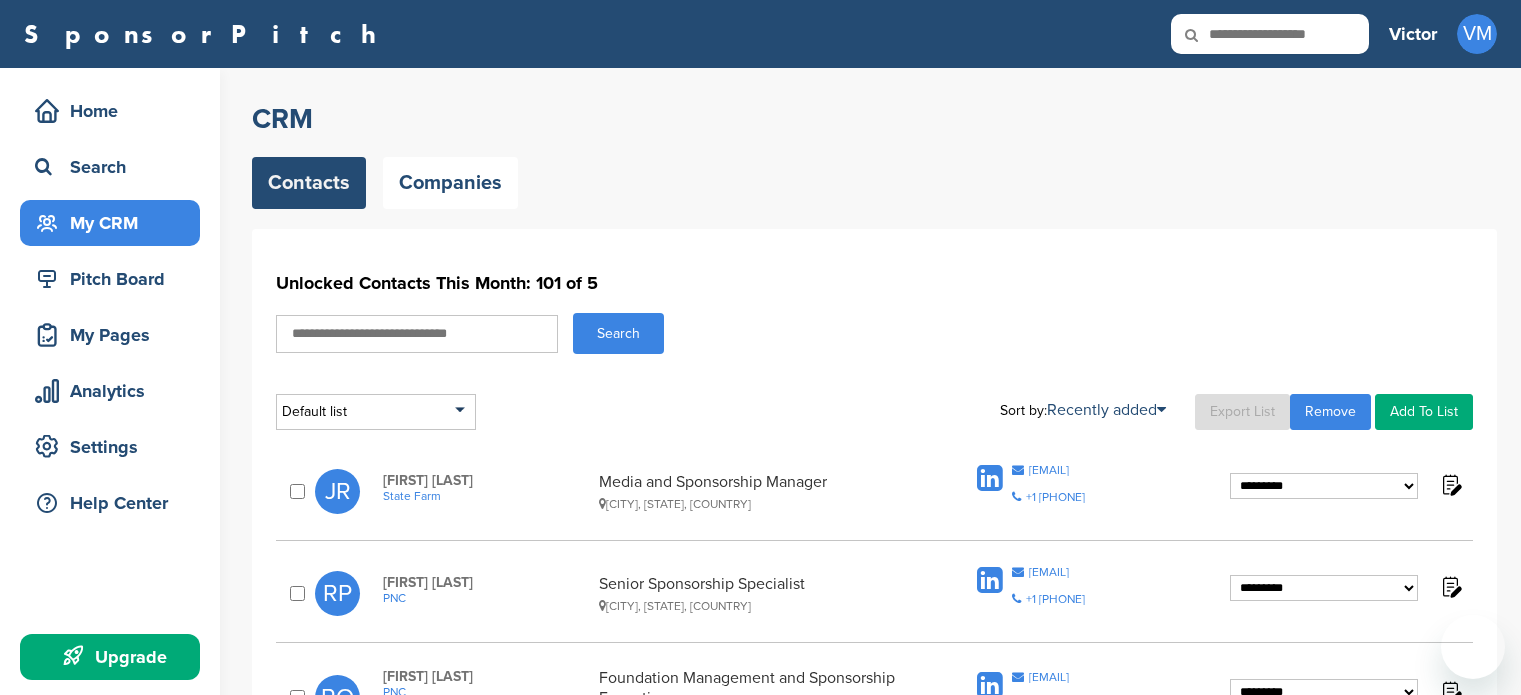scroll, scrollTop: 0, scrollLeft: 0, axis: both 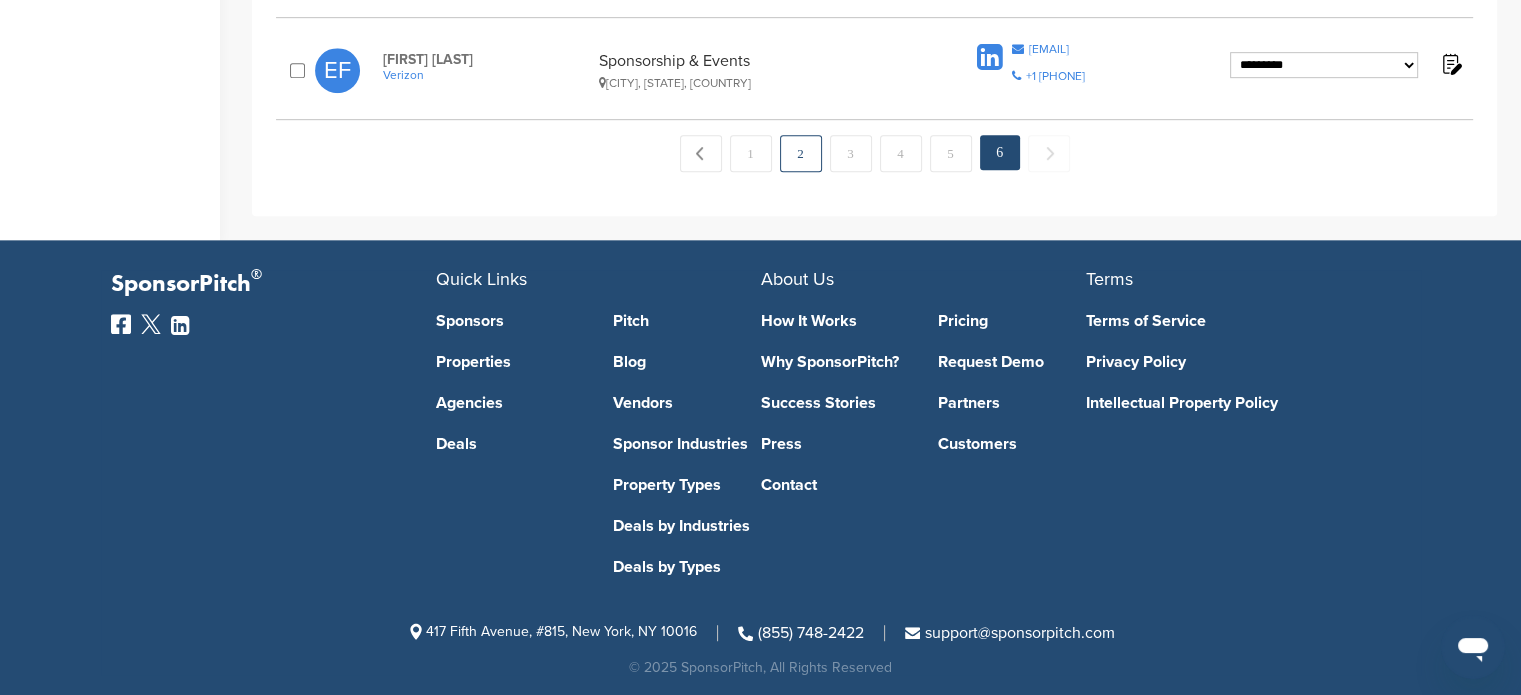 click on "2" at bounding box center (801, 153) 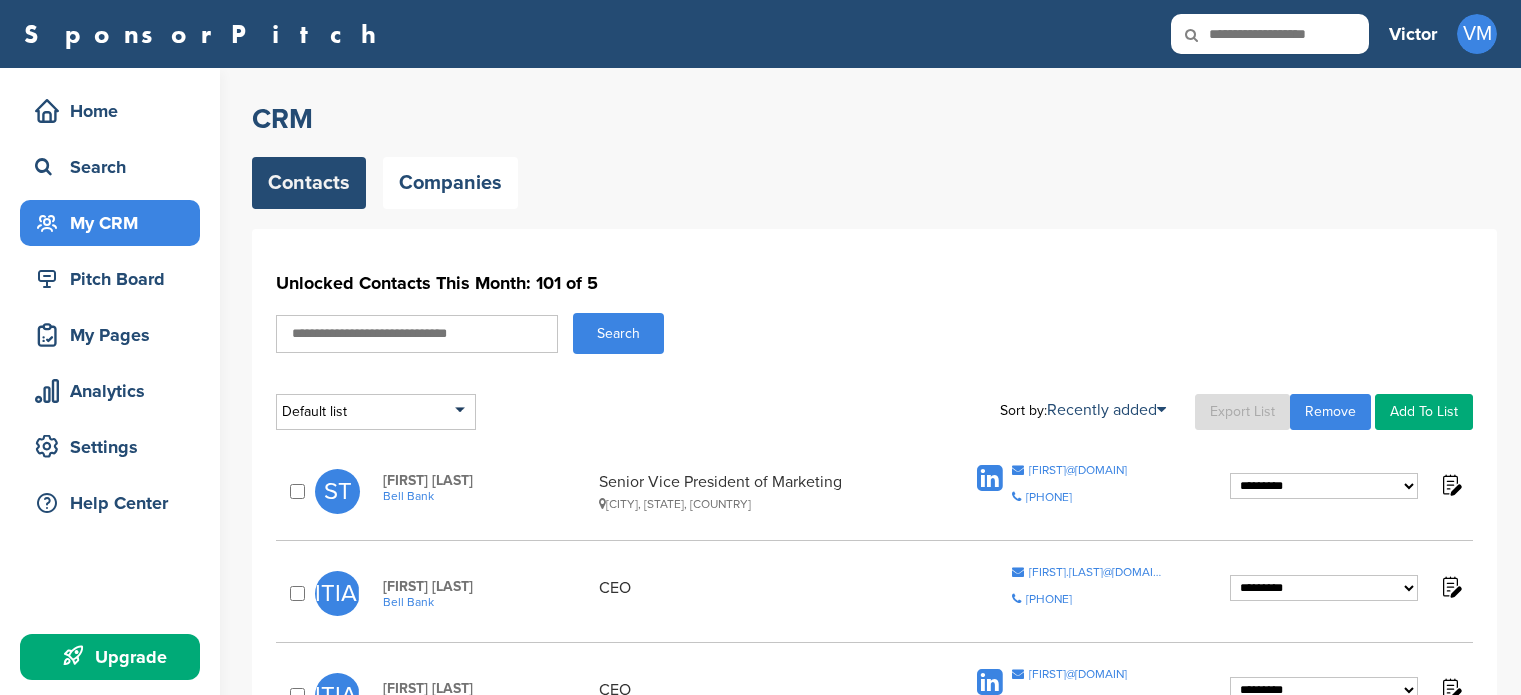 scroll, scrollTop: 0, scrollLeft: 0, axis: both 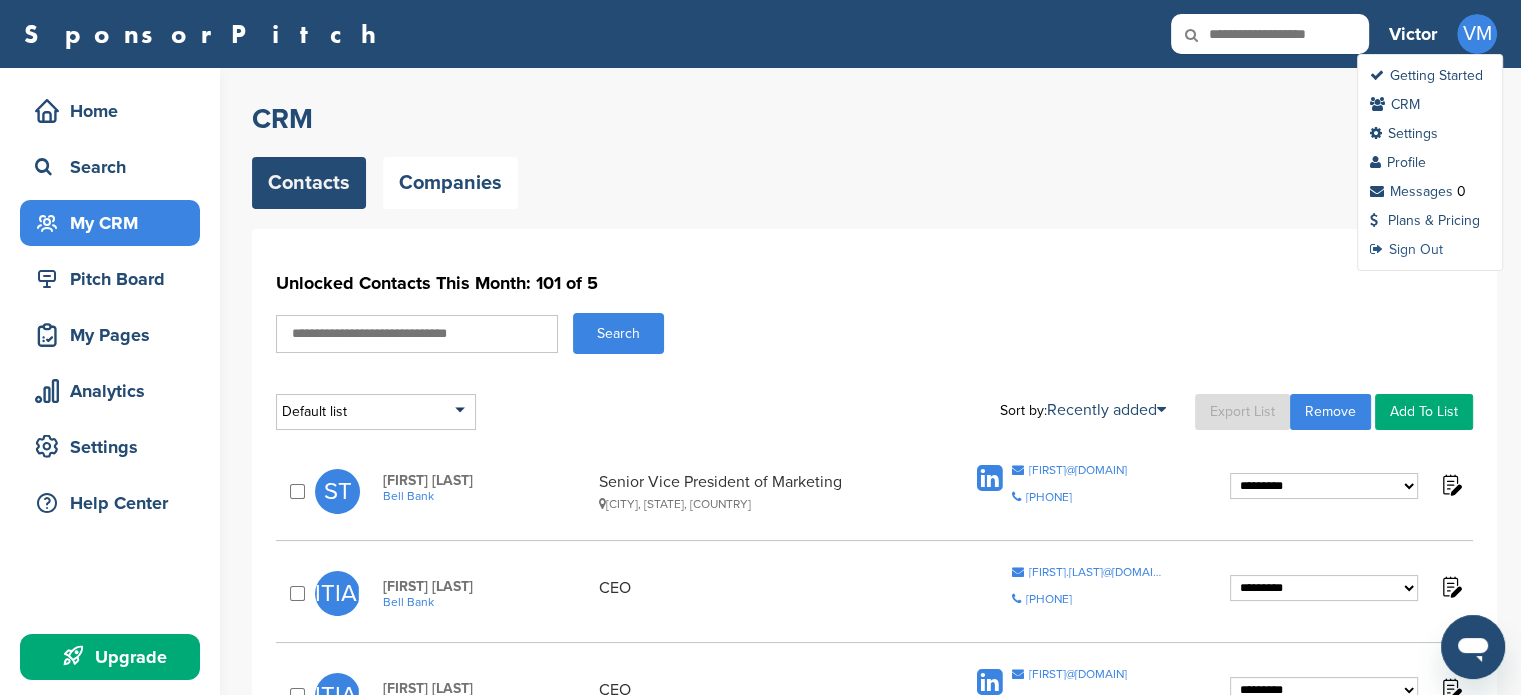 click on "Sign Out" at bounding box center [1406, 249] 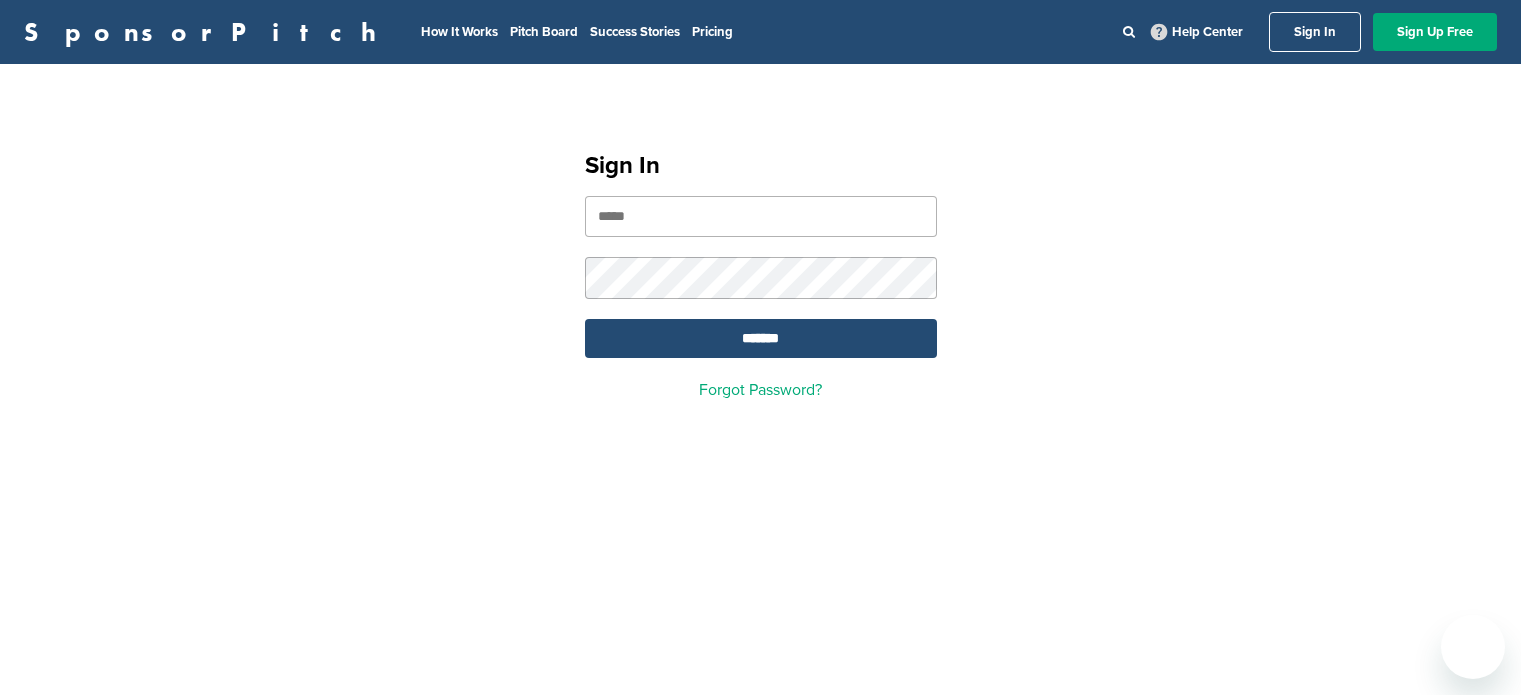 scroll, scrollTop: 0, scrollLeft: 0, axis: both 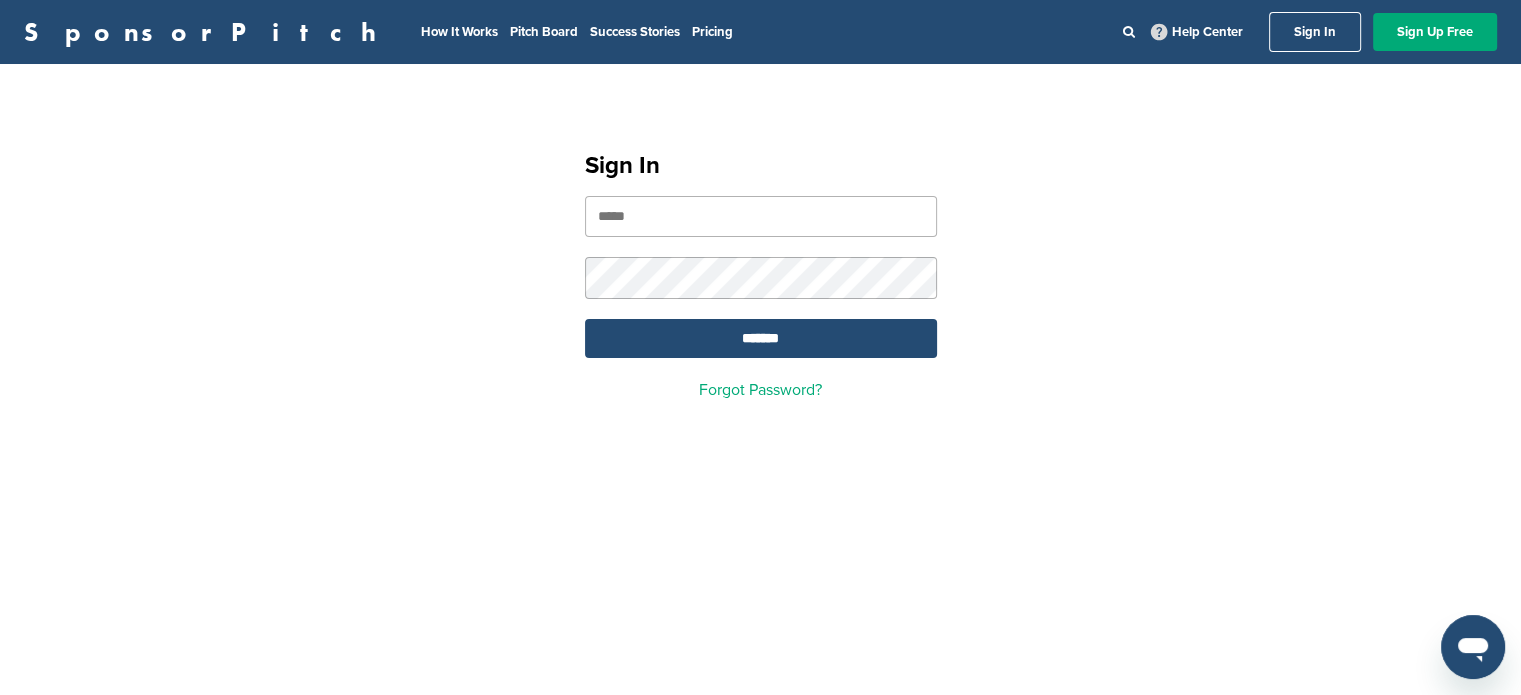 click at bounding box center [761, 216] 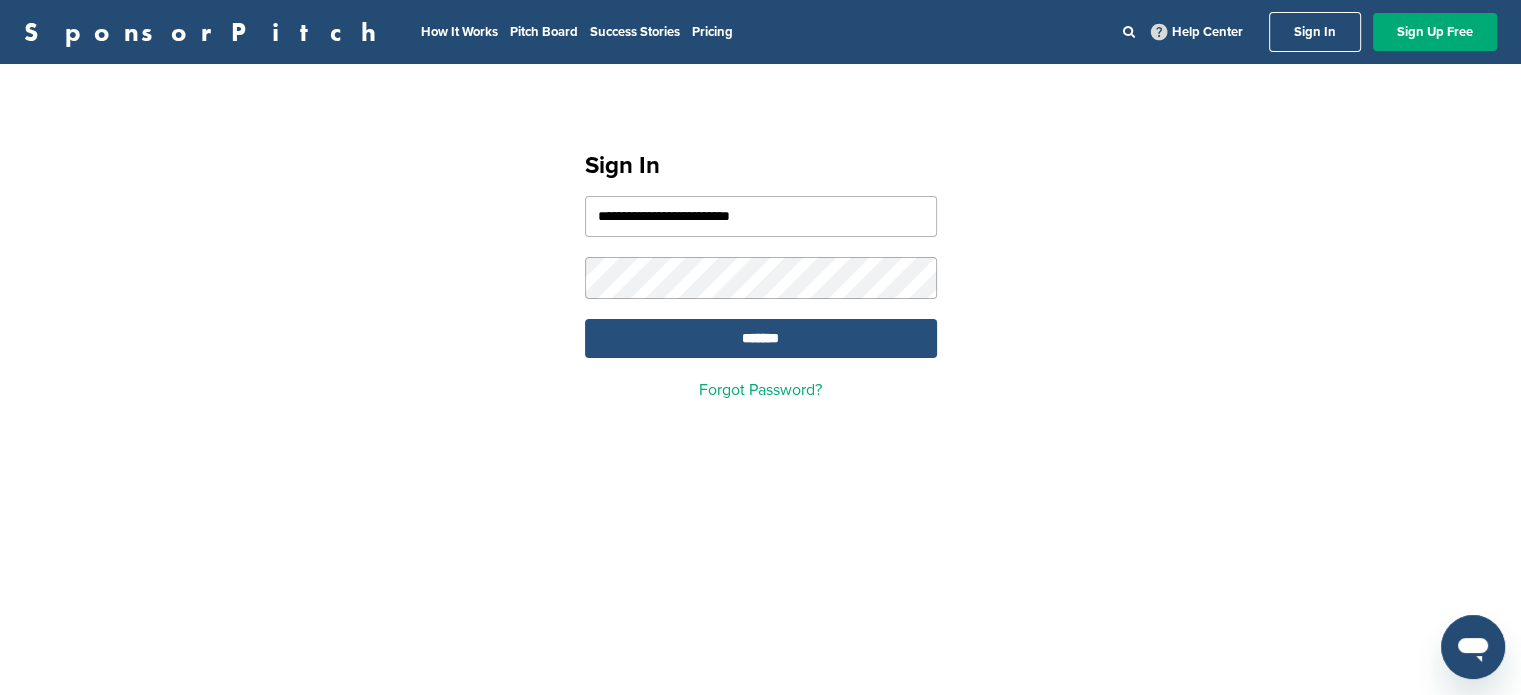 click on "*******" at bounding box center [761, 338] 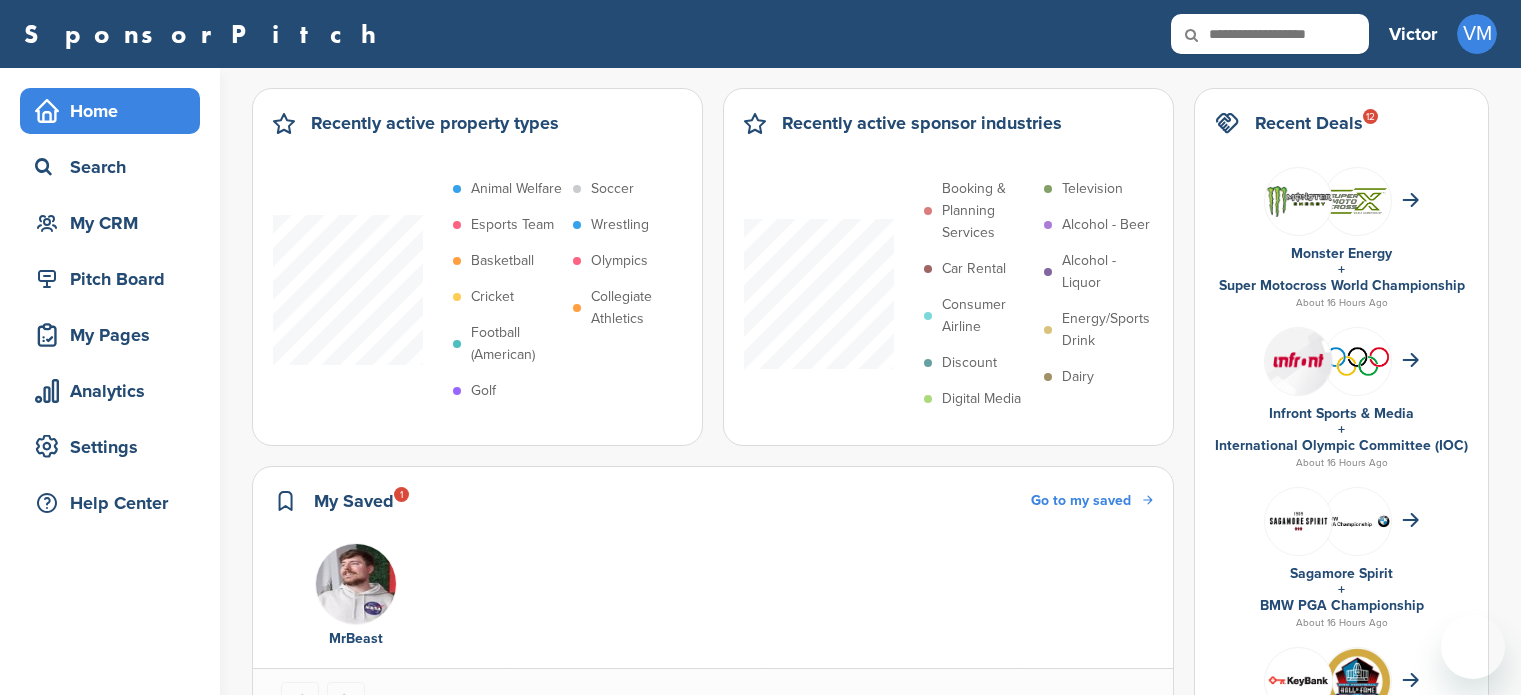 scroll, scrollTop: 0, scrollLeft: 0, axis: both 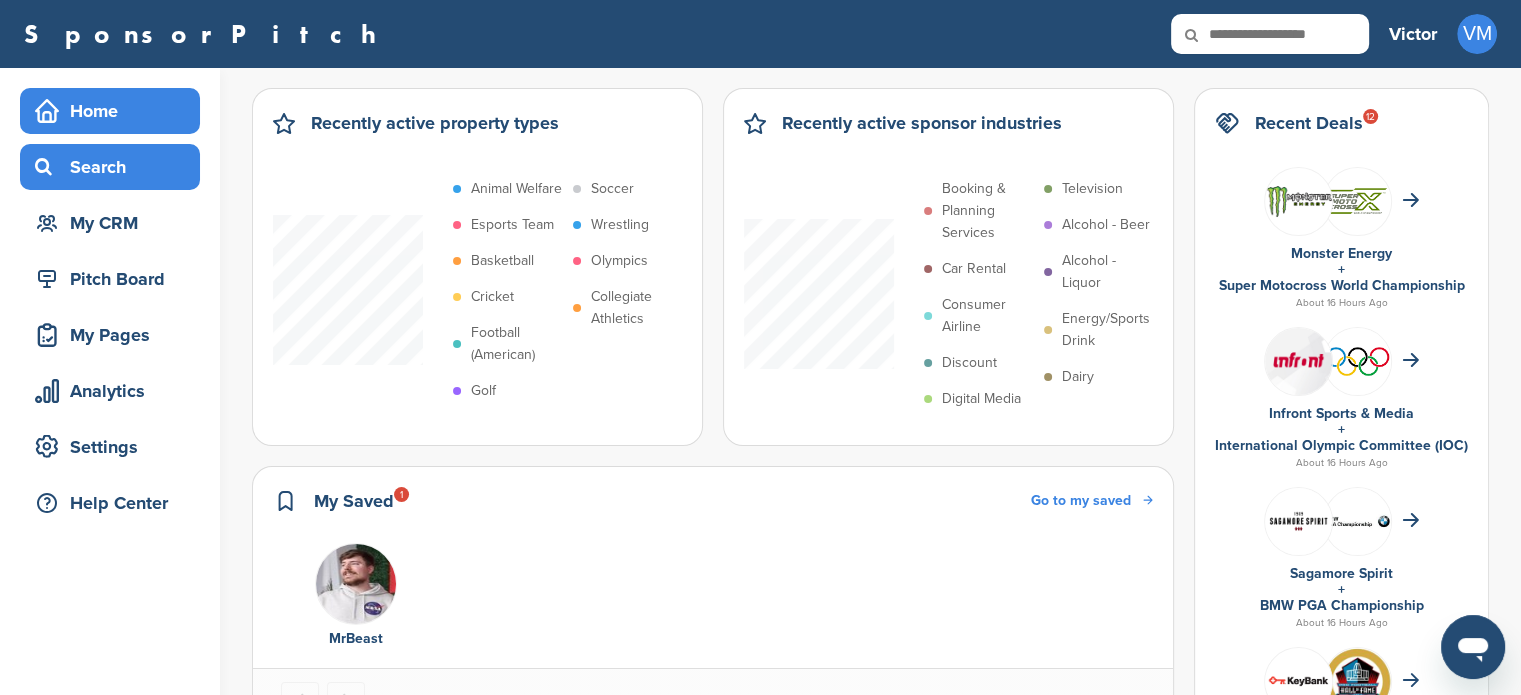 click on "Search" at bounding box center (115, 167) 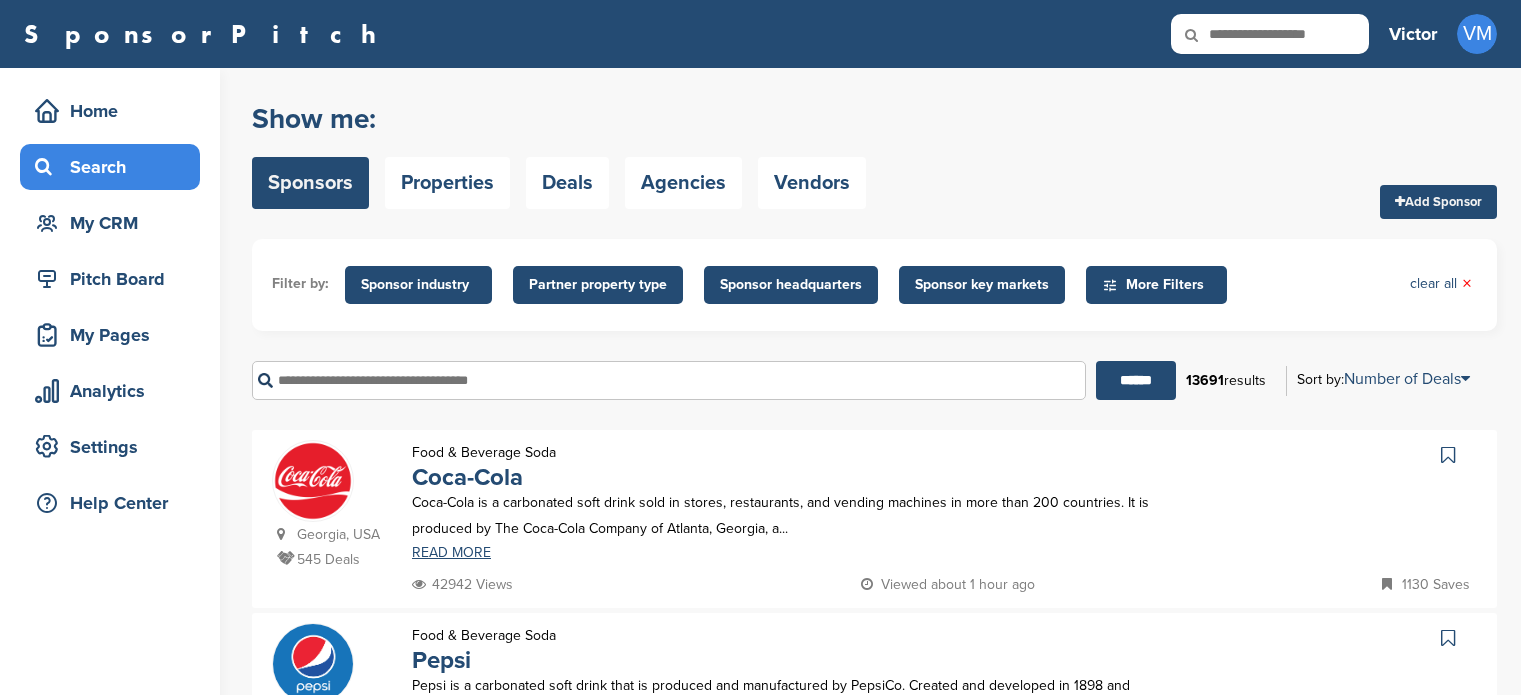 scroll, scrollTop: 0, scrollLeft: 0, axis: both 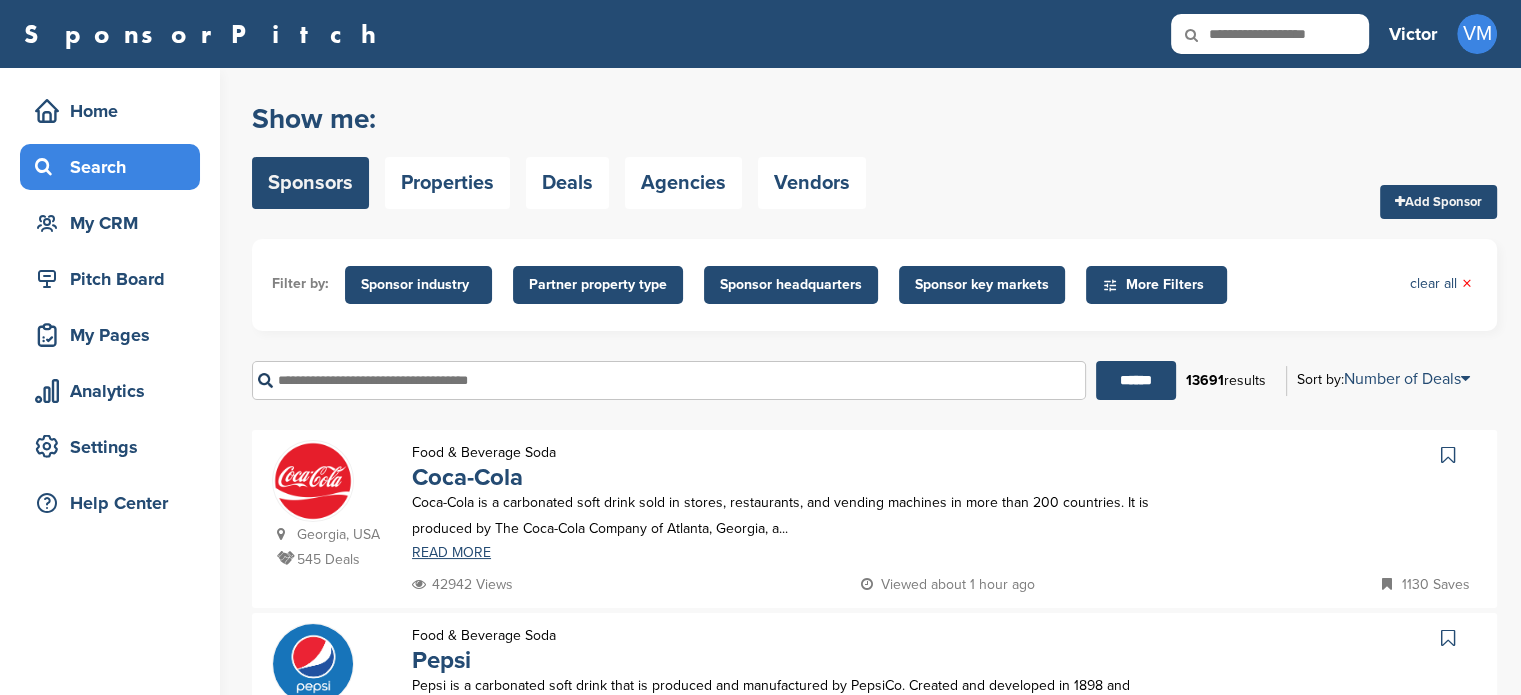 click at bounding box center (669, 380) 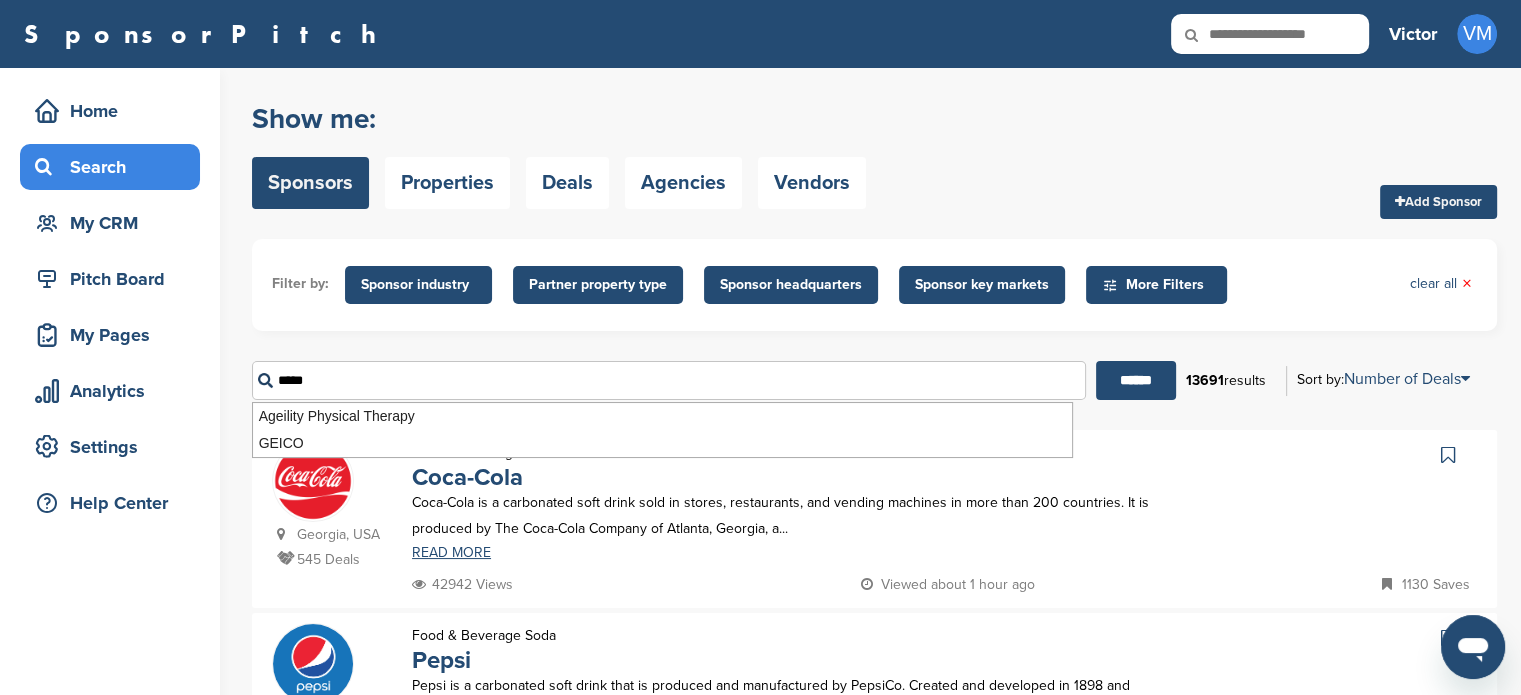 type on "*****" 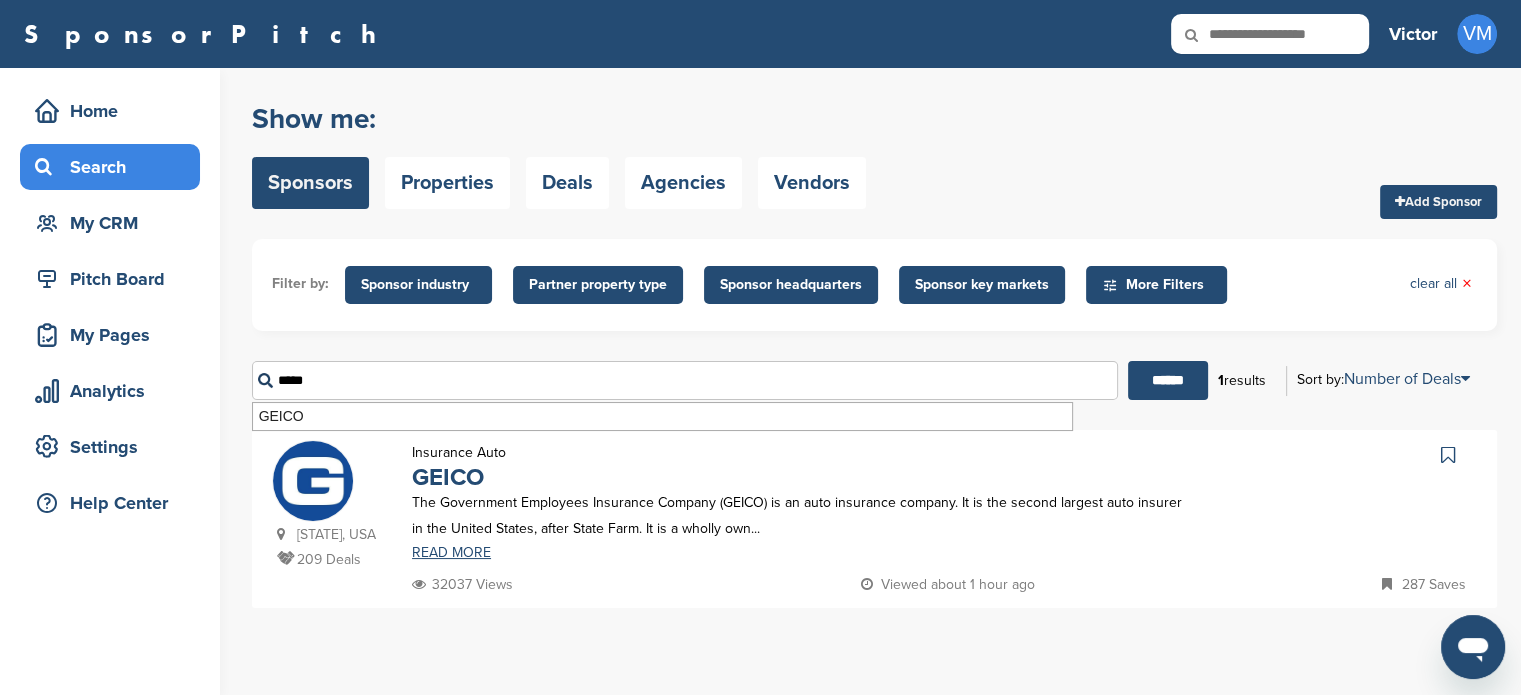 click on "The Government Employees Insurance Company (GEICO) is an auto insurance company. It is the second largest auto insurer in the United States, after State Farm. It is a wholly own..." at bounding box center [799, 515] 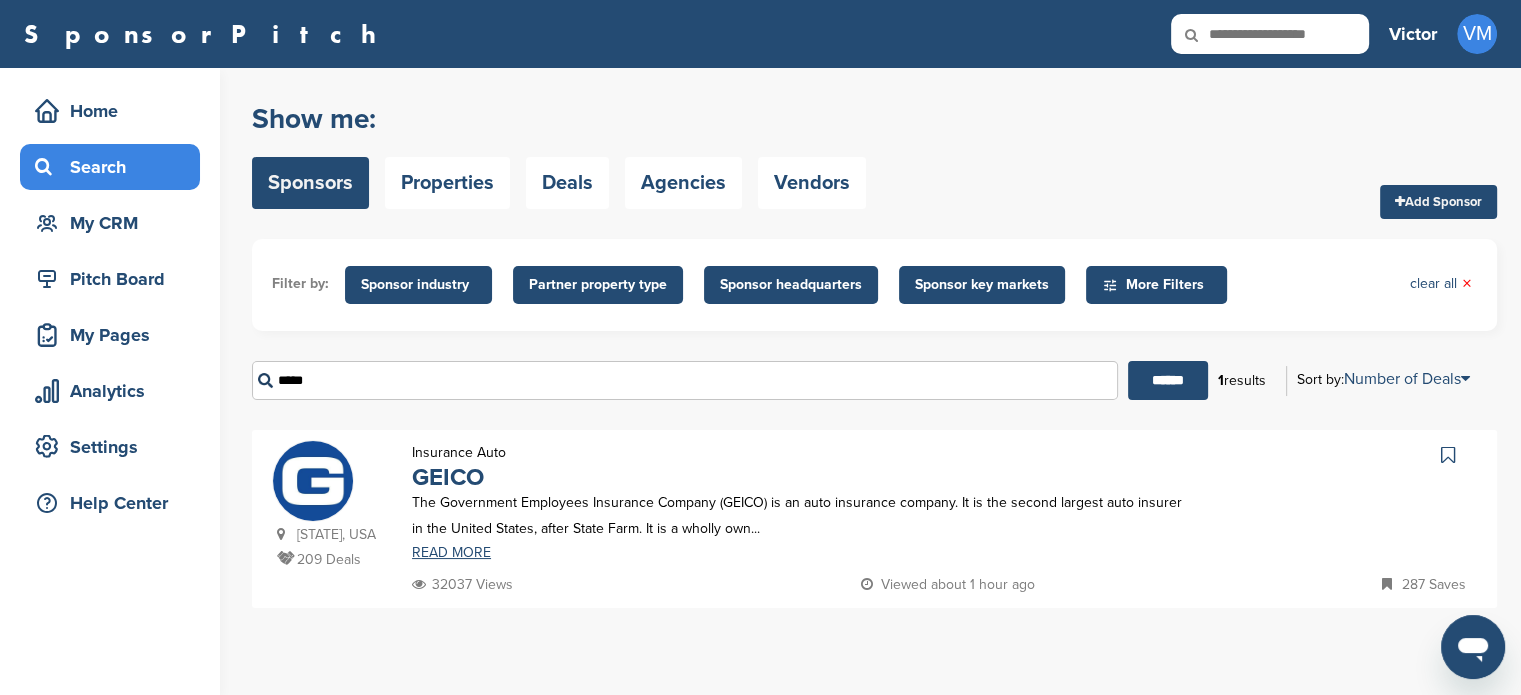 click at bounding box center (313, 481) 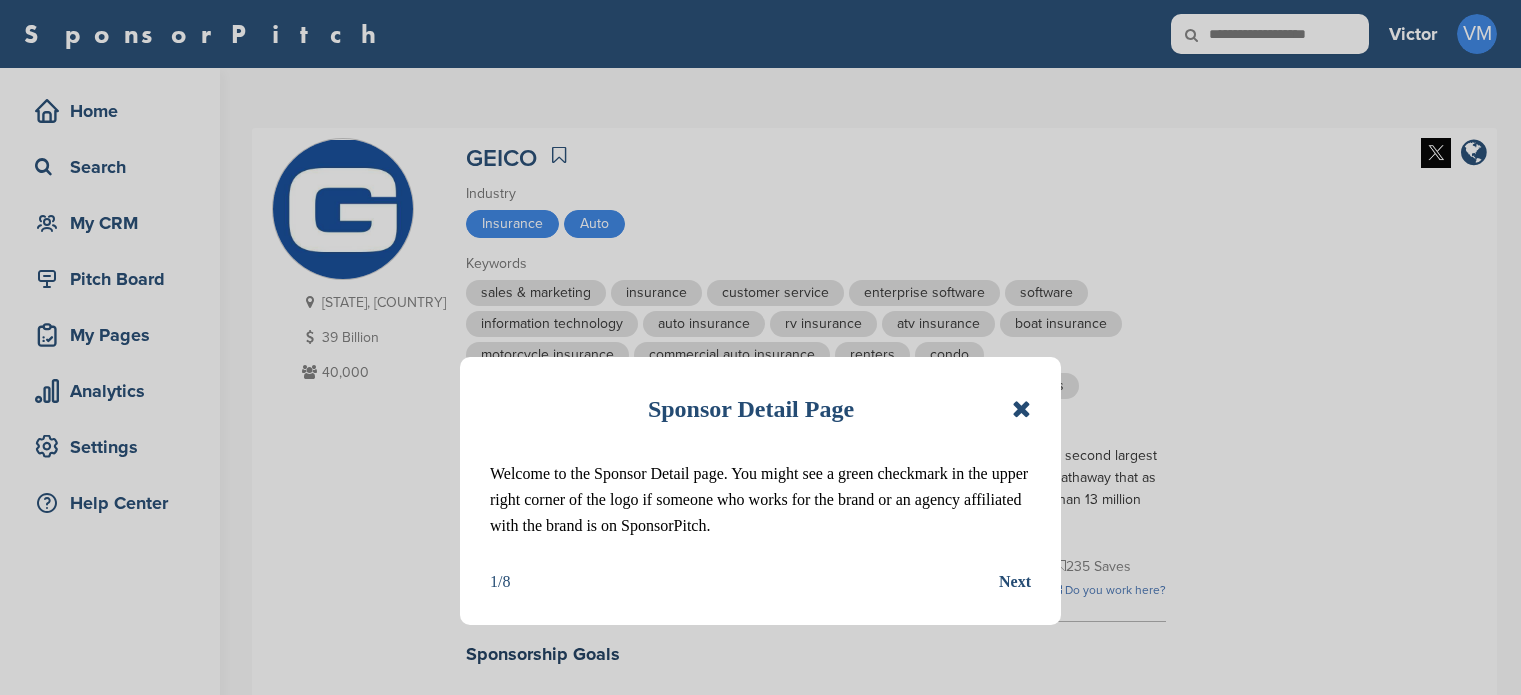scroll, scrollTop: 0, scrollLeft: 0, axis: both 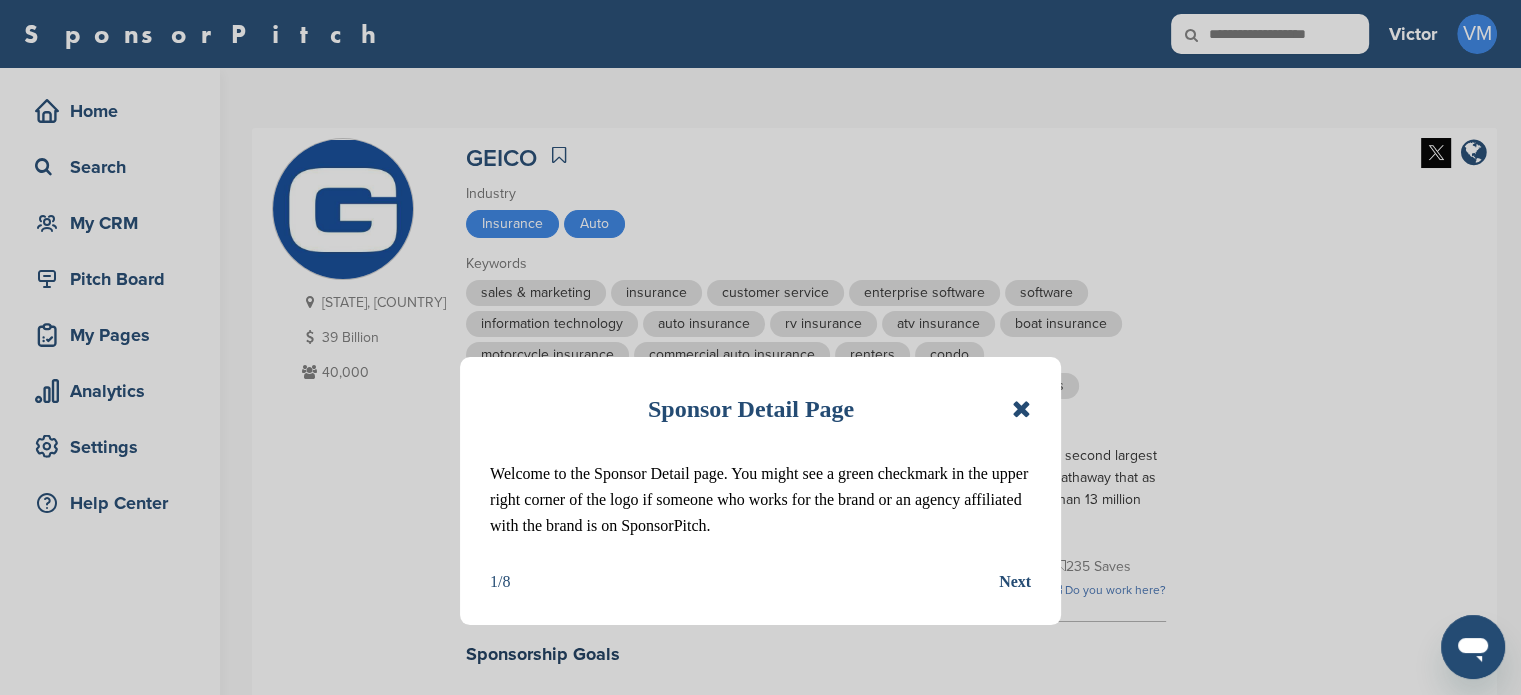 click at bounding box center [1021, 409] 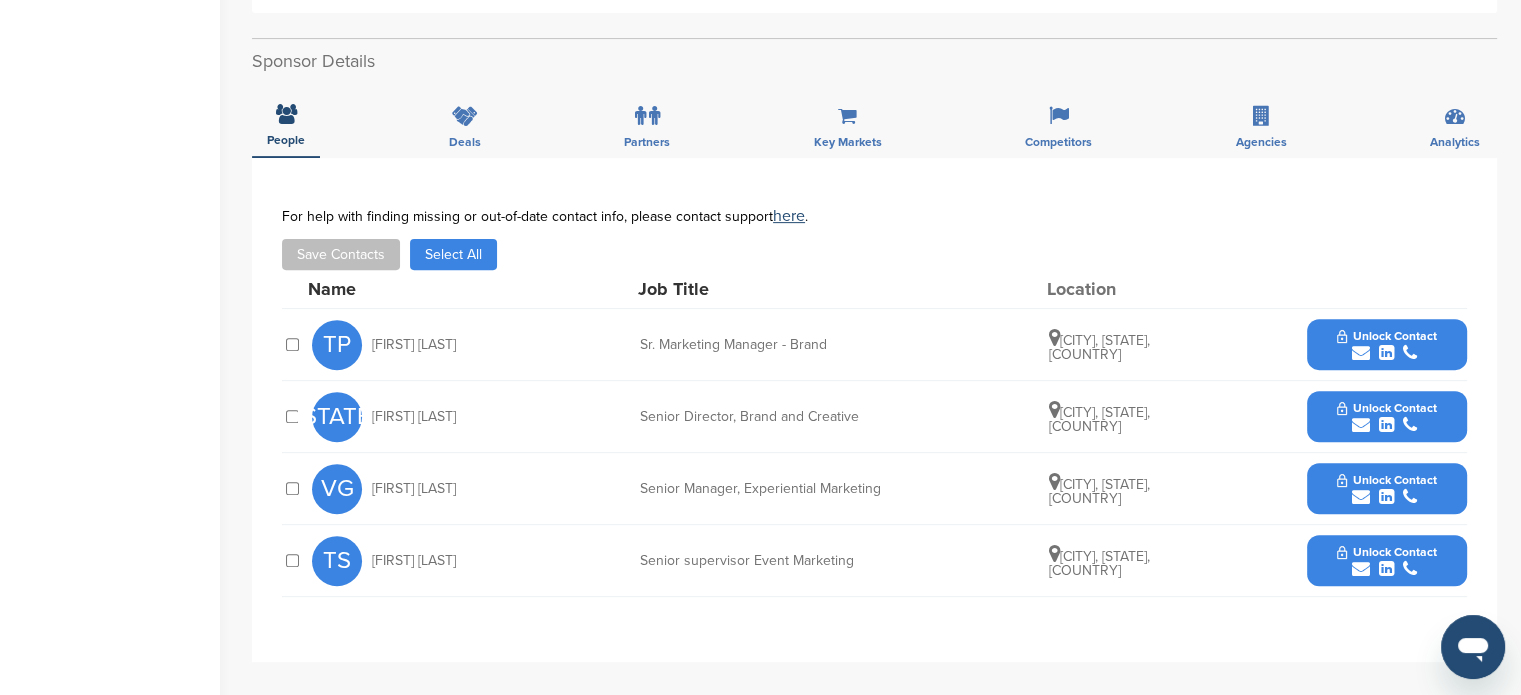 scroll, scrollTop: 719, scrollLeft: 0, axis: vertical 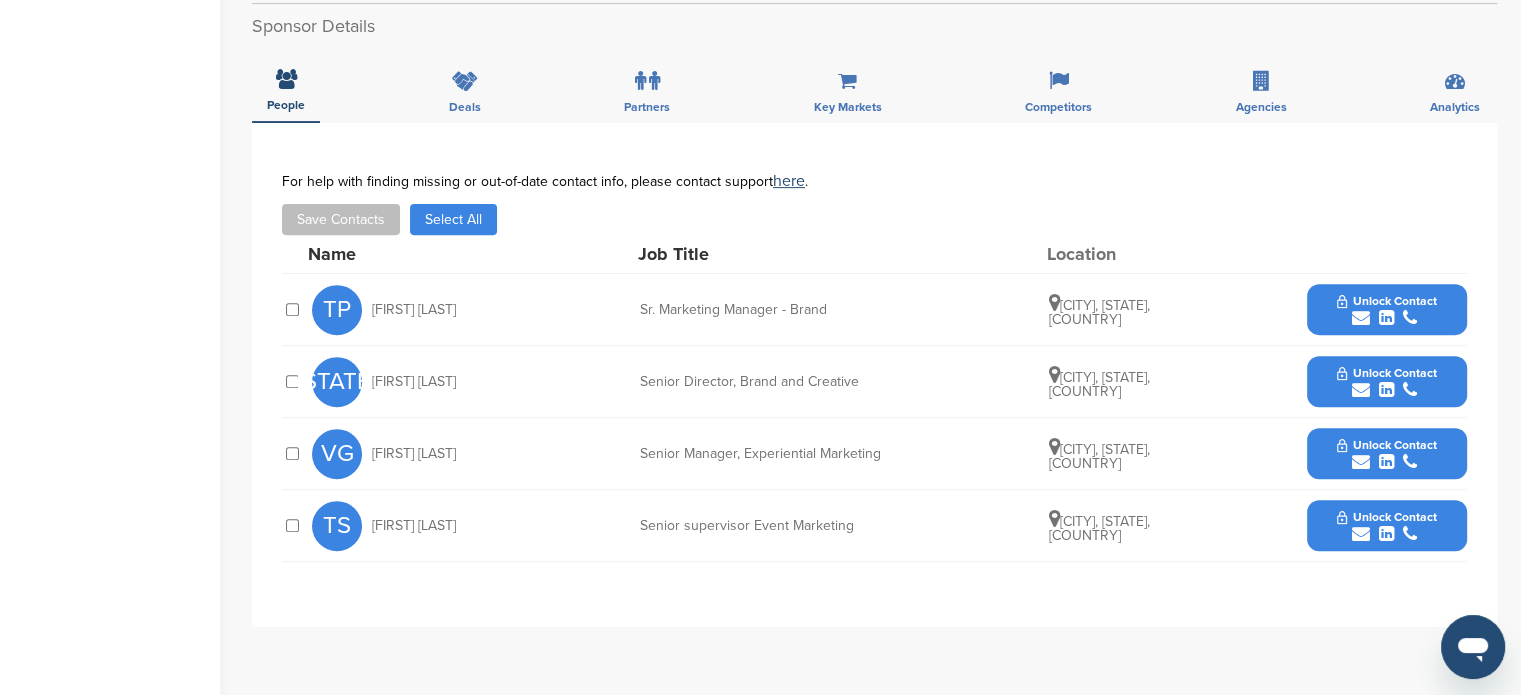 click on "Unlock Contact" at bounding box center (1386, 301) 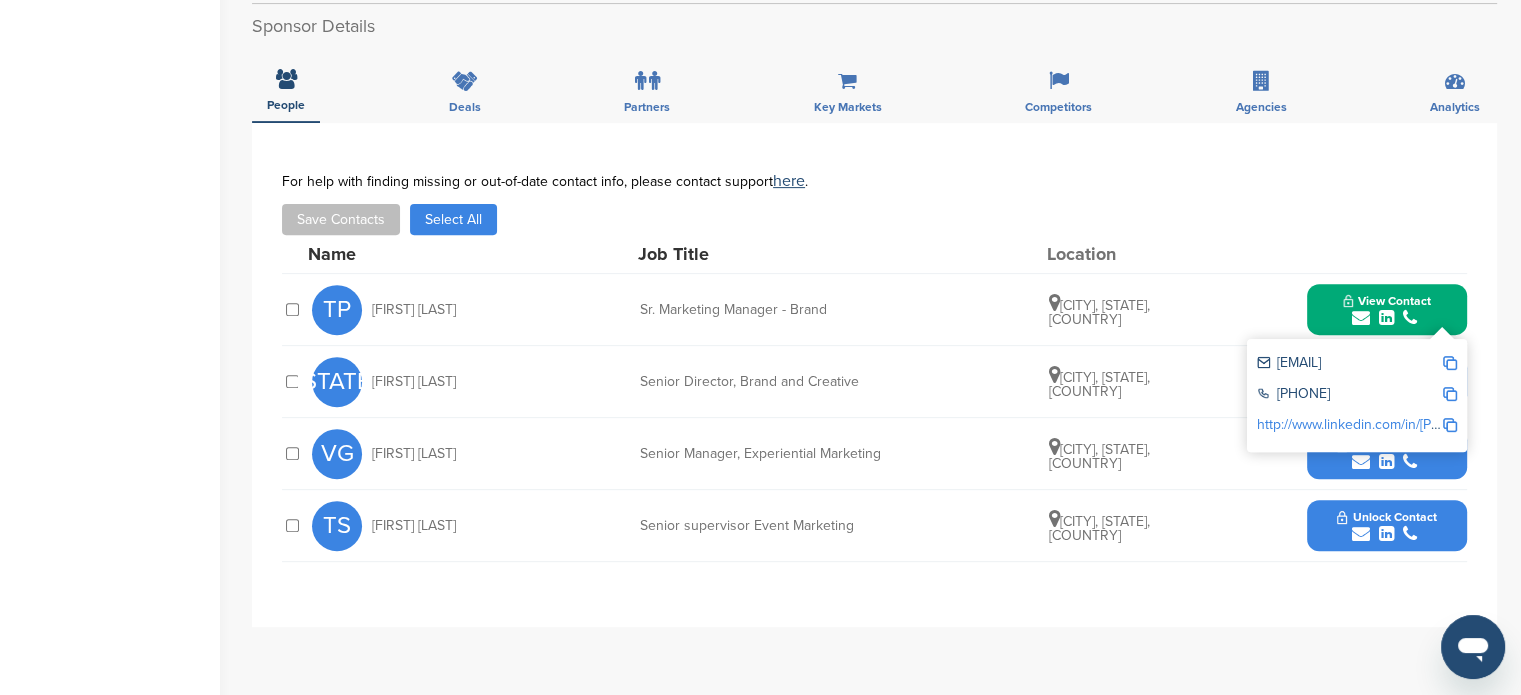 click at bounding box center [1450, 363] 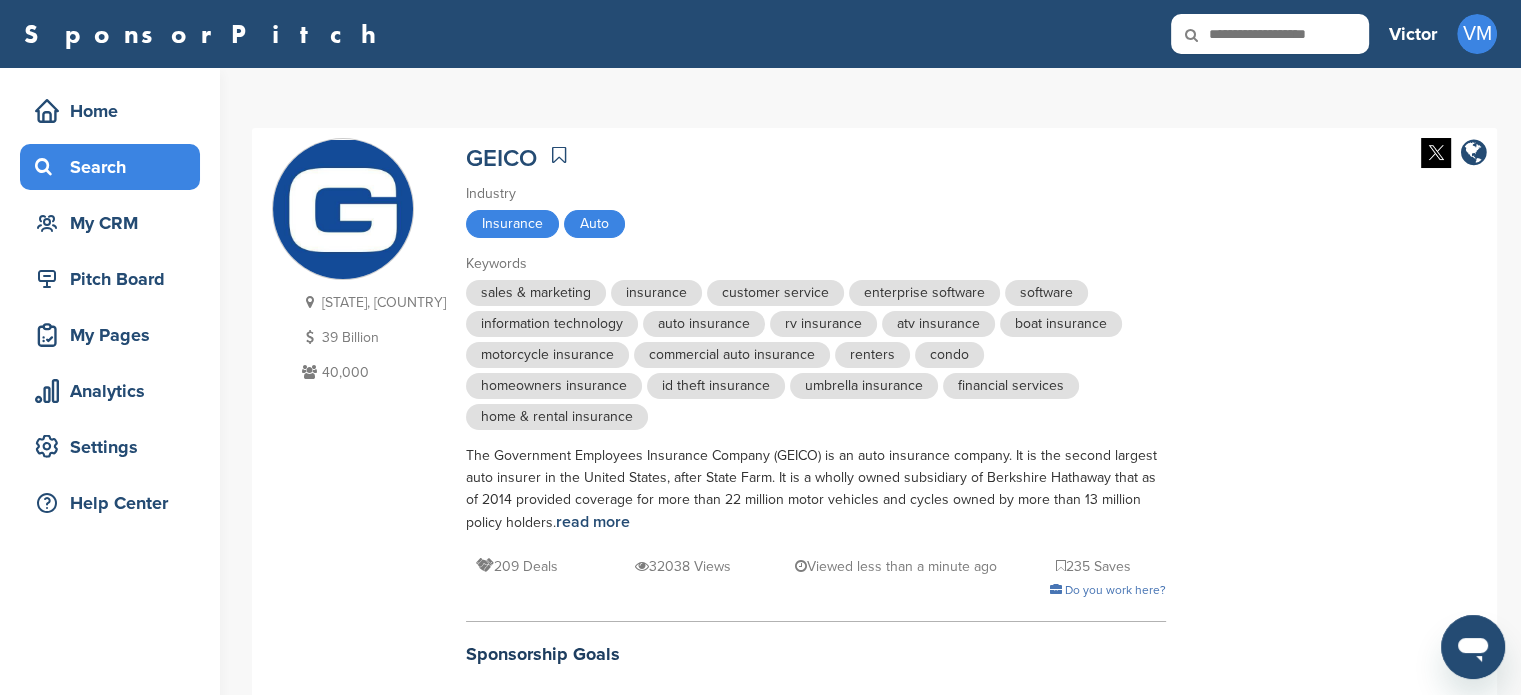 click on "Search" at bounding box center [115, 167] 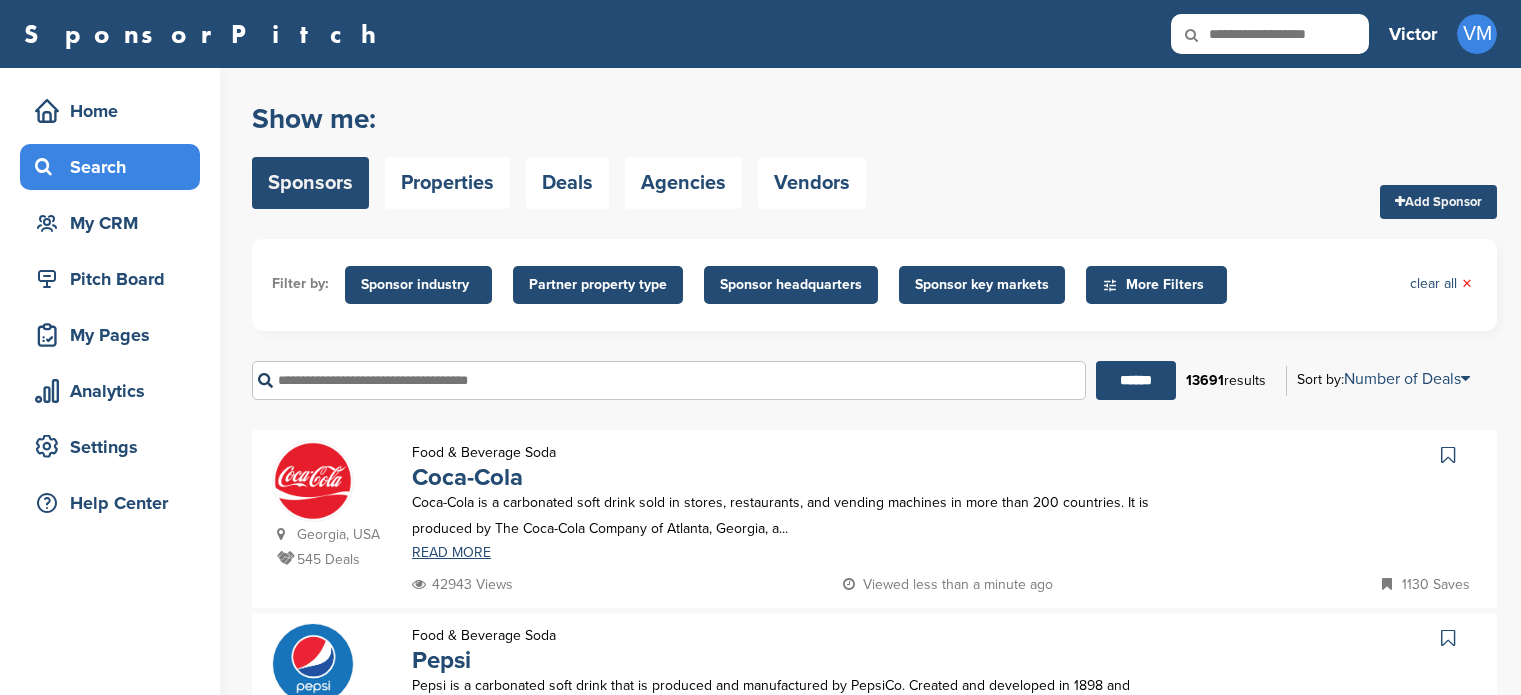 scroll, scrollTop: 0, scrollLeft: 0, axis: both 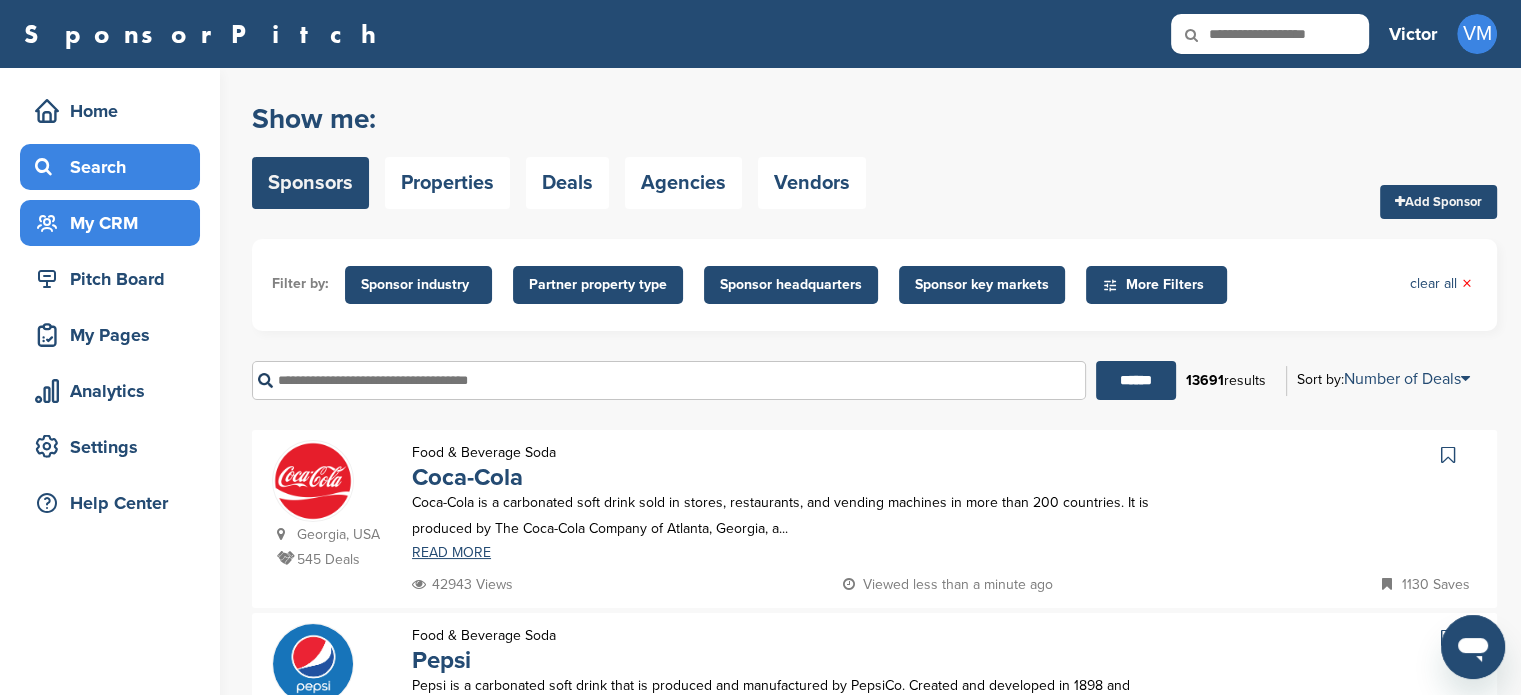 click on "My CRM" at bounding box center (110, 223) 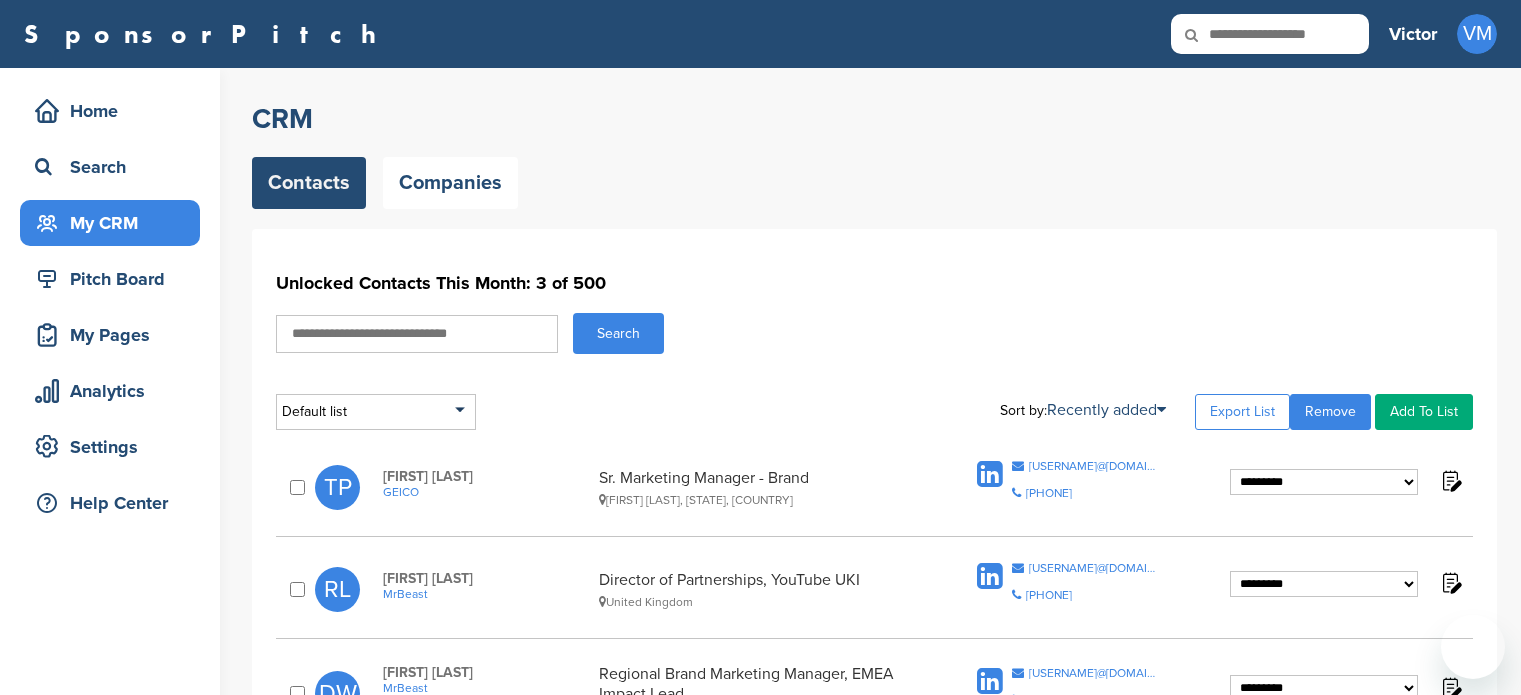 scroll, scrollTop: 0, scrollLeft: 0, axis: both 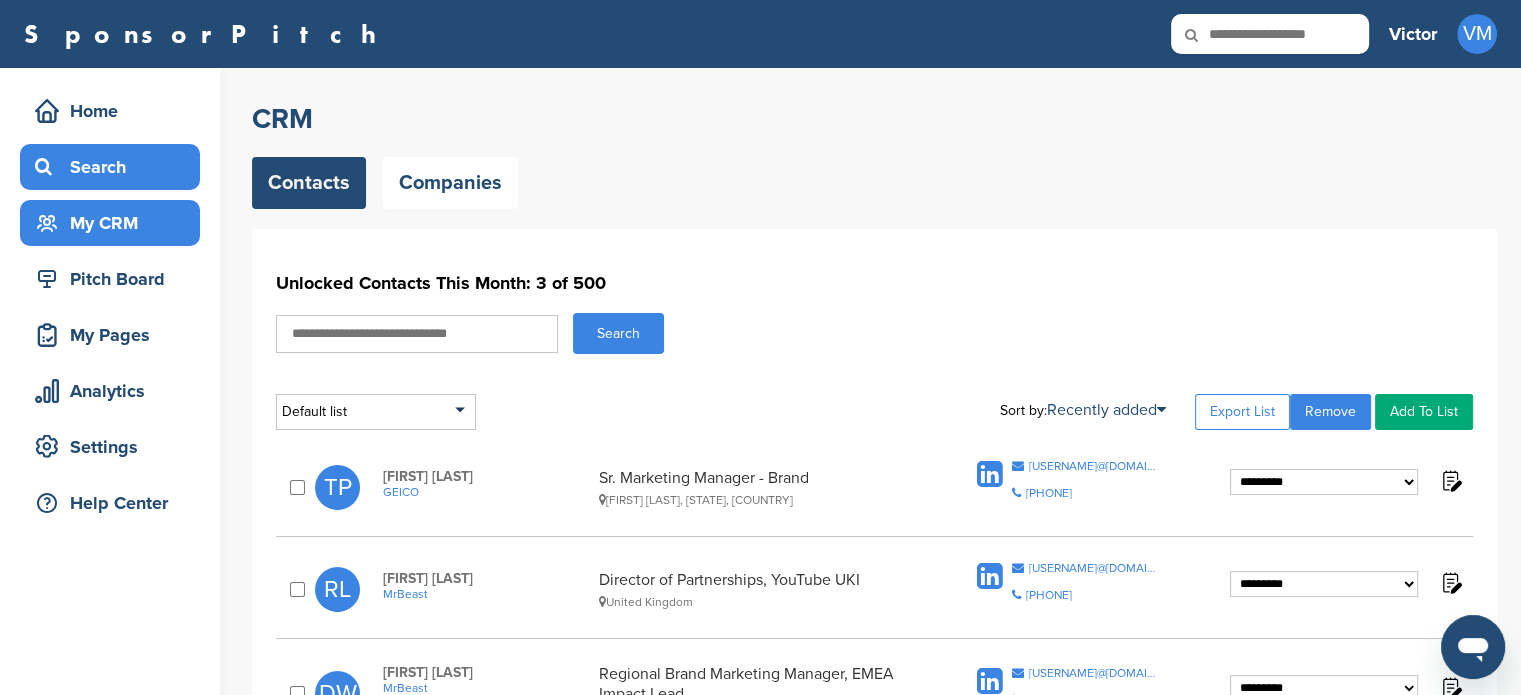 click on "Search" at bounding box center [115, 167] 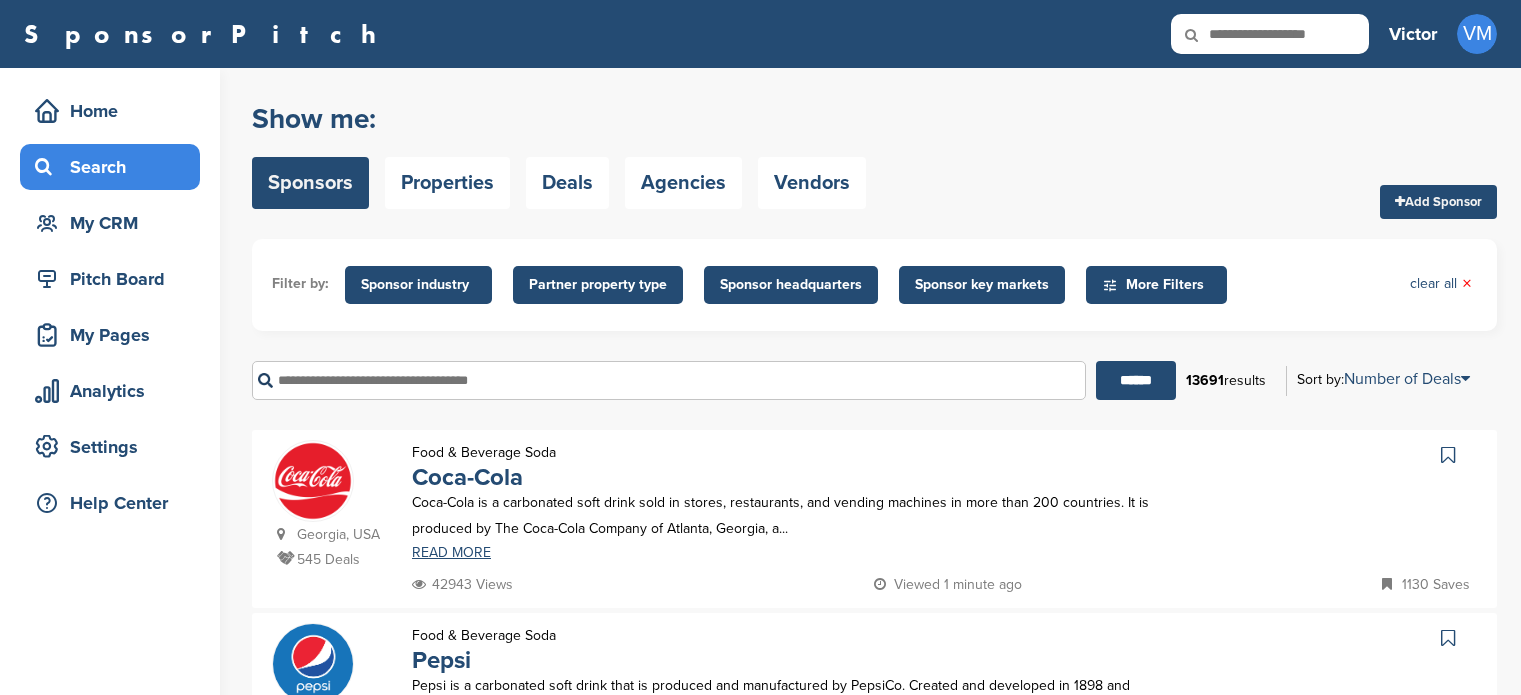 scroll, scrollTop: 0, scrollLeft: 0, axis: both 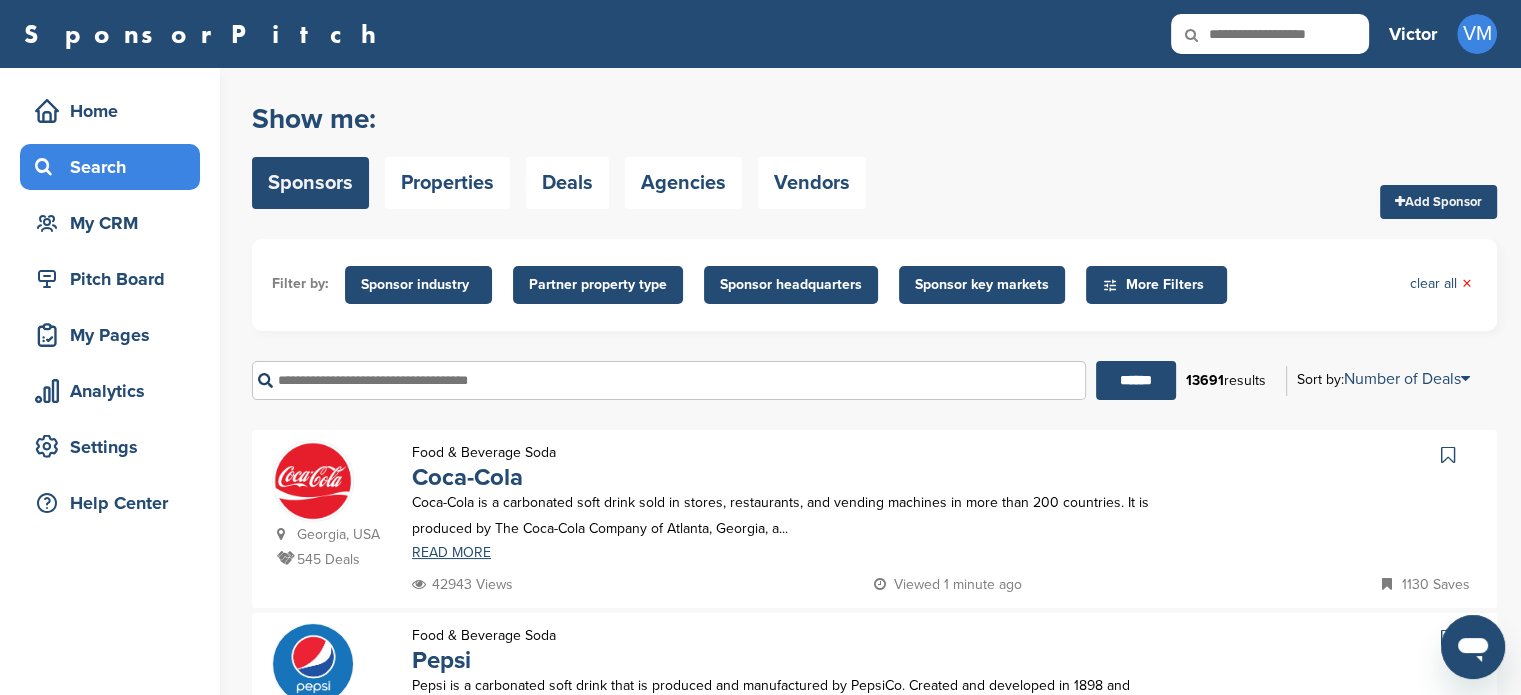 click at bounding box center (669, 380) 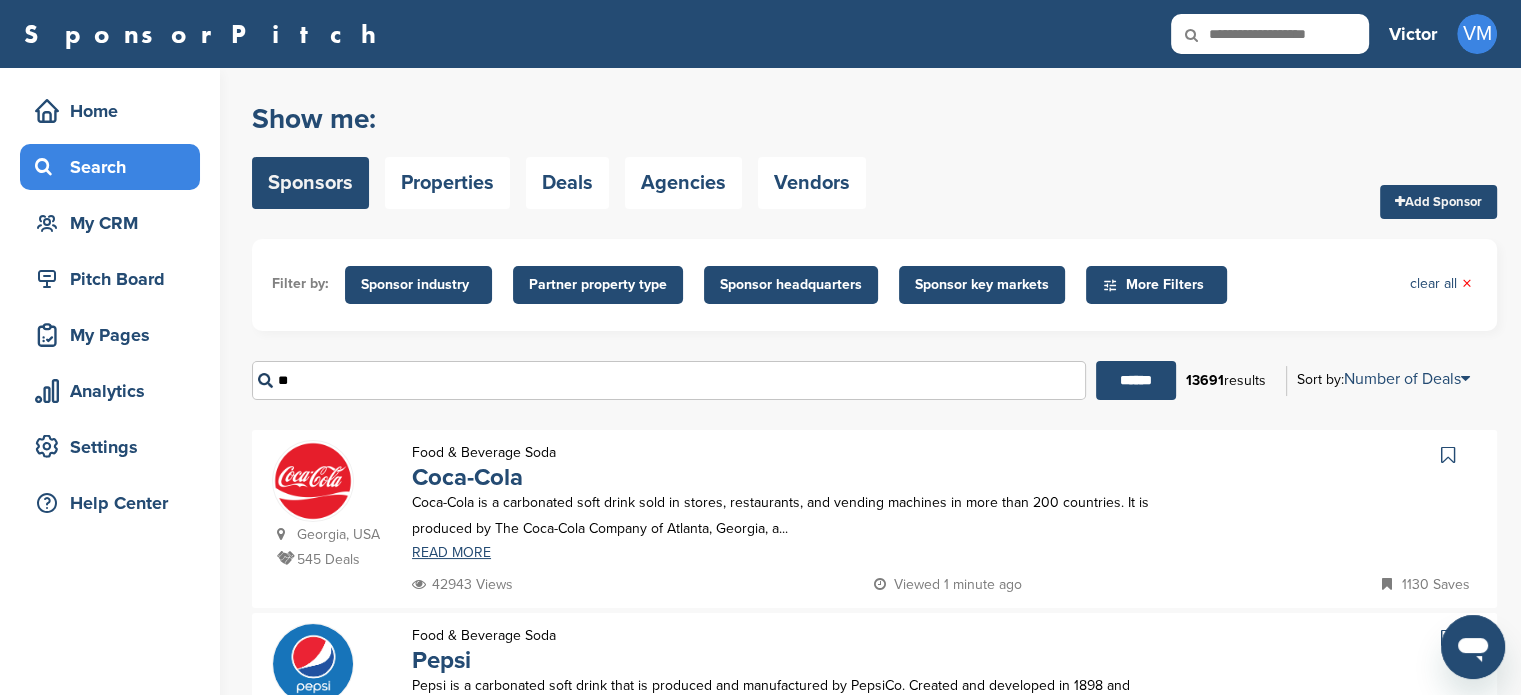 type on "*" 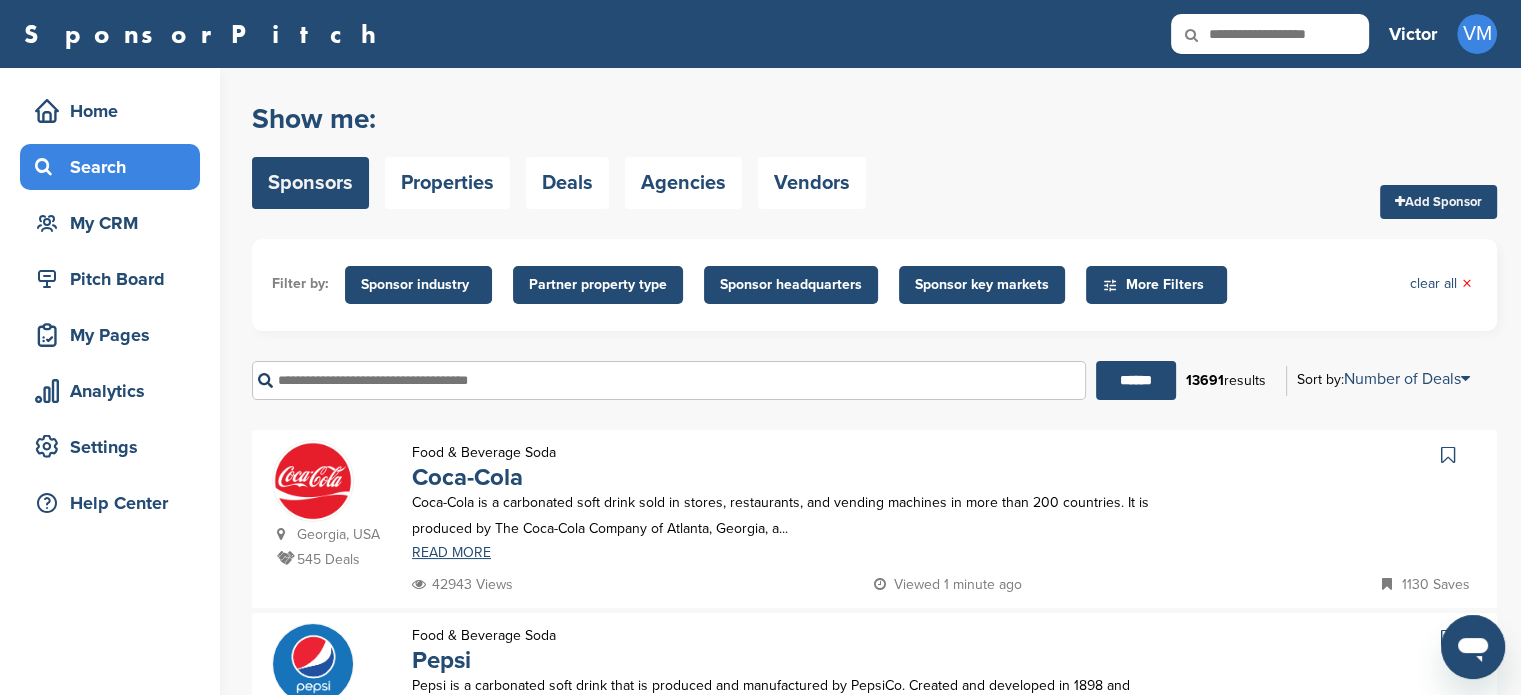 type on "*" 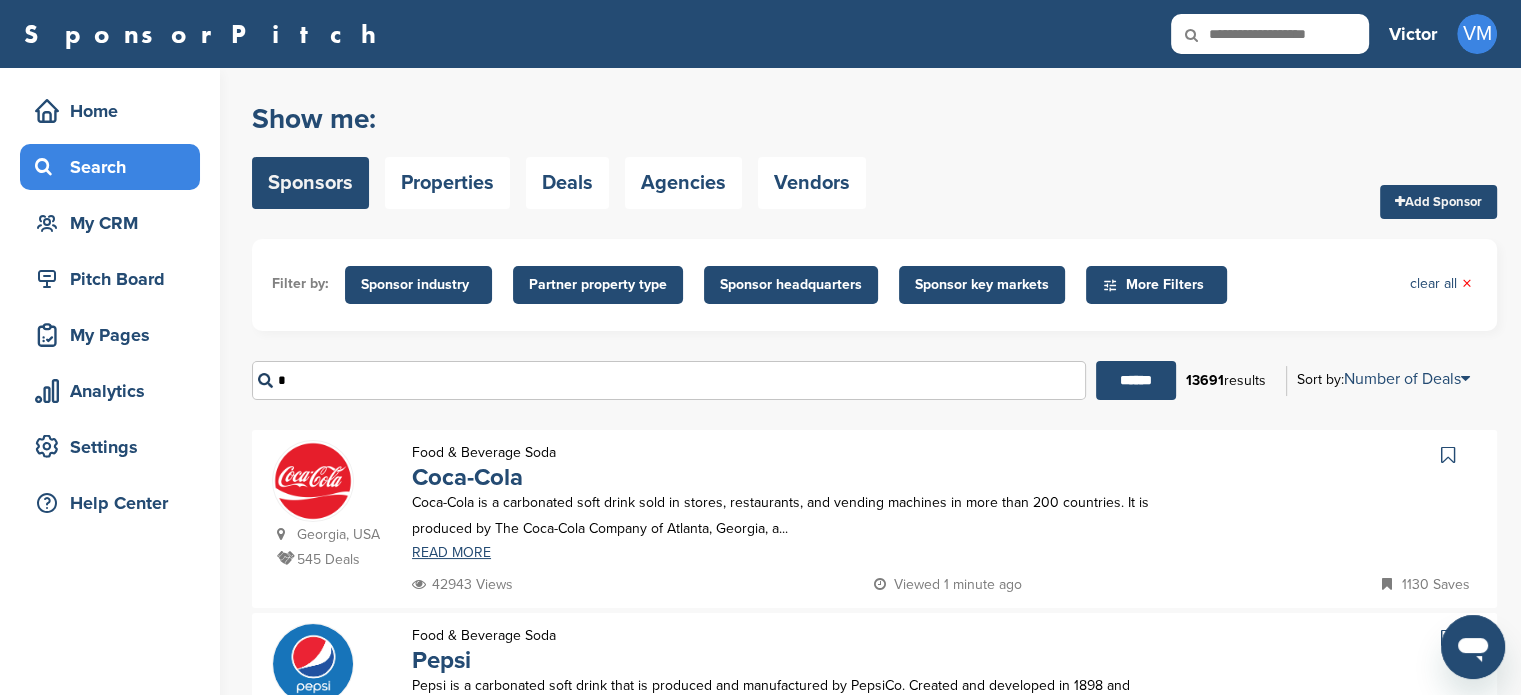 type 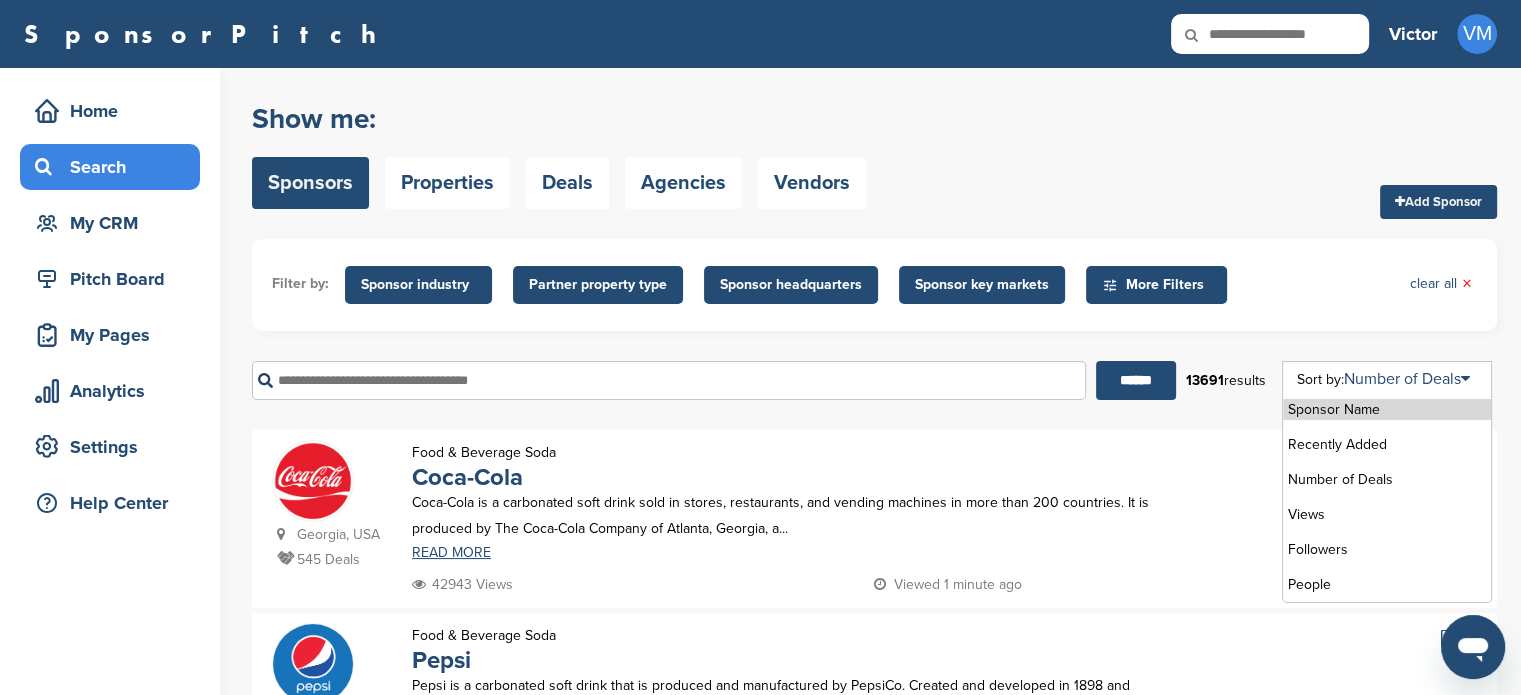 click on "Sponsor Name
Recently Added
Number of Deals
Views
Followers
People" at bounding box center [1387, 497] 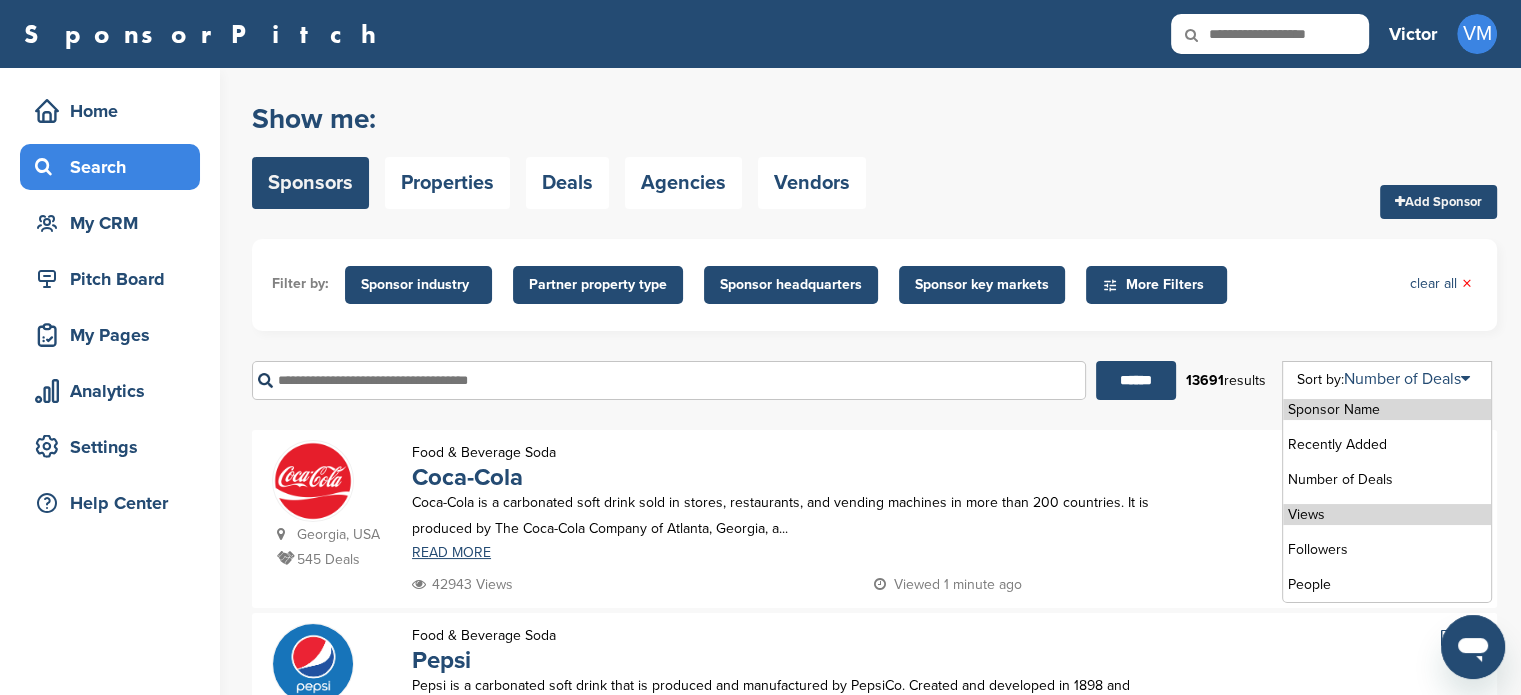 click on "Views" at bounding box center [1387, 514] 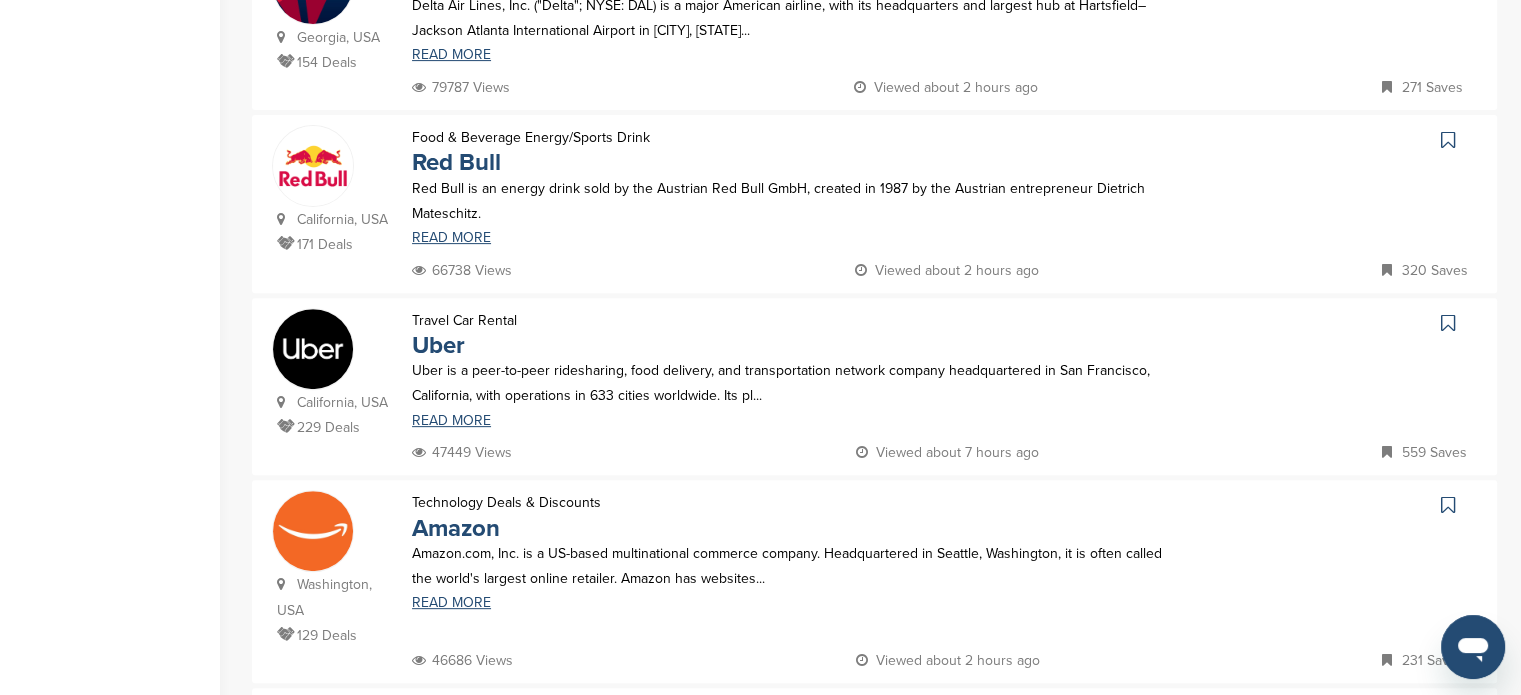 scroll, scrollTop: 690, scrollLeft: 0, axis: vertical 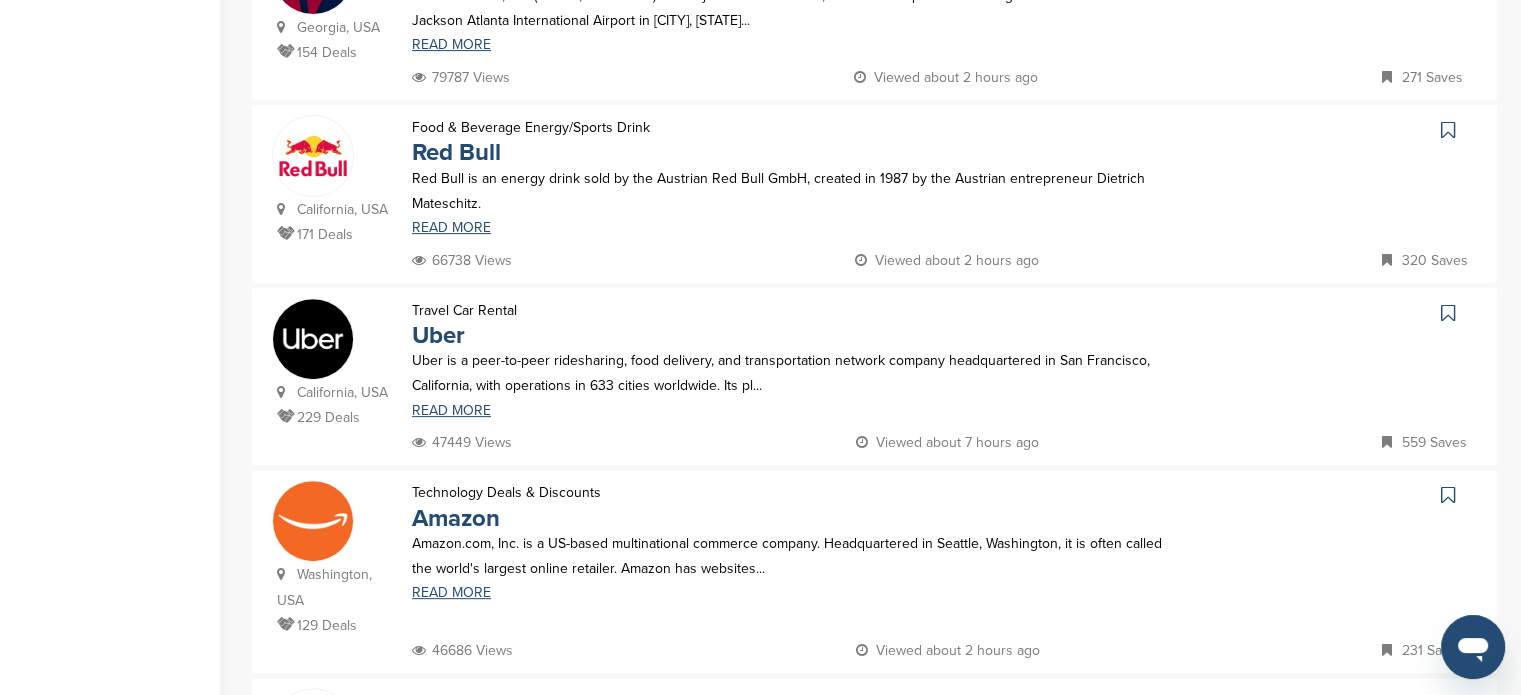 click at bounding box center [313, 156] 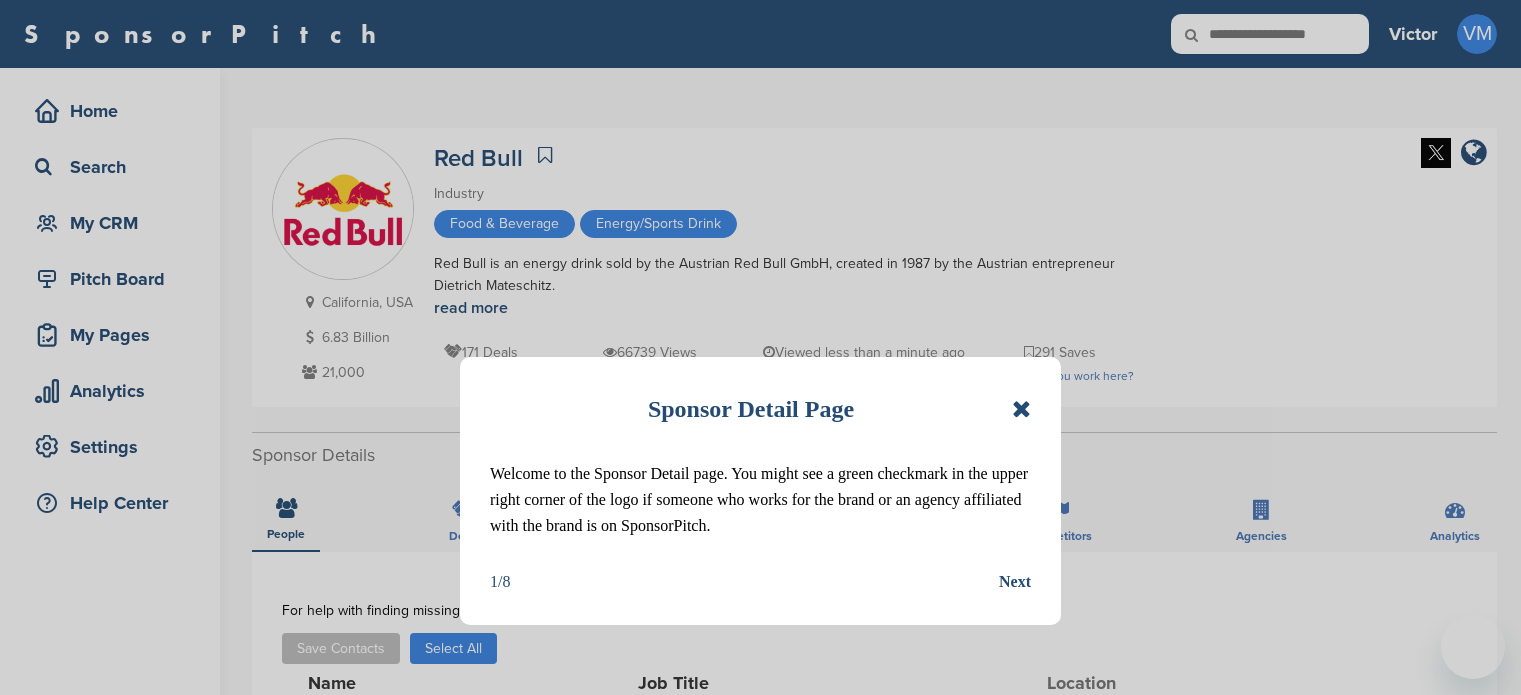 scroll, scrollTop: 0, scrollLeft: 0, axis: both 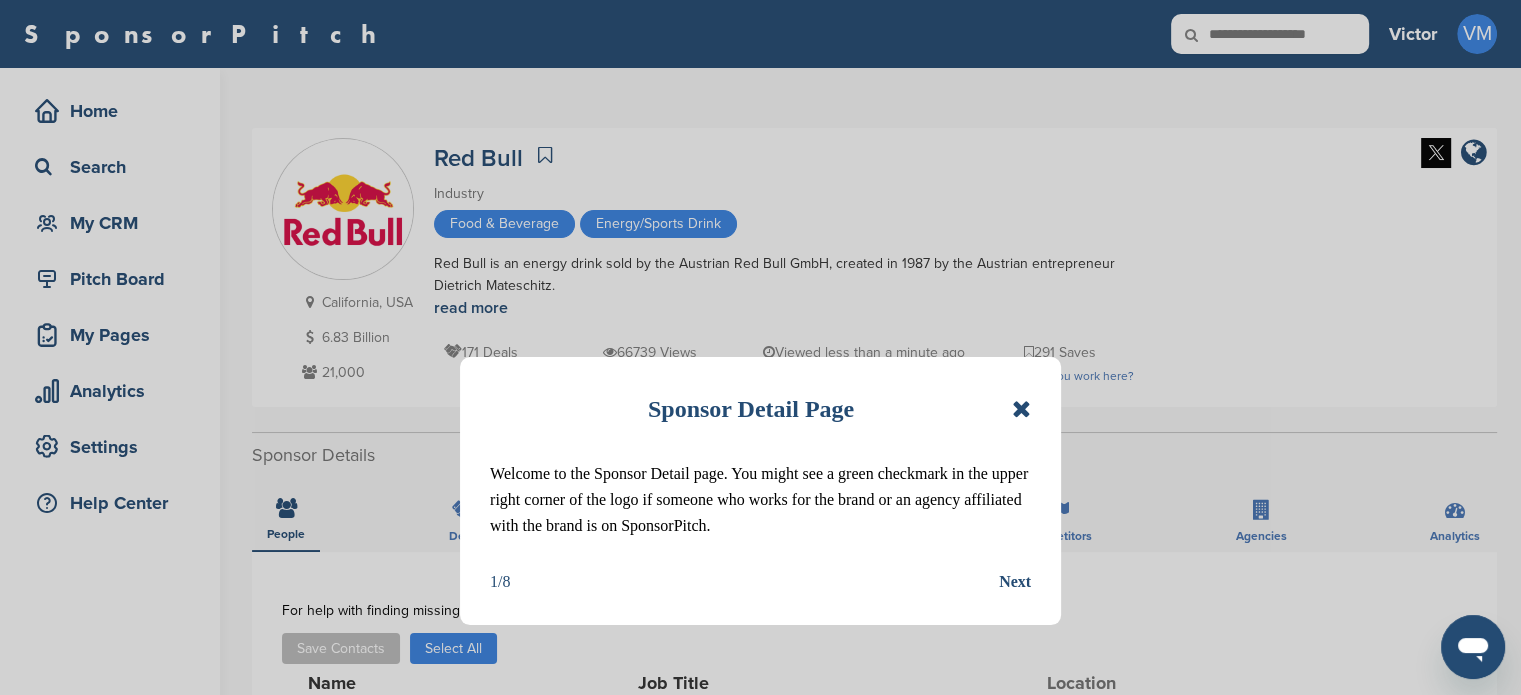 click at bounding box center [1021, 409] 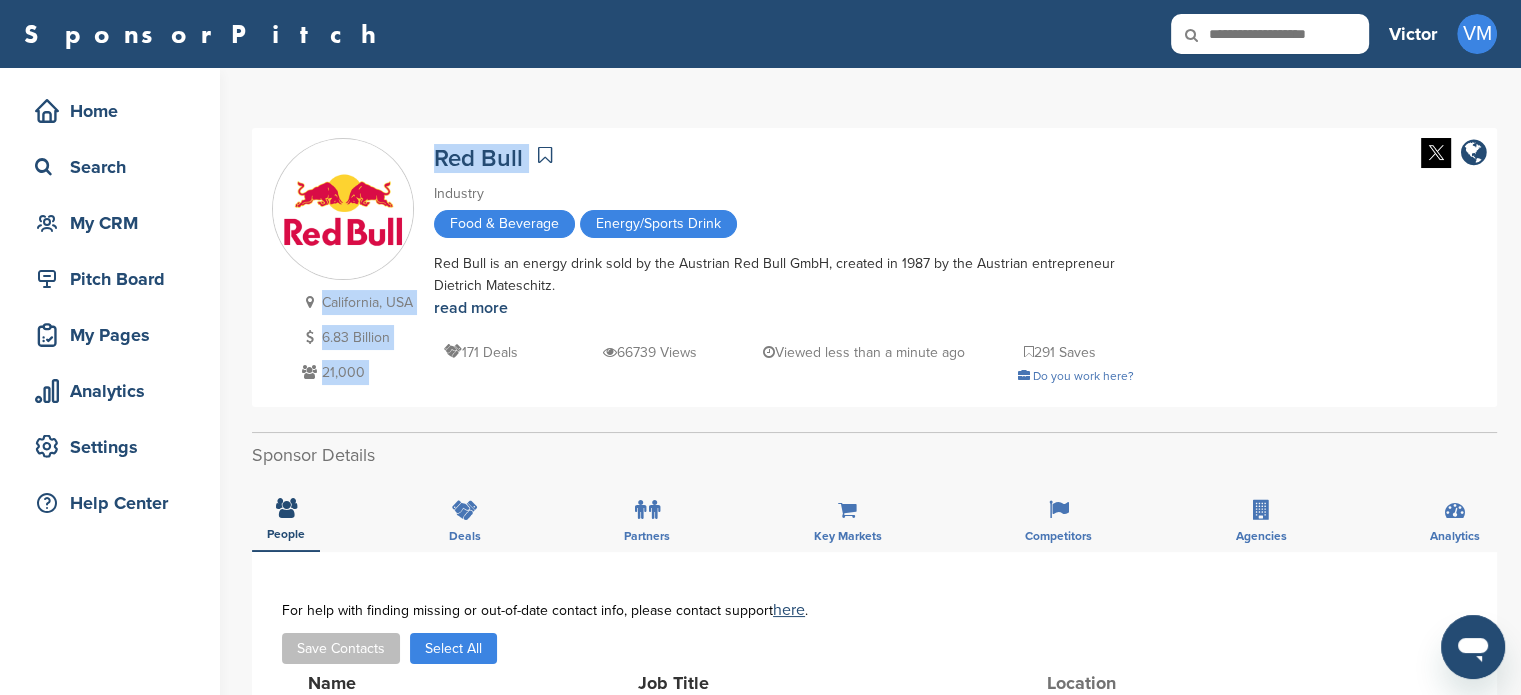 drag, startPoint x: 416, startPoint y: 155, endPoint x: 549, endPoint y: 164, distance: 133.30417 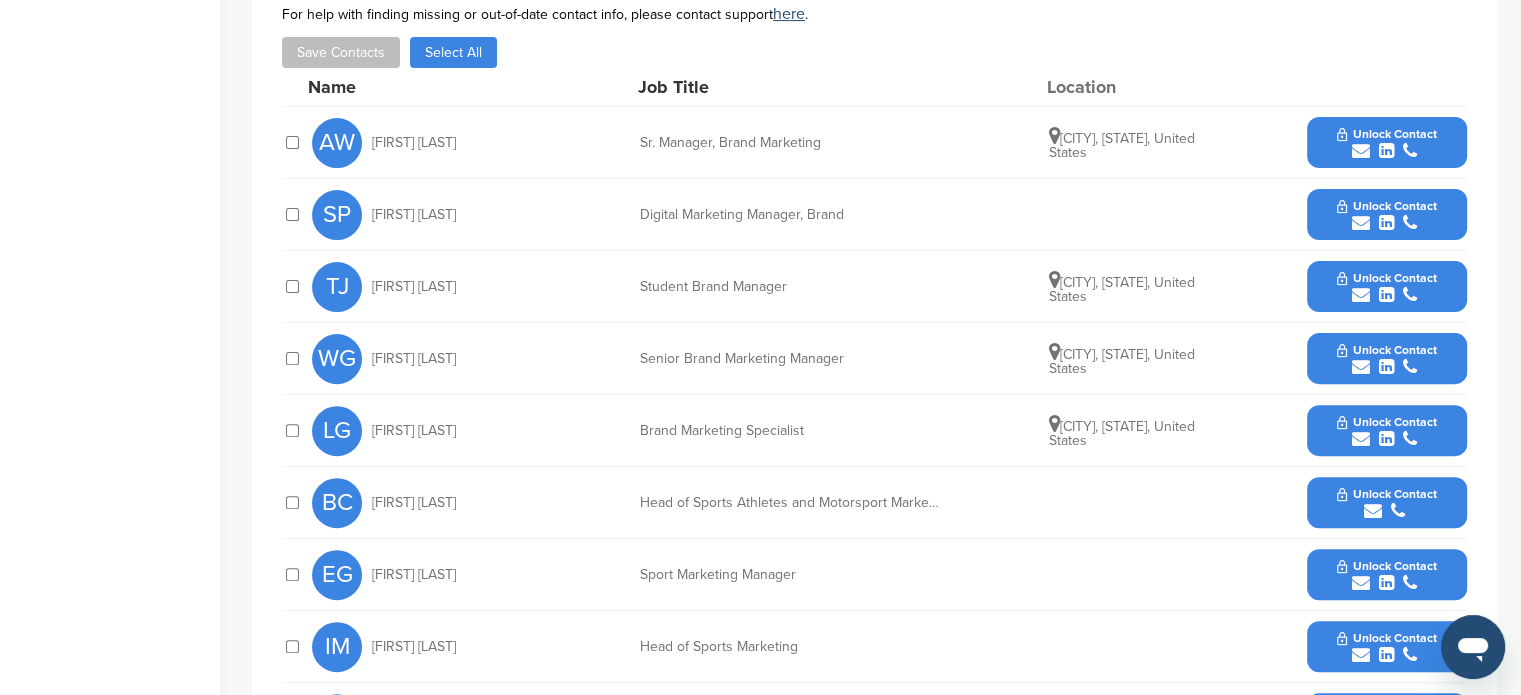 scroll, scrollTop: 571, scrollLeft: 0, axis: vertical 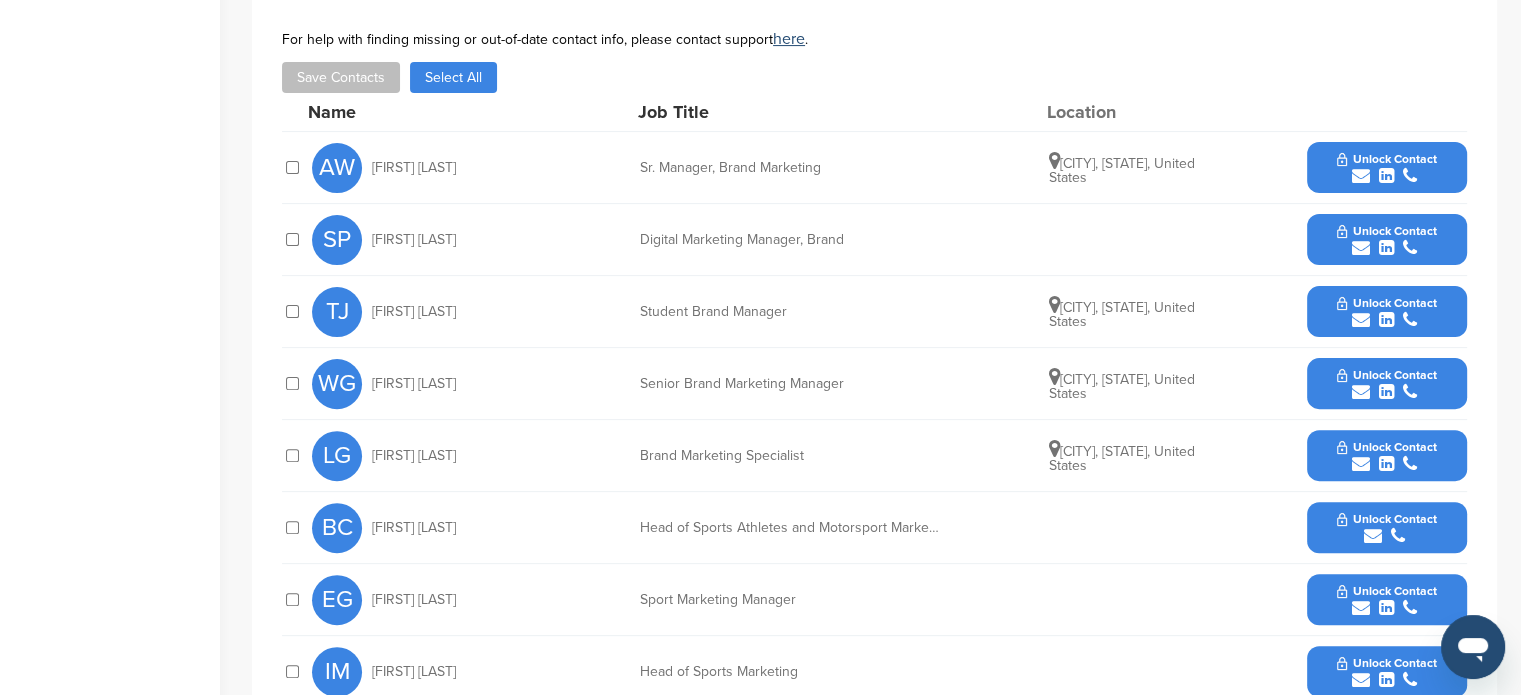 click on "Unlock Contact" at bounding box center (1386, 168) 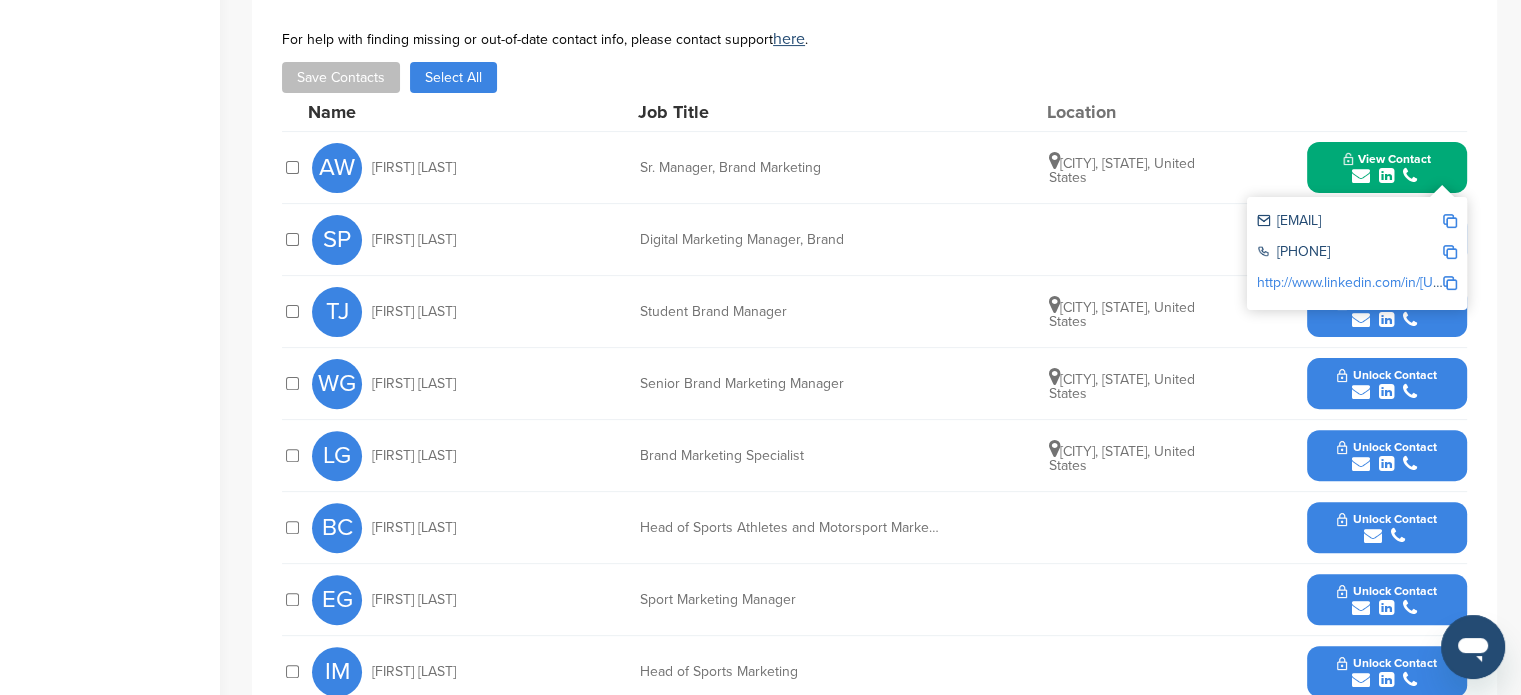 click on "View Contact" at bounding box center [1387, 168] 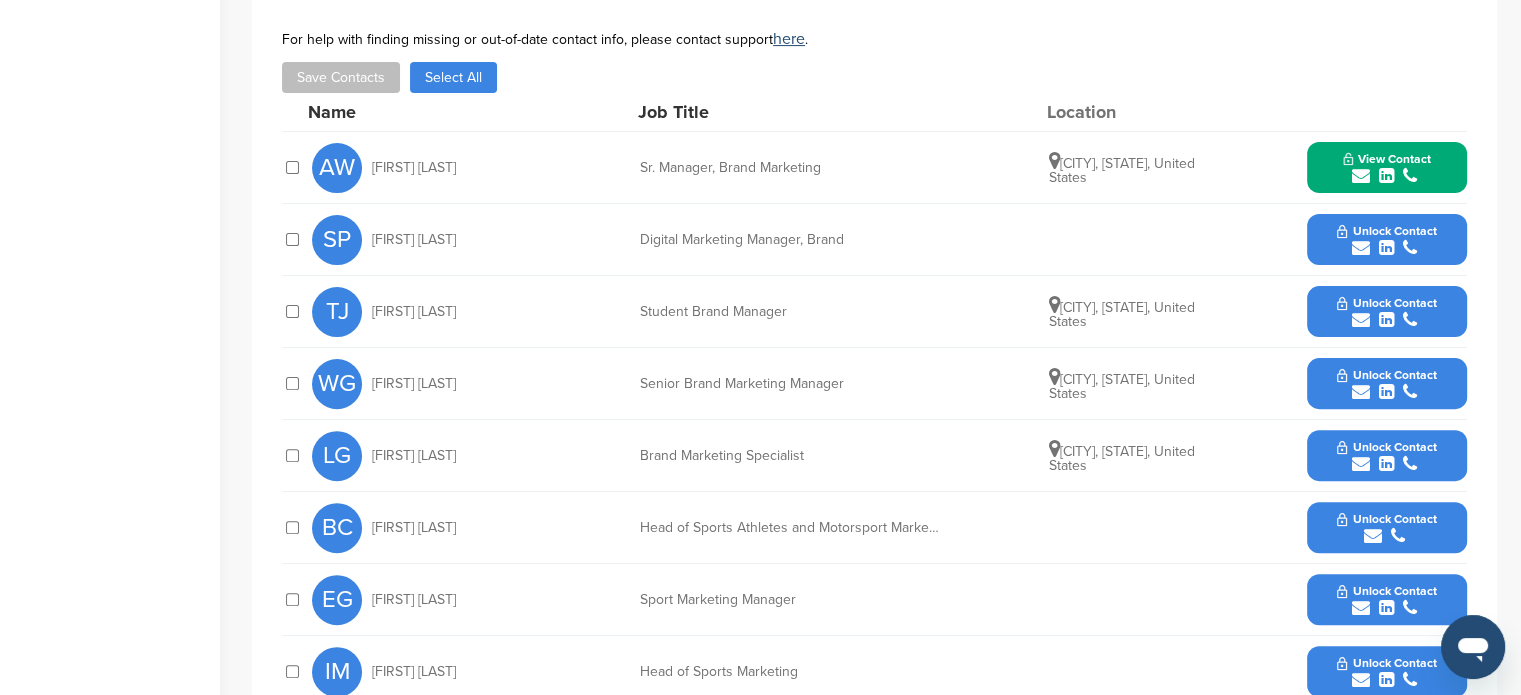 click on "Unlock Contact" at bounding box center (1386, 240) 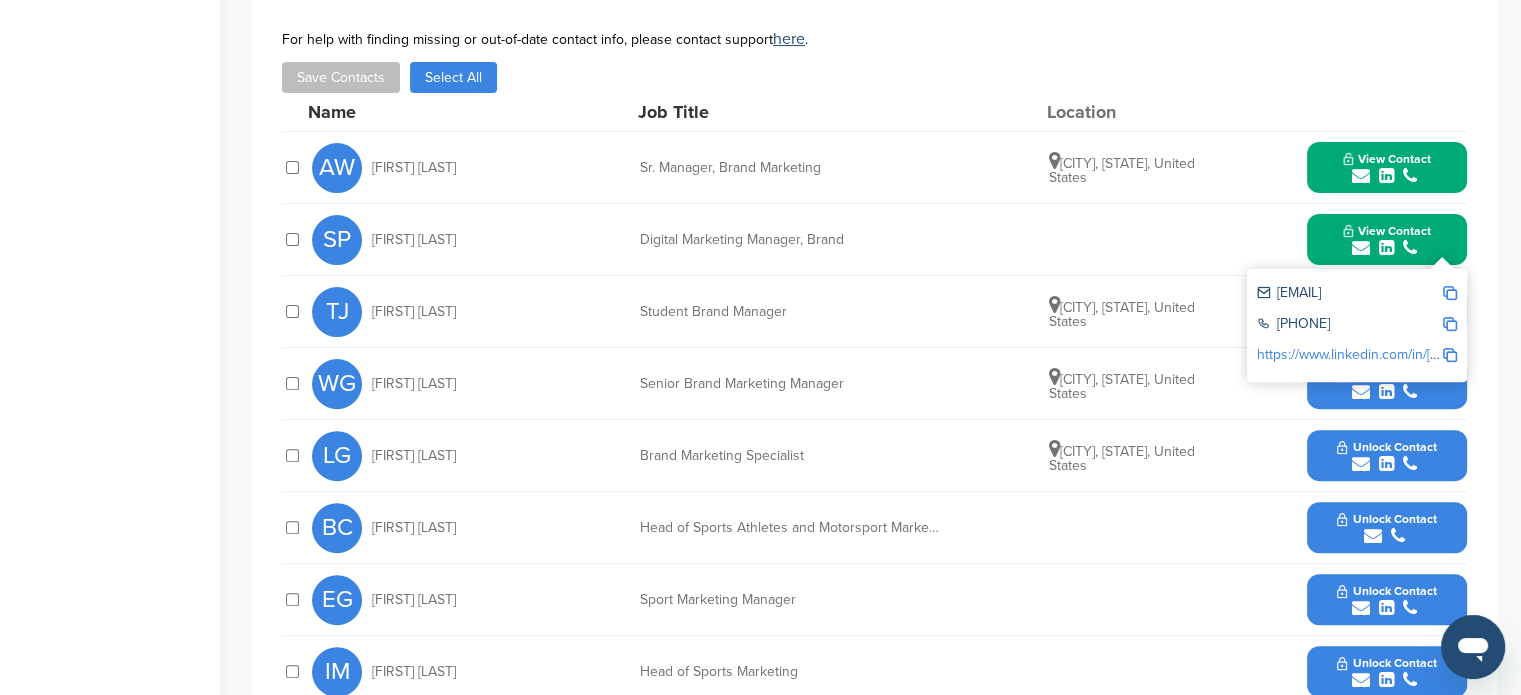 click on "View Contact
amanda.wozniak@redbull.com
+43-662-6582-0
http://www.linkedin.com/in/awozniak1" at bounding box center [1387, 167] 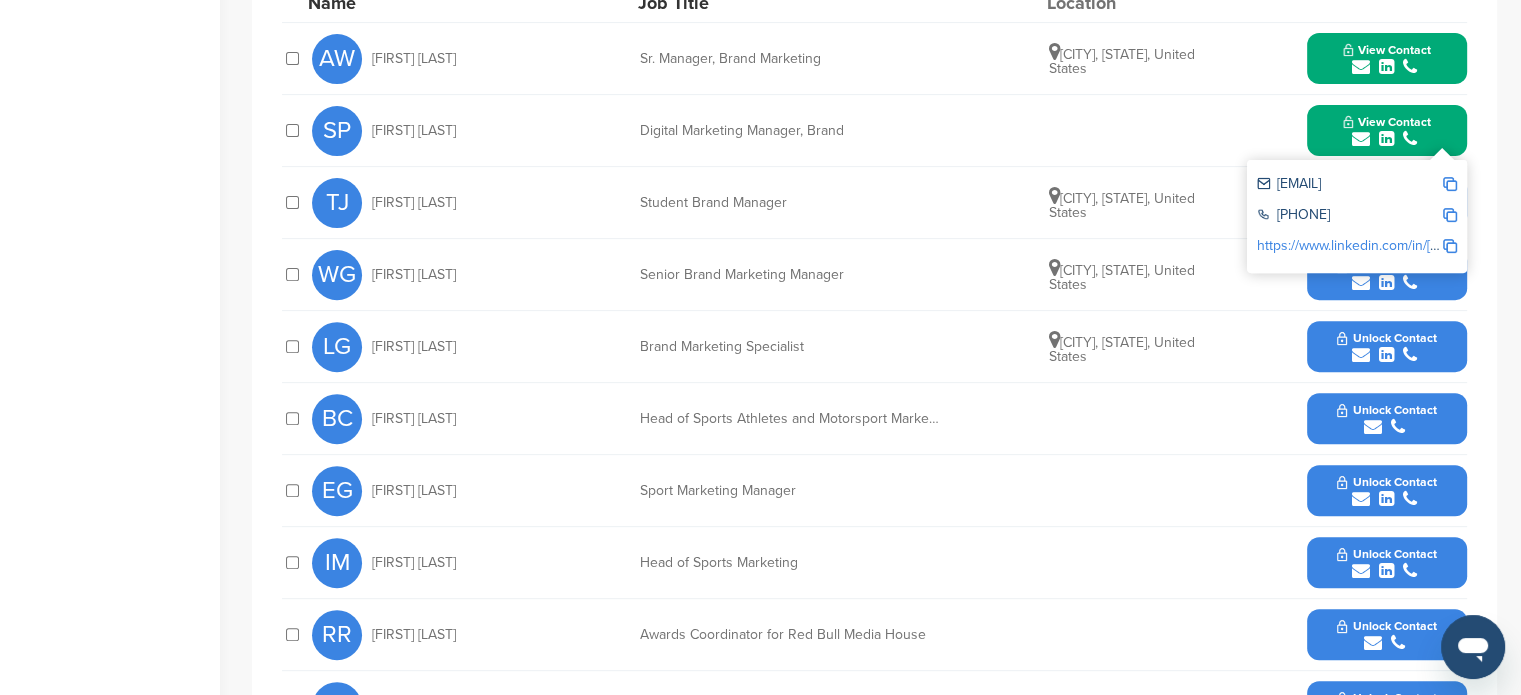 scroll, scrollTop: 811, scrollLeft: 0, axis: vertical 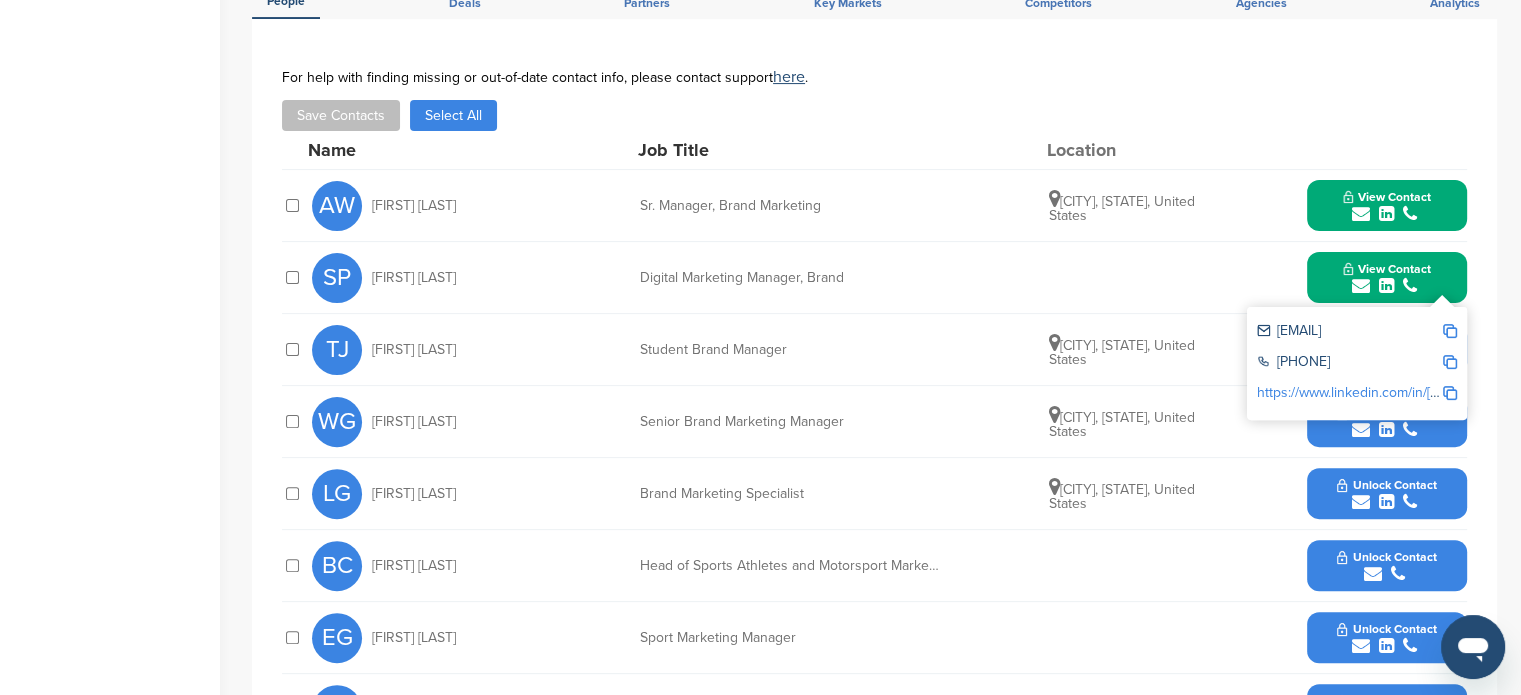 click at bounding box center (1386, 430) 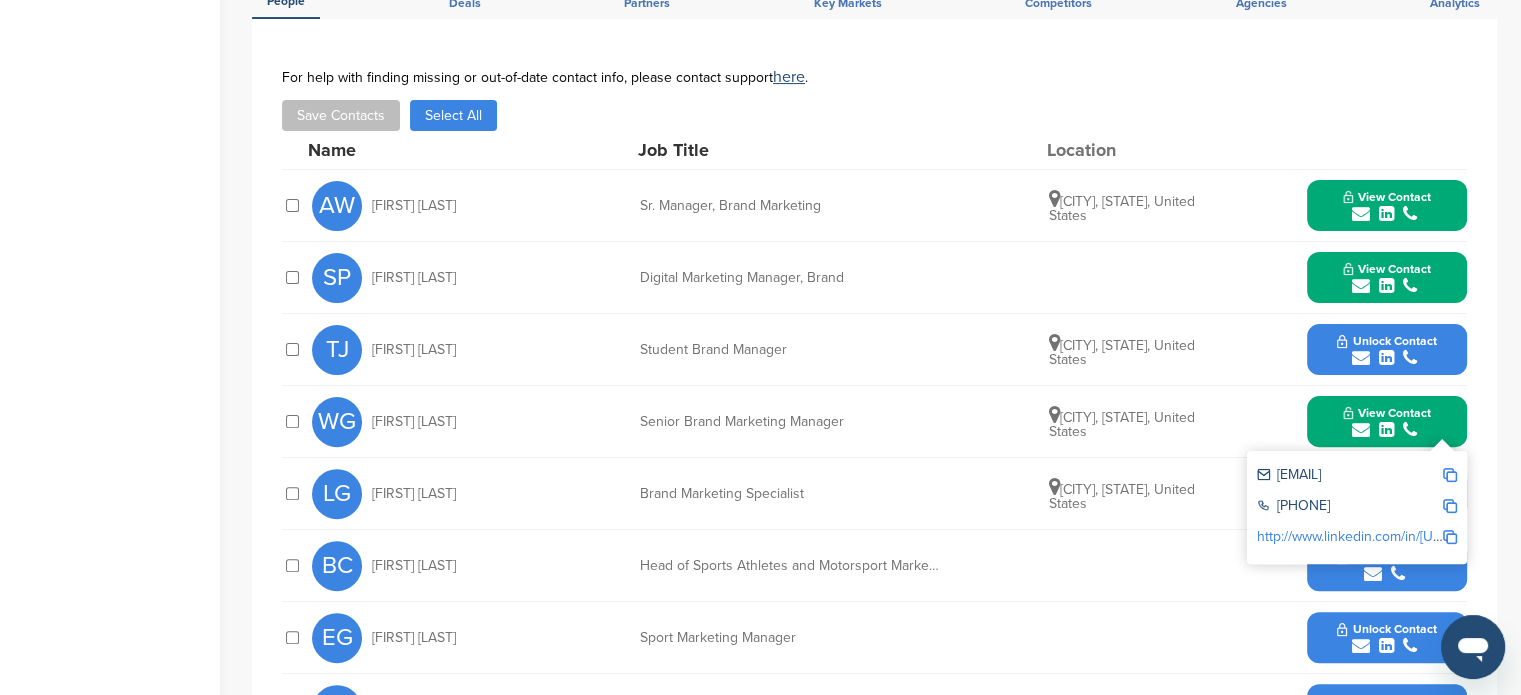 drag, startPoint x: 360, startPoint y: 200, endPoint x: 1146, endPoint y: 218, distance: 786.20605 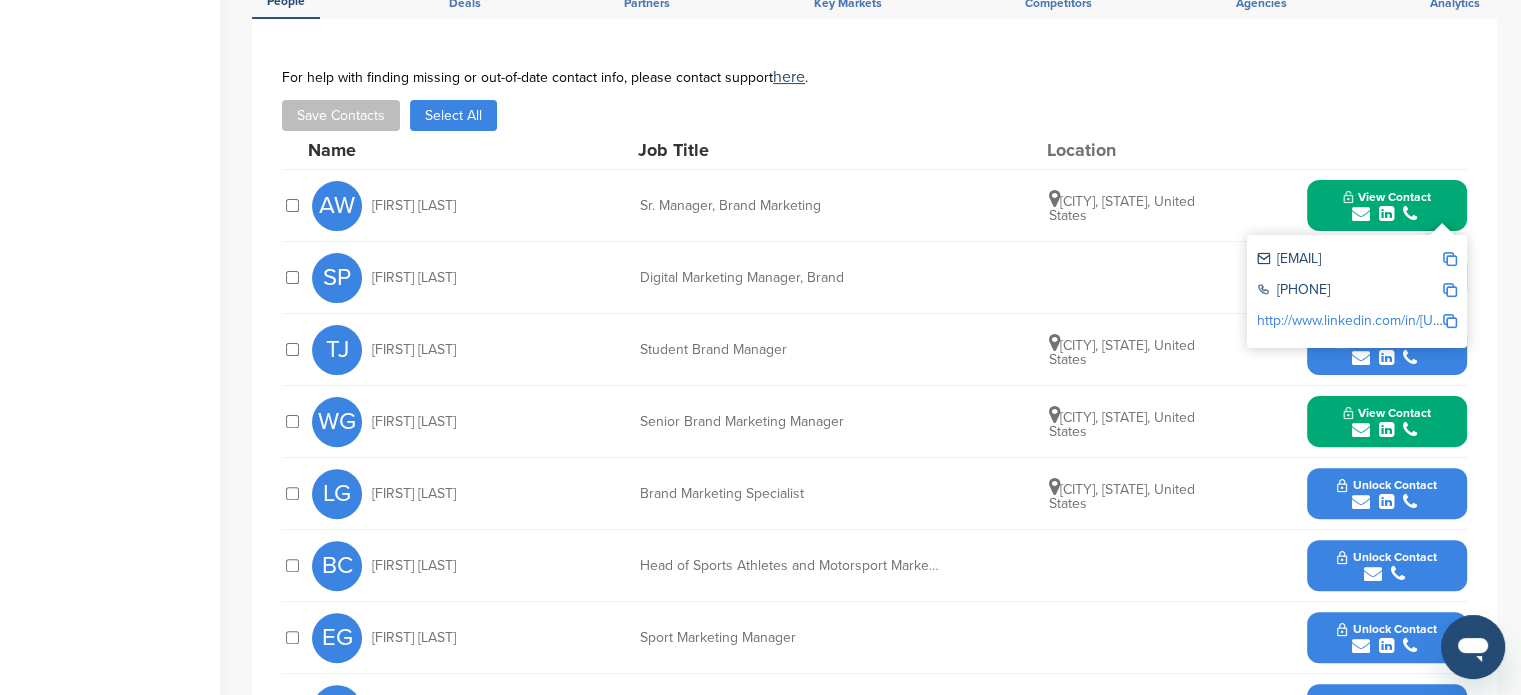click at bounding box center [1450, 259] 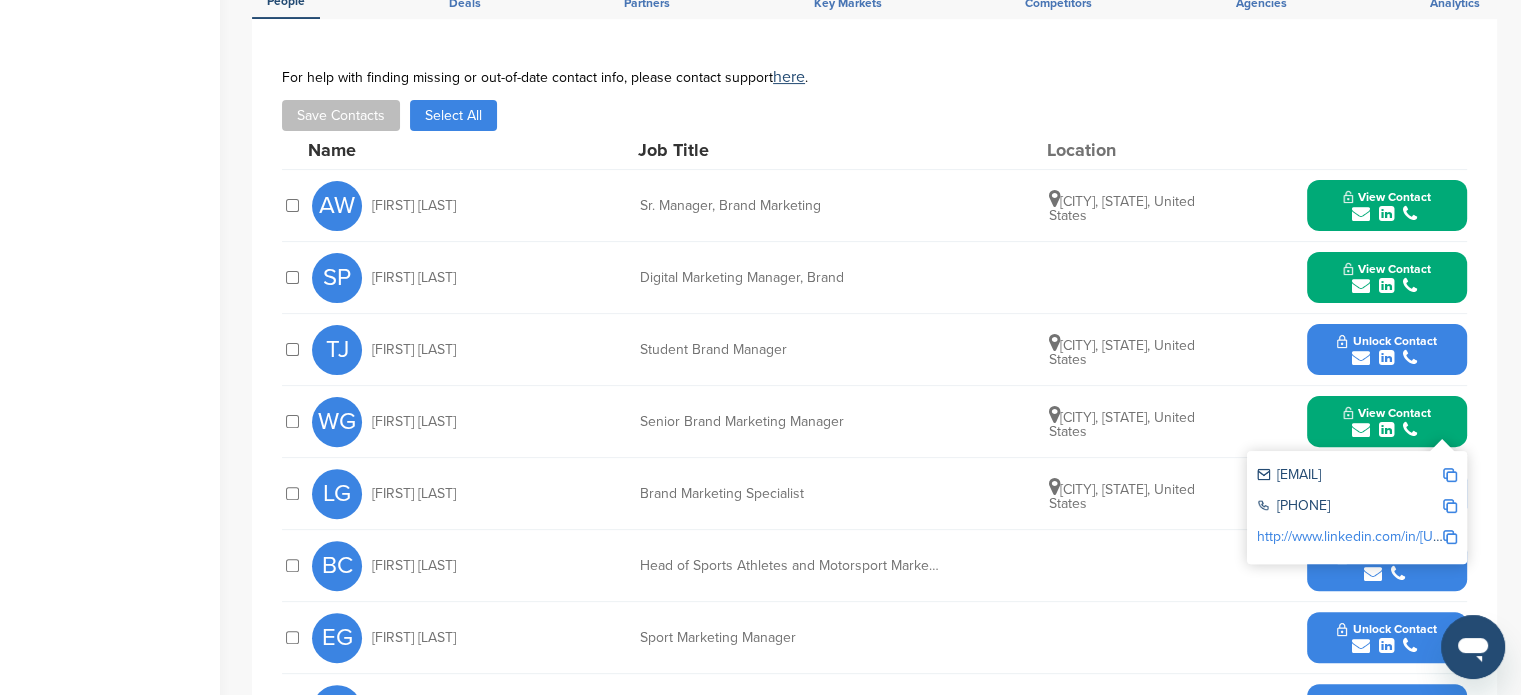 click on "View Contact" at bounding box center (1387, 278) 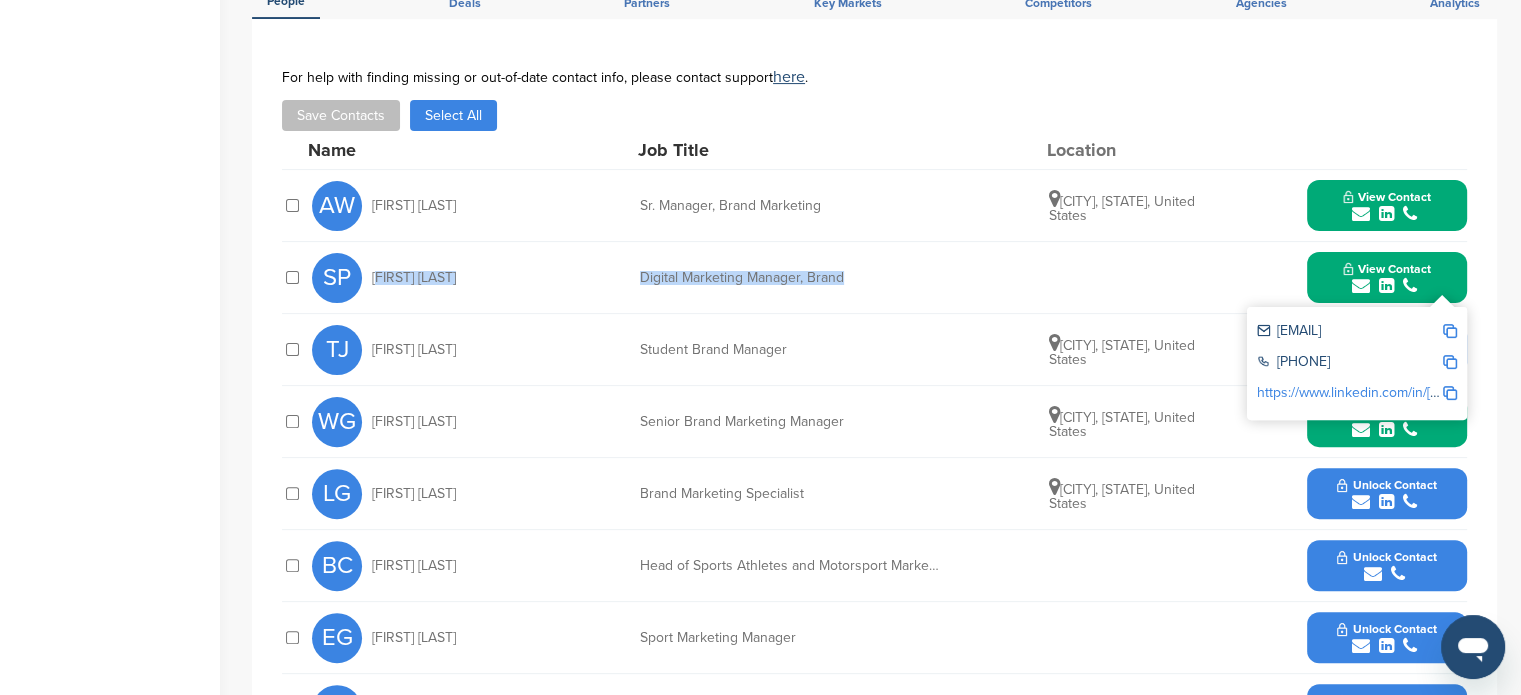 drag, startPoint x: 372, startPoint y: 279, endPoint x: 872, endPoint y: 274, distance: 500.025 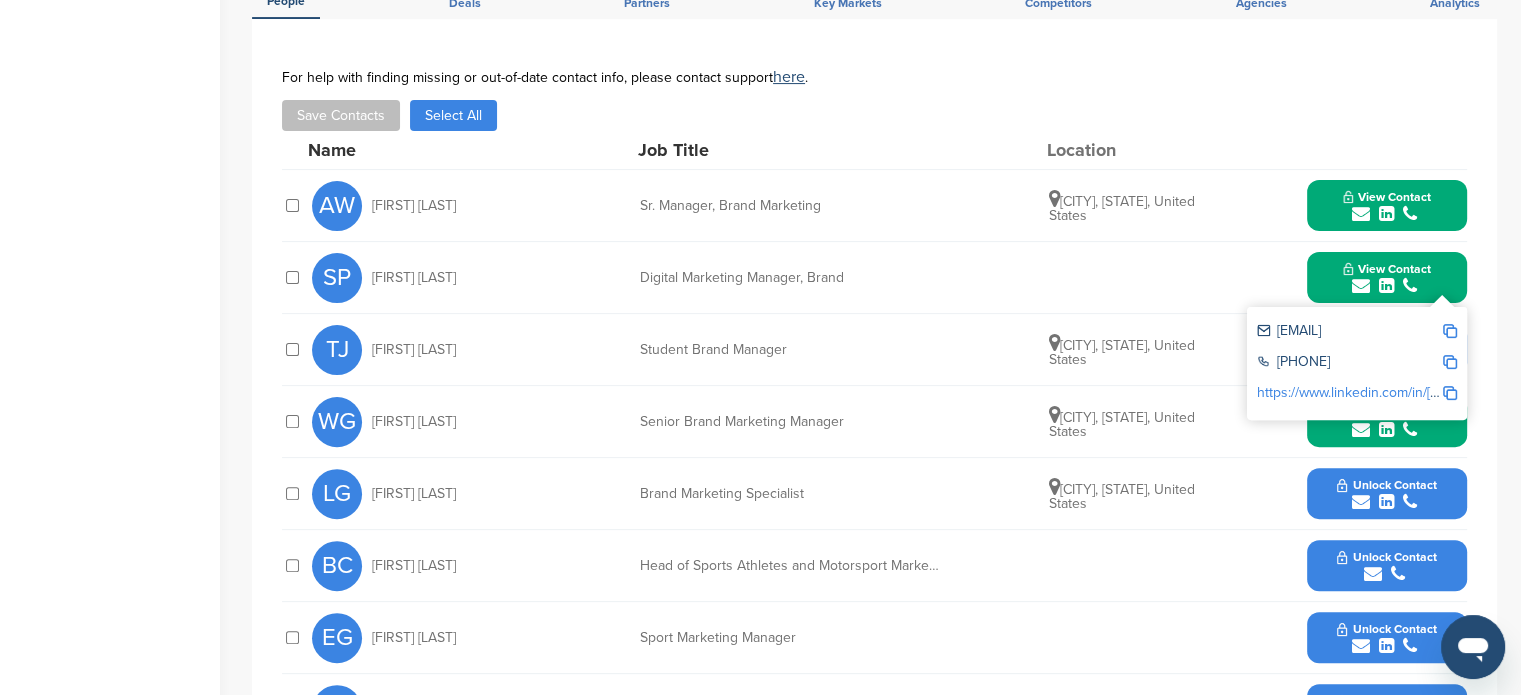 click at bounding box center [1450, 362] 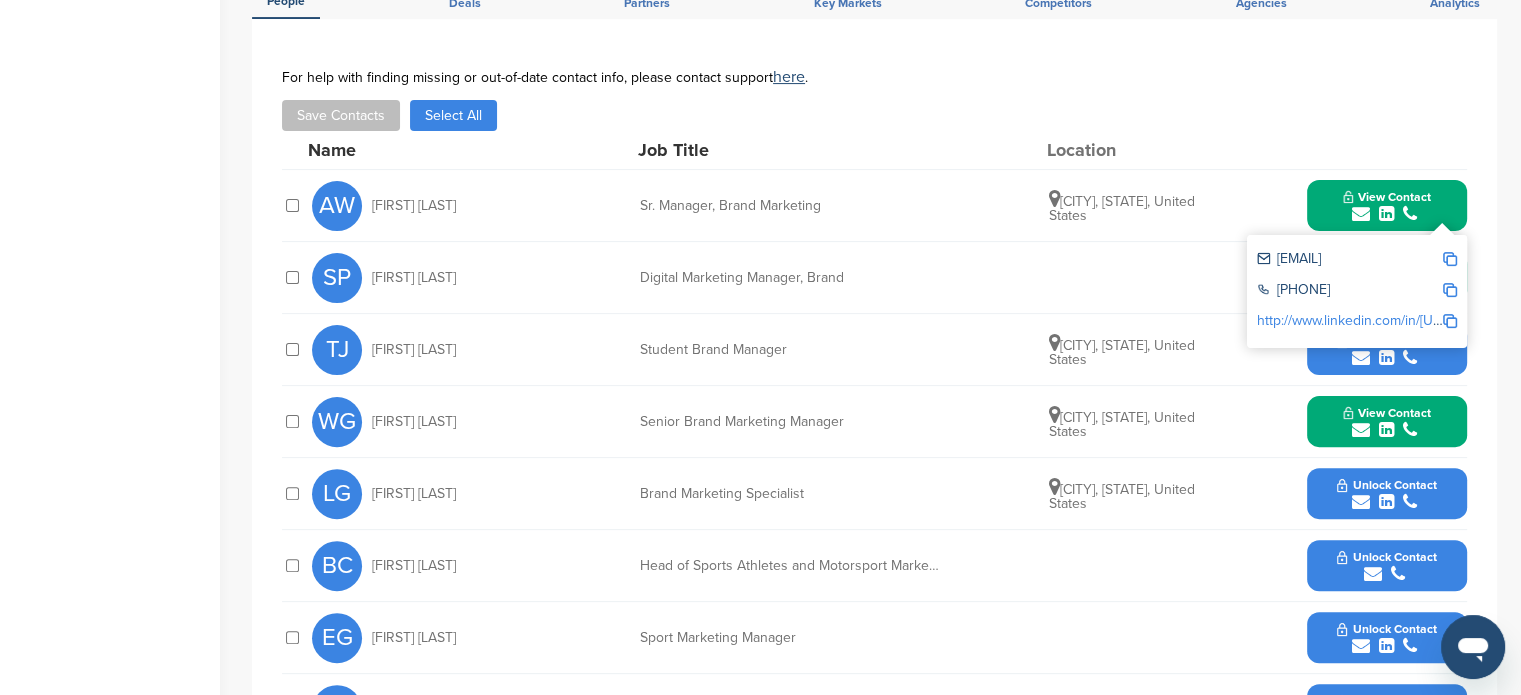 click on "WG" at bounding box center [337, 422] 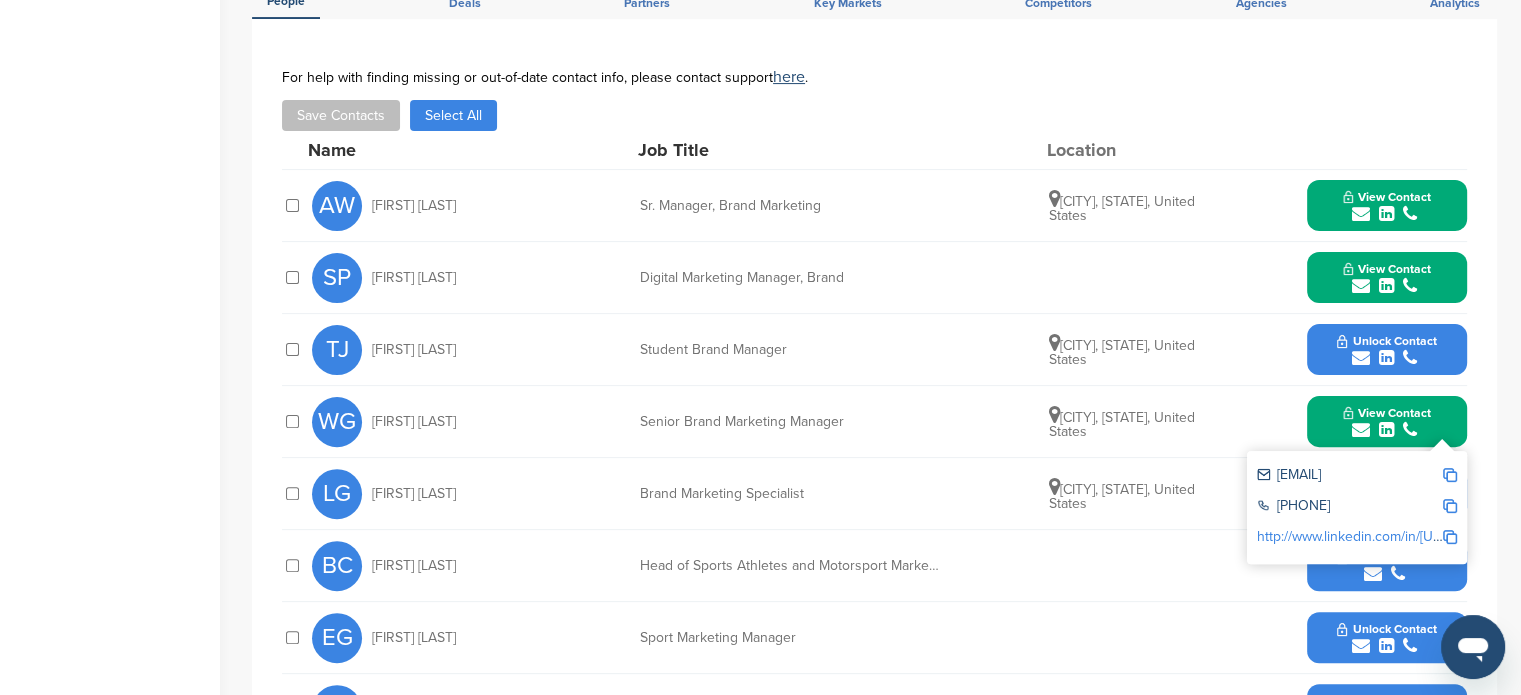 click at bounding box center (1450, 475) 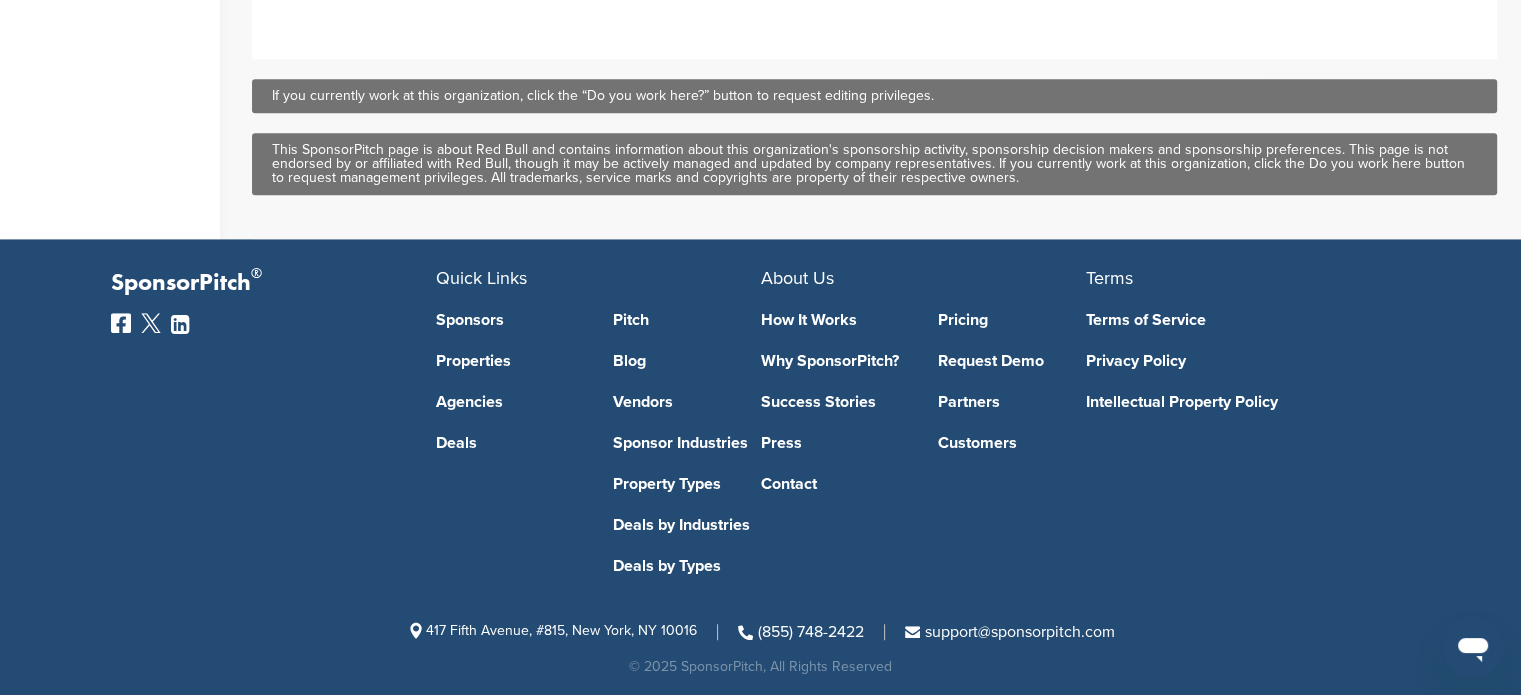 scroll, scrollTop: 0, scrollLeft: 0, axis: both 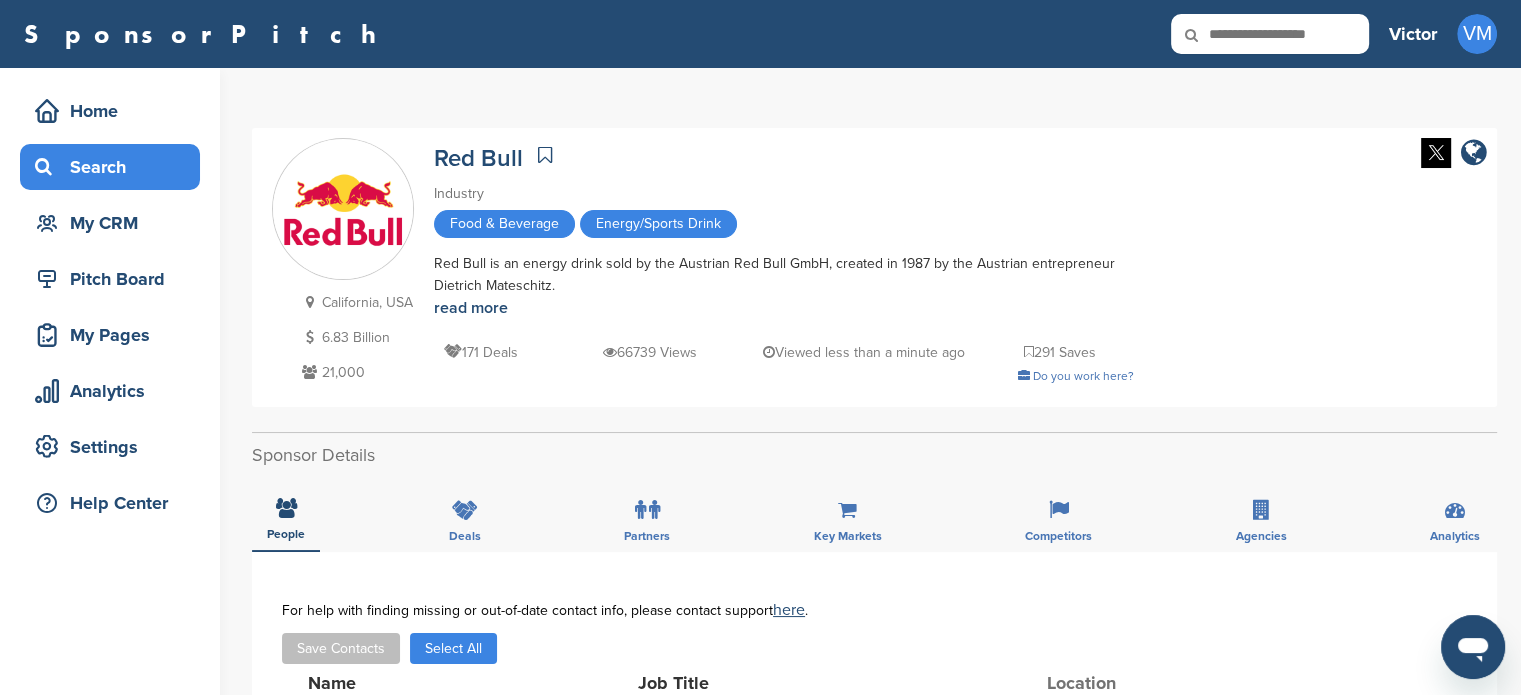 click on "Search" at bounding box center (115, 167) 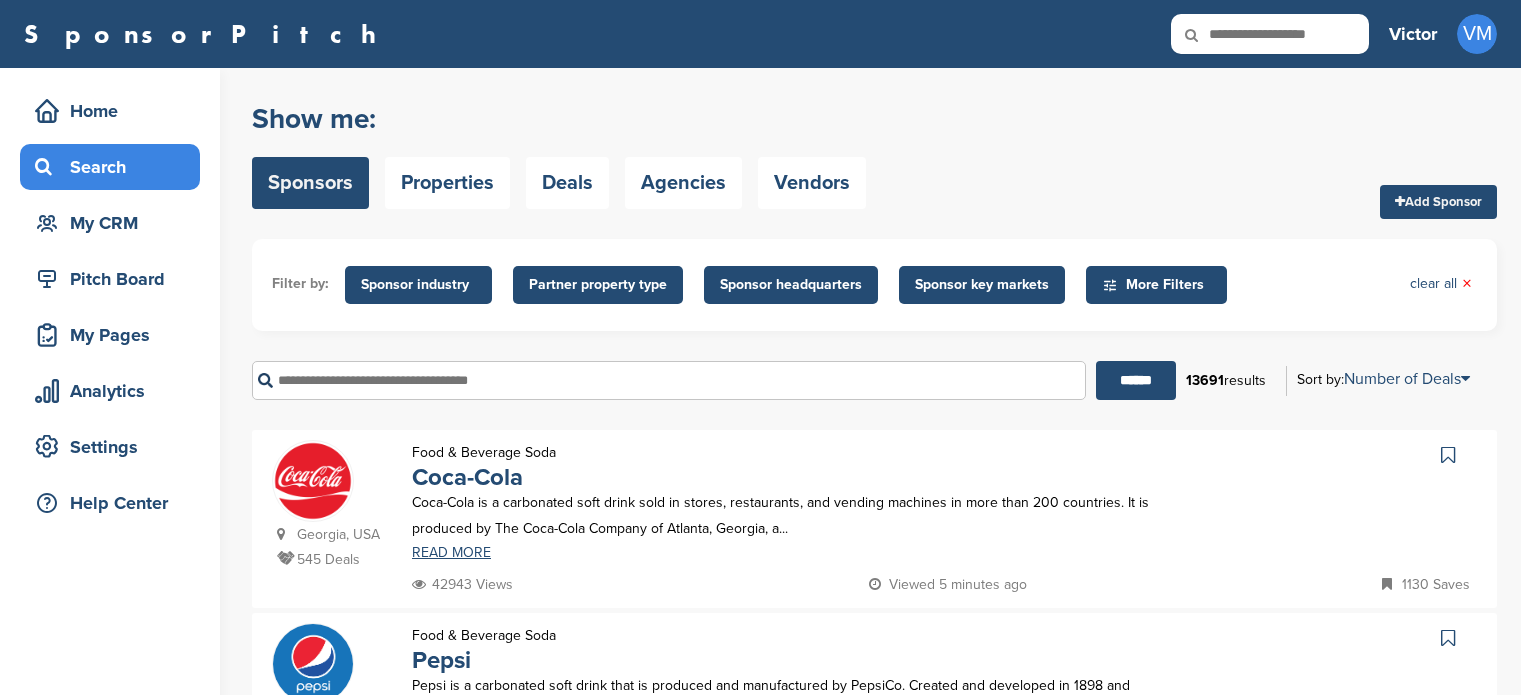 scroll, scrollTop: 0, scrollLeft: 0, axis: both 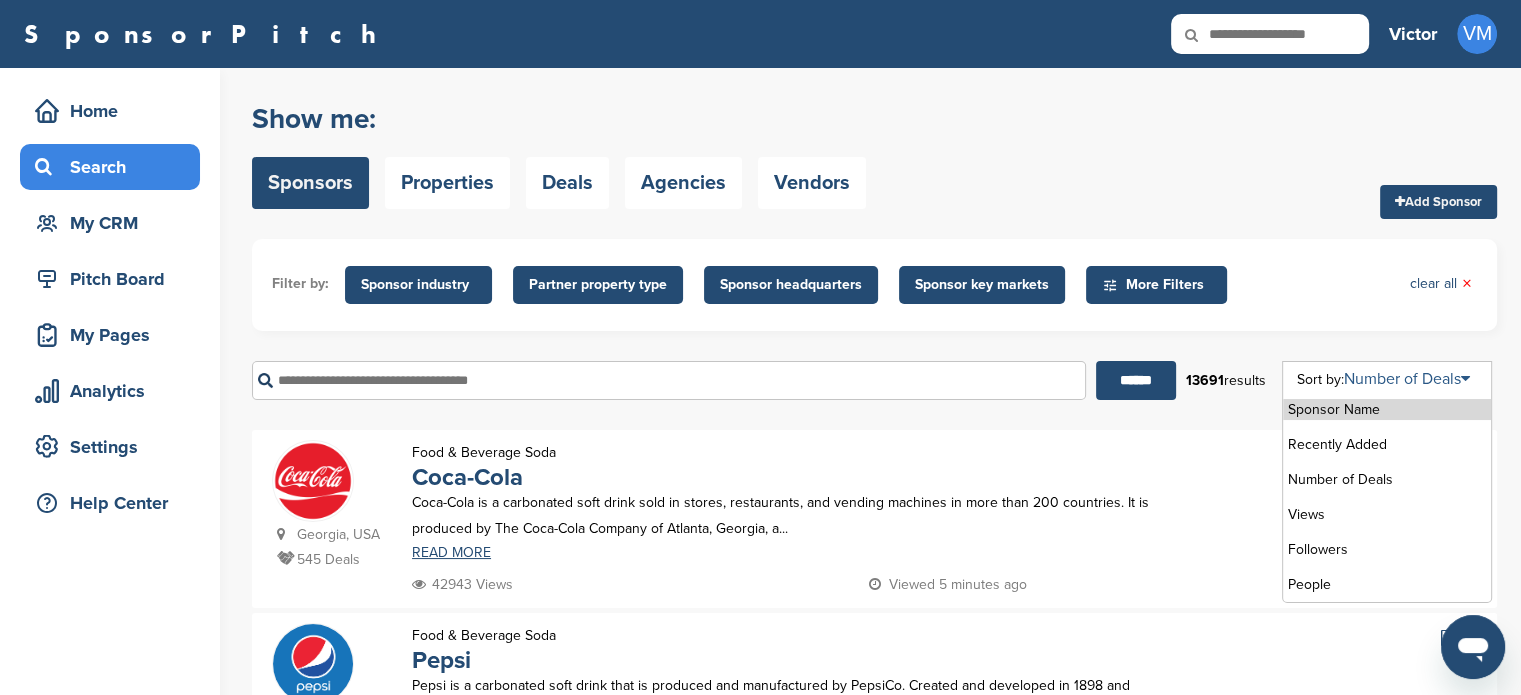click on "Number of Deals" at bounding box center [1407, 379] 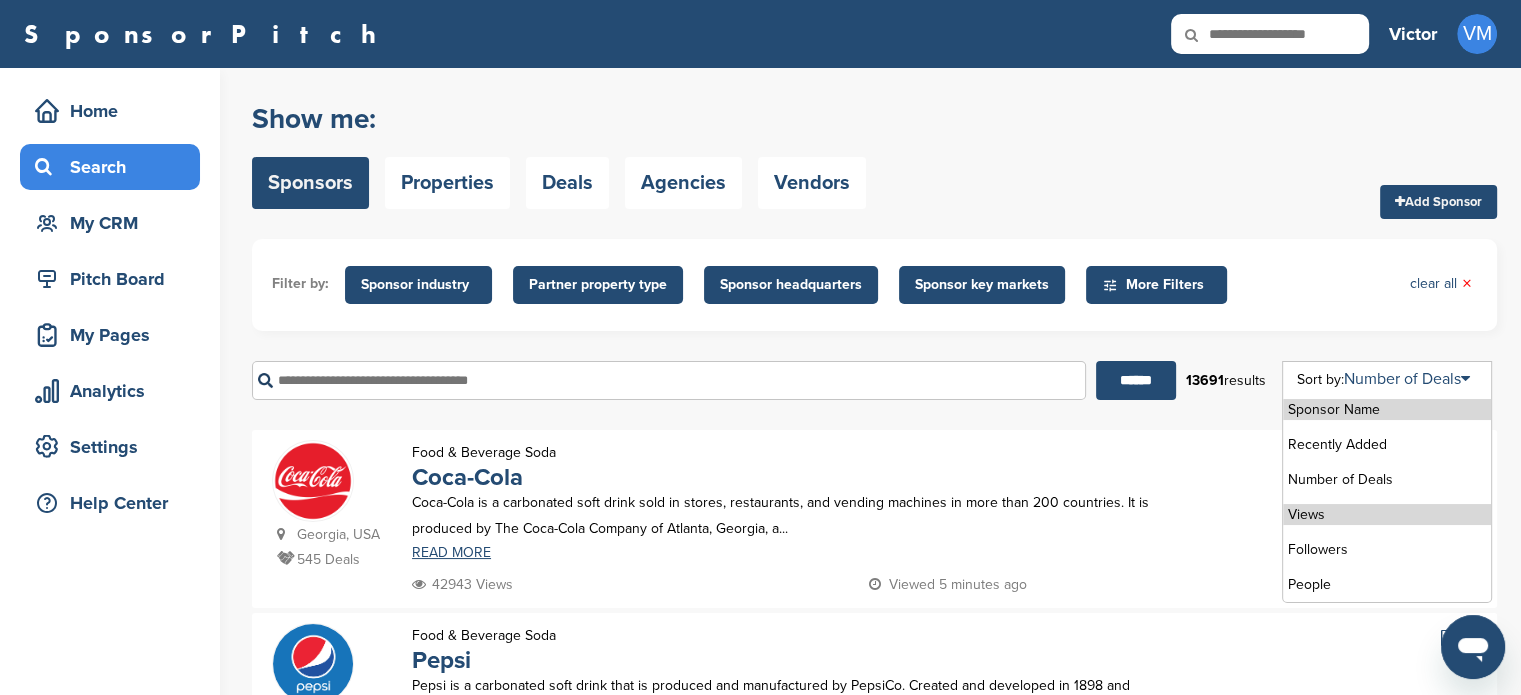 click on "Views" at bounding box center [1387, 514] 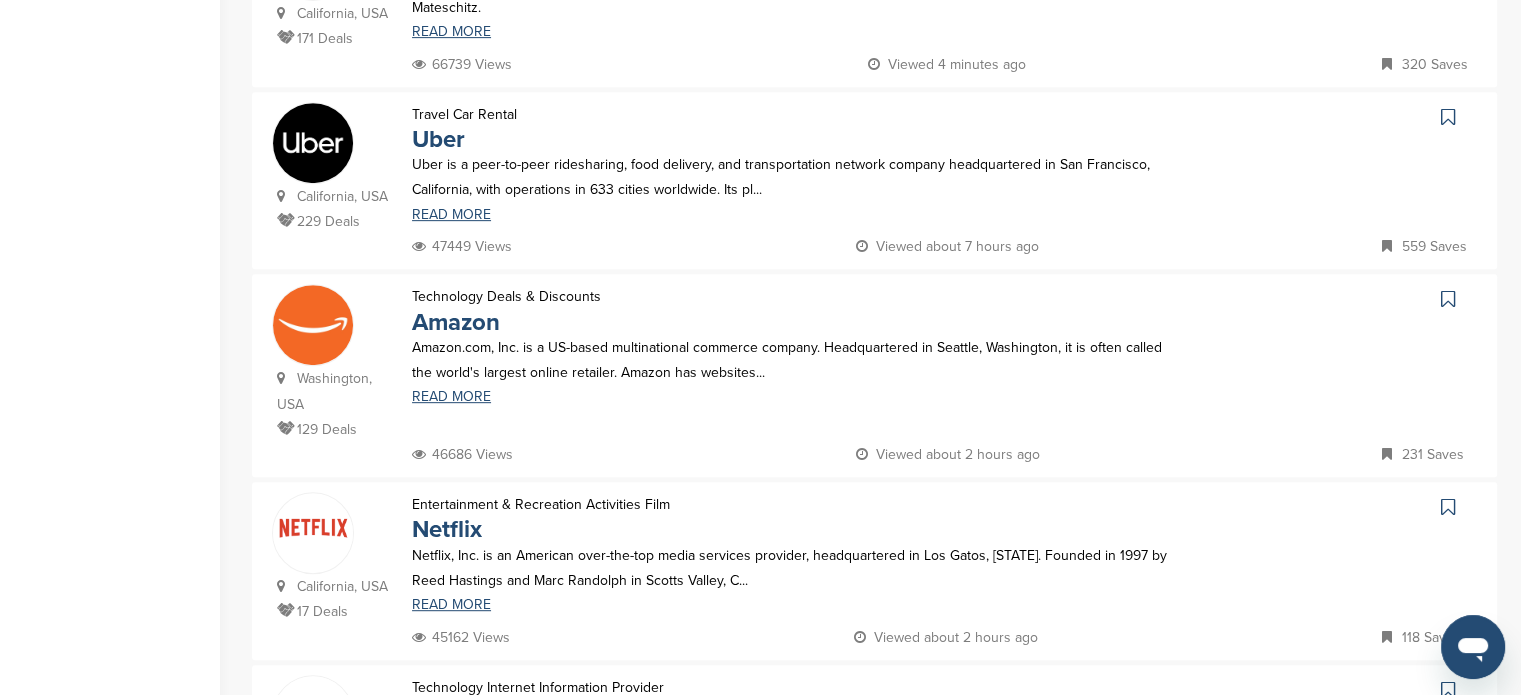 scroll, scrollTop: 937, scrollLeft: 0, axis: vertical 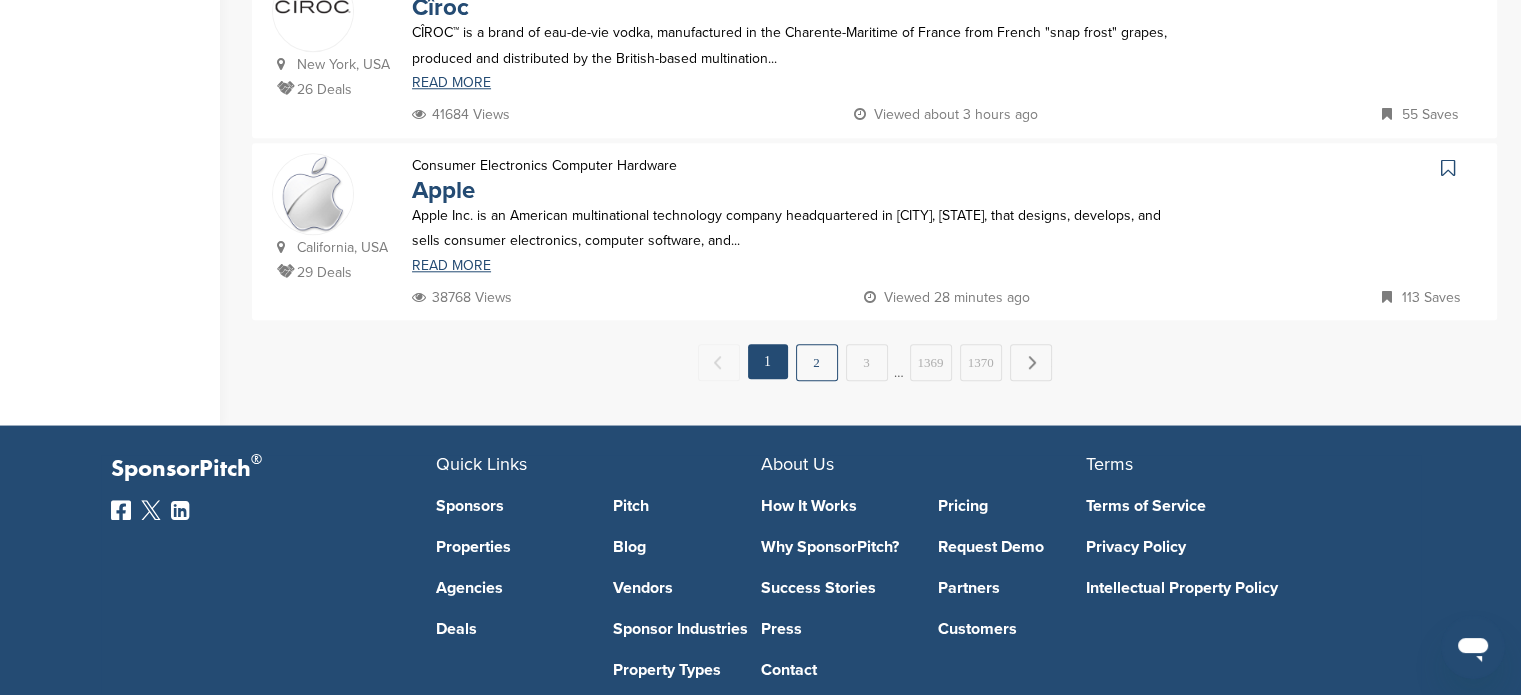 click on "2" at bounding box center [817, 362] 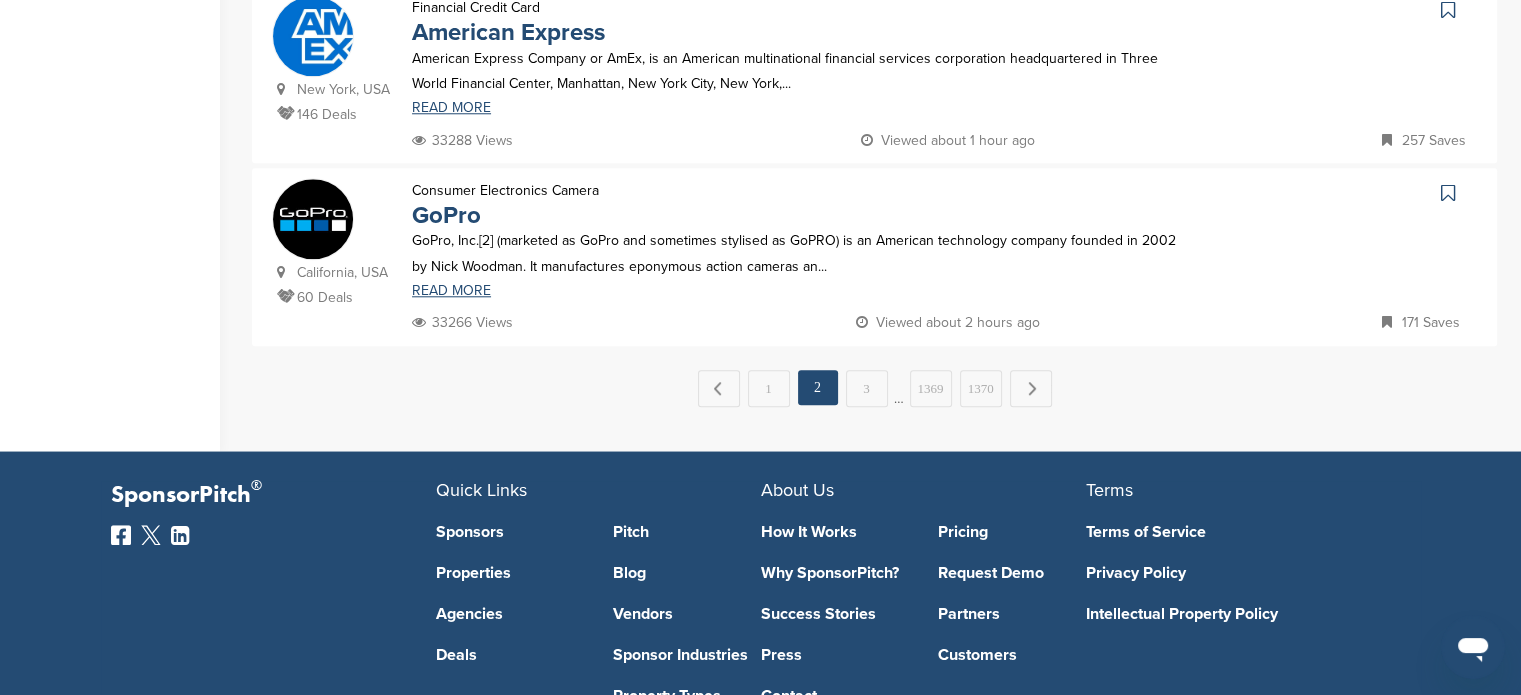 scroll, scrollTop: 0, scrollLeft: 0, axis: both 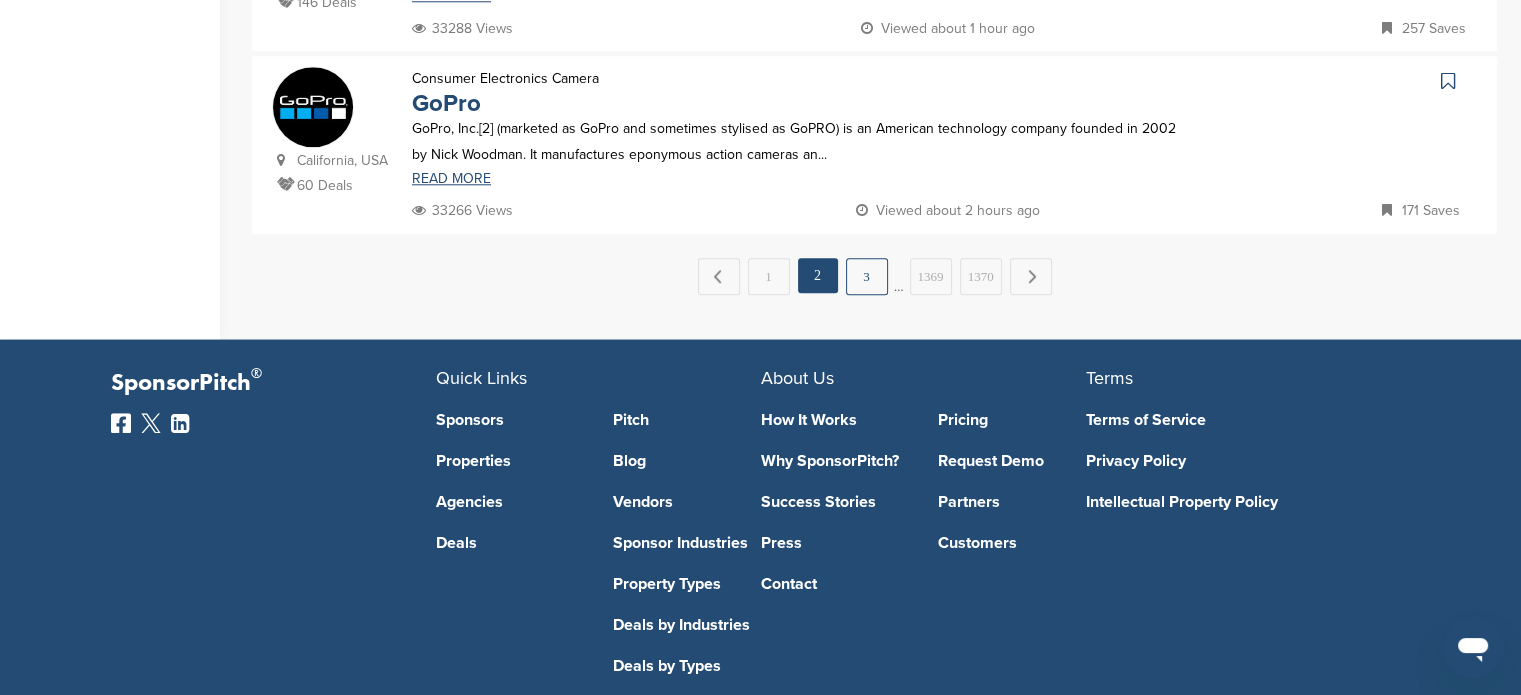 click on "3" at bounding box center (867, 276) 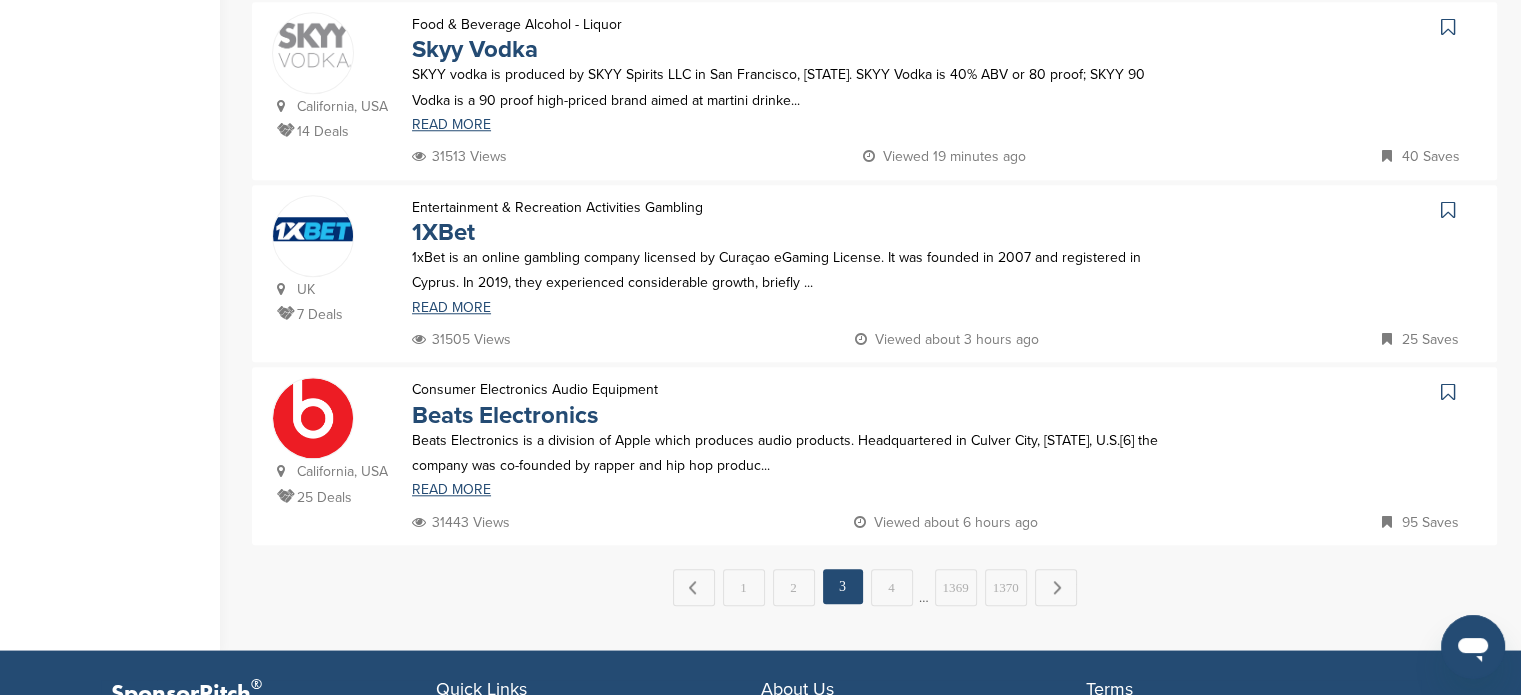 scroll, scrollTop: 1864, scrollLeft: 0, axis: vertical 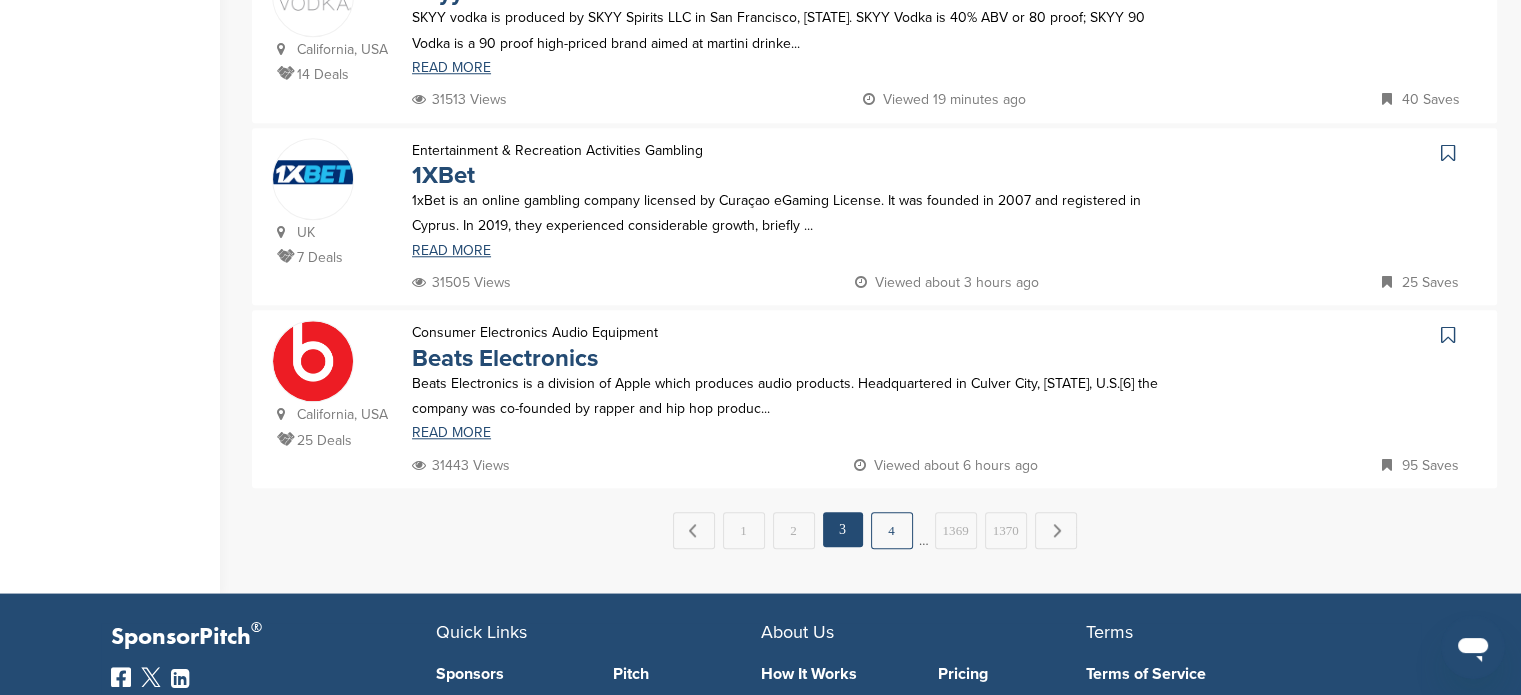 click on "4" at bounding box center [892, 530] 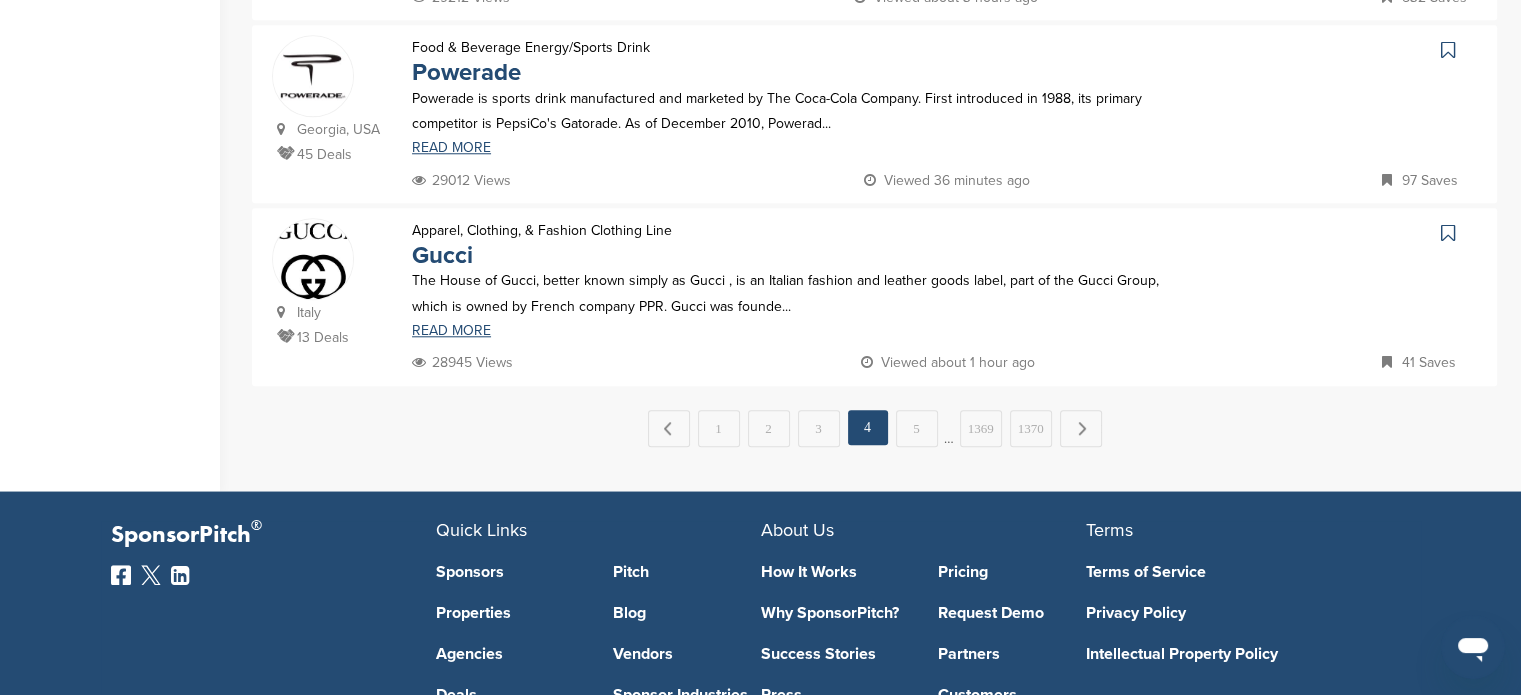 scroll, scrollTop: 1918, scrollLeft: 0, axis: vertical 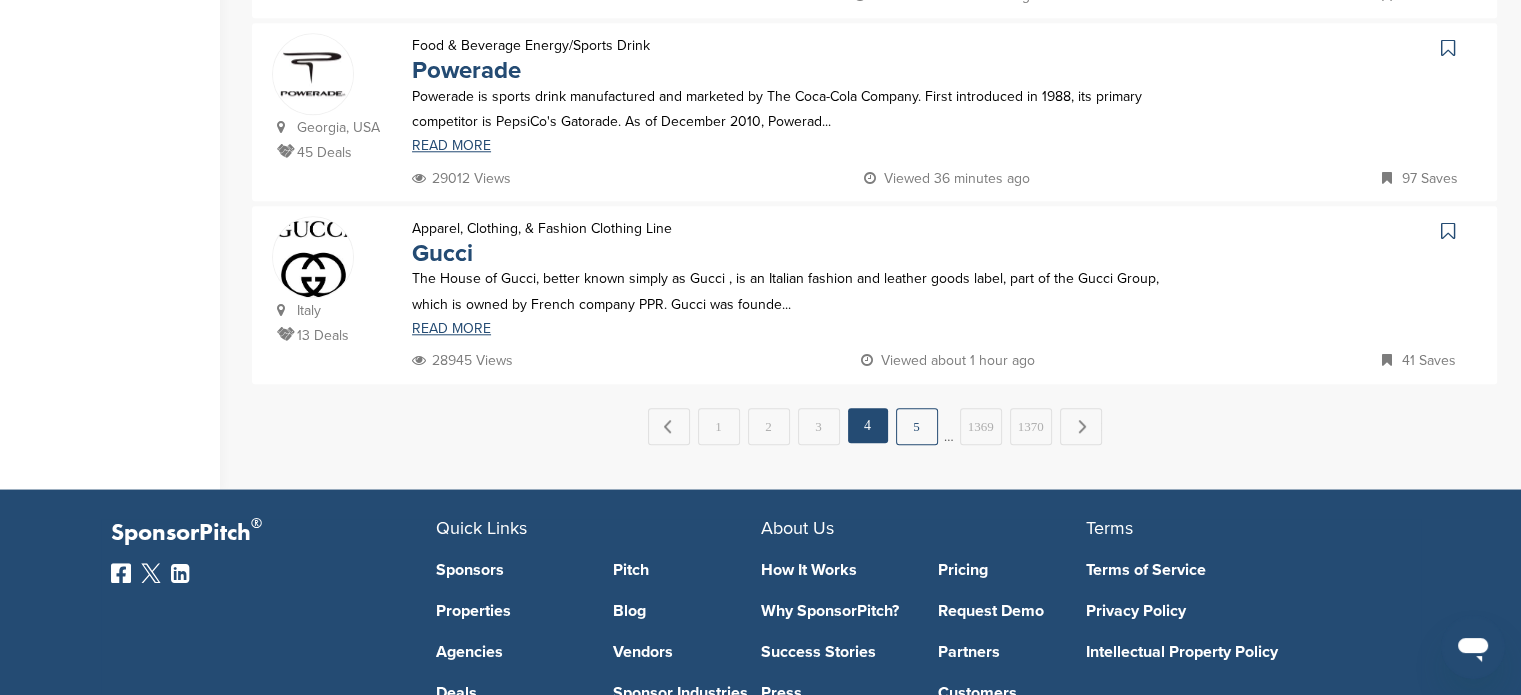 click on "5" at bounding box center [917, 426] 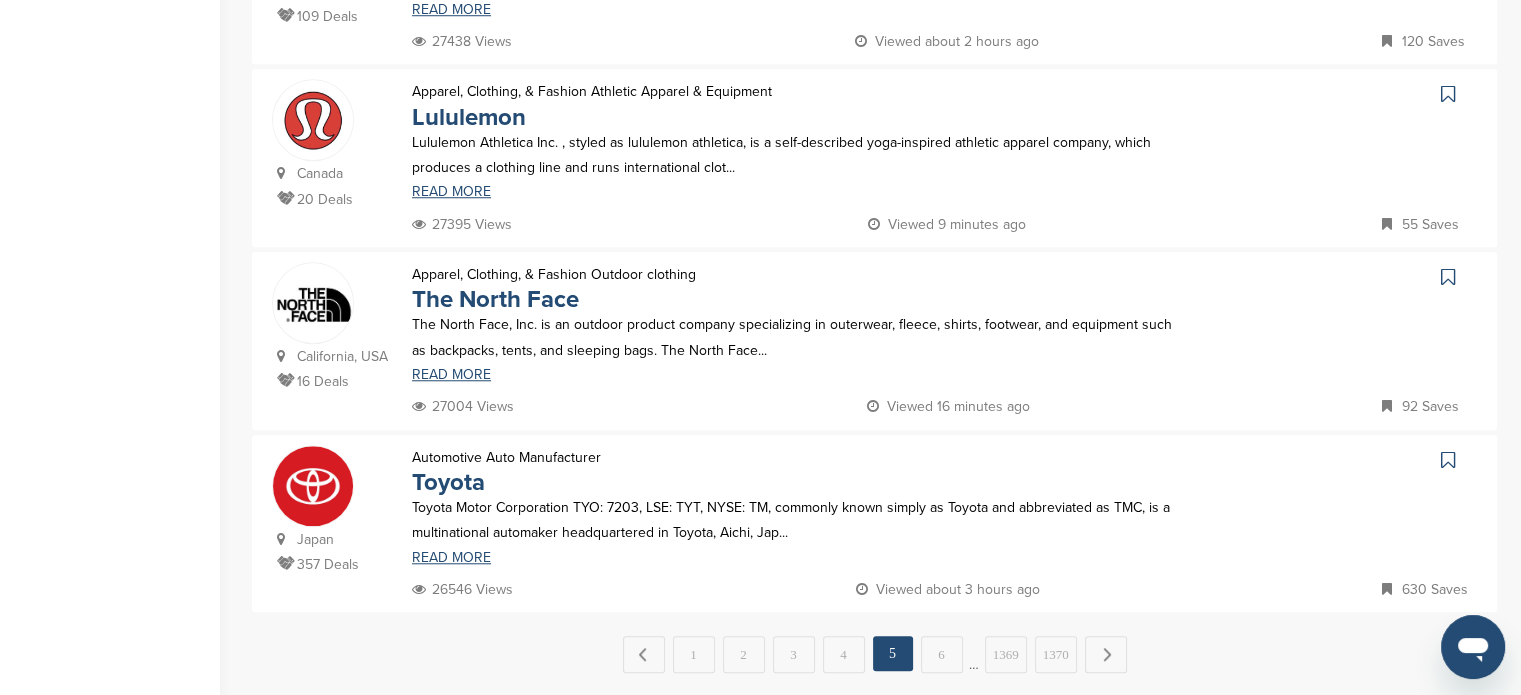 scroll, scrollTop: 1763, scrollLeft: 0, axis: vertical 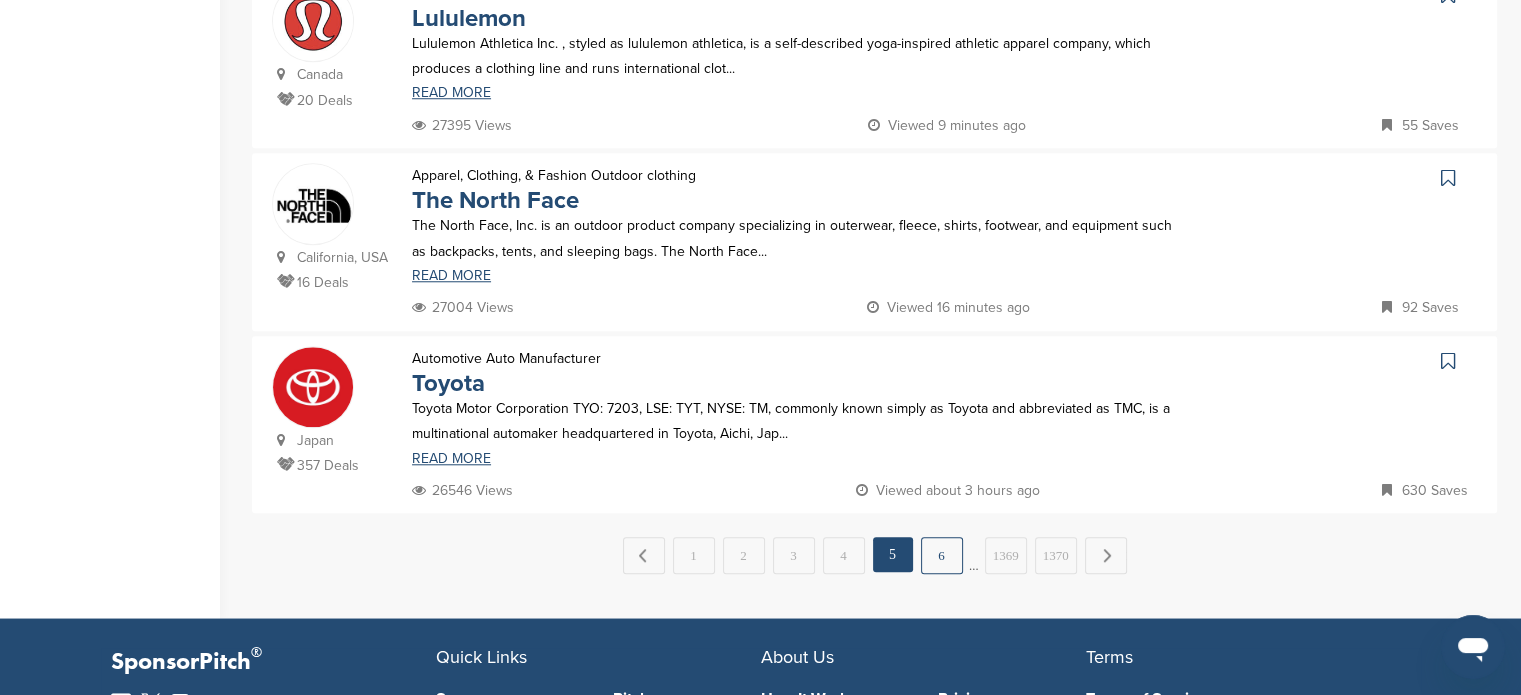 click on "6" at bounding box center (942, 555) 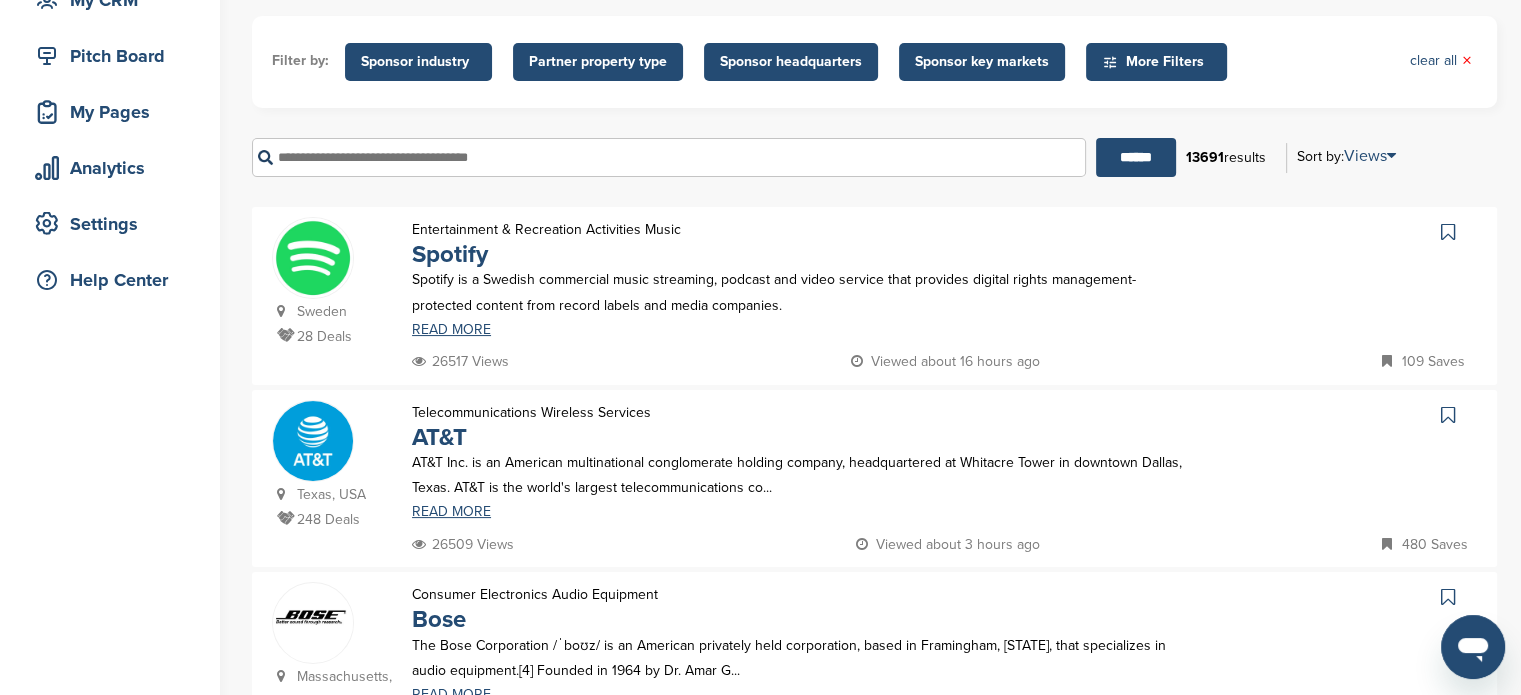 scroll, scrollTop: 170, scrollLeft: 0, axis: vertical 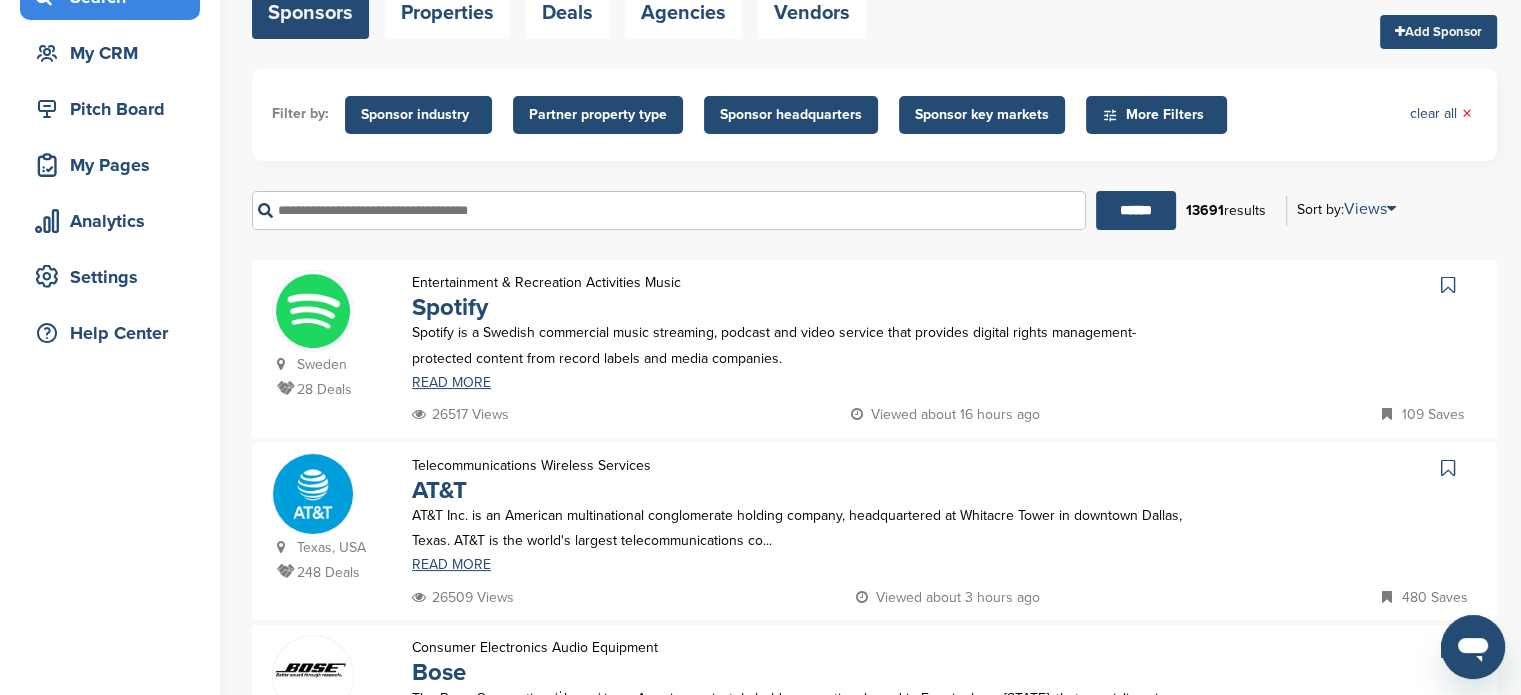 click at bounding box center [313, 311] 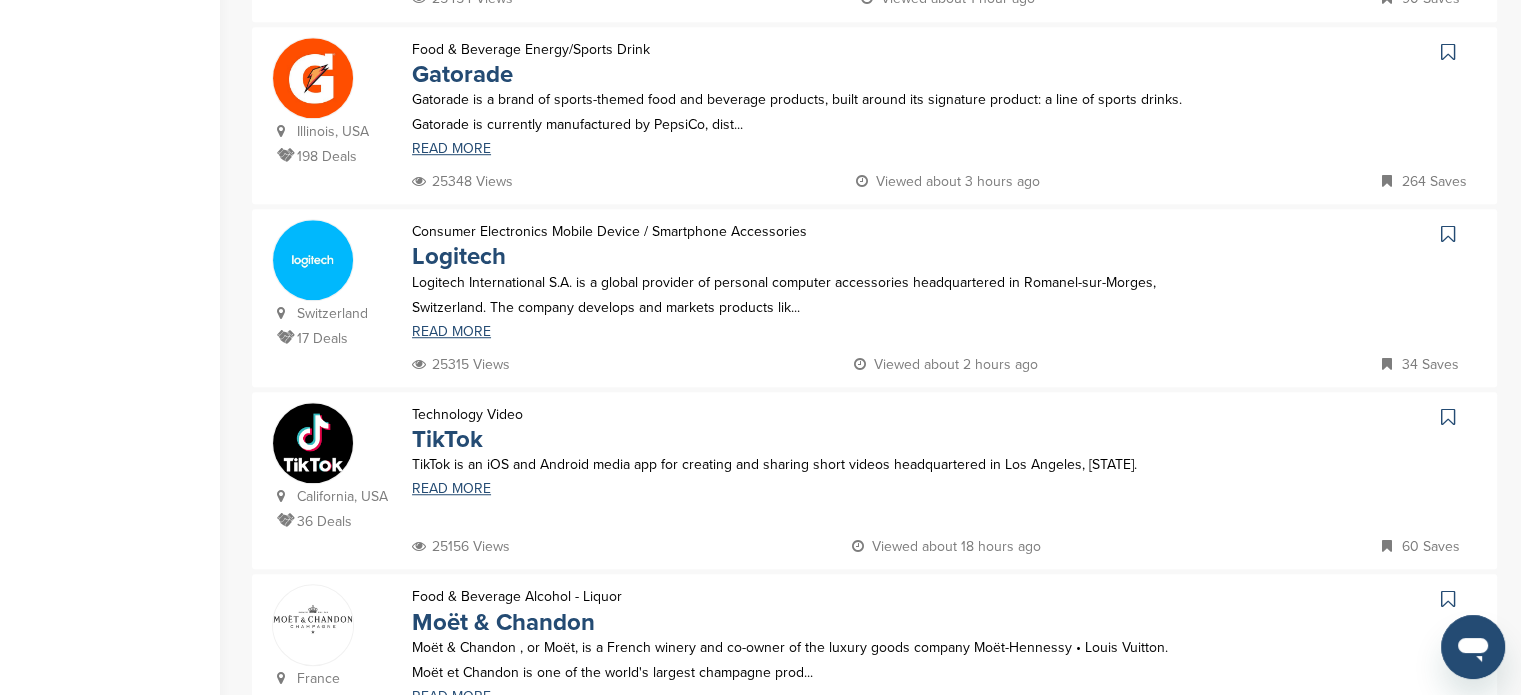 scroll, scrollTop: 1420, scrollLeft: 0, axis: vertical 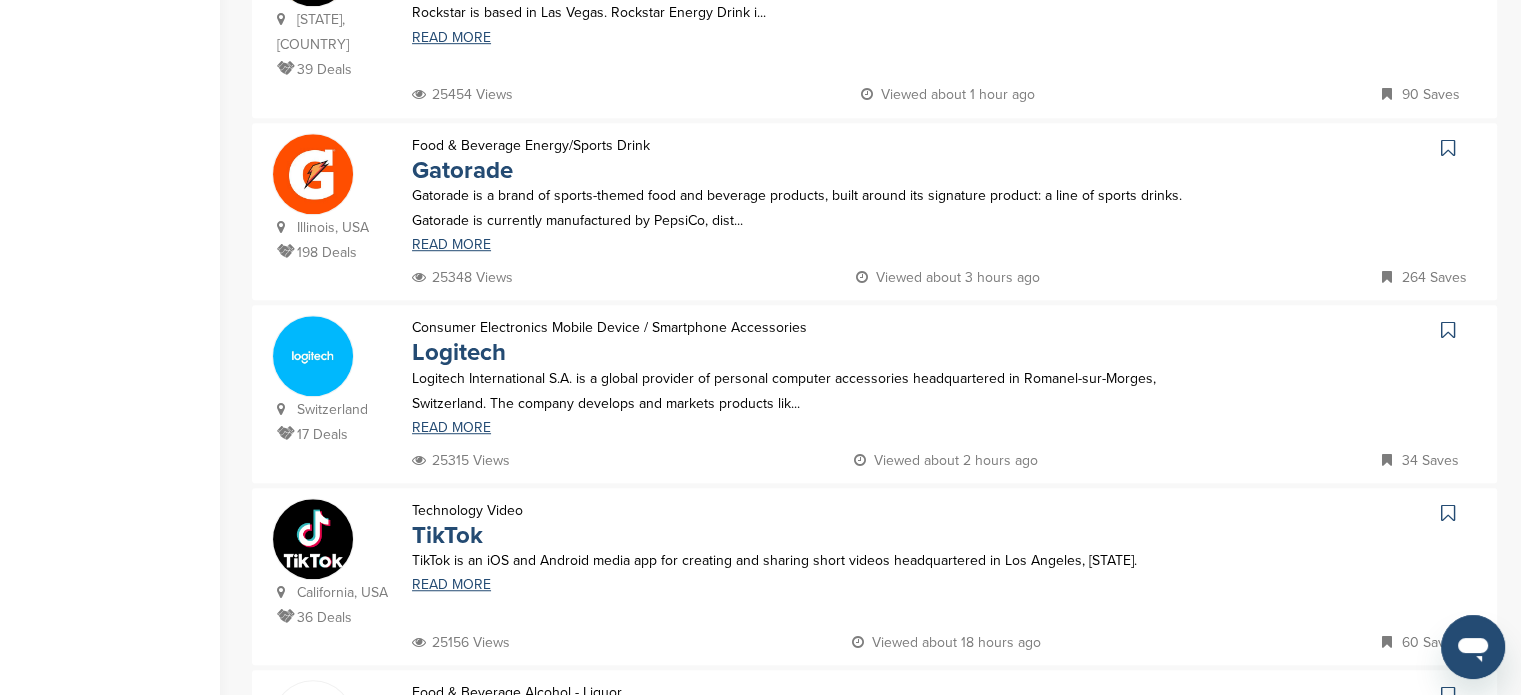 click at bounding box center [313, 356] 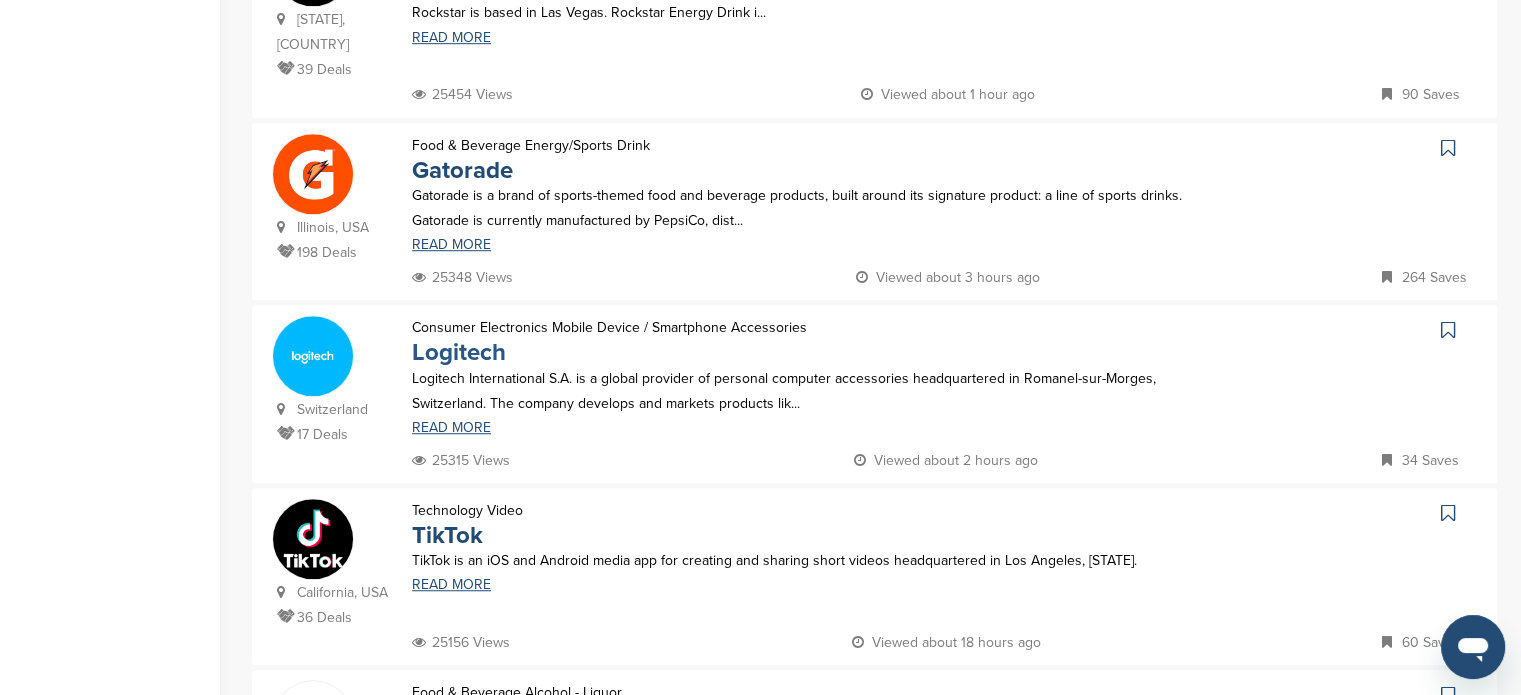 click on "Logitech" at bounding box center (459, 352) 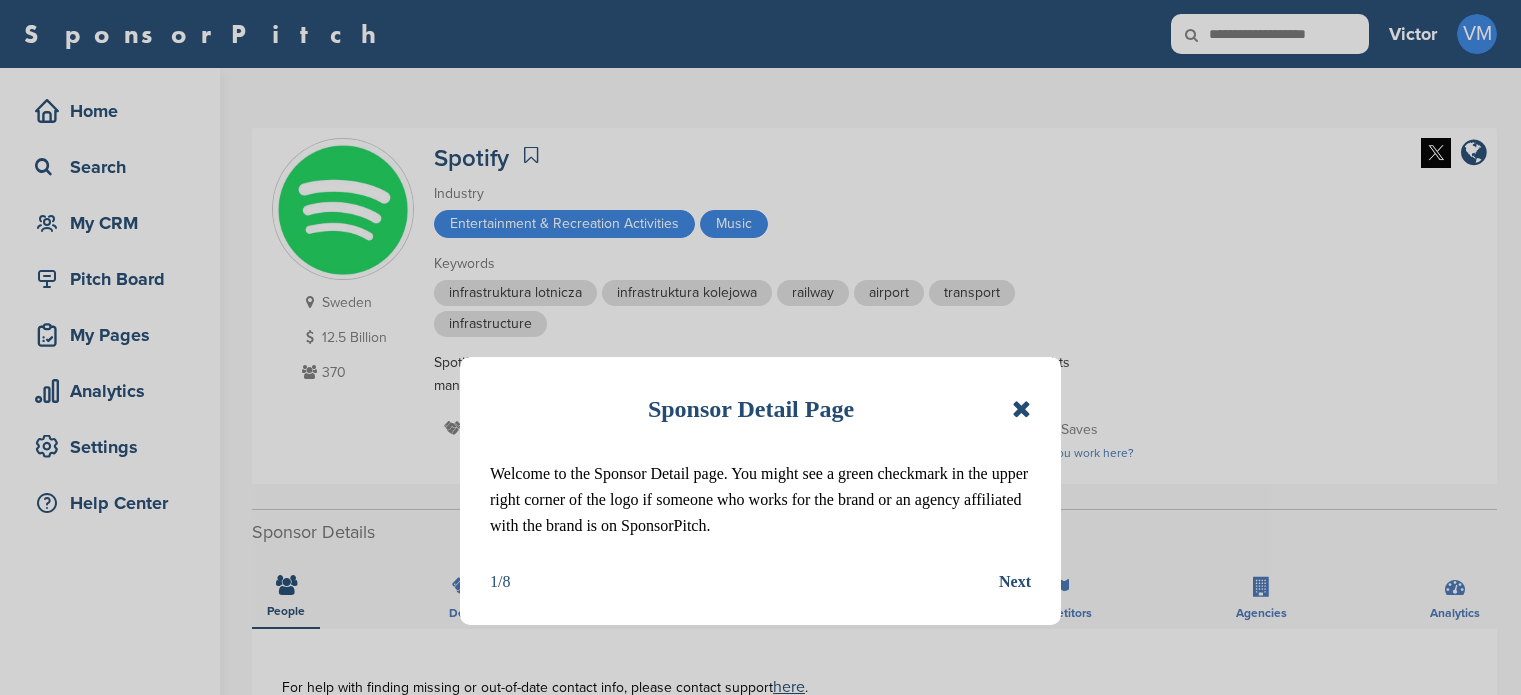 scroll, scrollTop: 0, scrollLeft: 0, axis: both 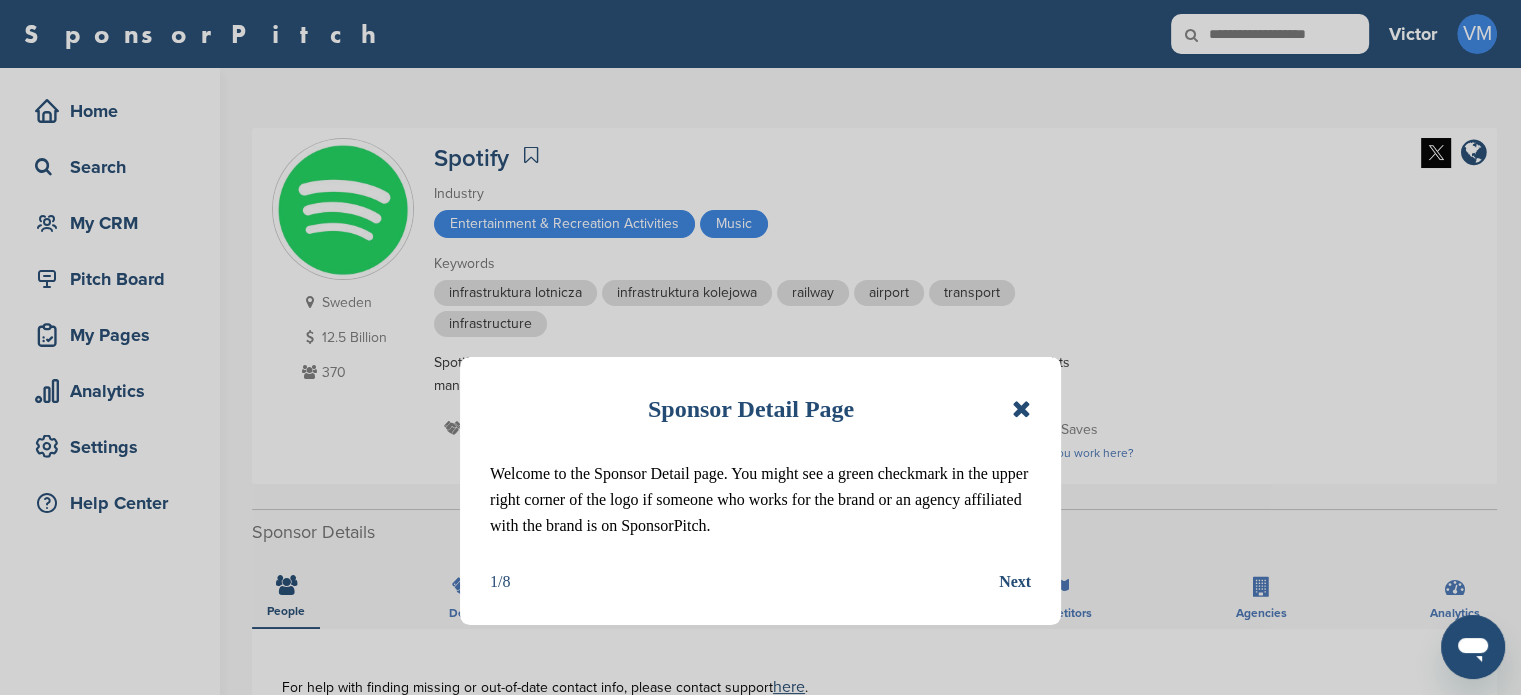 click at bounding box center (1021, 409) 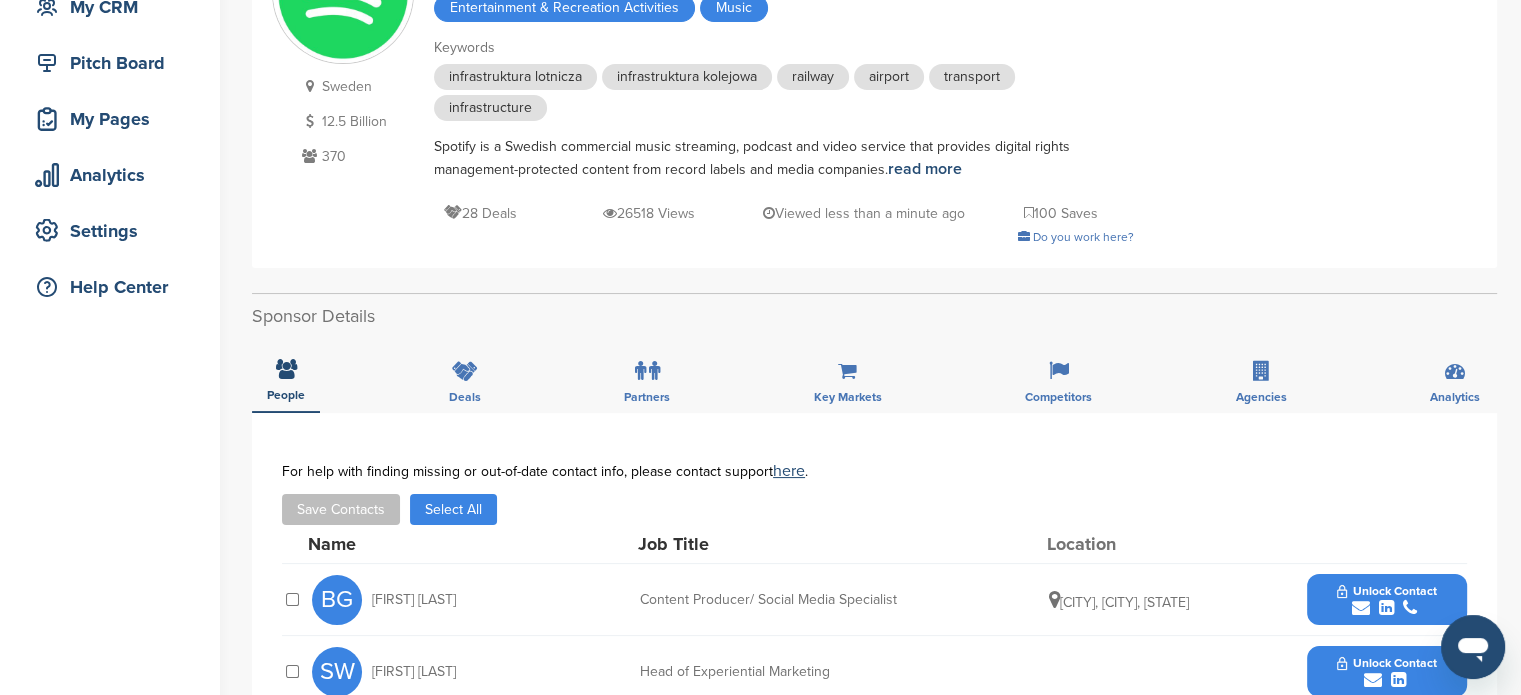 scroll, scrollTop: 0, scrollLeft: 0, axis: both 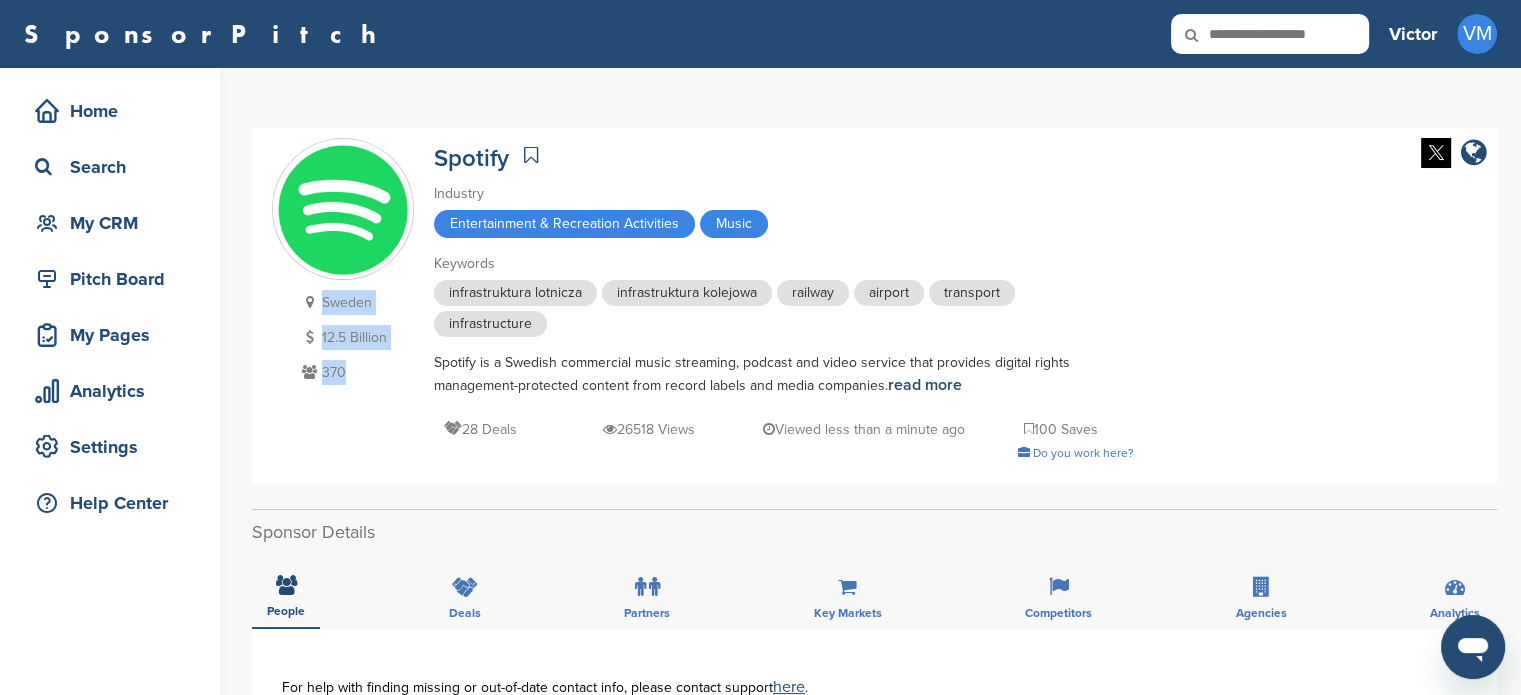 drag, startPoint x: 428, startPoint y: 156, endPoint x: 382, endPoint y: 278, distance: 130.38405 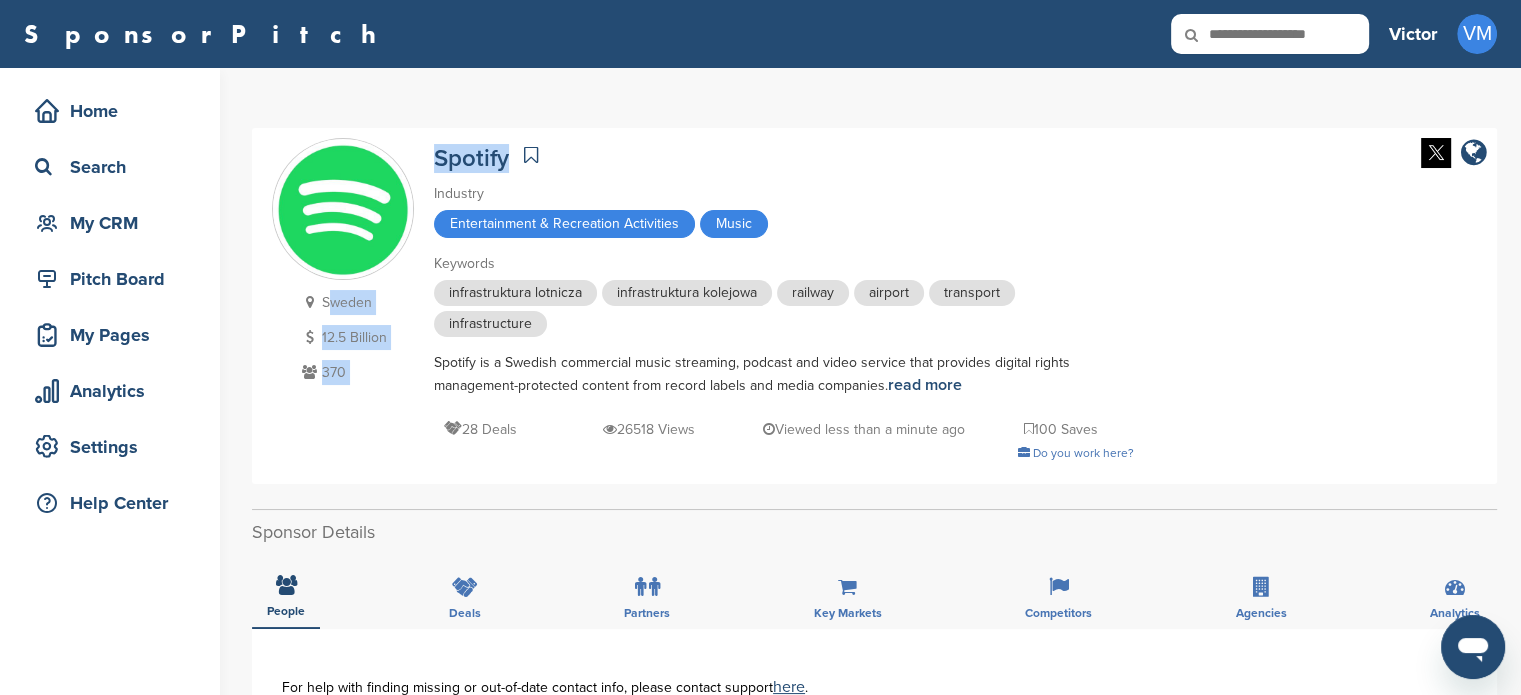 drag, startPoint x: 430, startPoint y: 143, endPoint x: 329, endPoint y: 285, distance: 174.25555 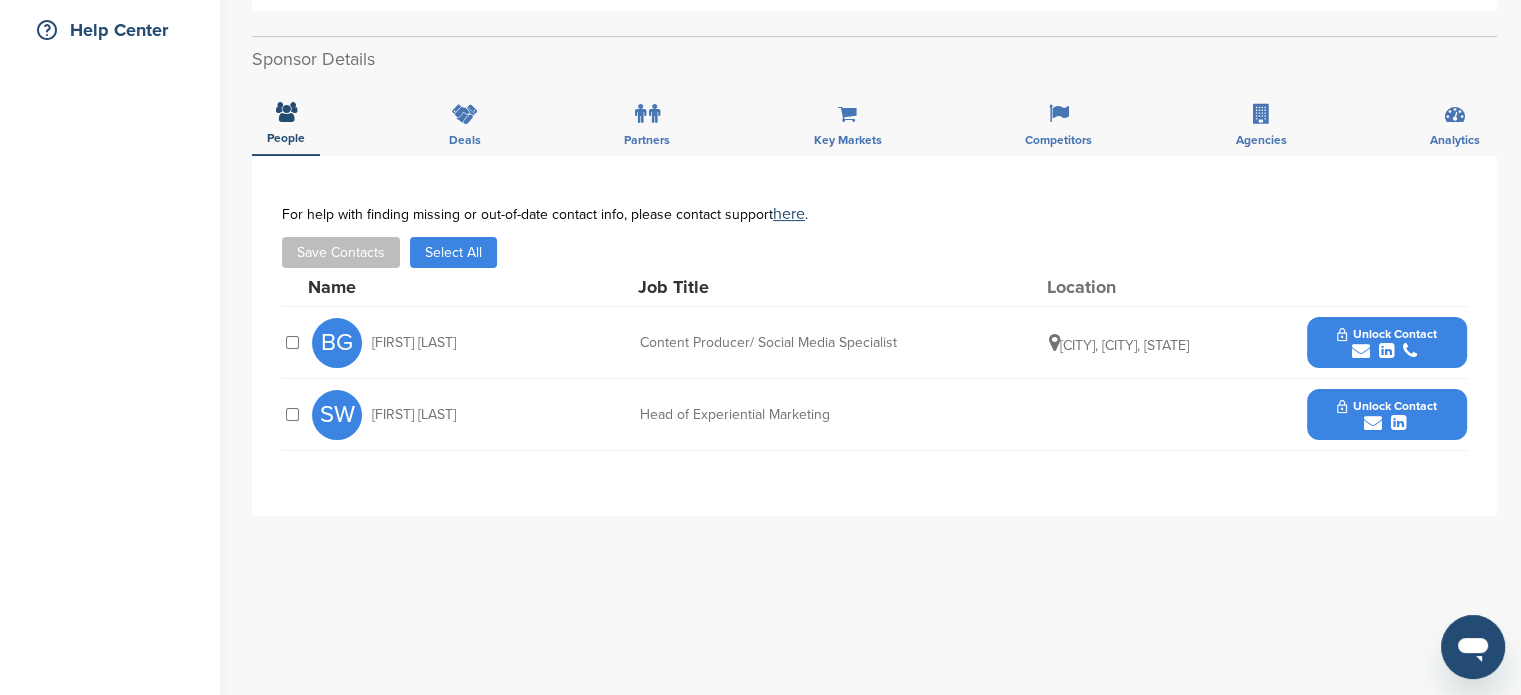 scroll, scrollTop: 543, scrollLeft: 0, axis: vertical 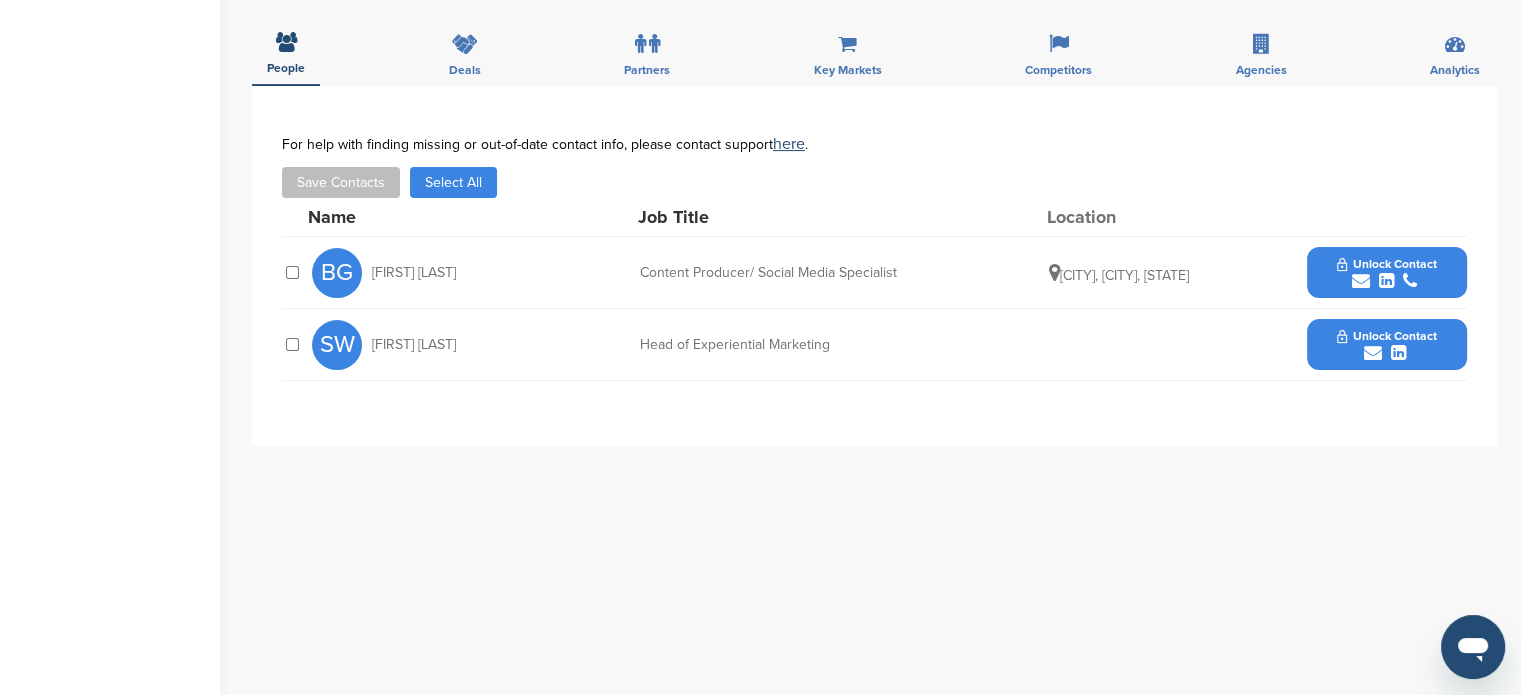 click at bounding box center [1410, 281] 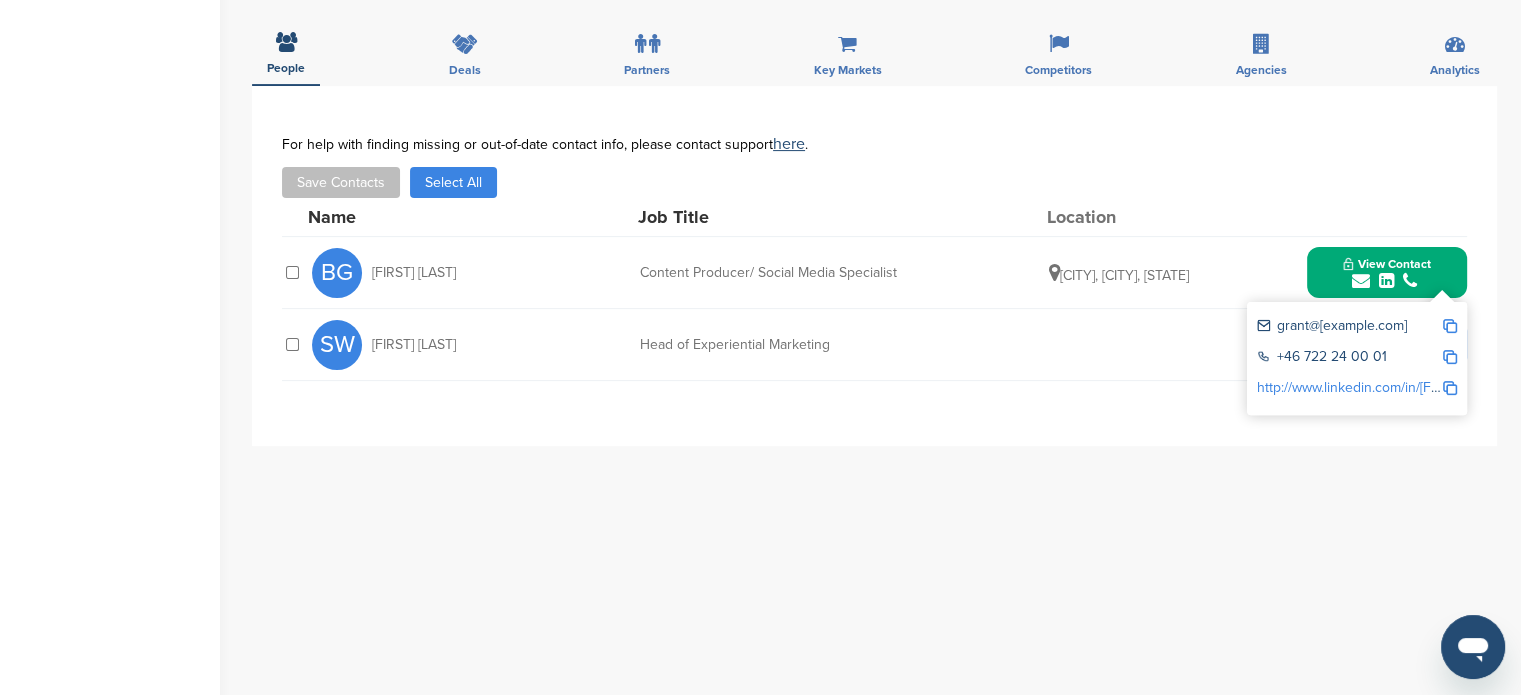 click on "Sponsor Detail Page
Welcome to the Sponsor Detail page. You might see a green checkmark in the upper right corner of the logo if someone who works for the brand or an agency affiliated with the brand is on SponsorPitch.
1/8
Next
You have reached your monthly limit. Please upgrade to access more.
Upgrade on SponsorPitch to:
Filter 10,000+ Active Sponsors
Unlock Unique Sponsor Profiles for Each Sponsor
Research 50,000+ Documented Sponsorship Deals
Connect with Sponsorship Decision Makers
Upgrade Now
Sweden
12.5 Billion
370
Spotify
Industry
Entertainment & Recreation Activities
Music
Keywords
infrastruktura lotnicza
infrastruktura kolejowa
railway
airport
transport
infrastructure
read more
28
Deals
26518
Views
Viewed
less than a minute ago" at bounding box center [886, 295] 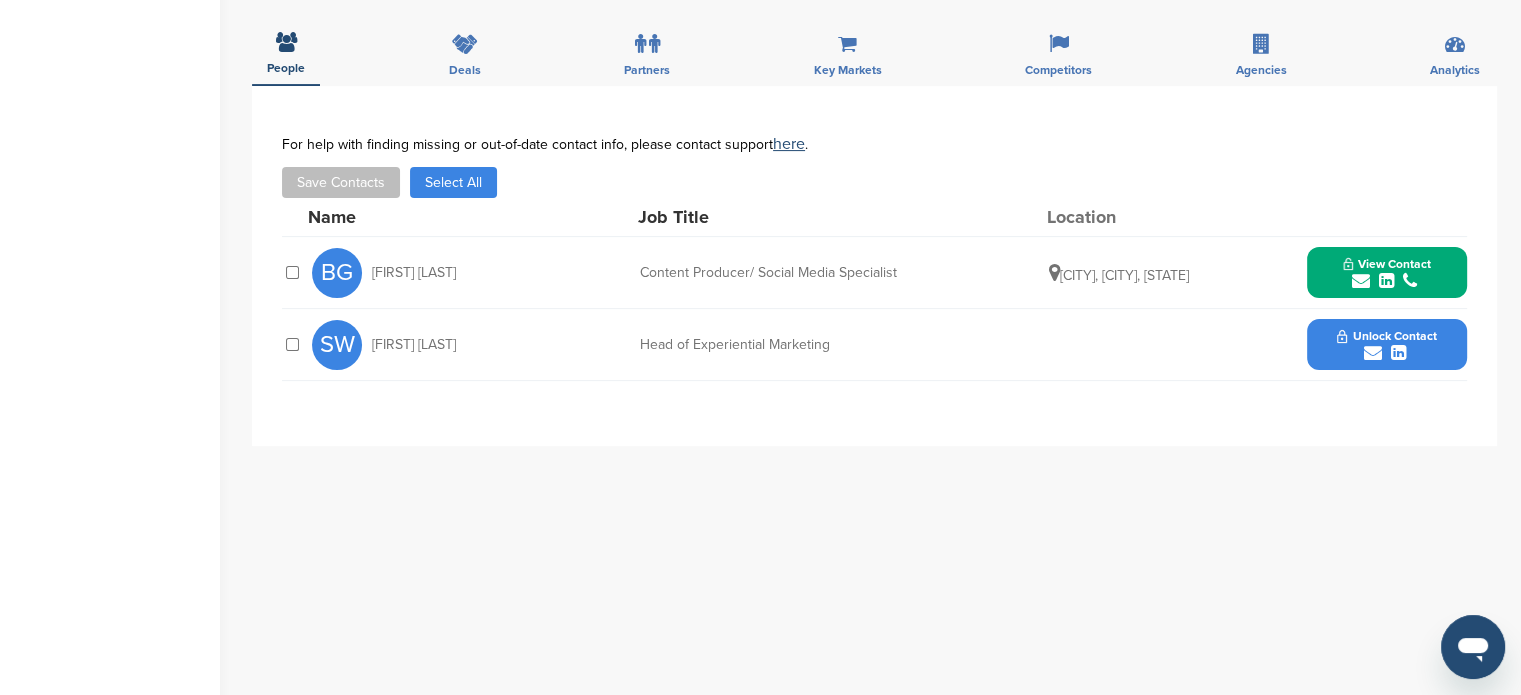 click on "Unlock Contact" at bounding box center [1386, 345] 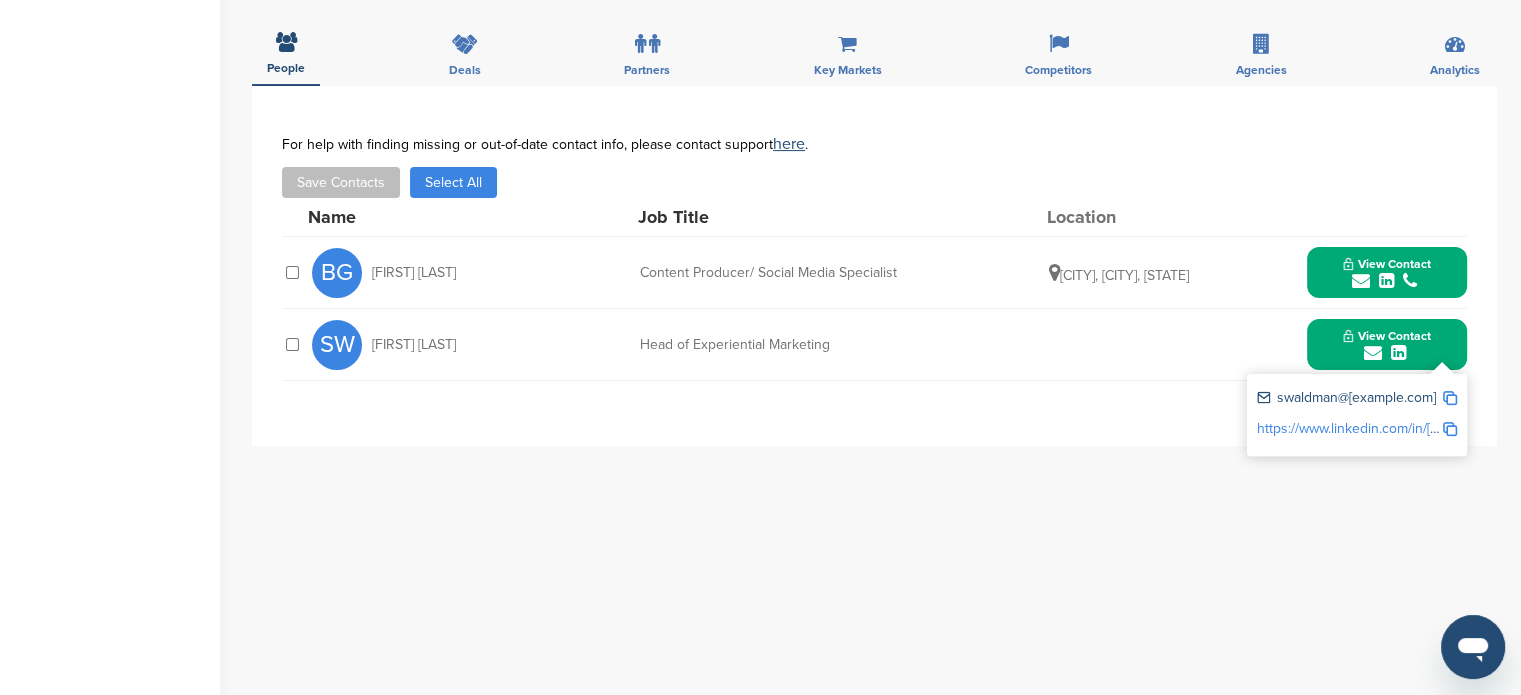 drag, startPoint x: 374, startPoint y: 235, endPoint x: 1142, endPoint y: 245, distance: 768.0651 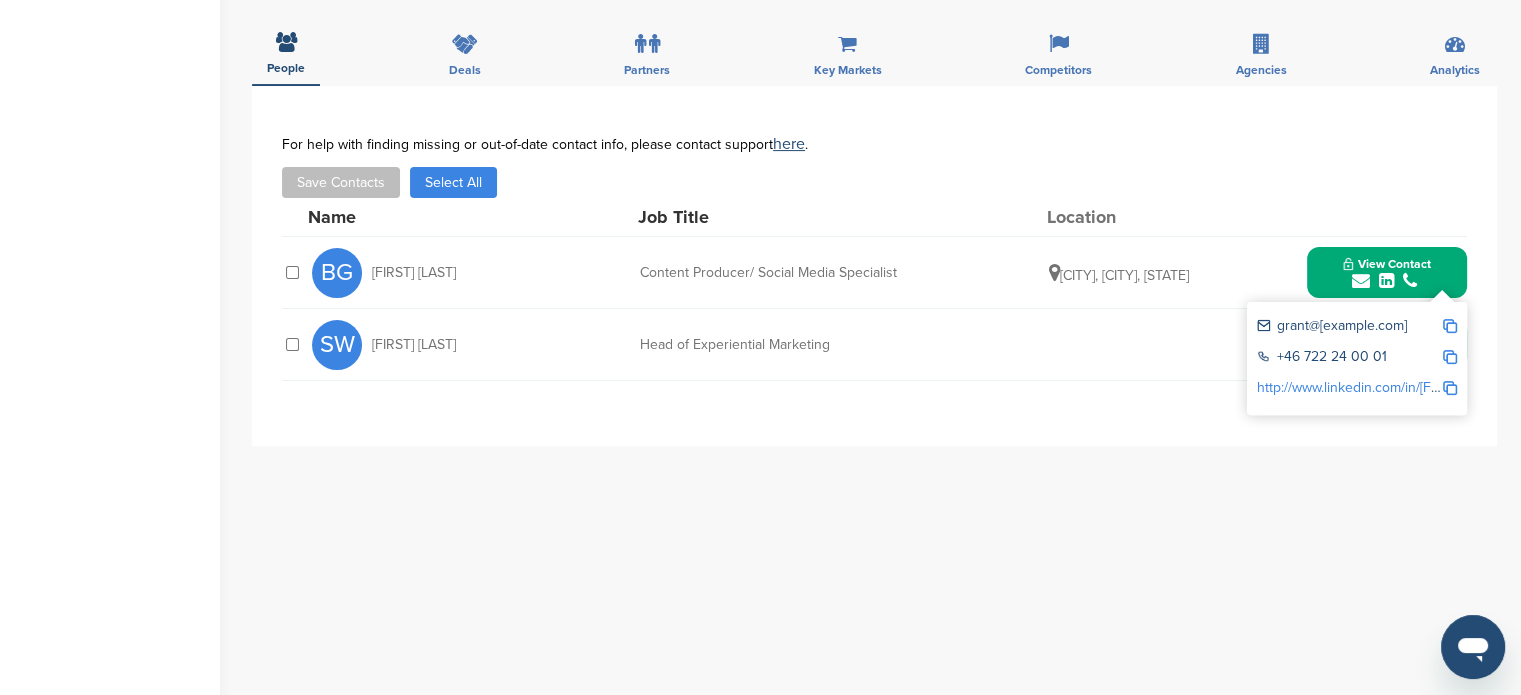 click at bounding box center [1450, 326] 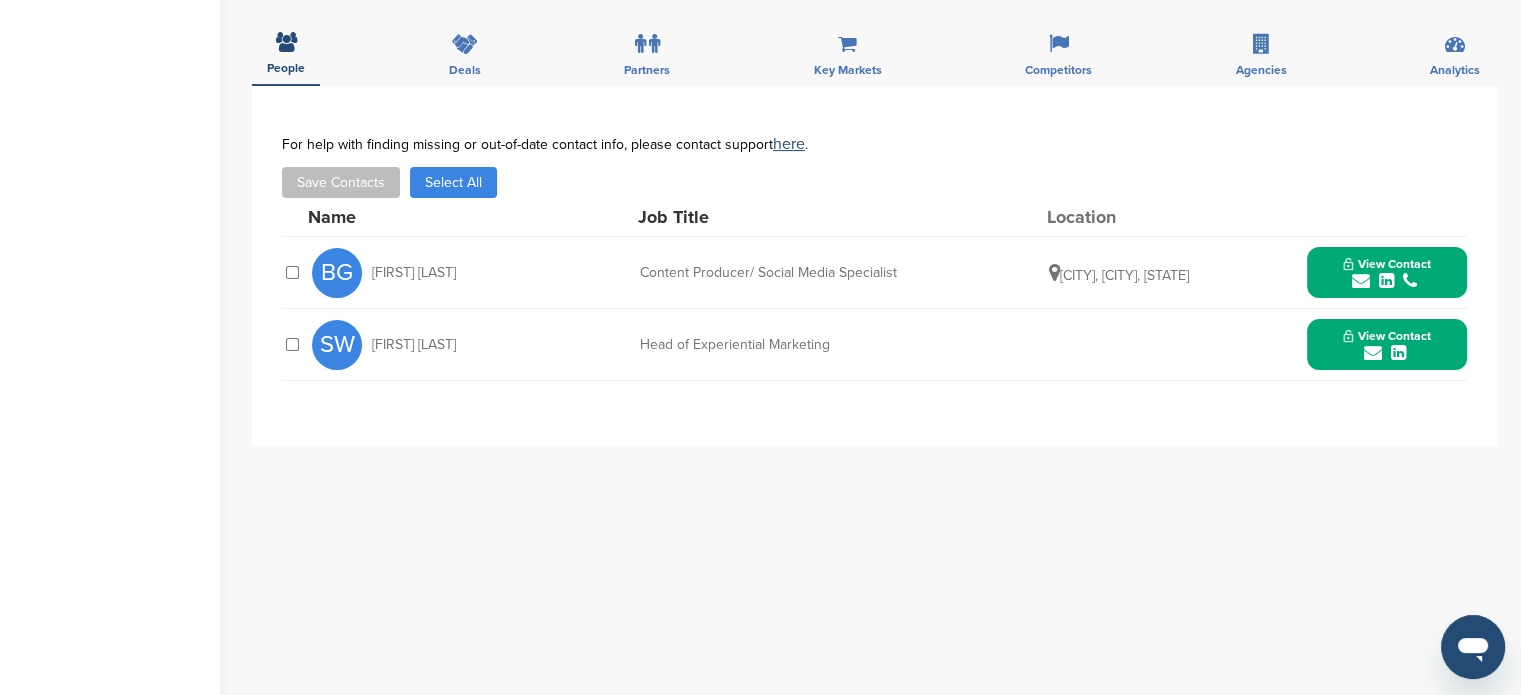 click on "View Contact" at bounding box center (1387, 336) 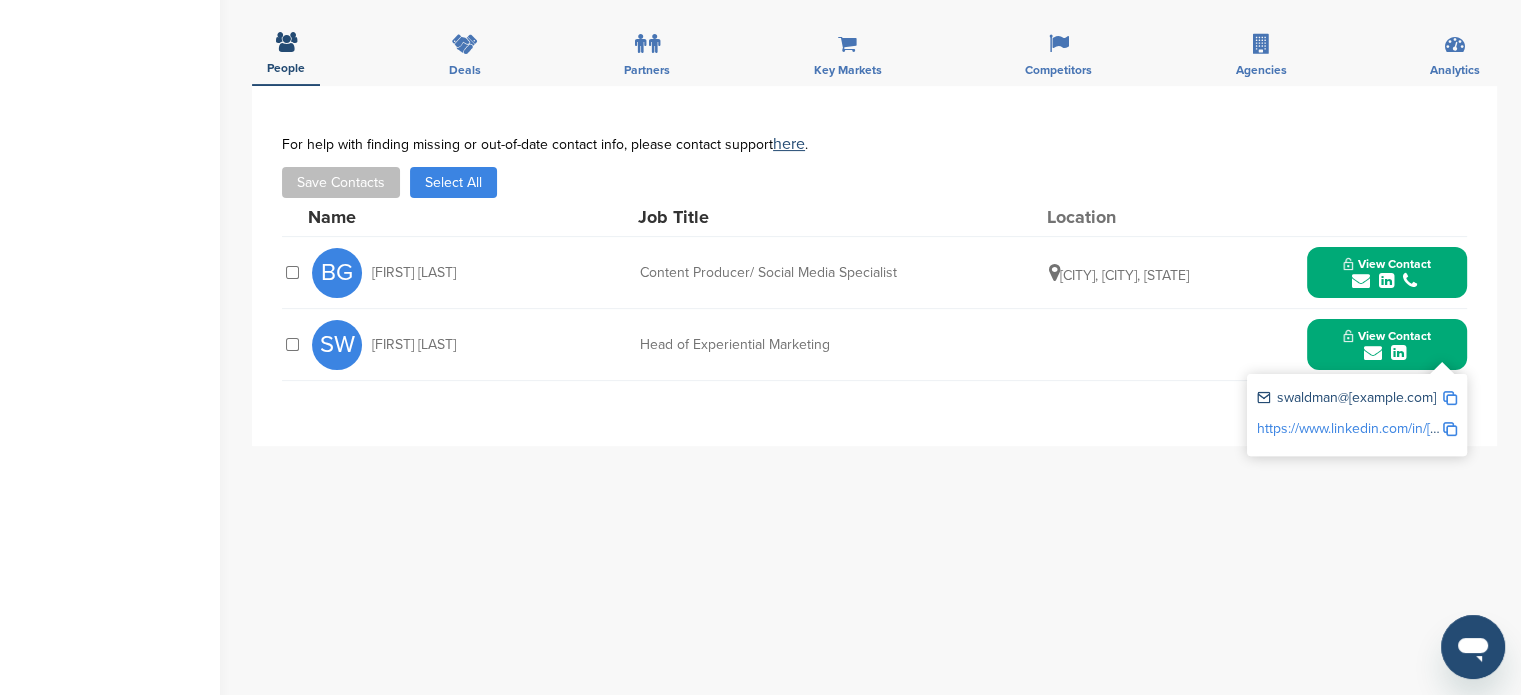 click at bounding box center (1450, 398) 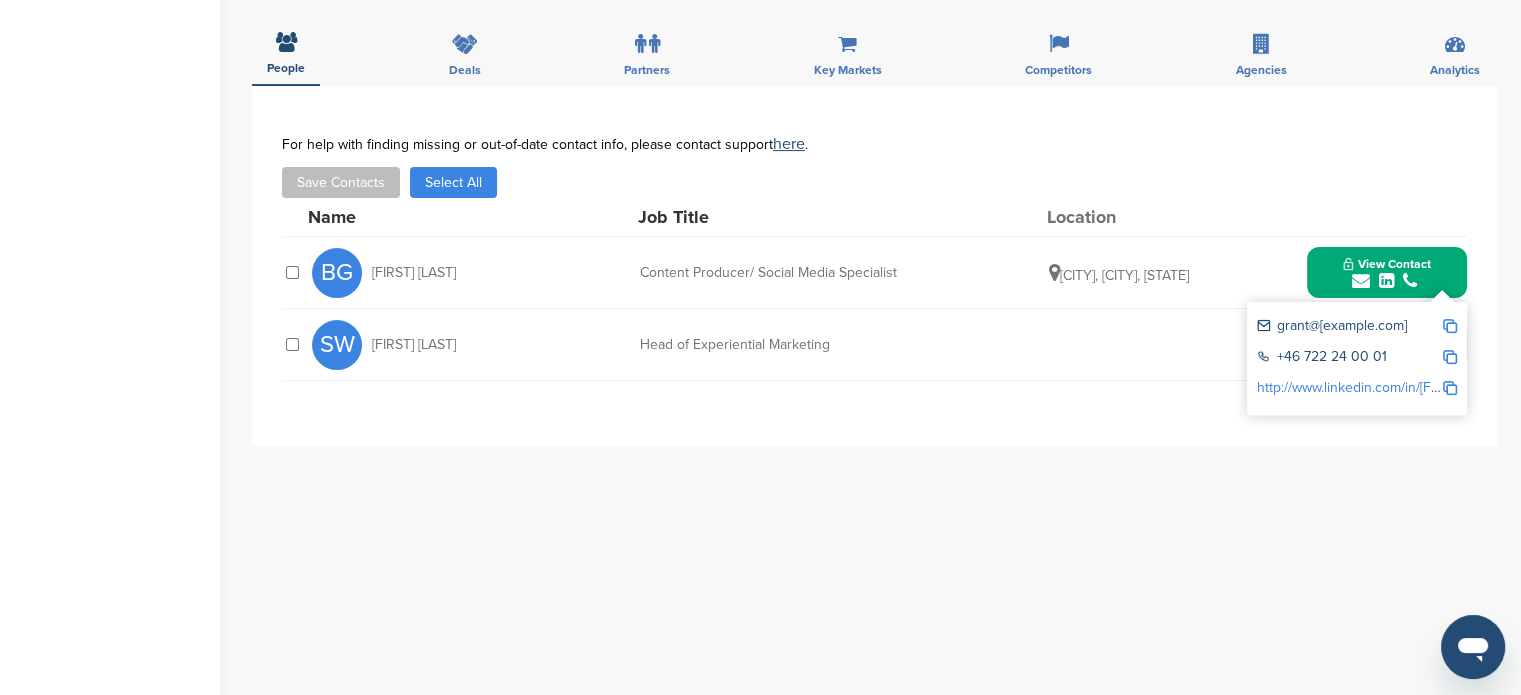 click at bounding box center [1450, 388] 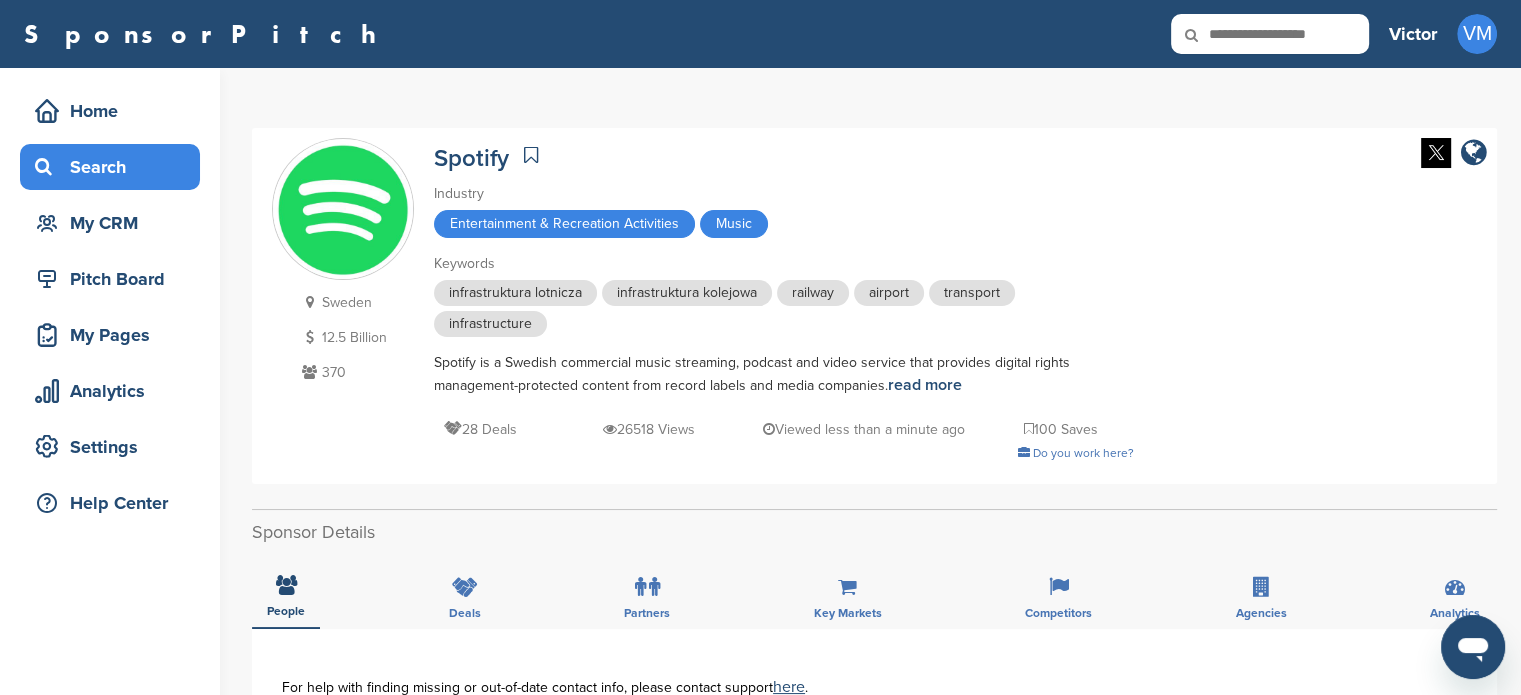 click on "Search" at bounding box center [115, 167] 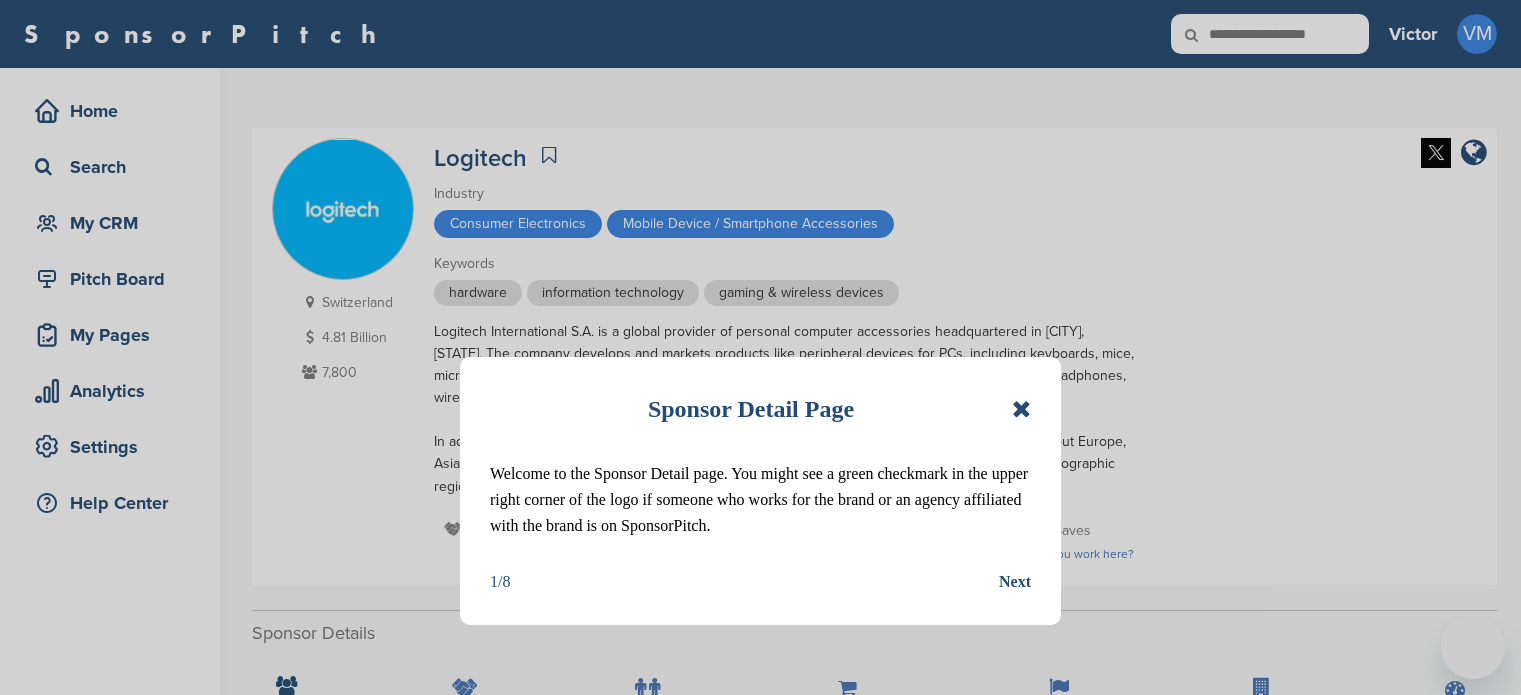 scroll, scrollTop: 0, scrollLeft: 0, axis: both 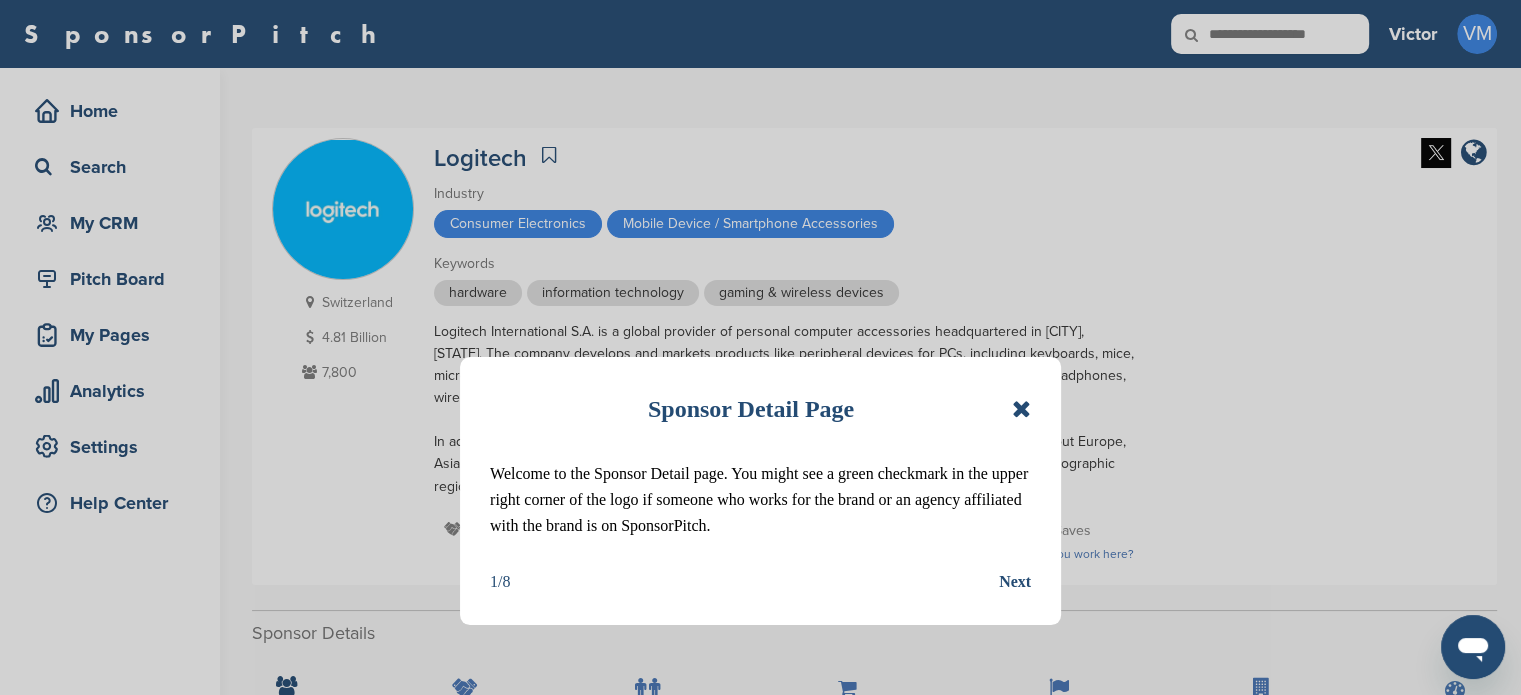 click on "Sponsor Detail Page" at bounding box center [760, 409] 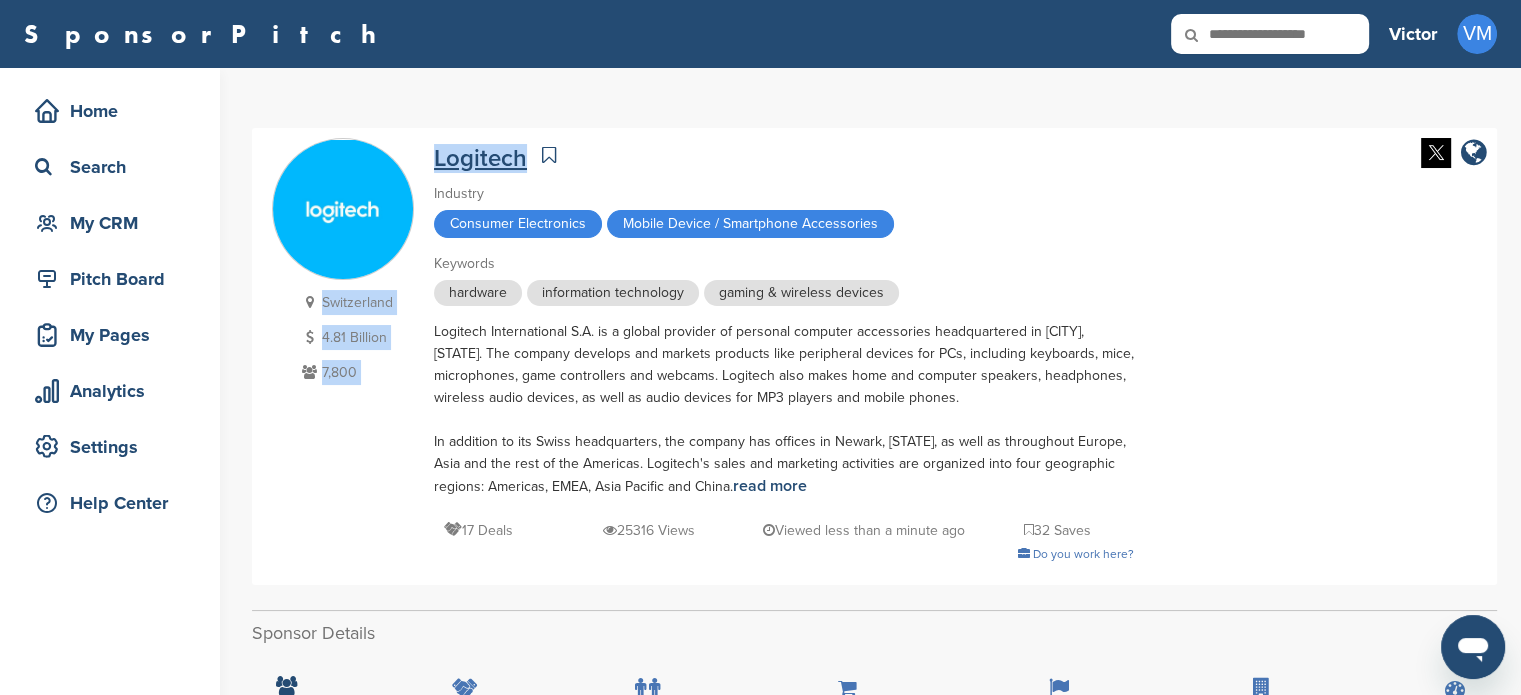 drag, startPoint x: 417, startPoint y: 145, endPoint x: 522, endPoint y: 161, distance: 106.21205 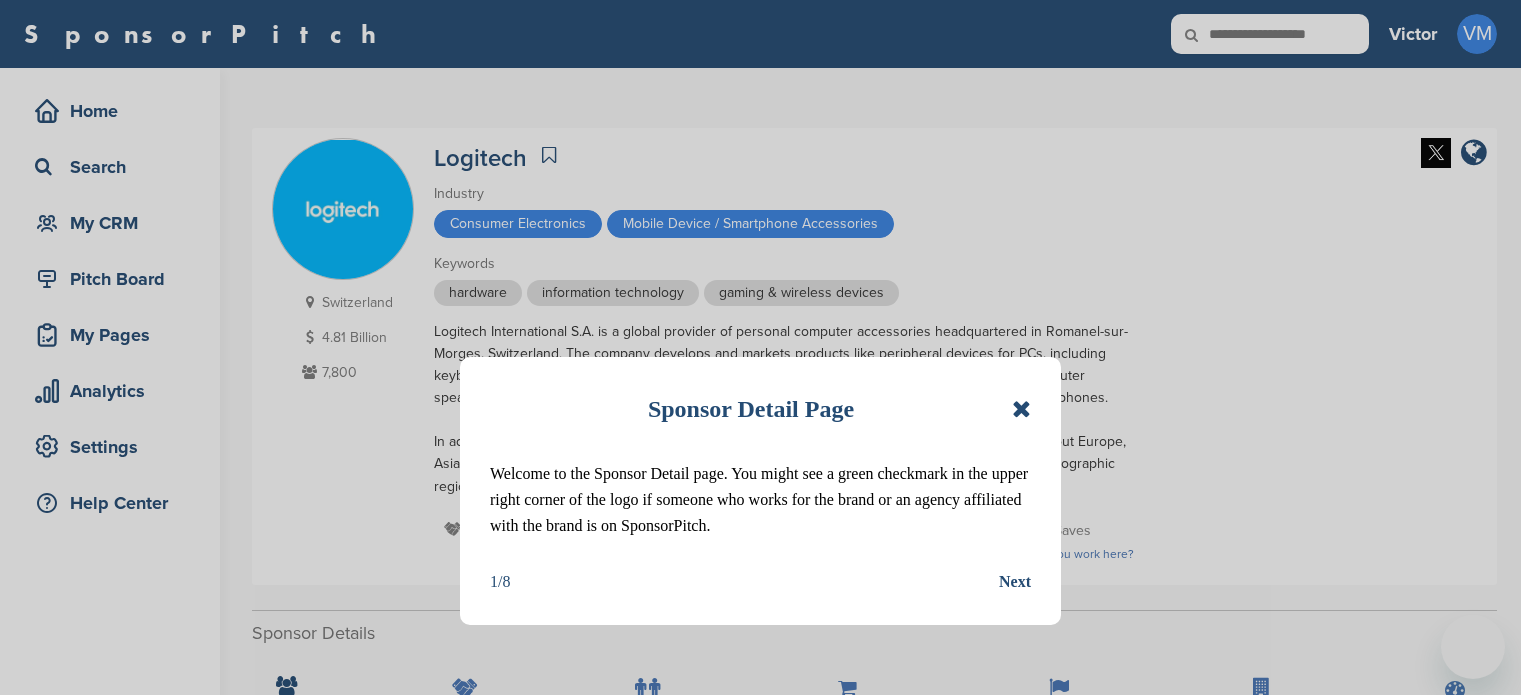 scroll, scrollTop: 0, scrollLeft: 0, axis: both 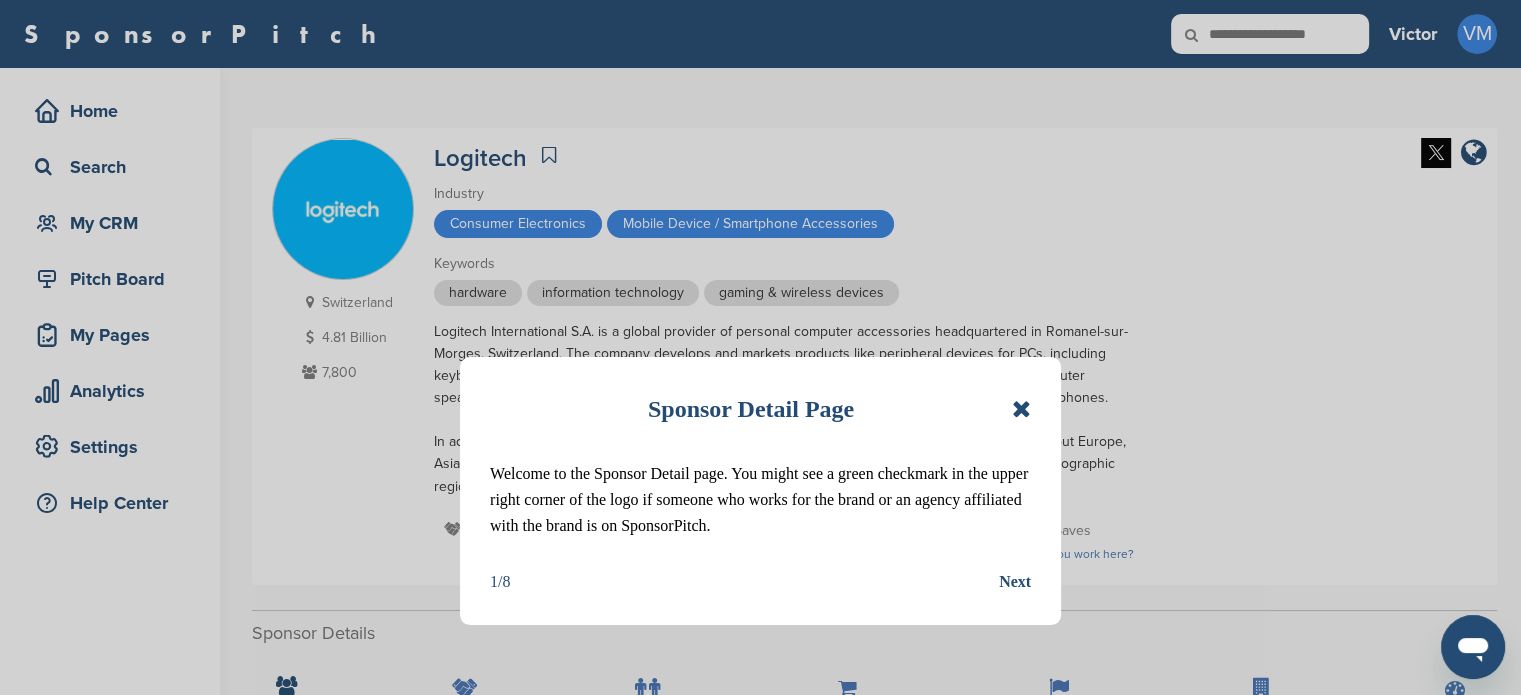 click on "Sponsor Detail Page
Welcome to the Sponsor Detail page. You might see a green checkmark in the upper right corner of the logo if someone who works for the brand or an agency affiliated with the brand is on SponsorPitch.
1/8
Next" at bounding box center (760, 491) 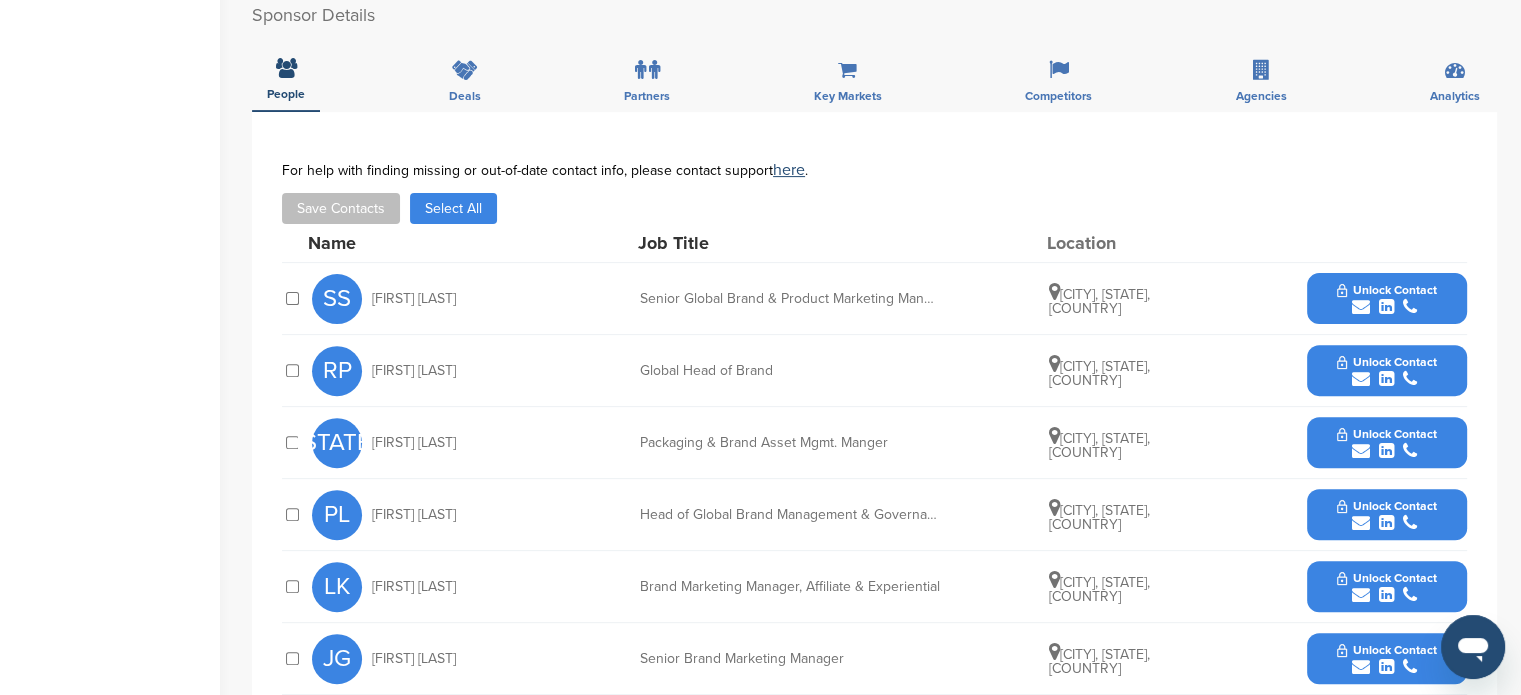 scroll, scrollTop: 619, scrollLeft: 0, axis: vertical 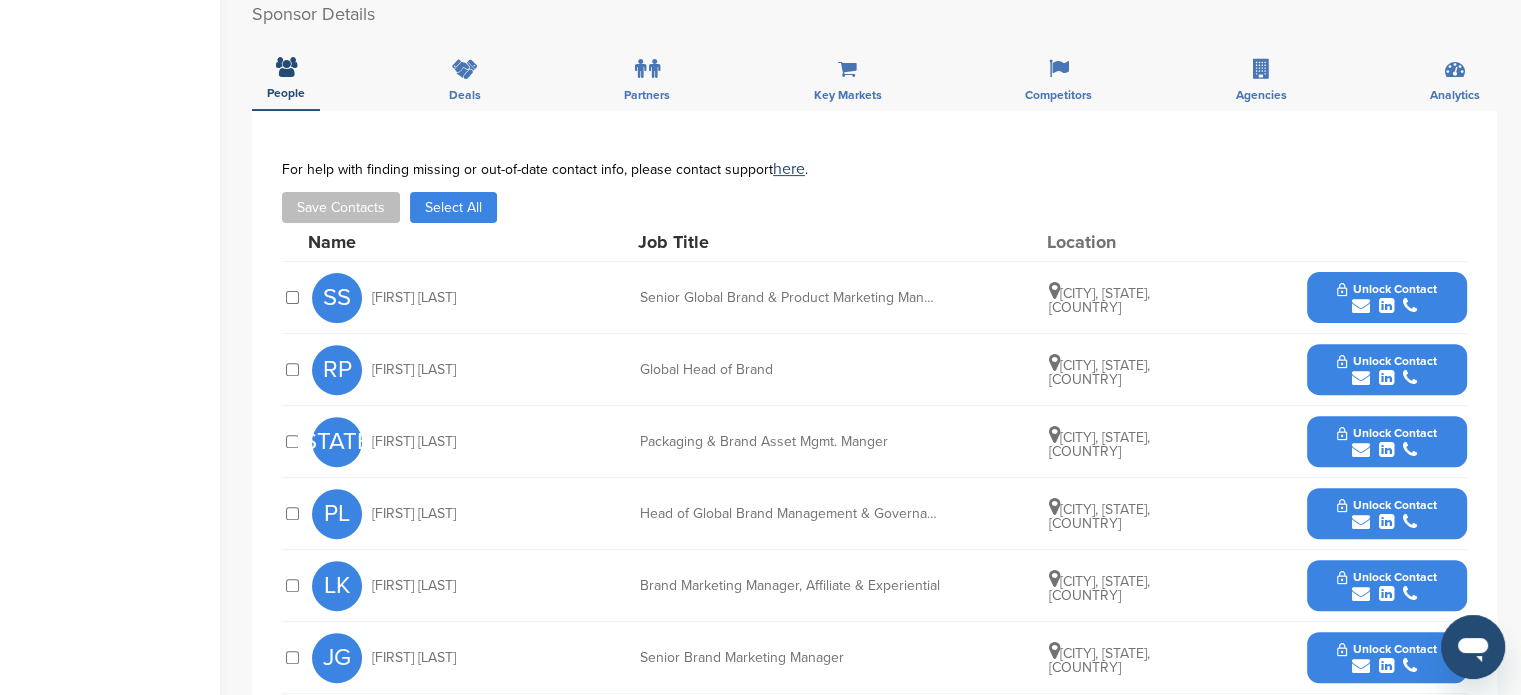 click on "Unlock Contact" at bounding box center [1386, 289] 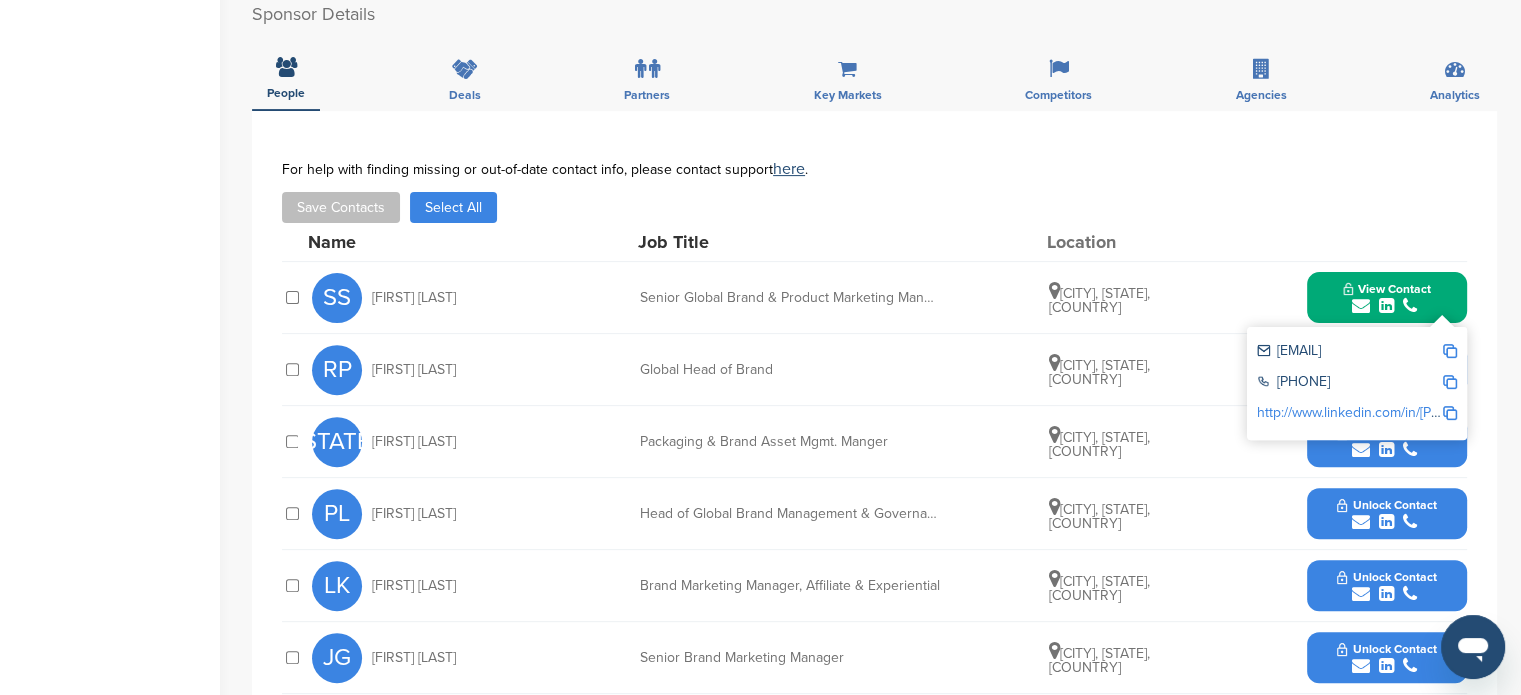 click on "Save Contacts
Select All" at bounding box center (874, 207) 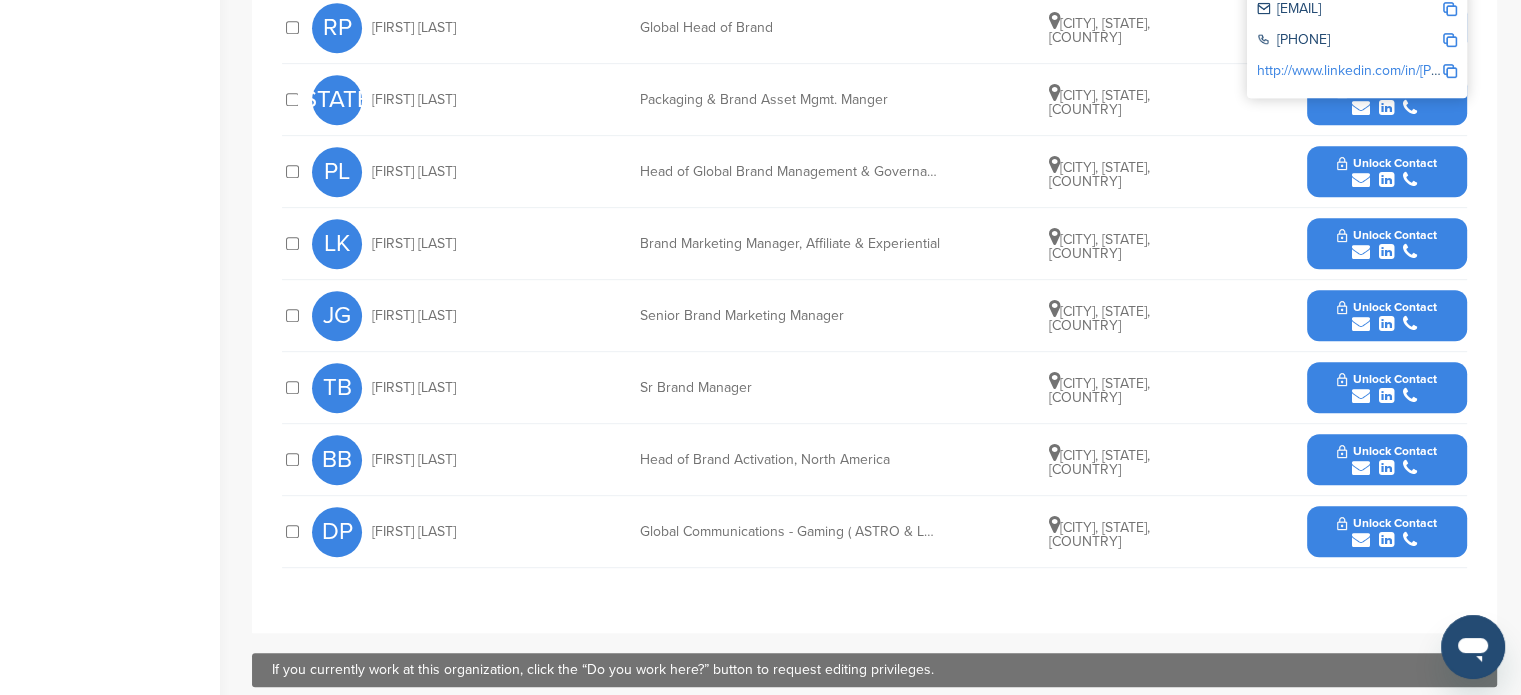 scroll, scrollTop: 968, scrollLeft: 0, axis: vertical 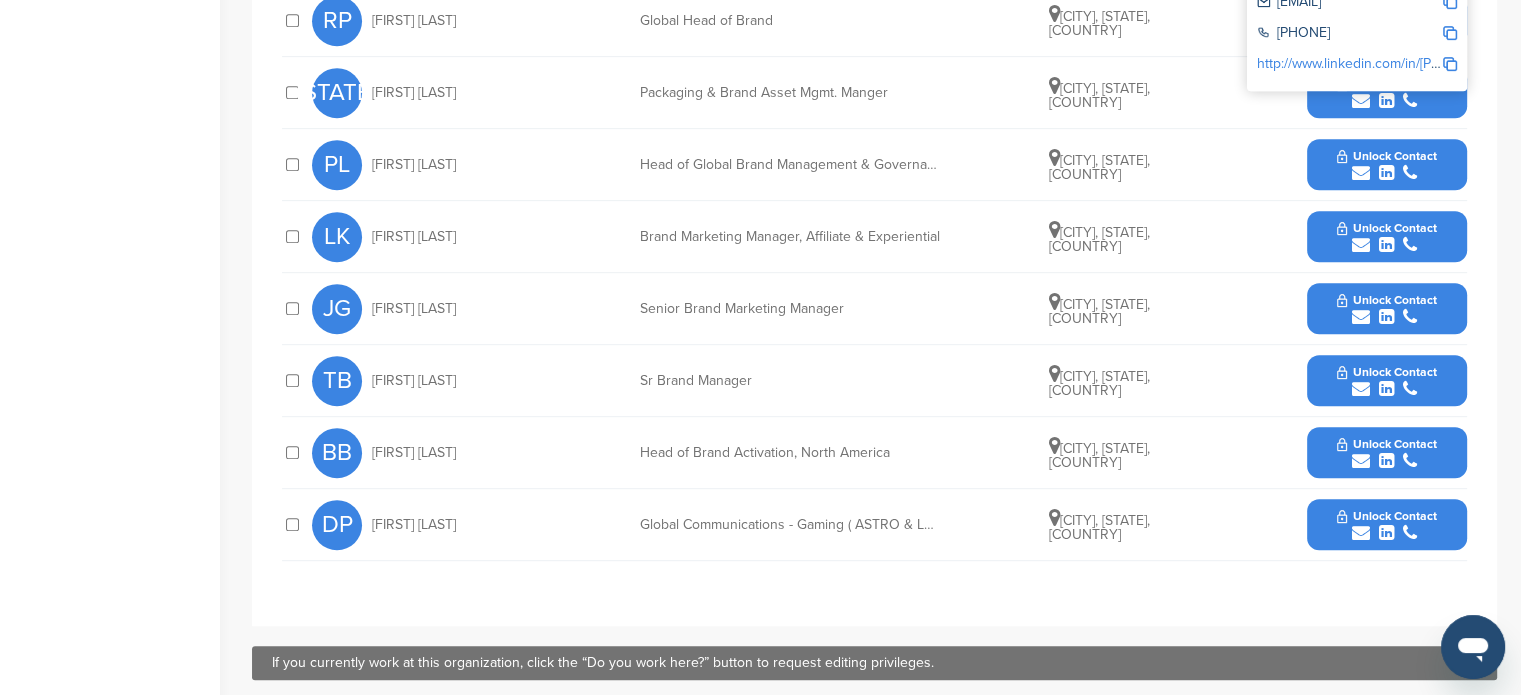 click at bounding box center (1386, 317) 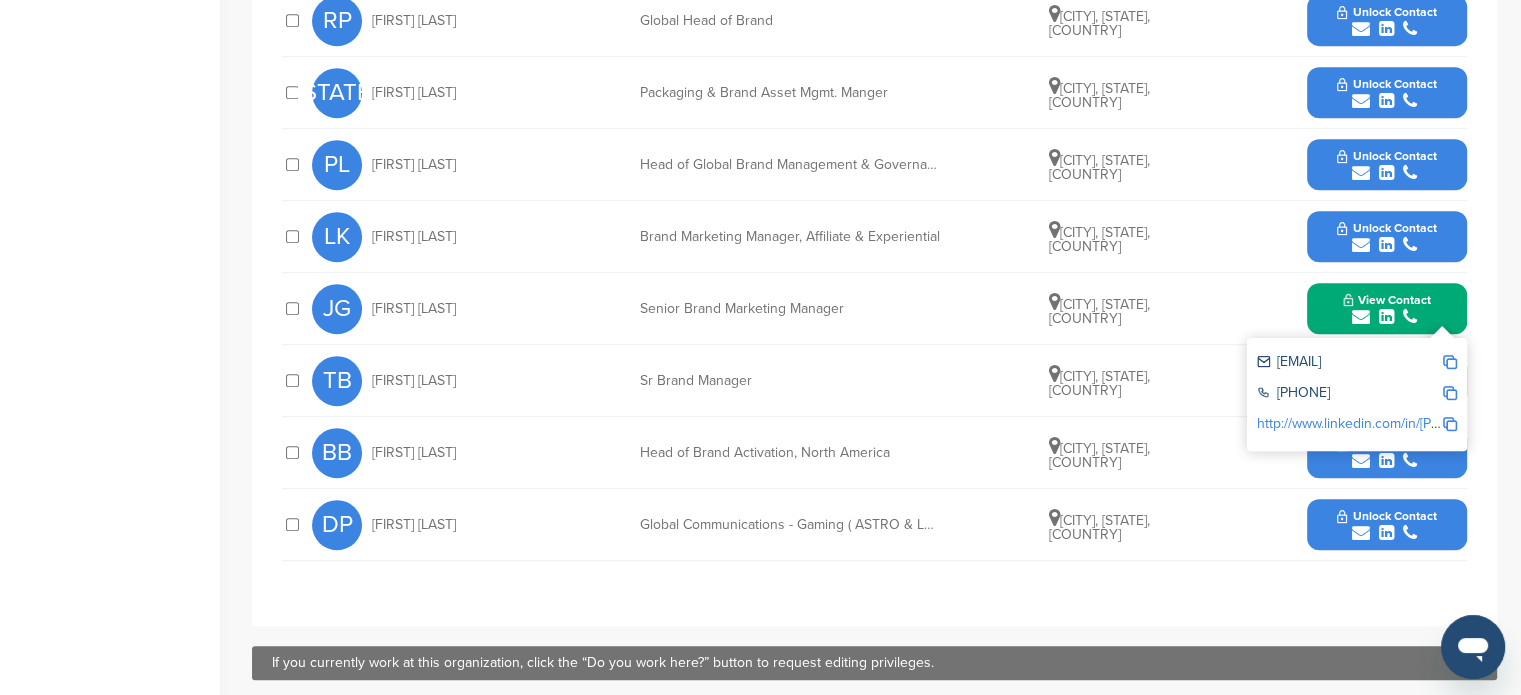 click on "View Contact
jgilchrist@logitech.com
+1 510-795-8500
http://www.linkedin.com/in/john-gilchrist-99364829" at bounding box center (1387, 308) 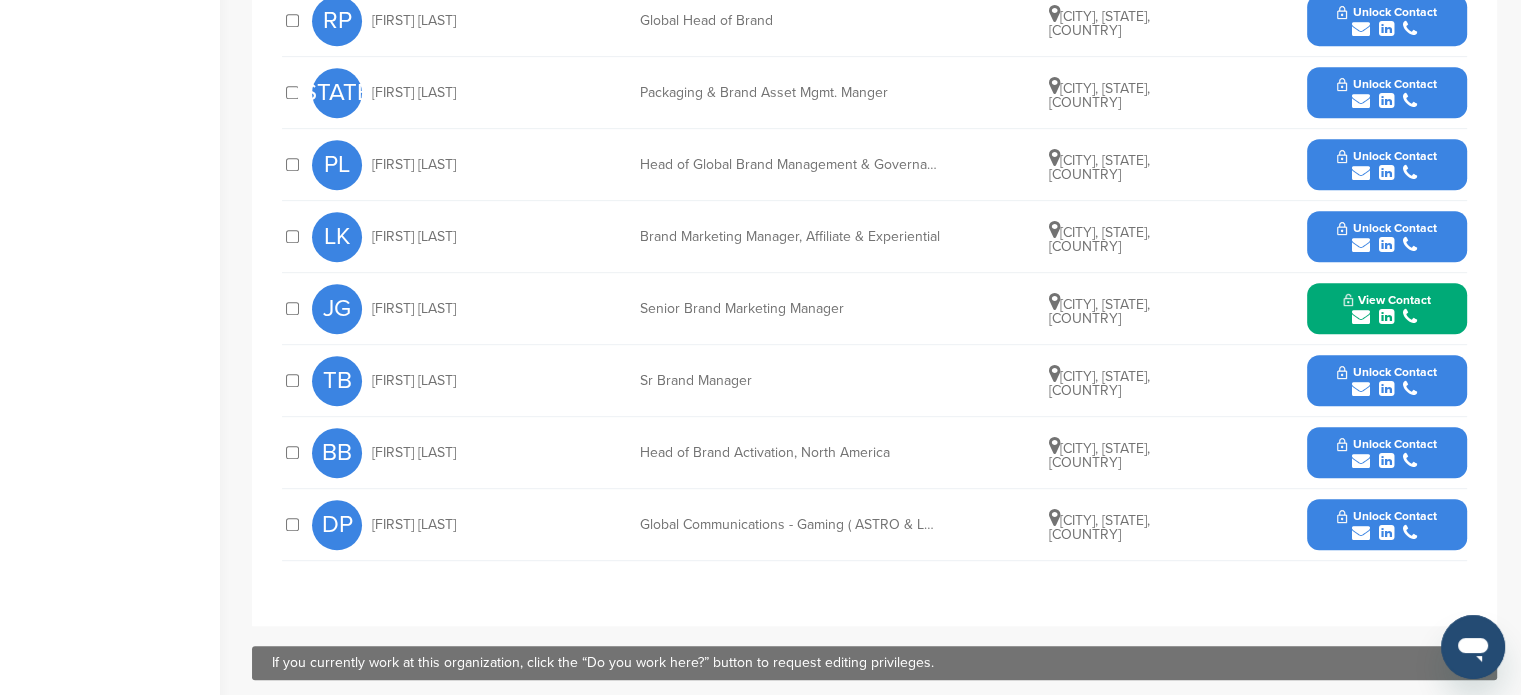 click on "Unlock Contact" at bounding box center (1387, 380) 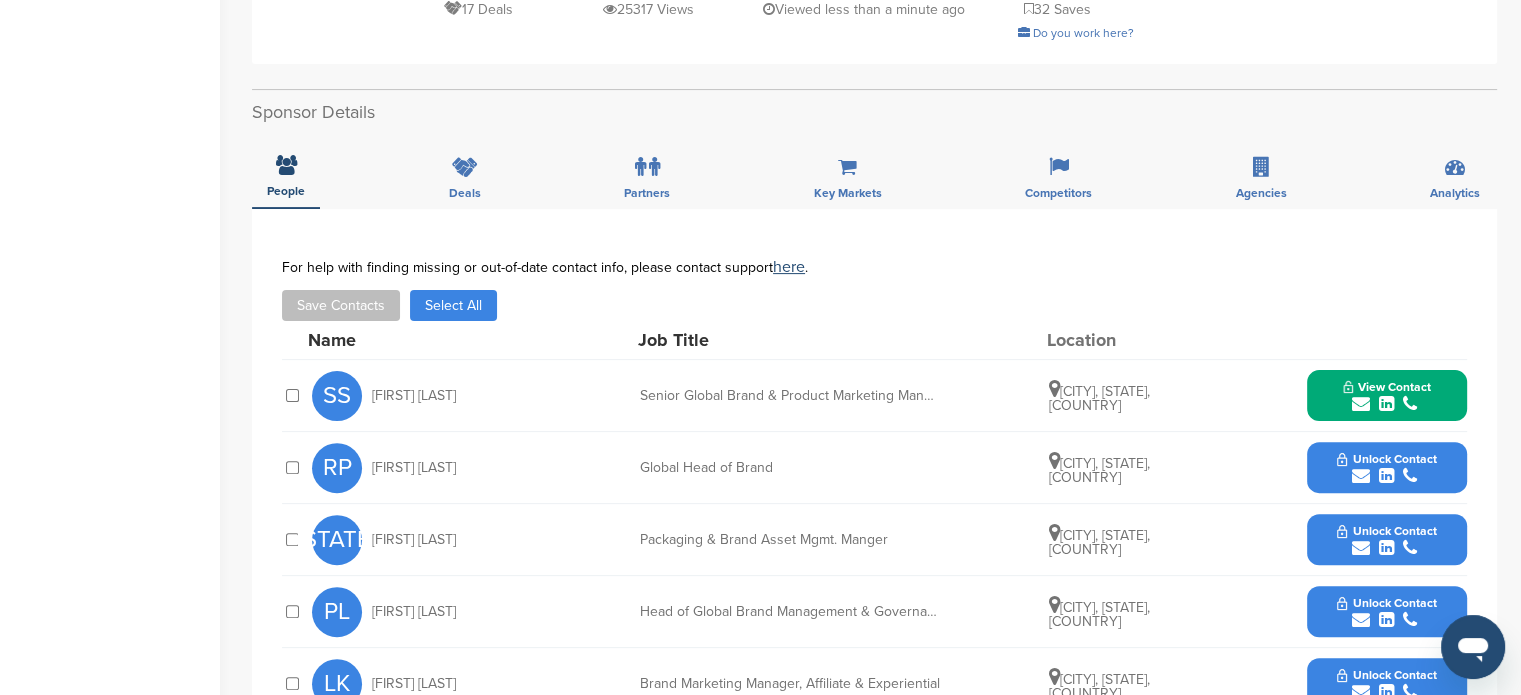 scroll, scrollTop: 627, scrollLeft: 0, axis: vertical 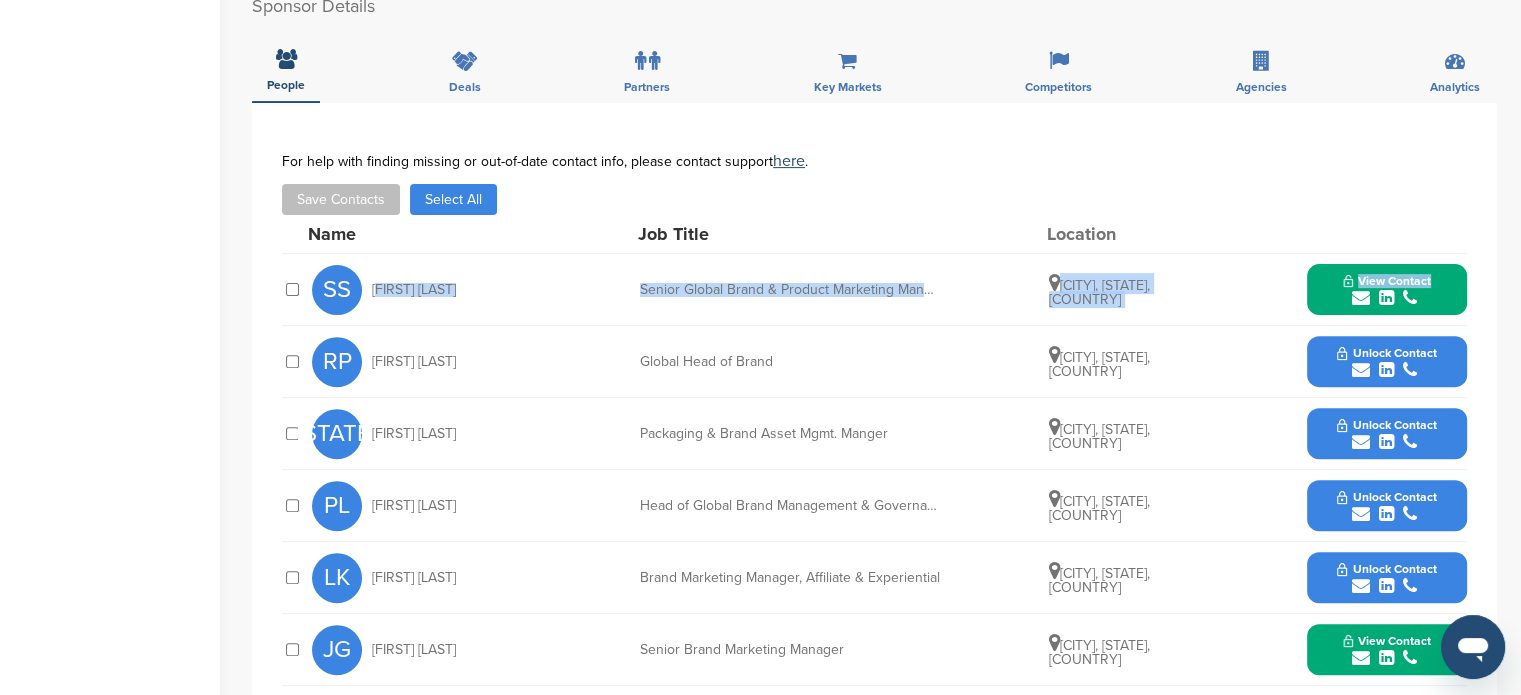 drag, startPoint x: 375, startPoint y: 288, endPoint x: 1256, endPoint y: 303, distance: 881.1277 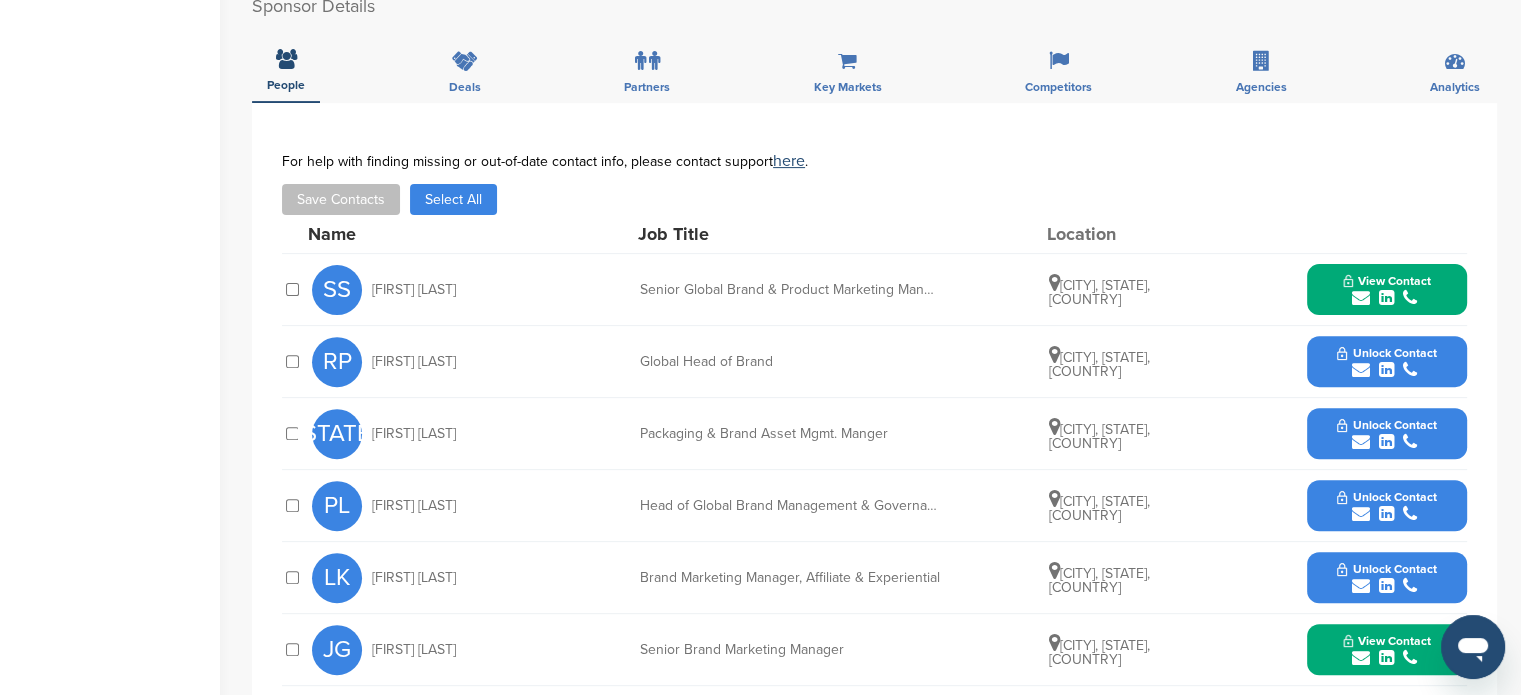 drag, startPoint x: 369, startPoint y: 291, endPoint x: 1213, endPoint y: 307, distance: 844.1517 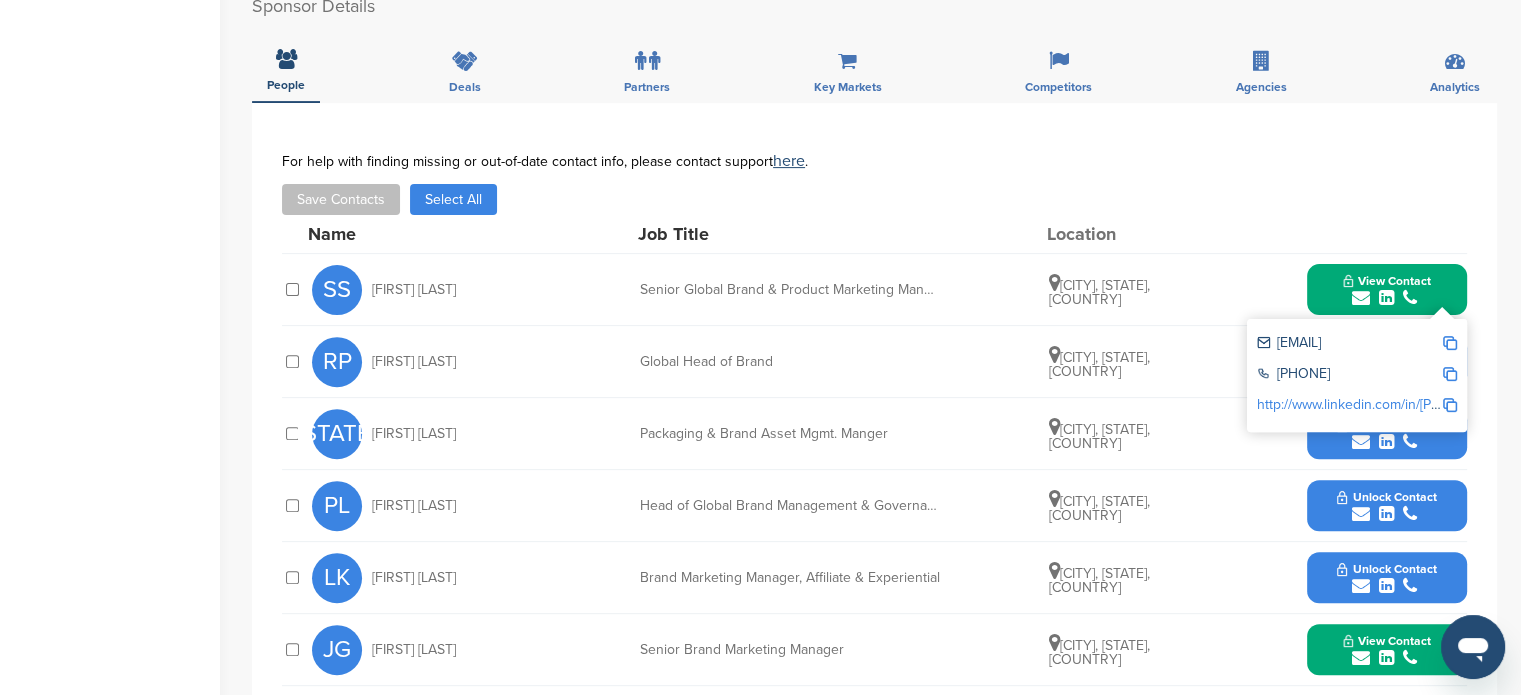 click at bounding box center [1450, 343] 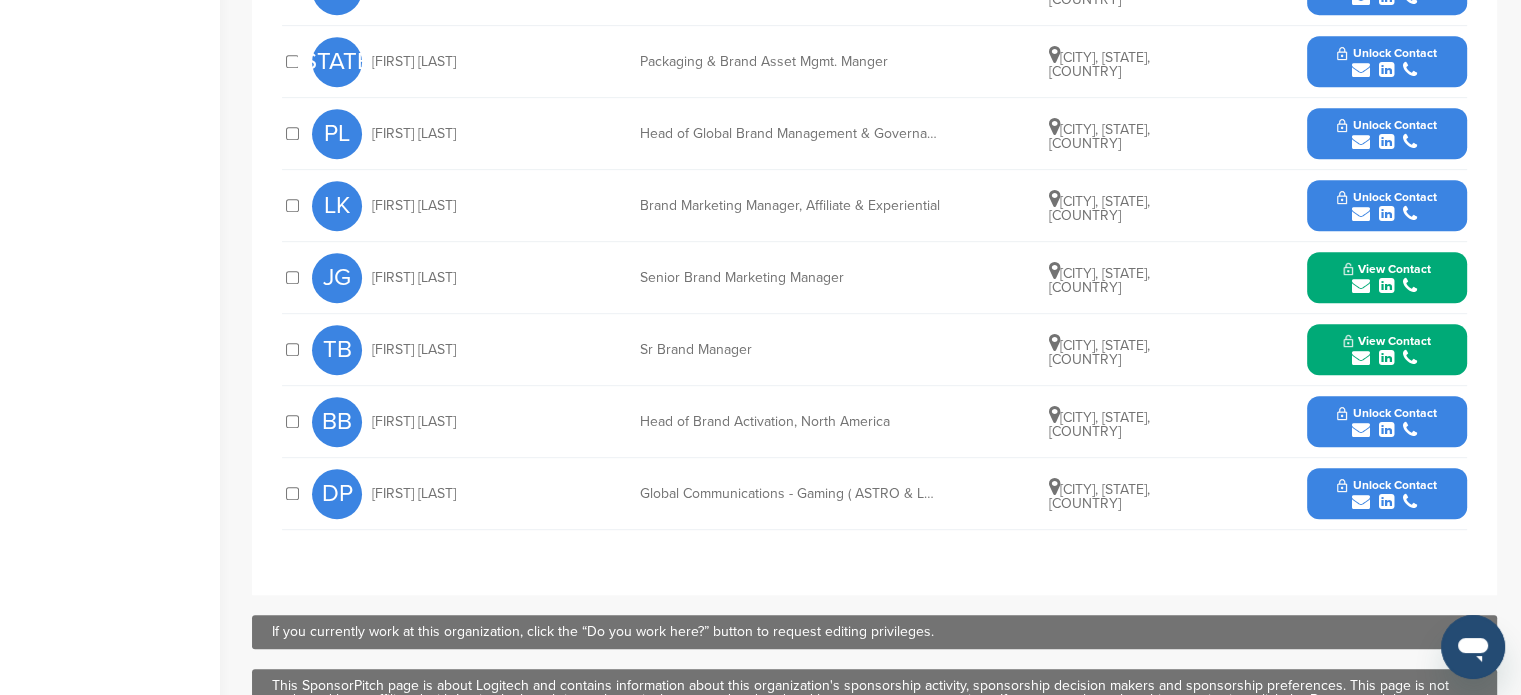 scroll, scrollTop: 1053, scrollLeft: 0, axis: vertical 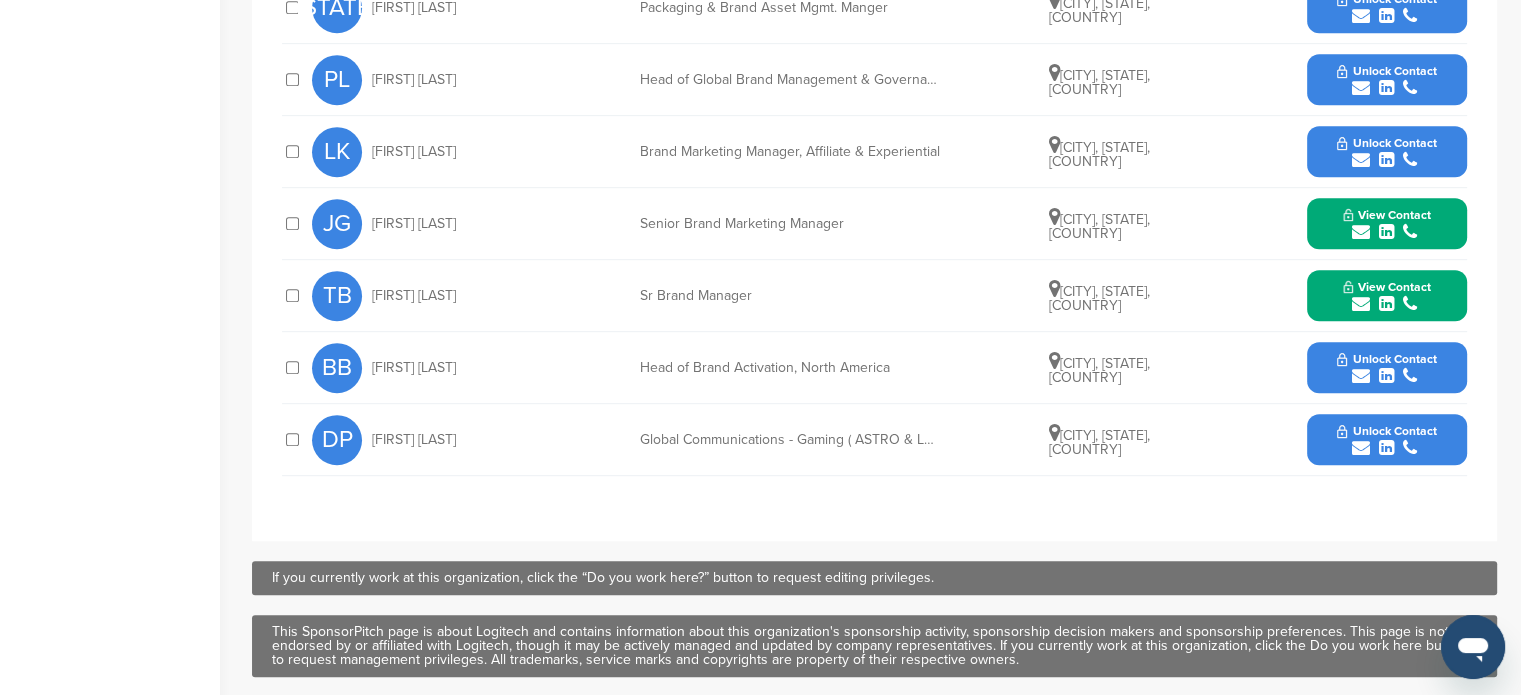 click on "John Gilchrist" at bounding box center [414, 224] 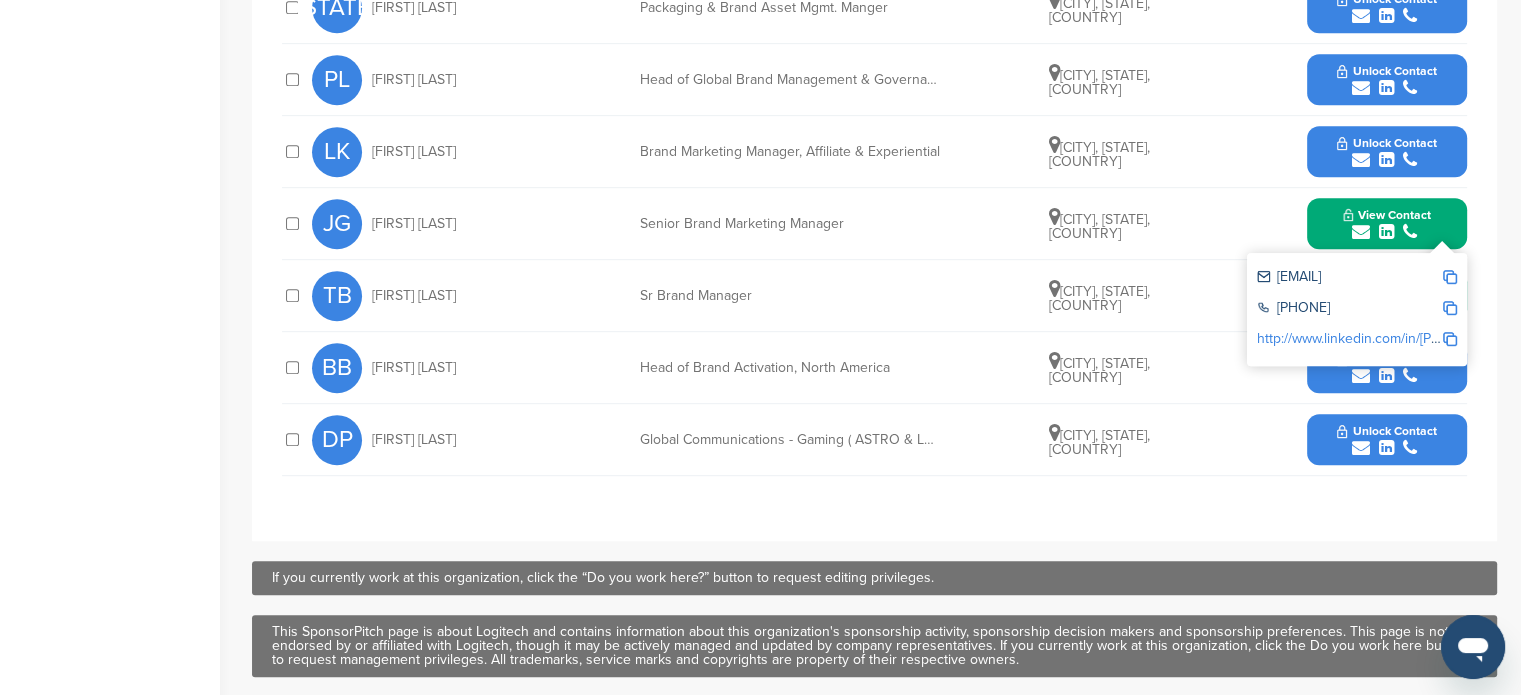 click at bounding box center (1450, 277) 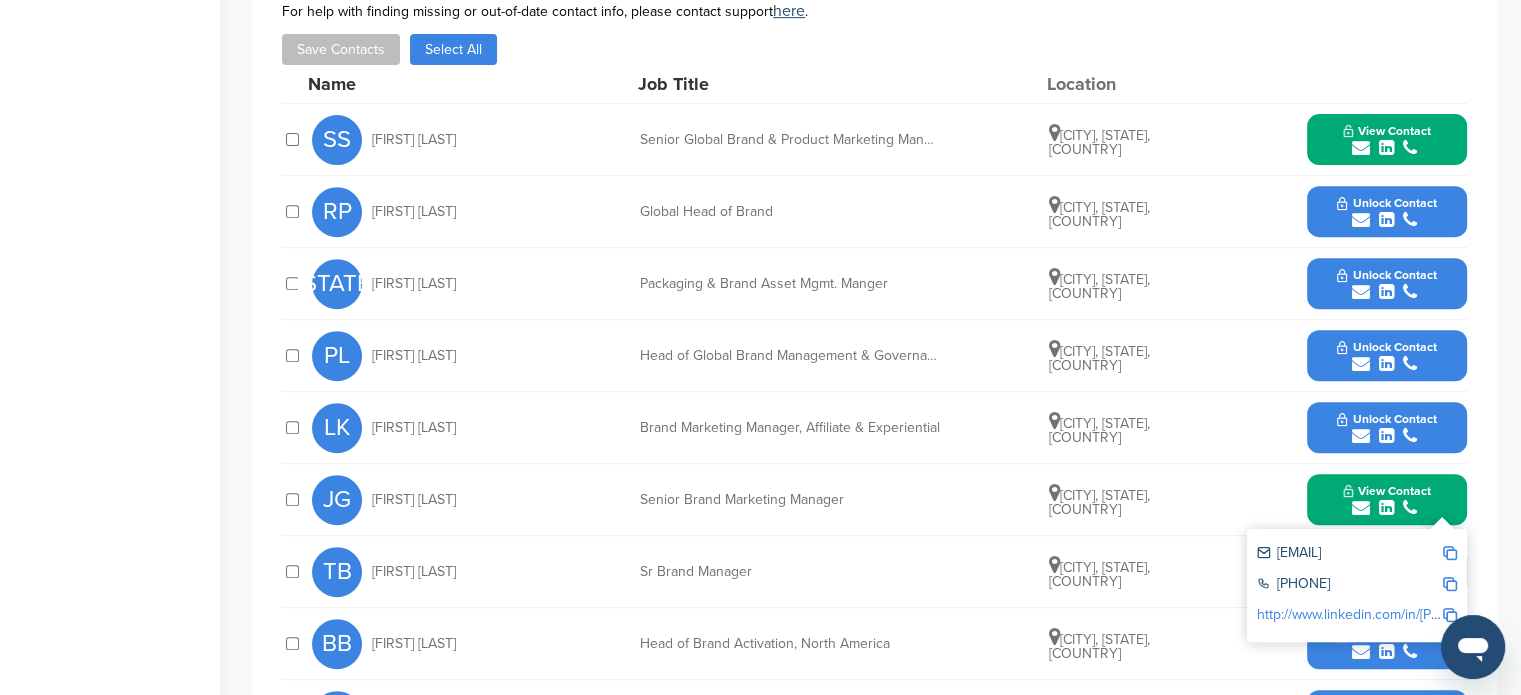 click on "View Contact" at bounding box center [1387, 131] 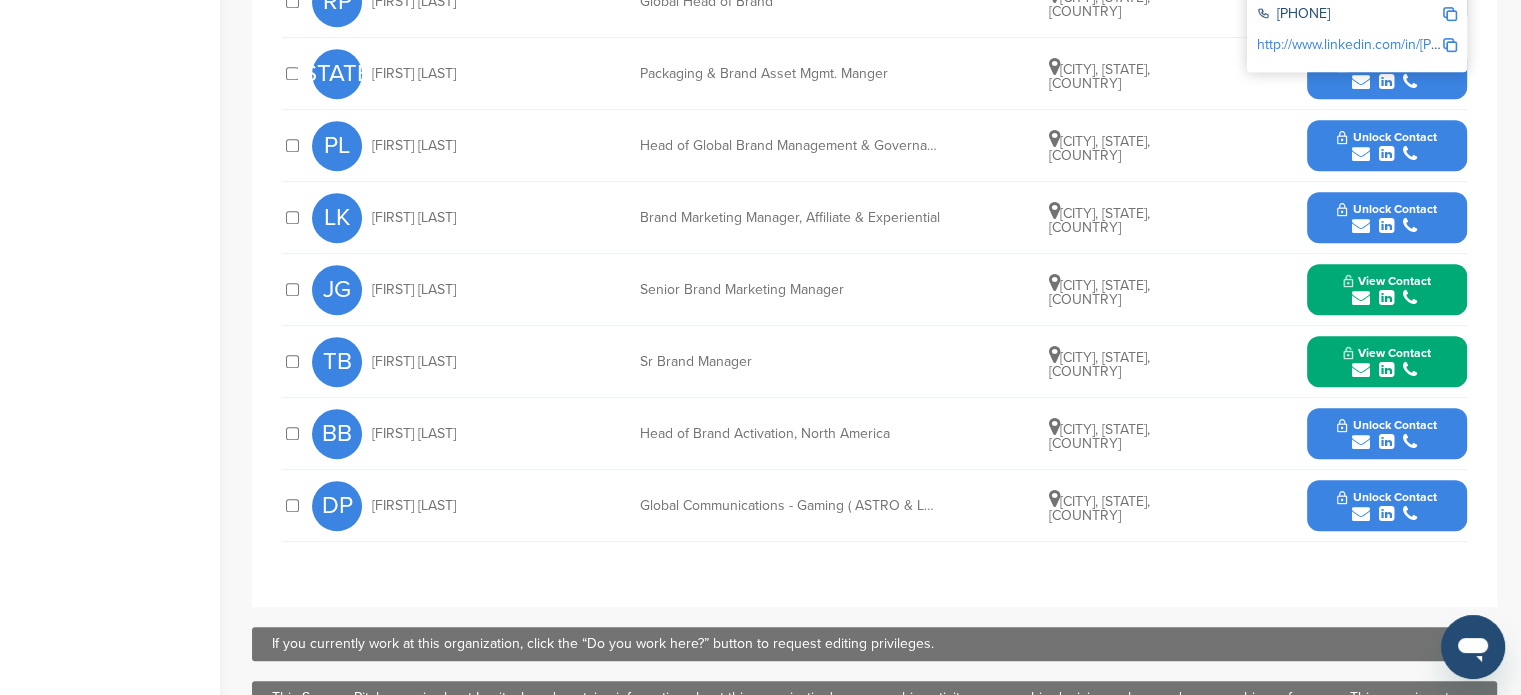 scroll, scrollTop: 995, scrollLeft: 0, axis: vertical 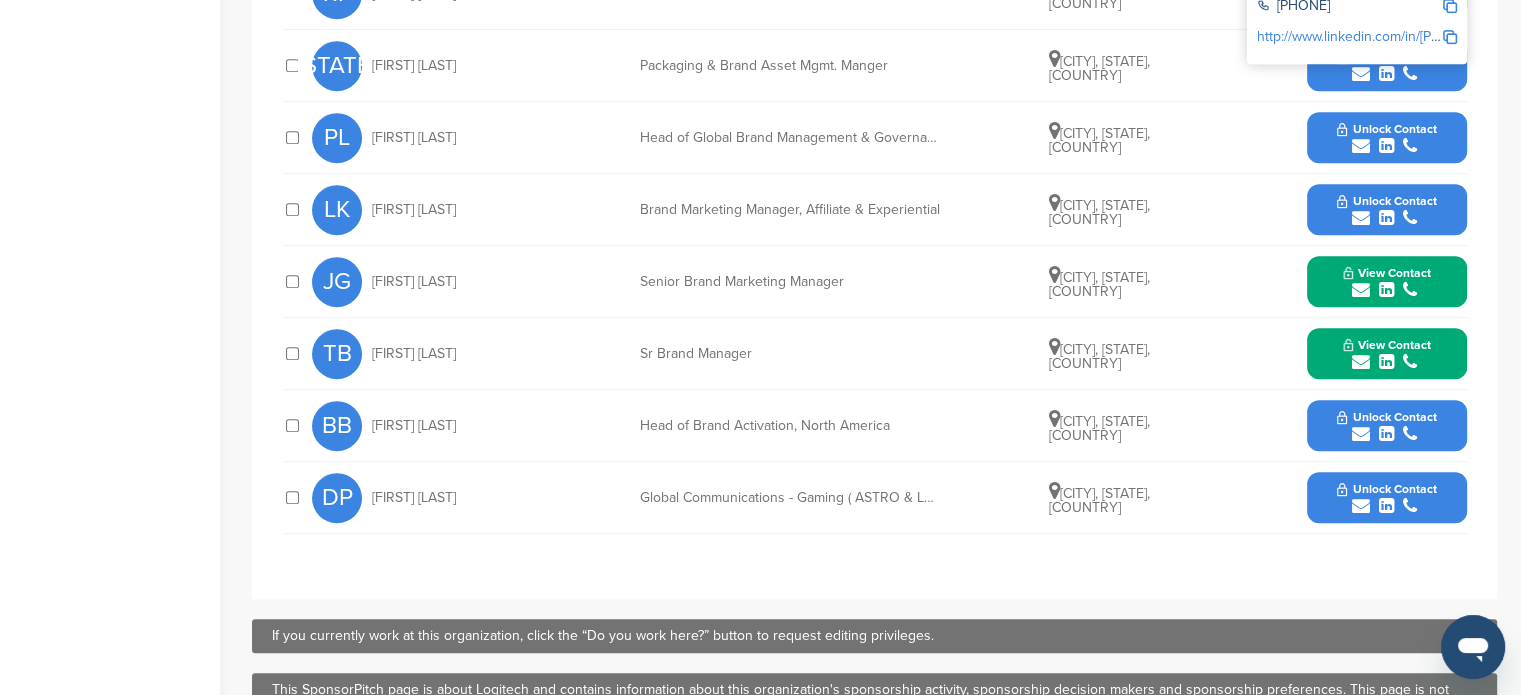 click at bounding box center [1387, 290] 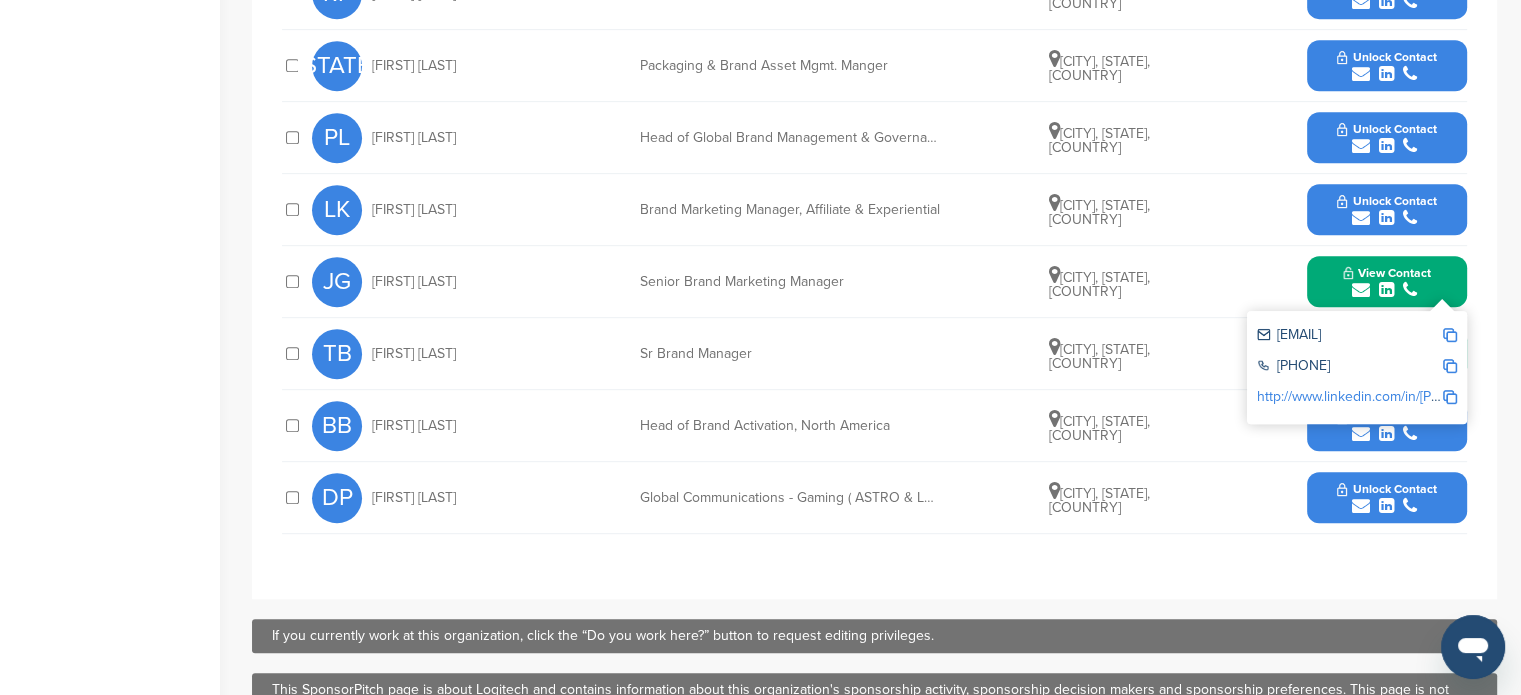 click at bounding box center [1450, 366] 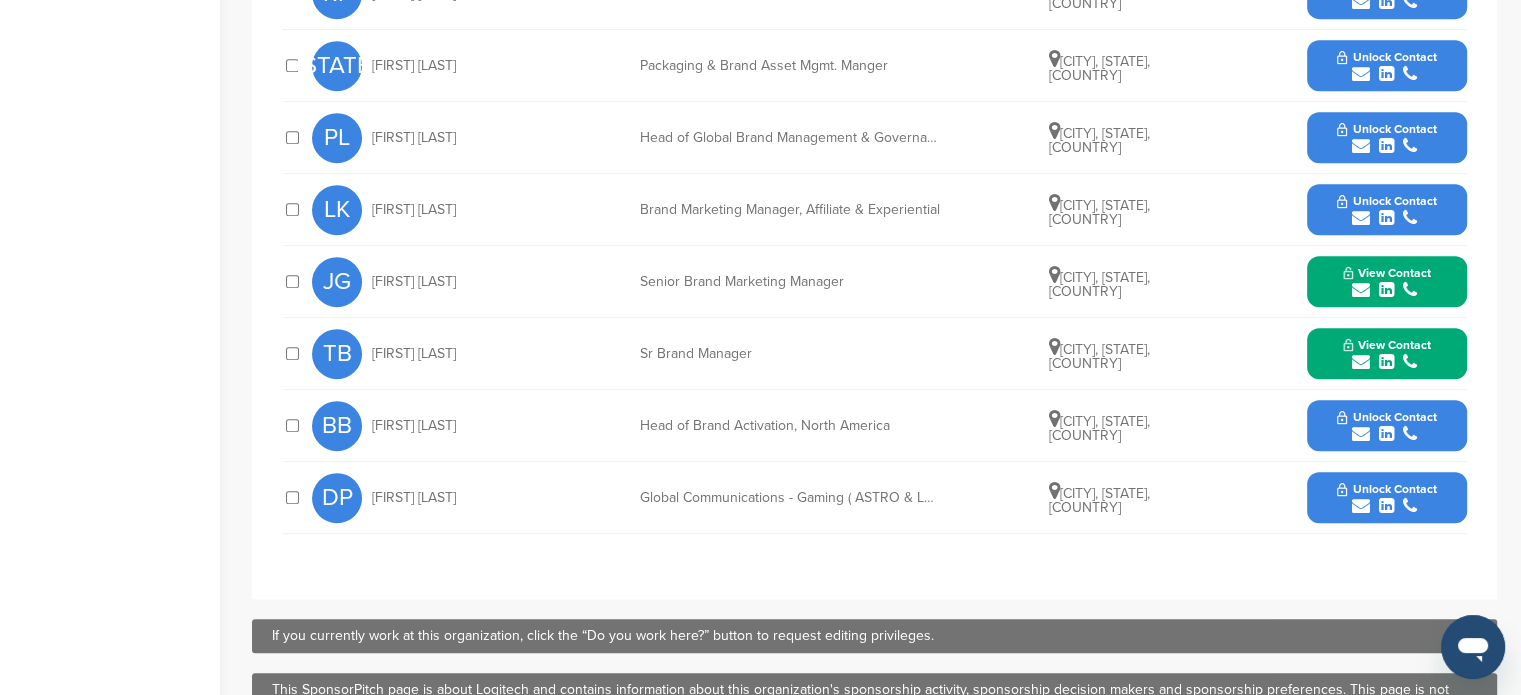 drag, startPoint x: 363, startPoint y: 338, endPoint x: 1205, endPoint y: 351, distance: 842.10034 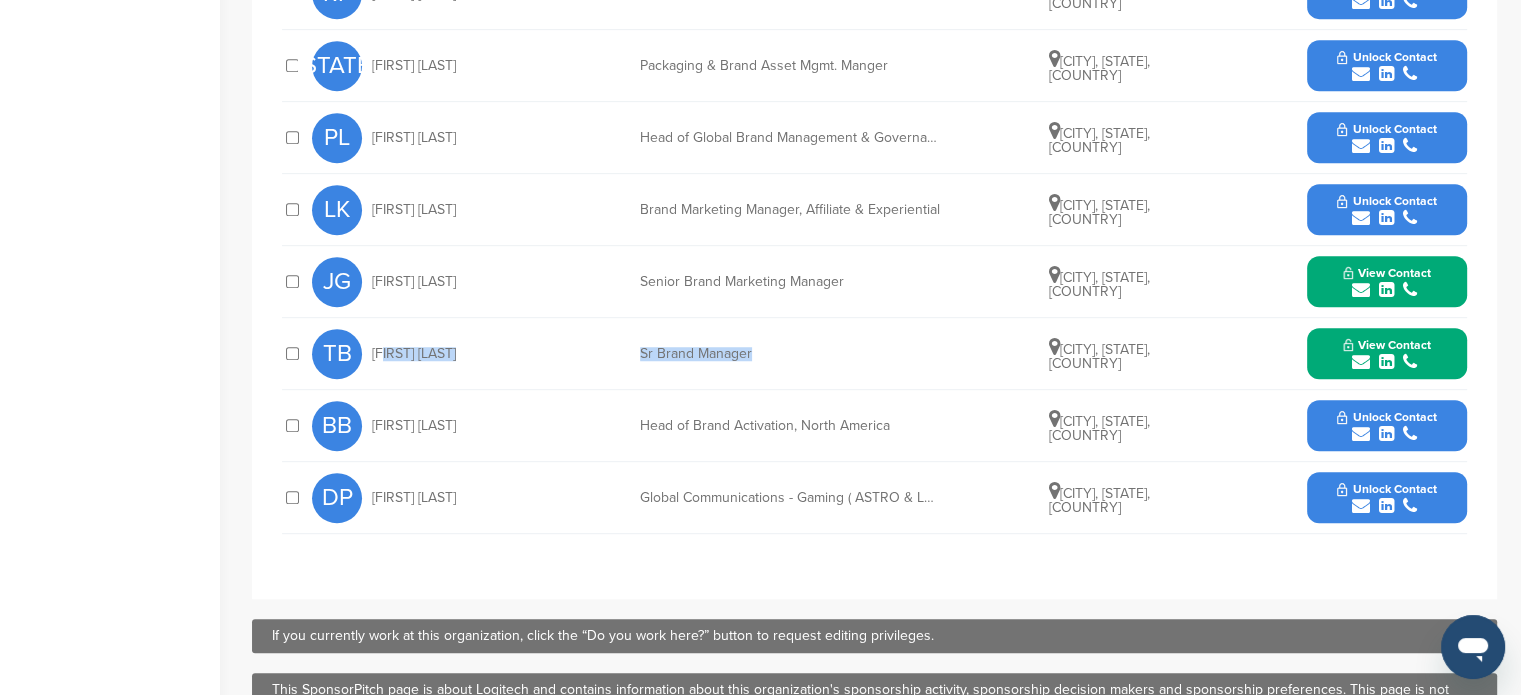 drag, startPoint x: 378, startPoint y: 351, endPoint x: 1016, endPoint y: 340, distance: 638.09485 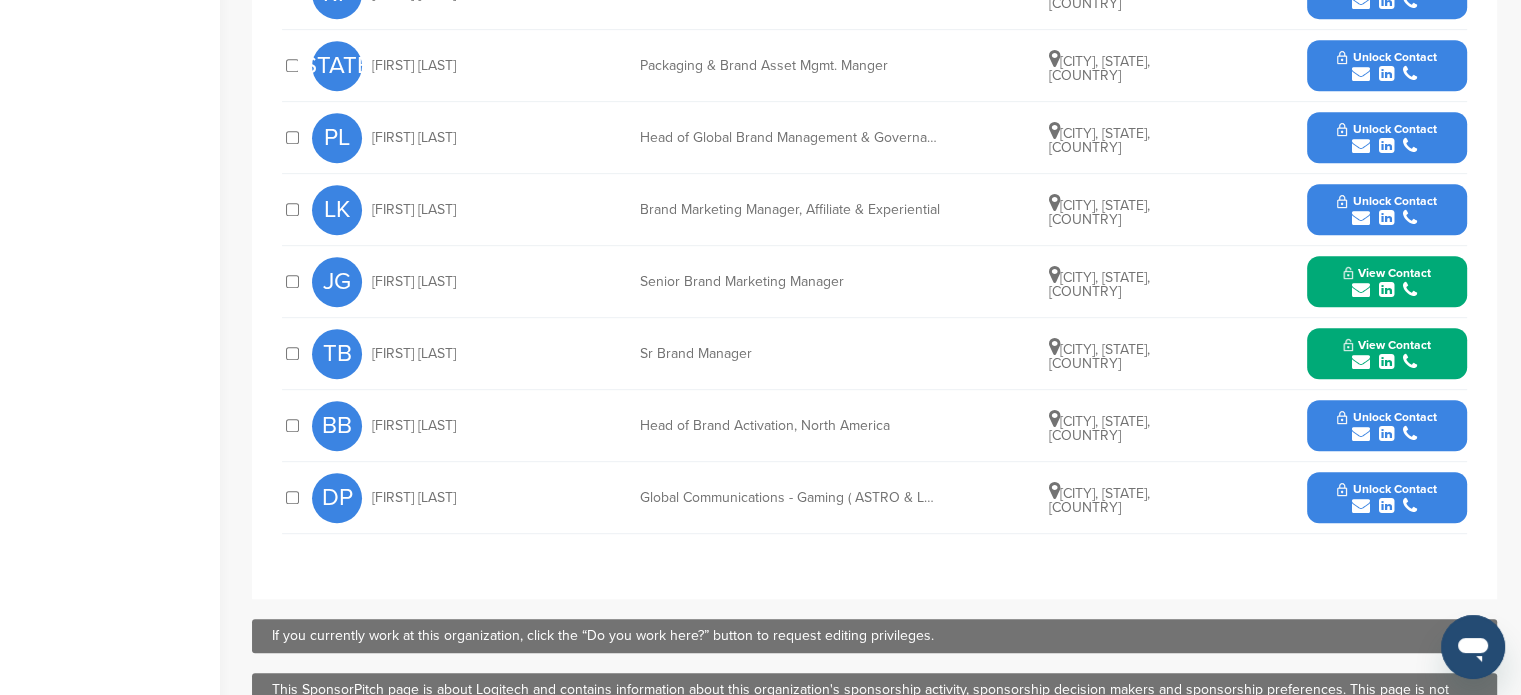 drag, startPoint x: 364, startPoint y: 355, endPoint x: 1200, endPoint y: 358, distance: 836.0054 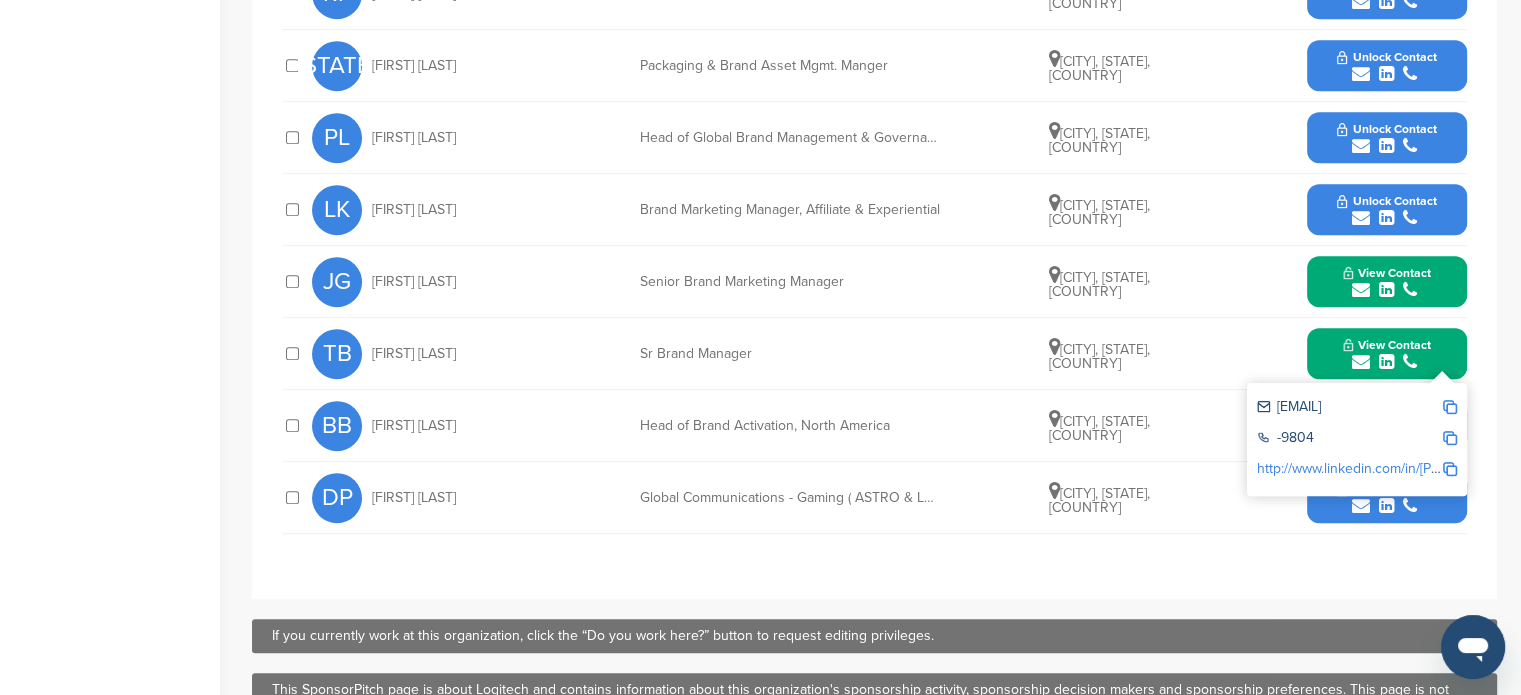 click at bounding box center [1450, 407] 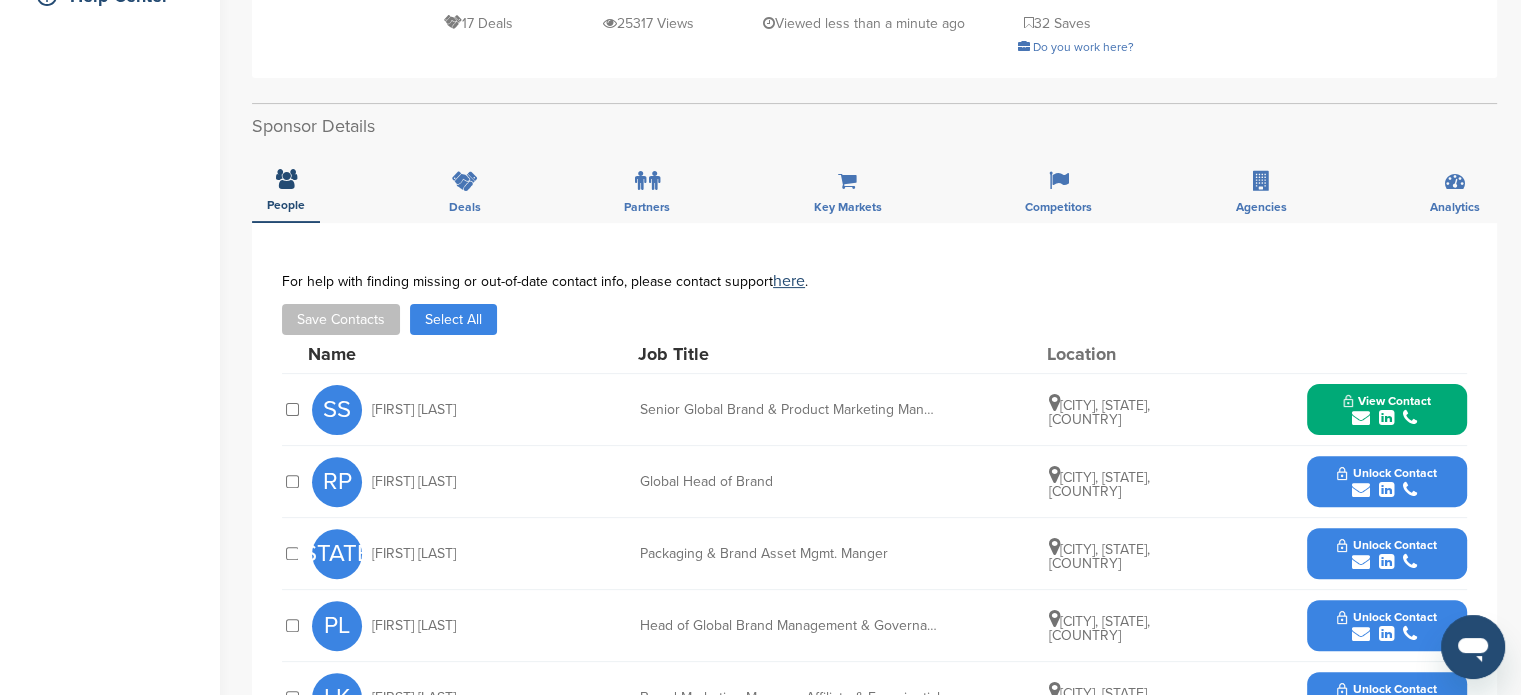 scroll, scrollTop: 532, scrollLeft: 0, axis: vertical 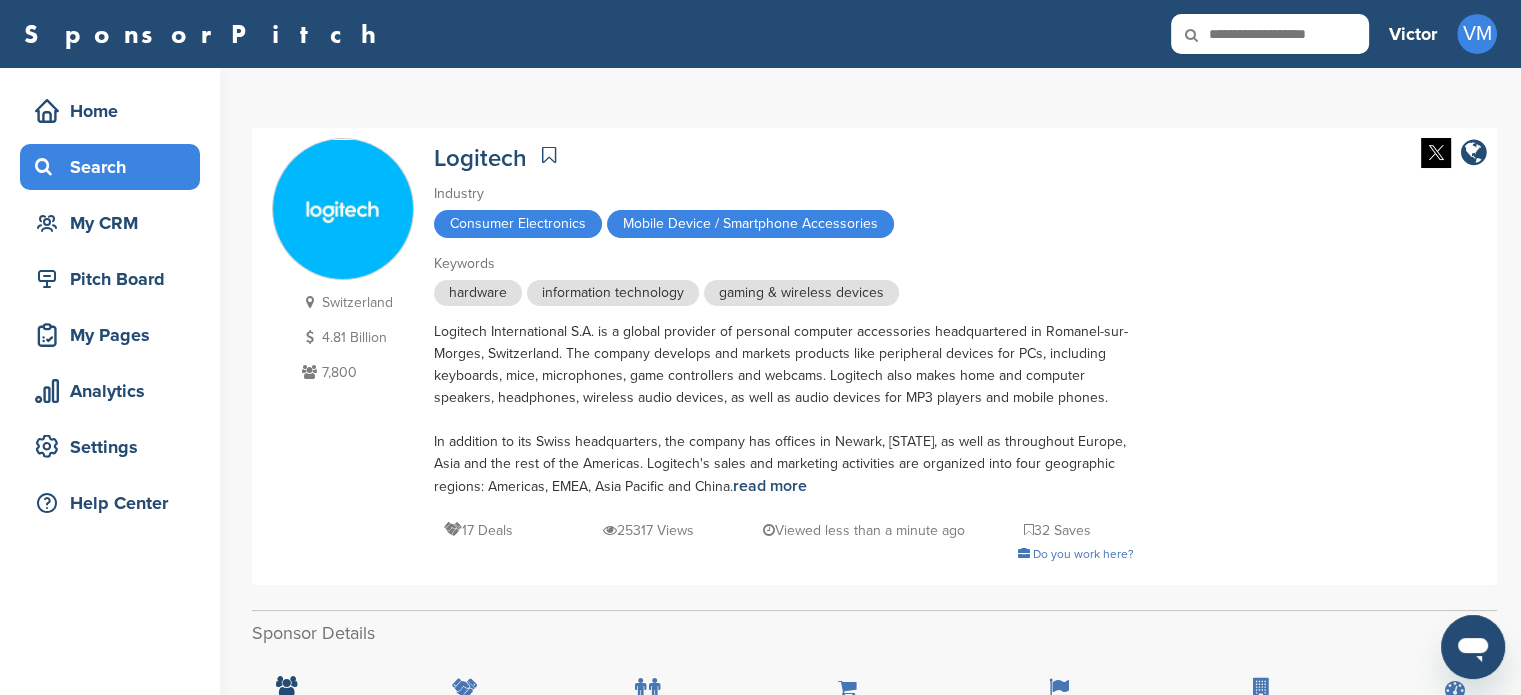 click on "Search" at bounding box center (115, 167) 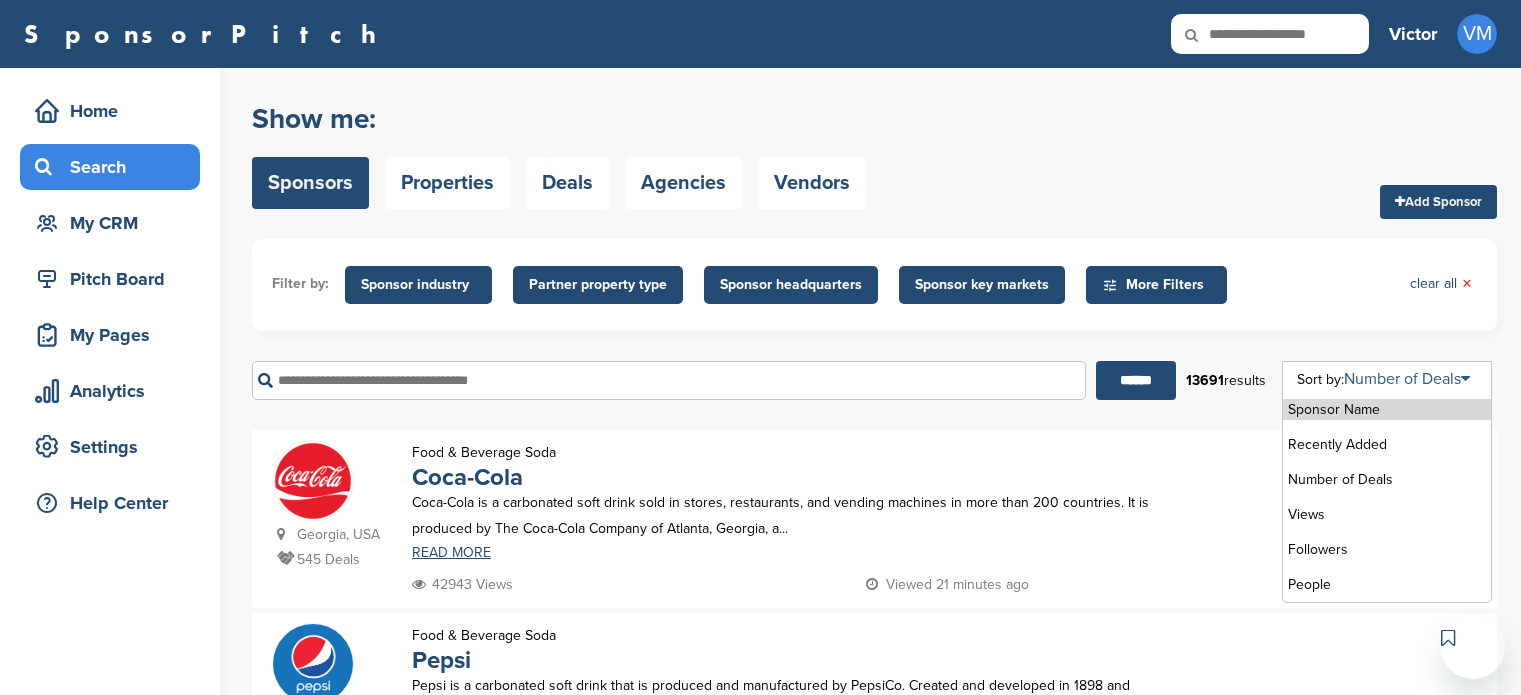 scroll, scrollTop: 0, scrollLeft: 0, axis: both 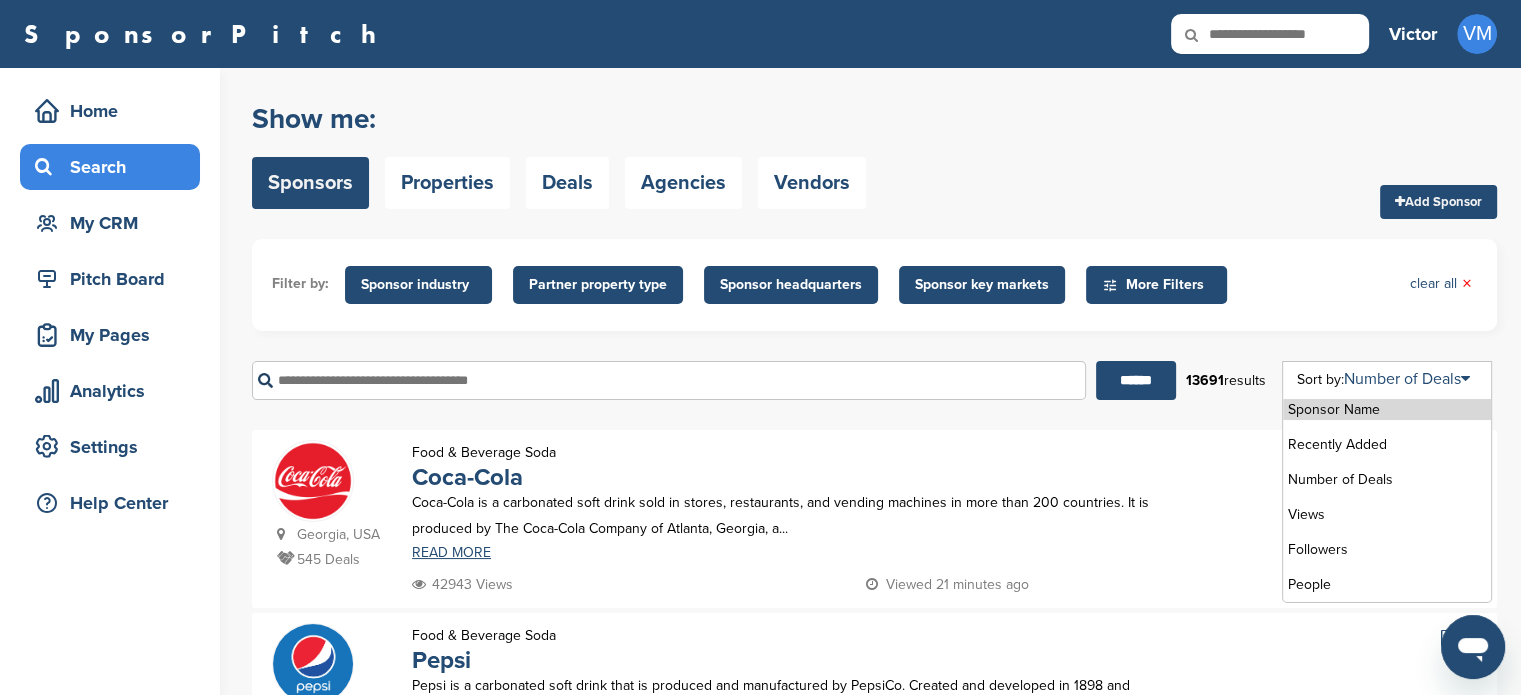 click on "Sponsor Name
Recently Added
Number of Deals
Views
Followers
People" at bounding box center [1387, 482] 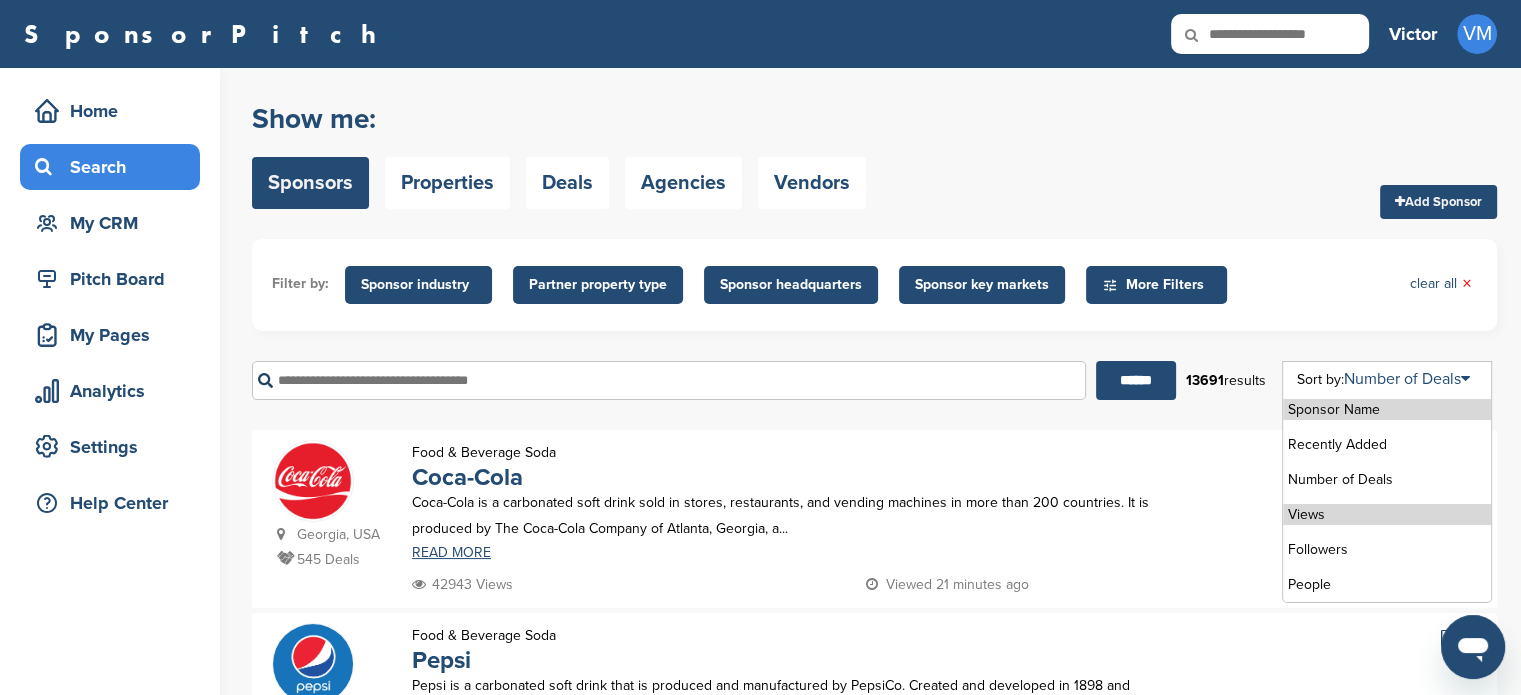 click on "Views" at bounding box center [1387, 514] 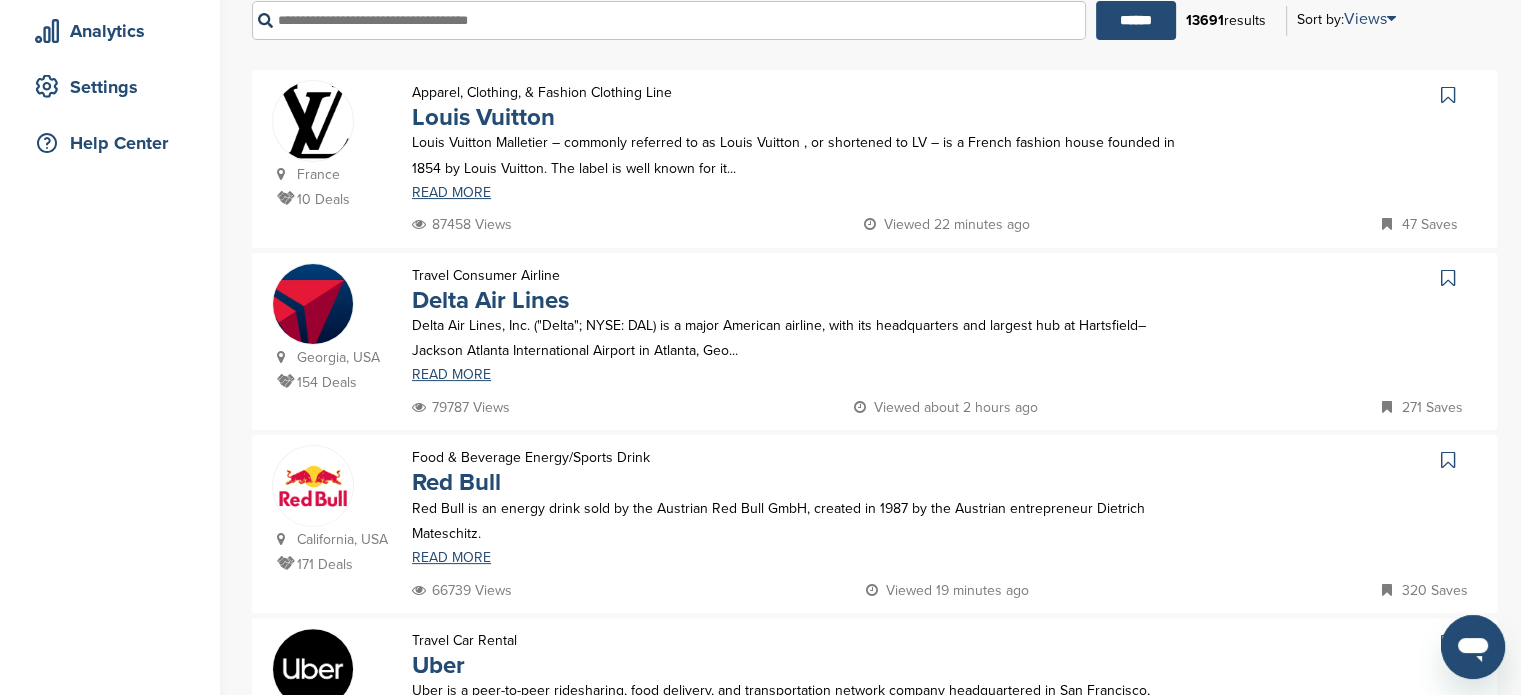 scroll, scrollTop: 0, scrollLeft: 0, axis: both 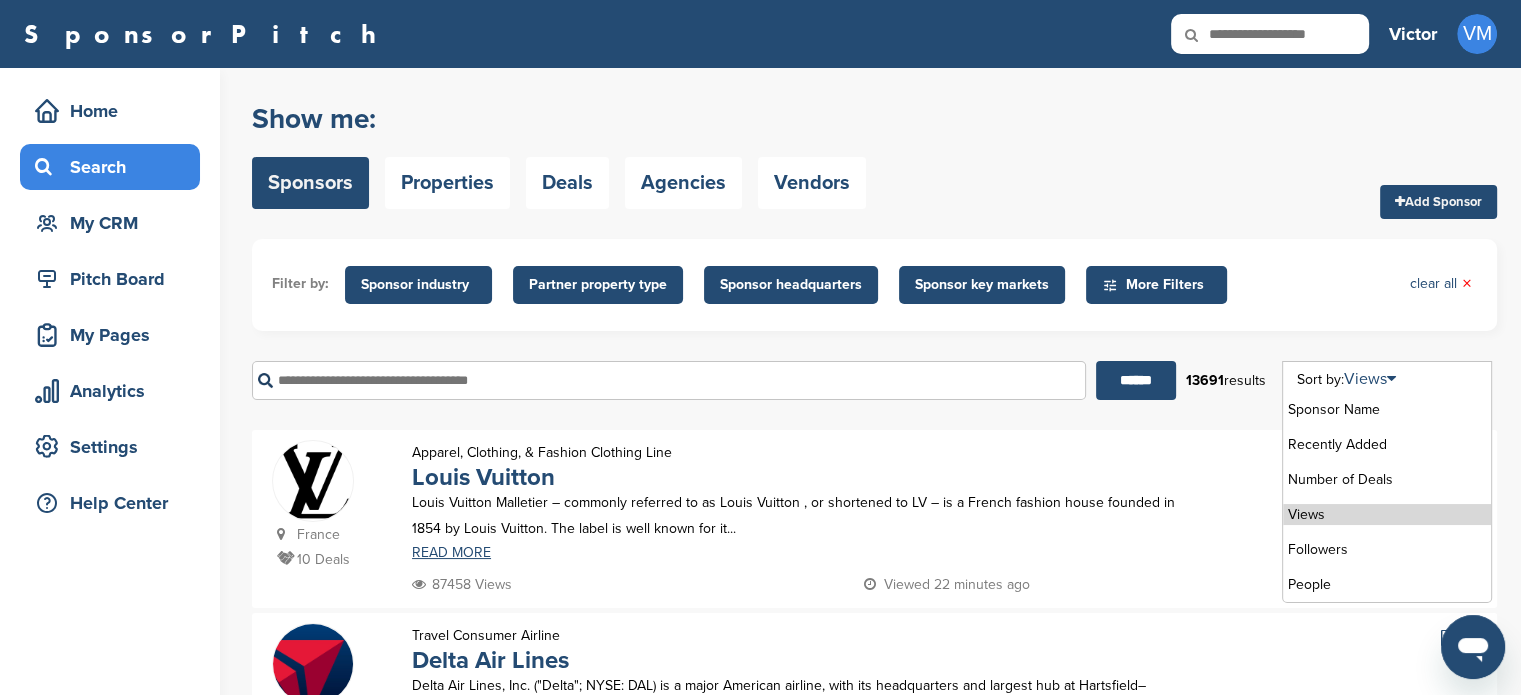 click on "Sponsor Name
Recently Added
Number of Deals
Views
Followers
People" at bounding box center (1387, 482) 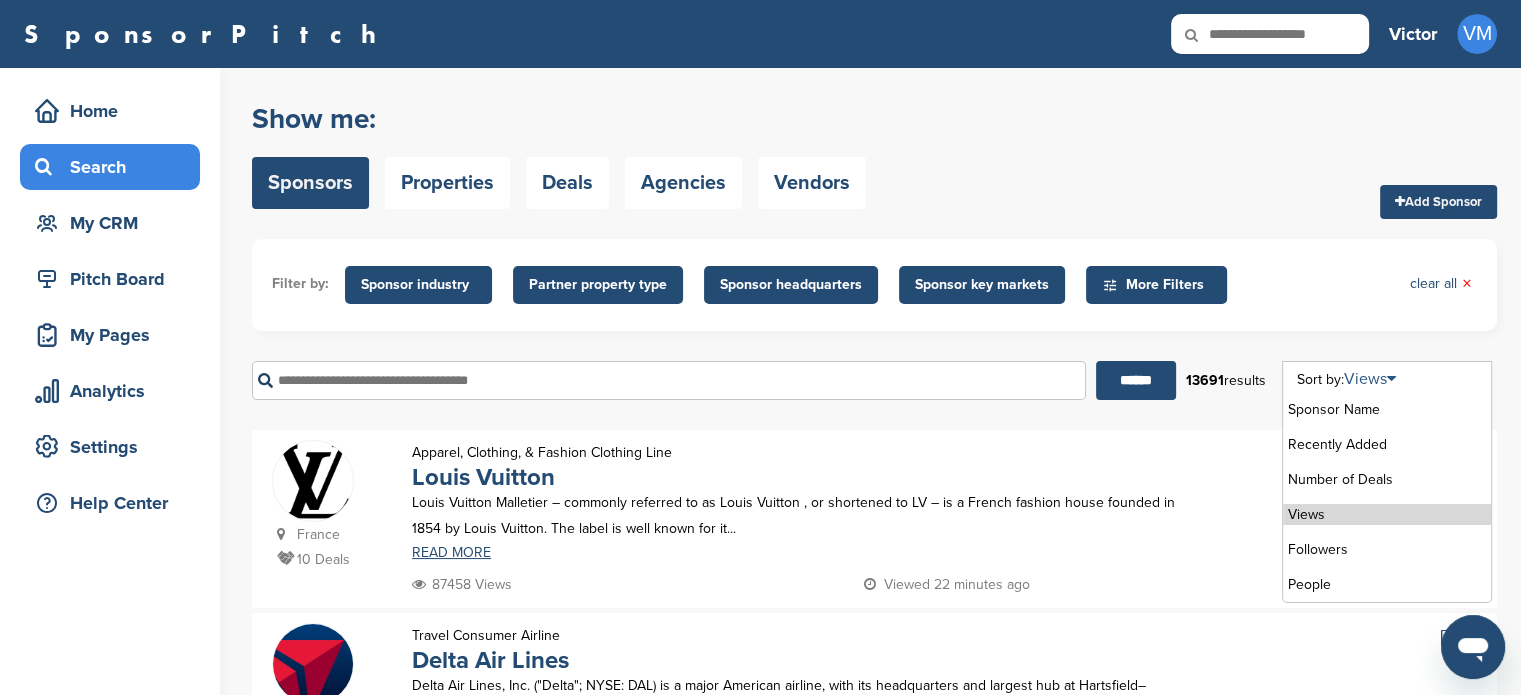 click on "Views" at bounding box center [1370, 379] 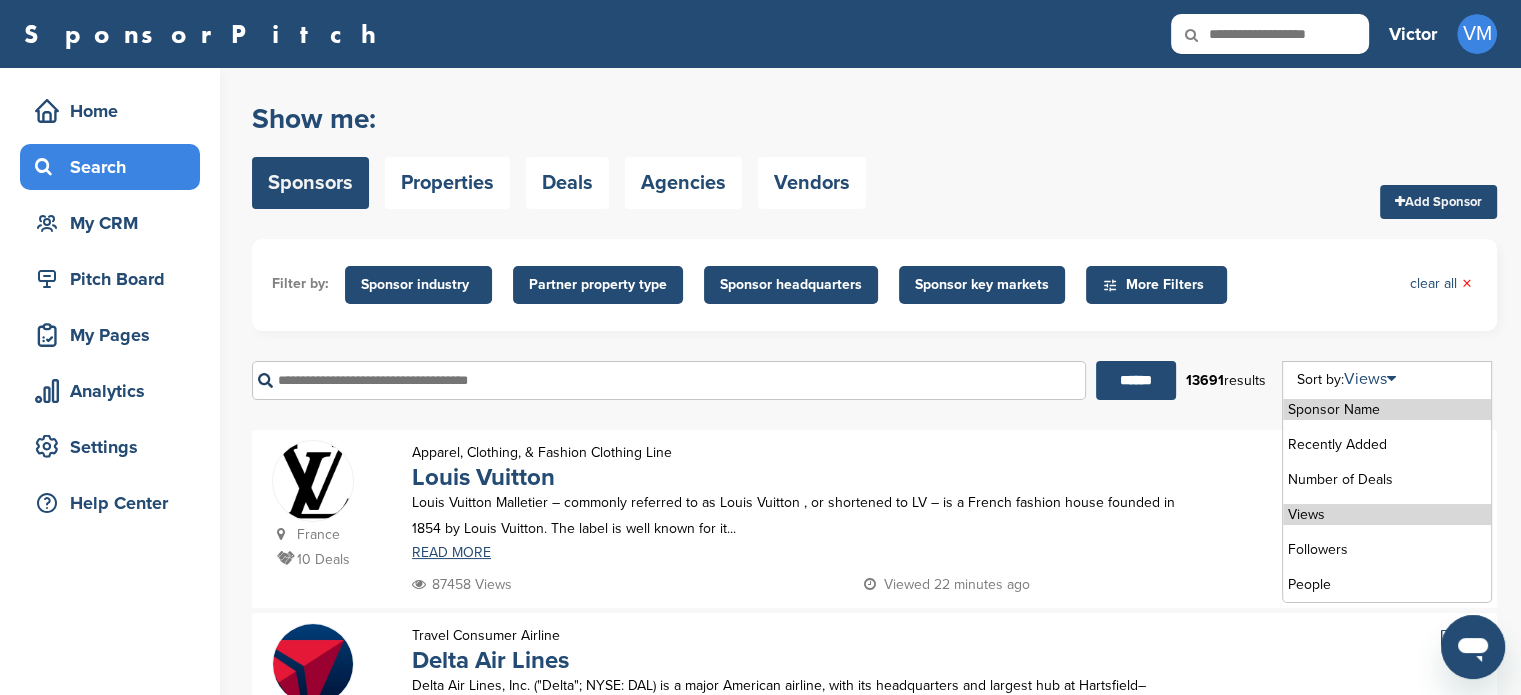 click on "Sponsor Name" at bounding box center (1387, 409) 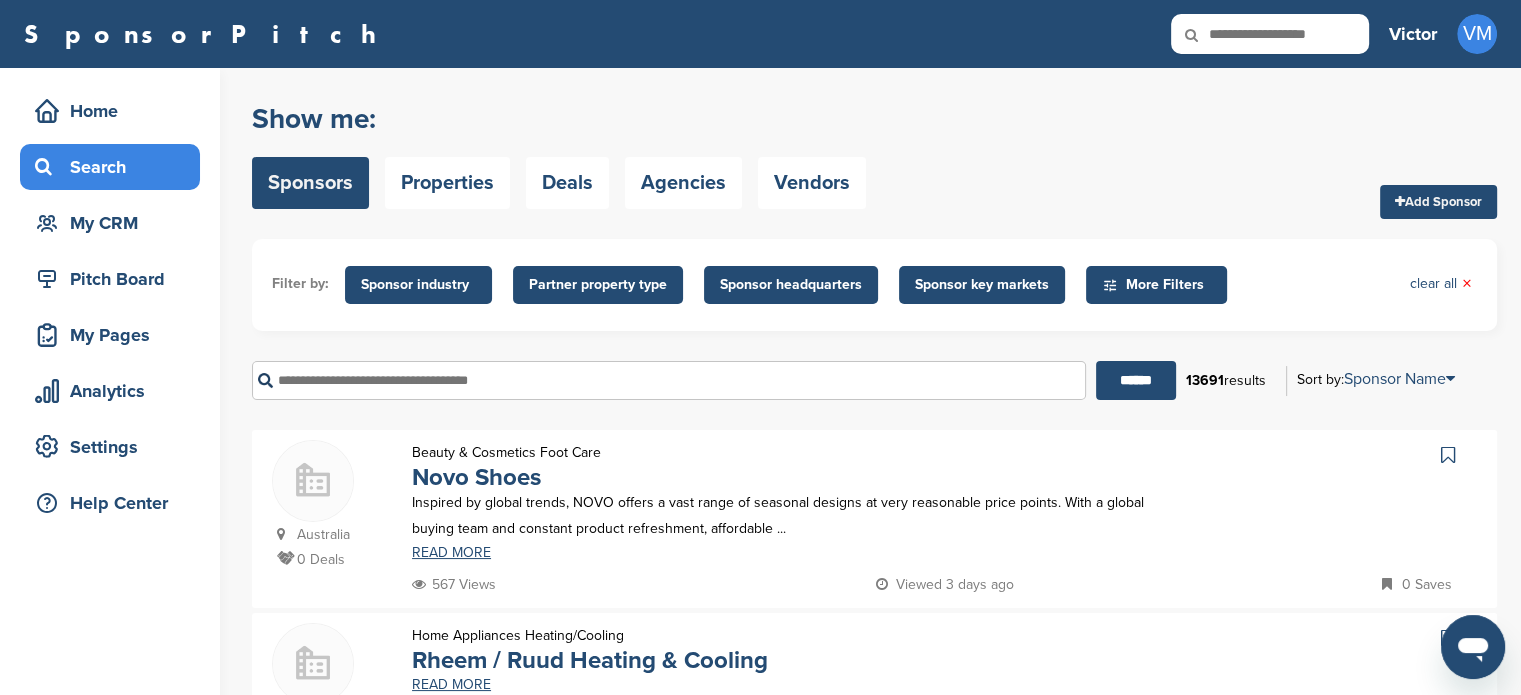click at bounding box center [669, 380] 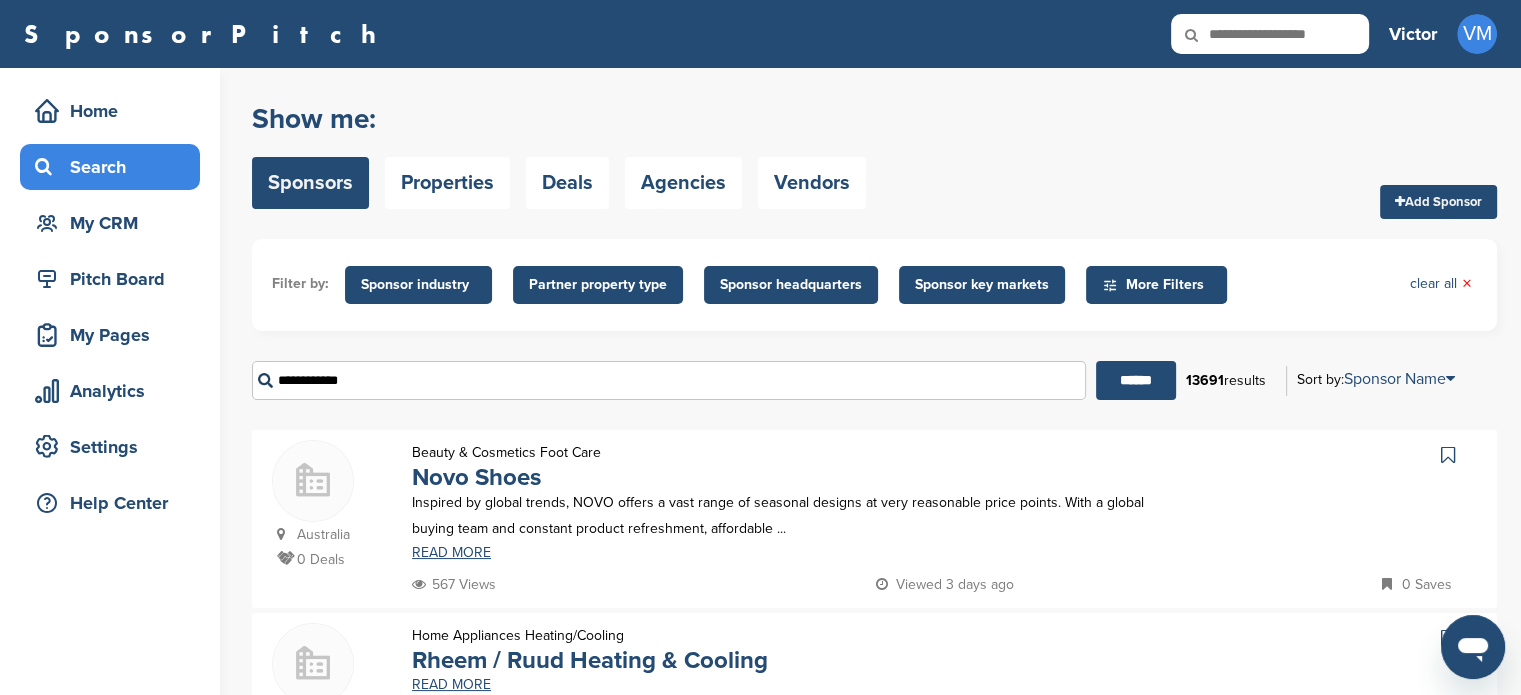type on "**********" 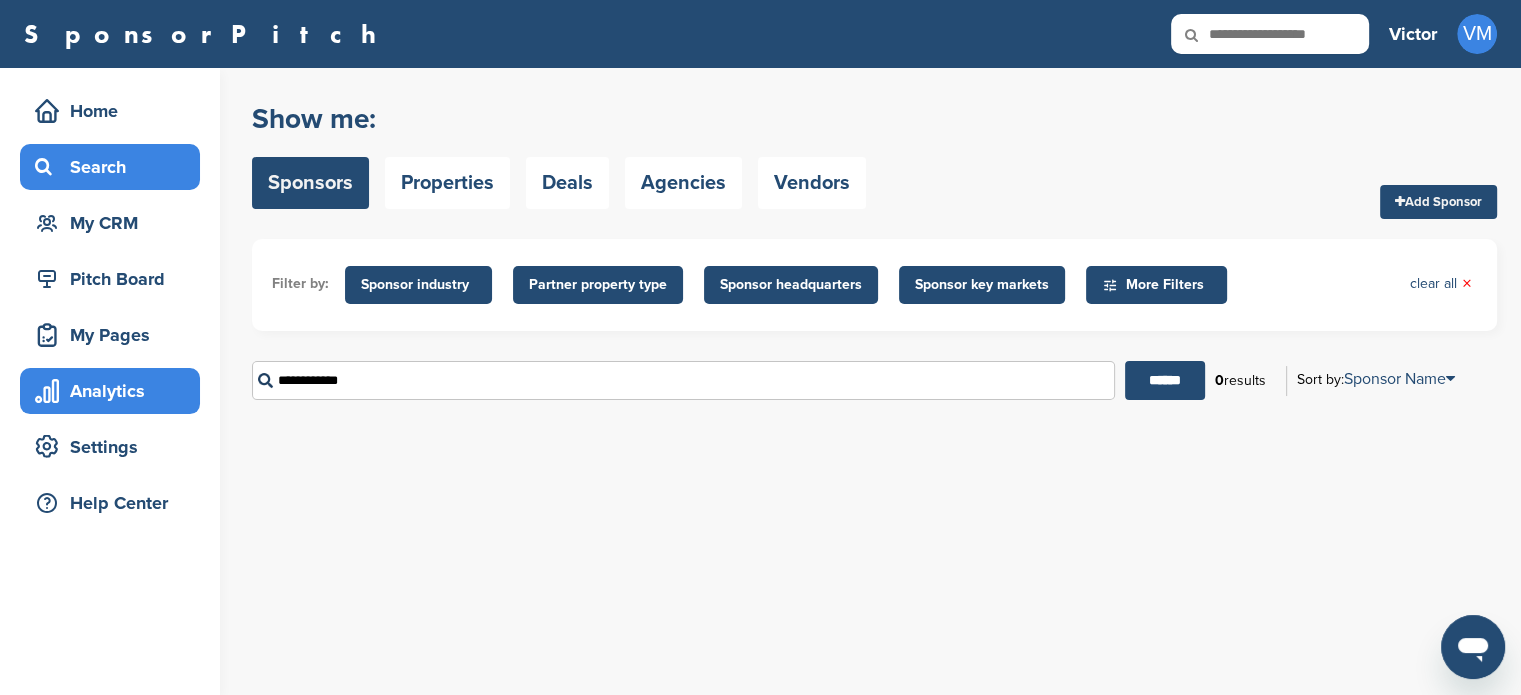 drag, startPoint x: 420, startPoint y: 384, endPoint x: 141, endPoint y: 384, distance: 279 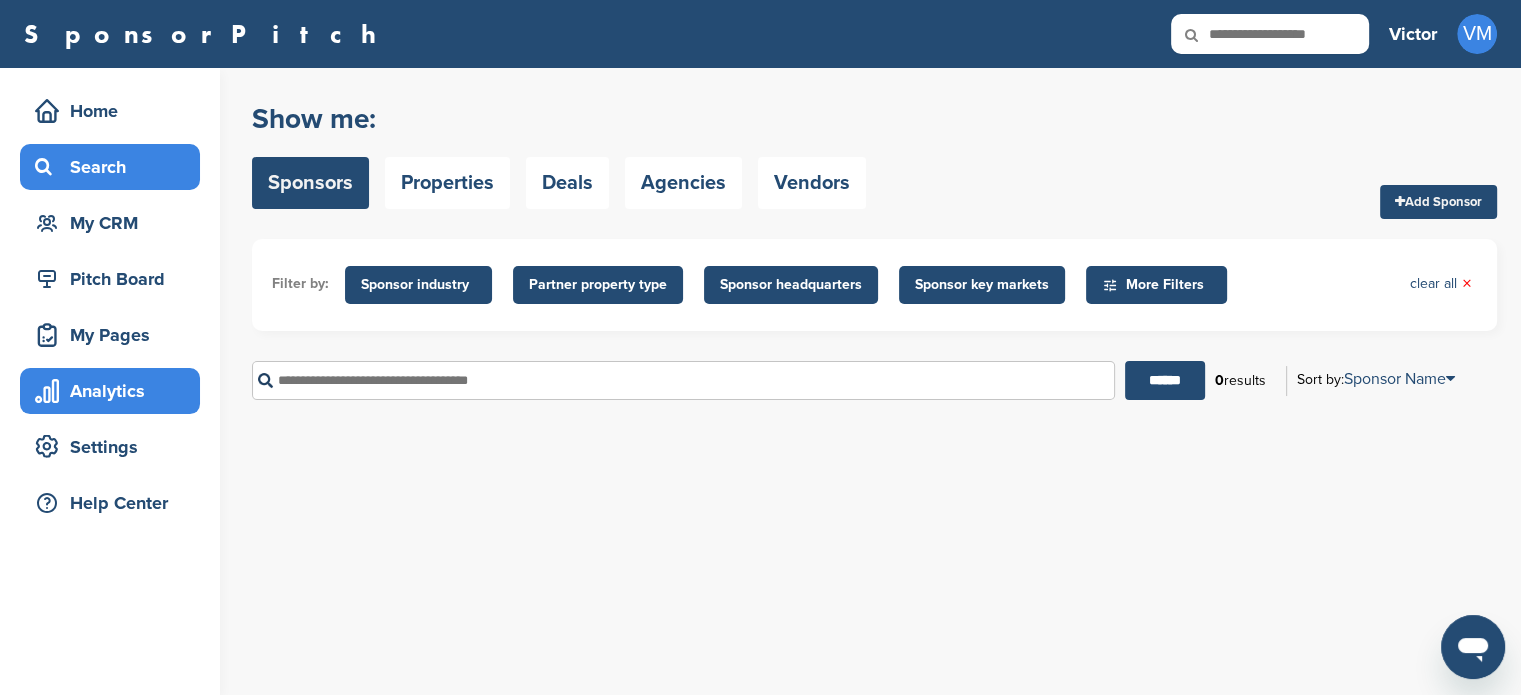 paste on "***" 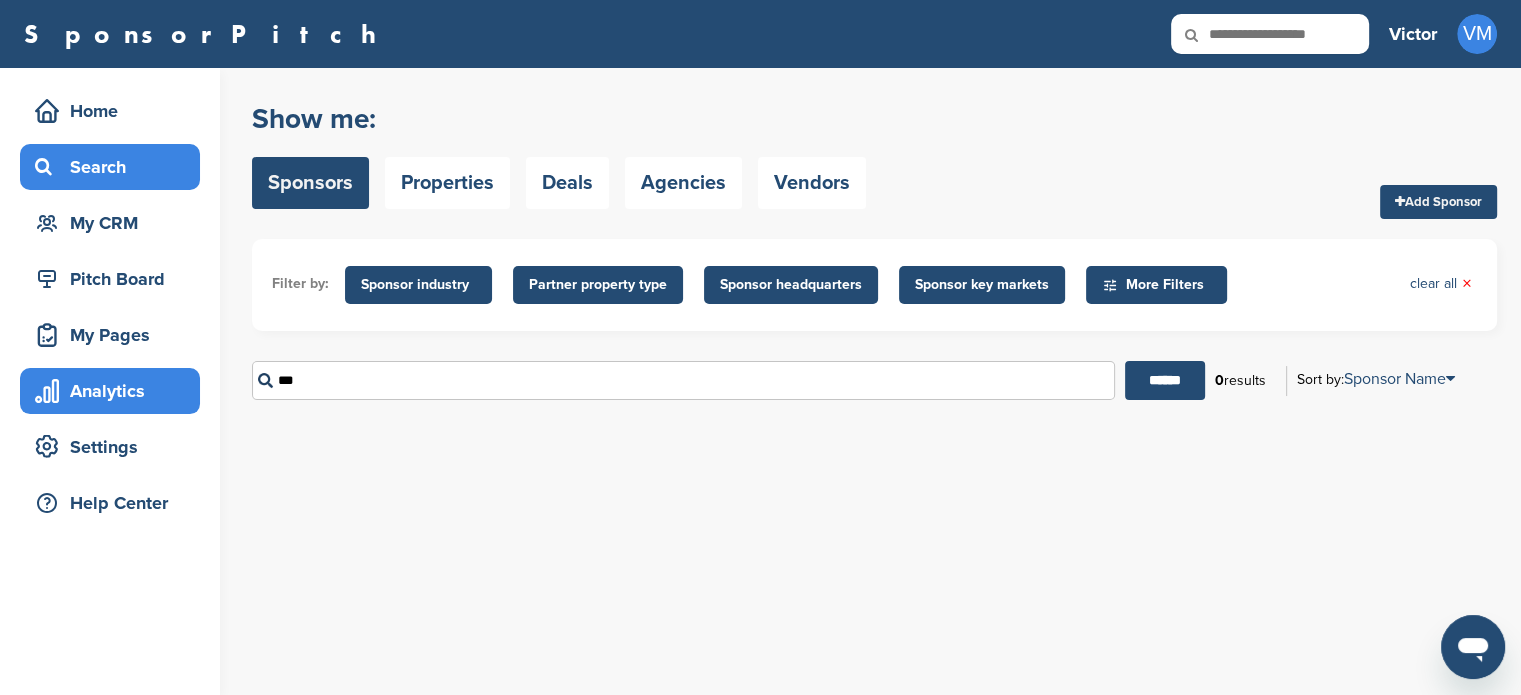 click on "******" at bounding box center (1165, 380) 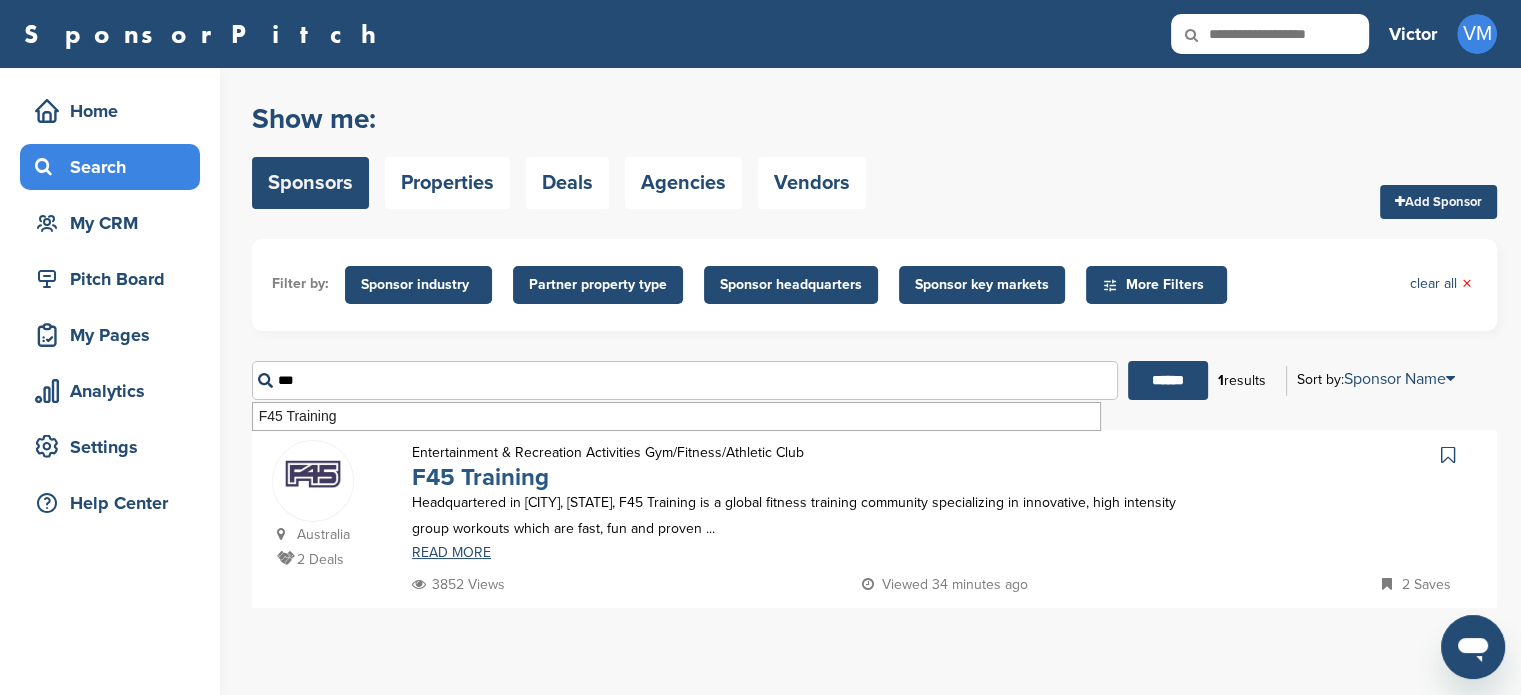 click on "F45 Training" at bounding box center [480, 477] 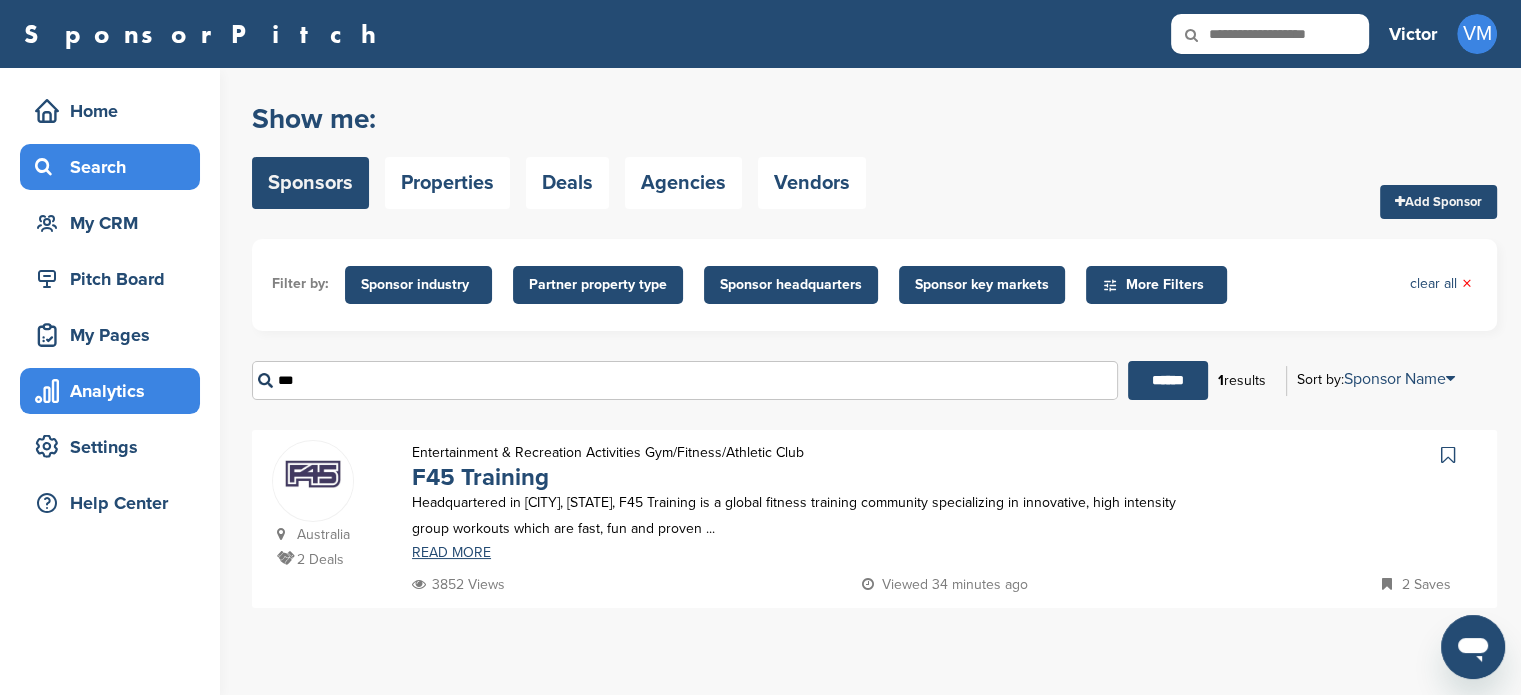 drag, startPoint x: 392, startPoint y: 388, endPoint x: 196, endPoint y: 382, distance: 196.09181 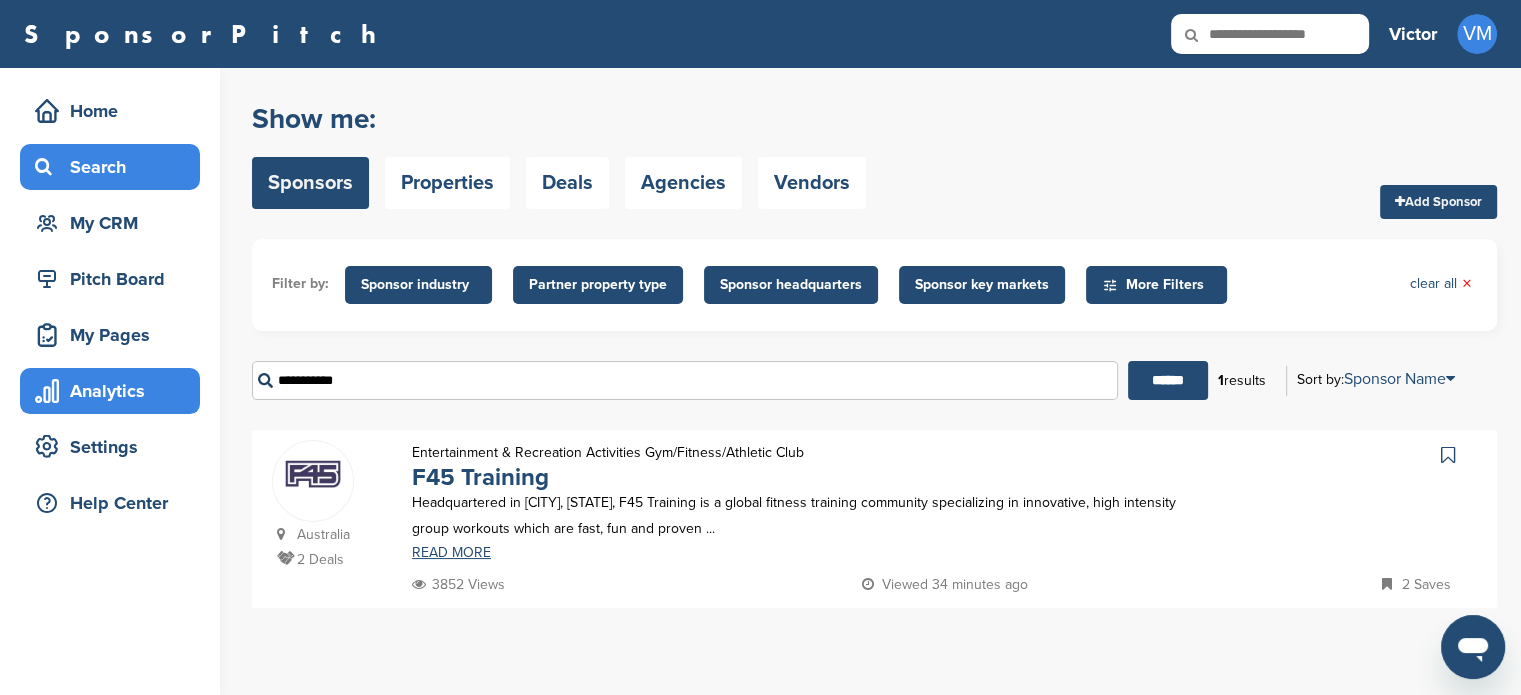 type on "**********" 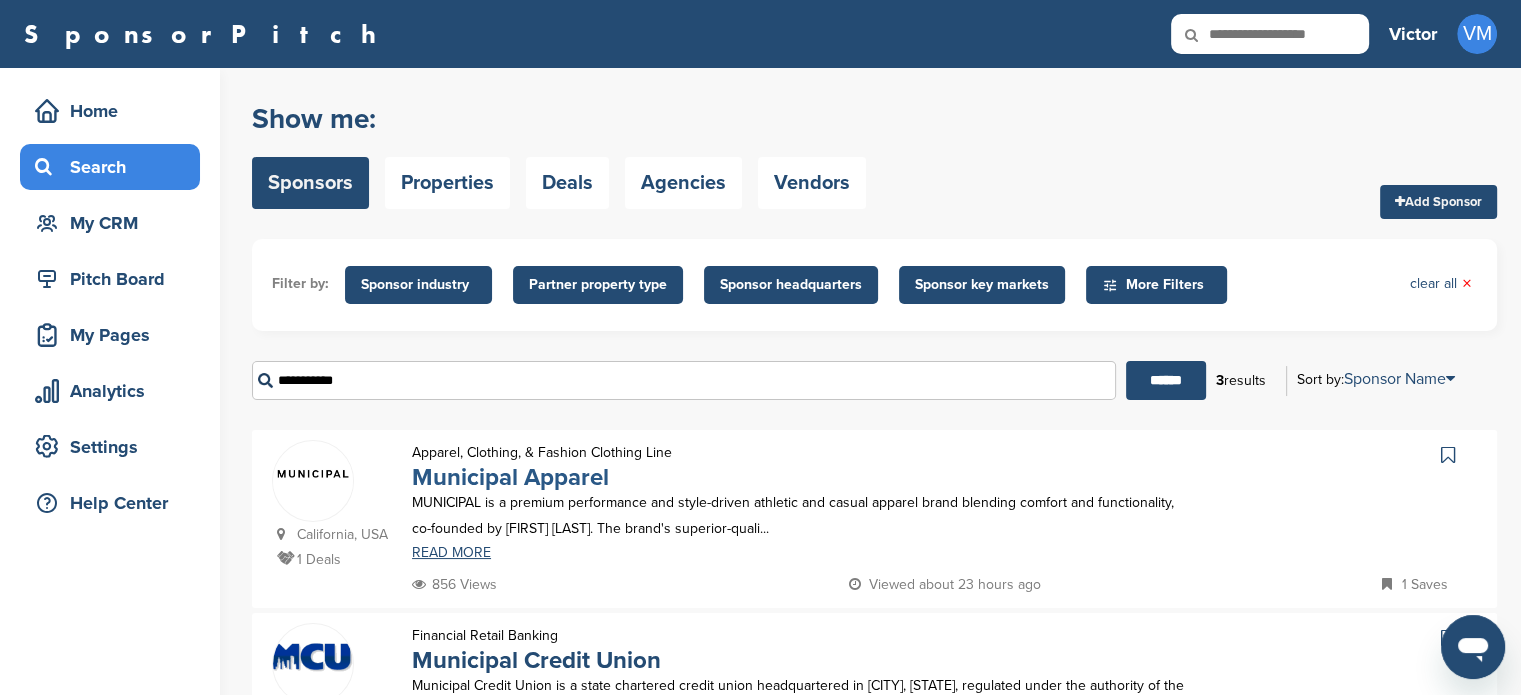 click on "Municipal Apparel" at bounding box center [510, 477] 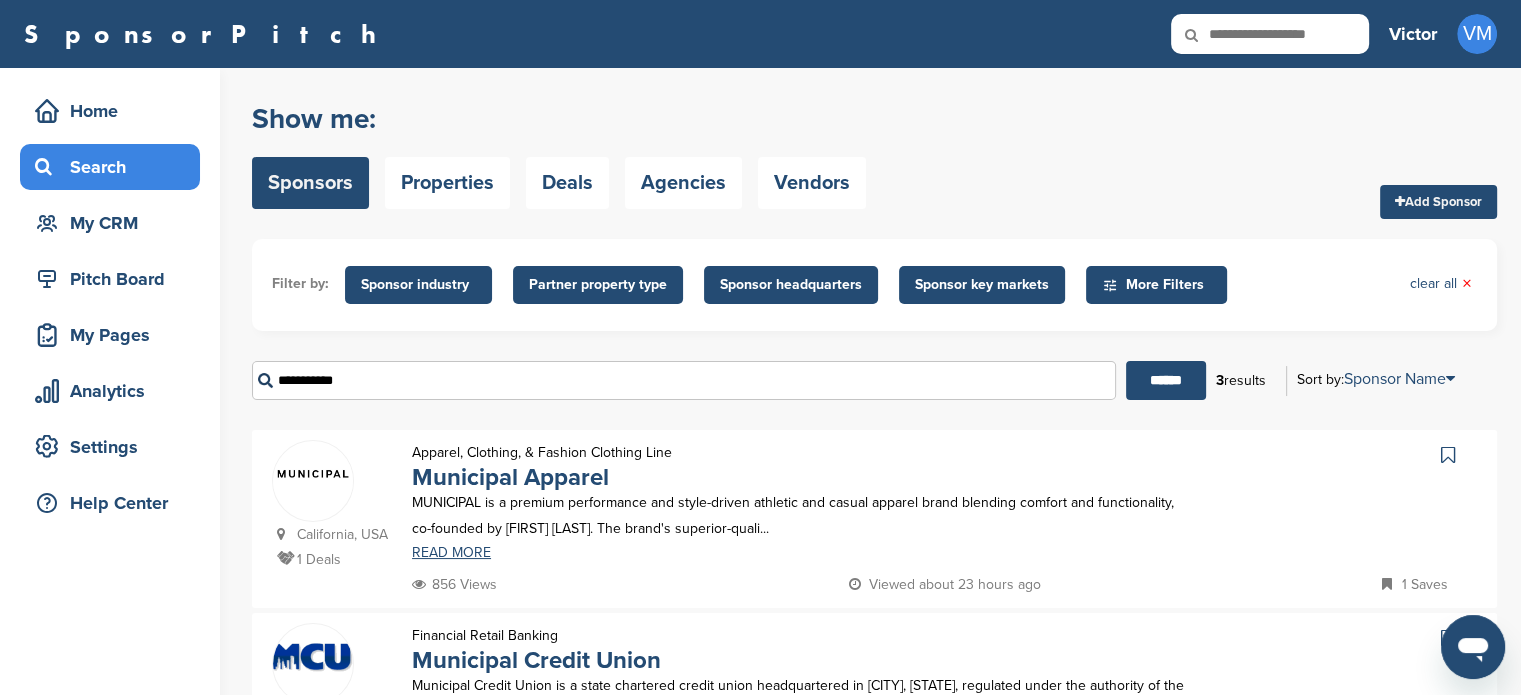 drag, startPoint x: 361, startPoint y: 380, endPoint x: 257, endPoint y: 382, distance: 104.019226 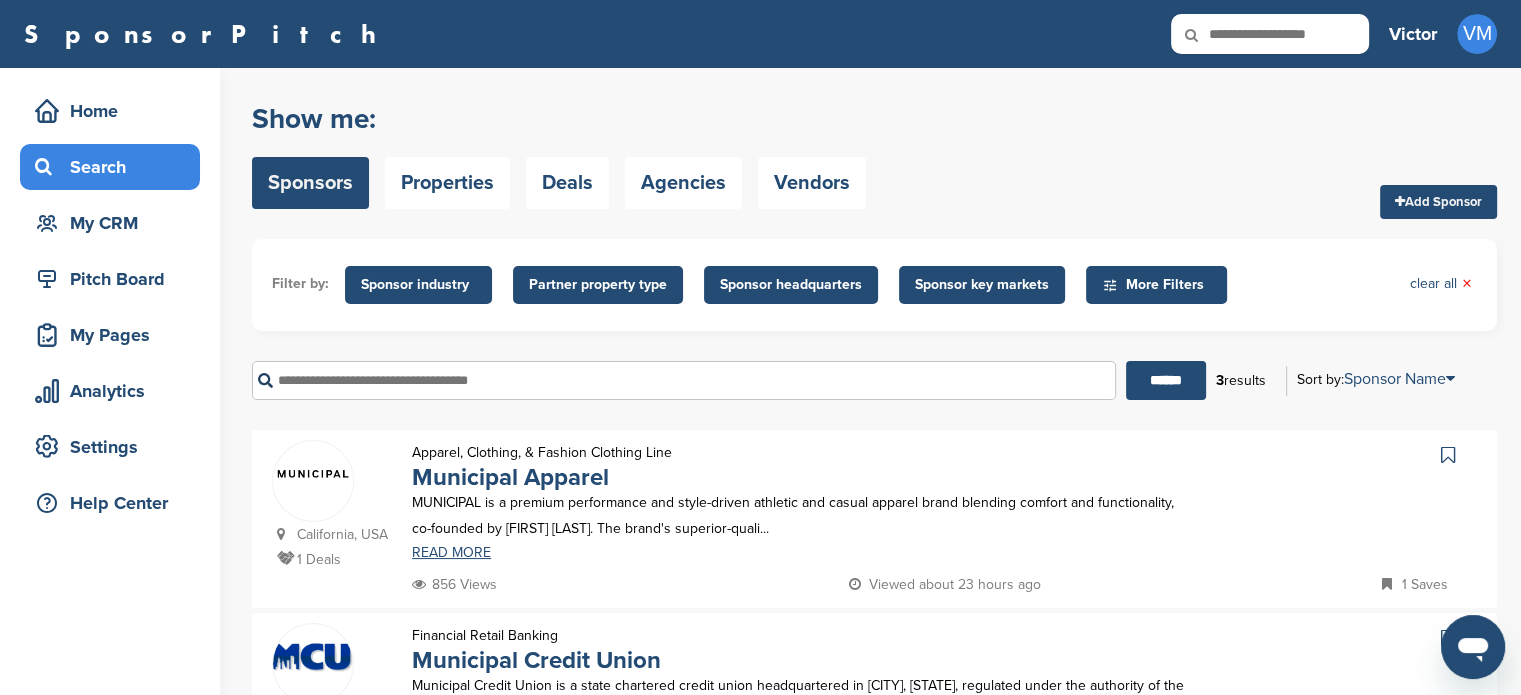 paste on "**********" 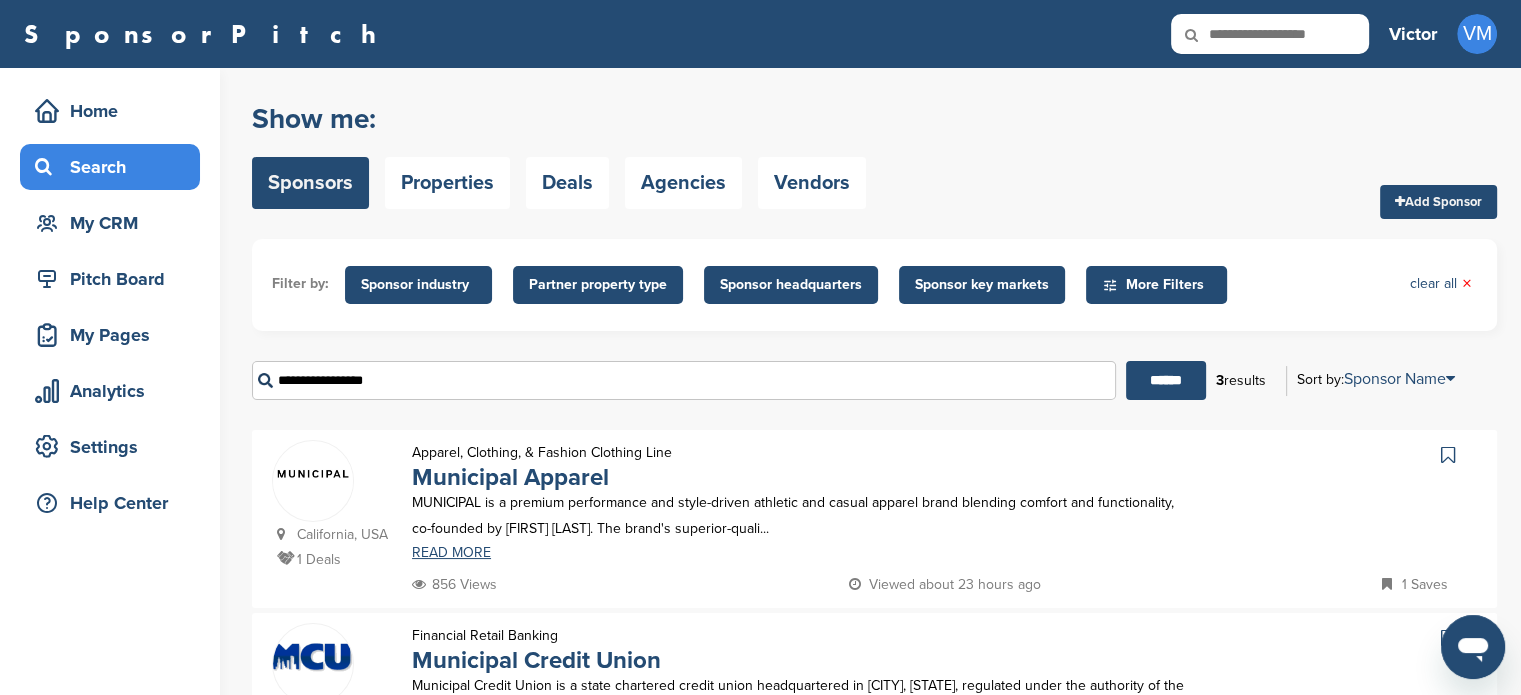 click on "******" at bounding box center (1166, 380) 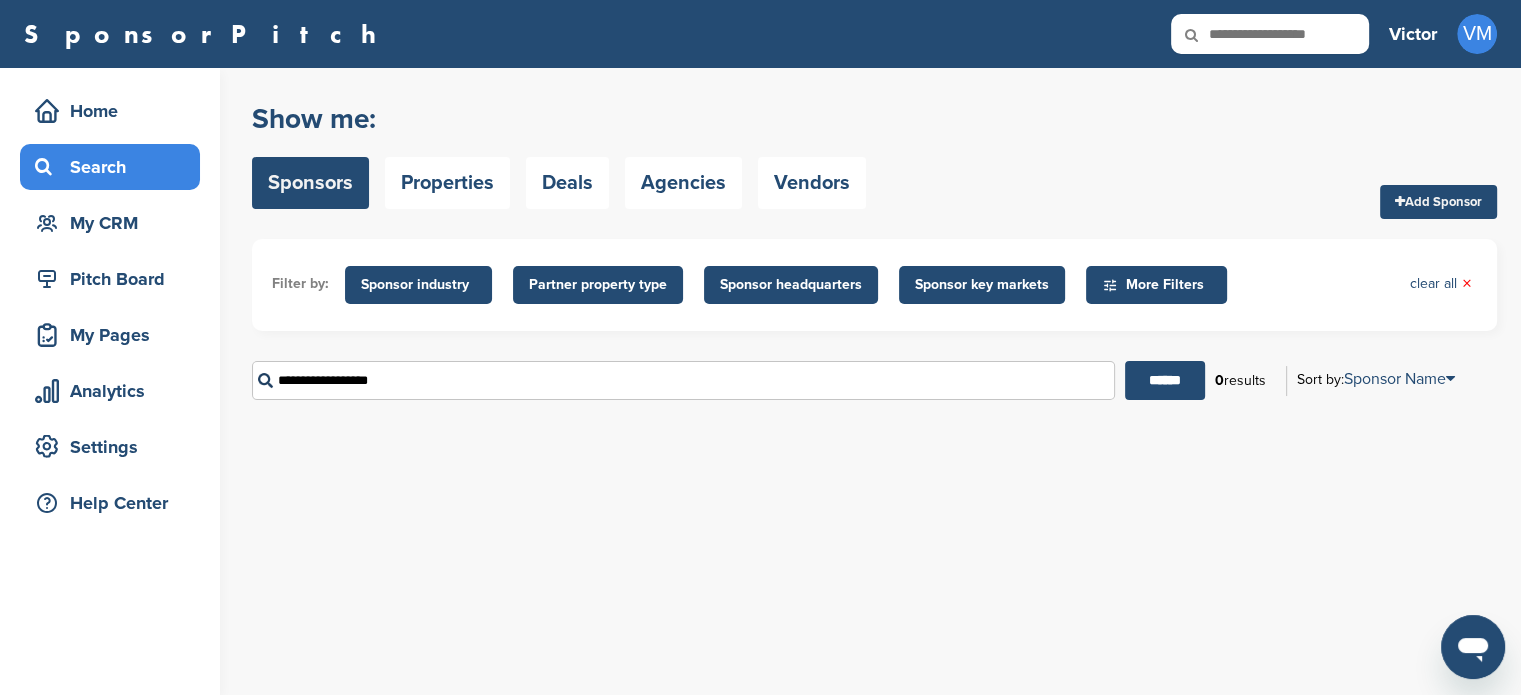 type on "**********" 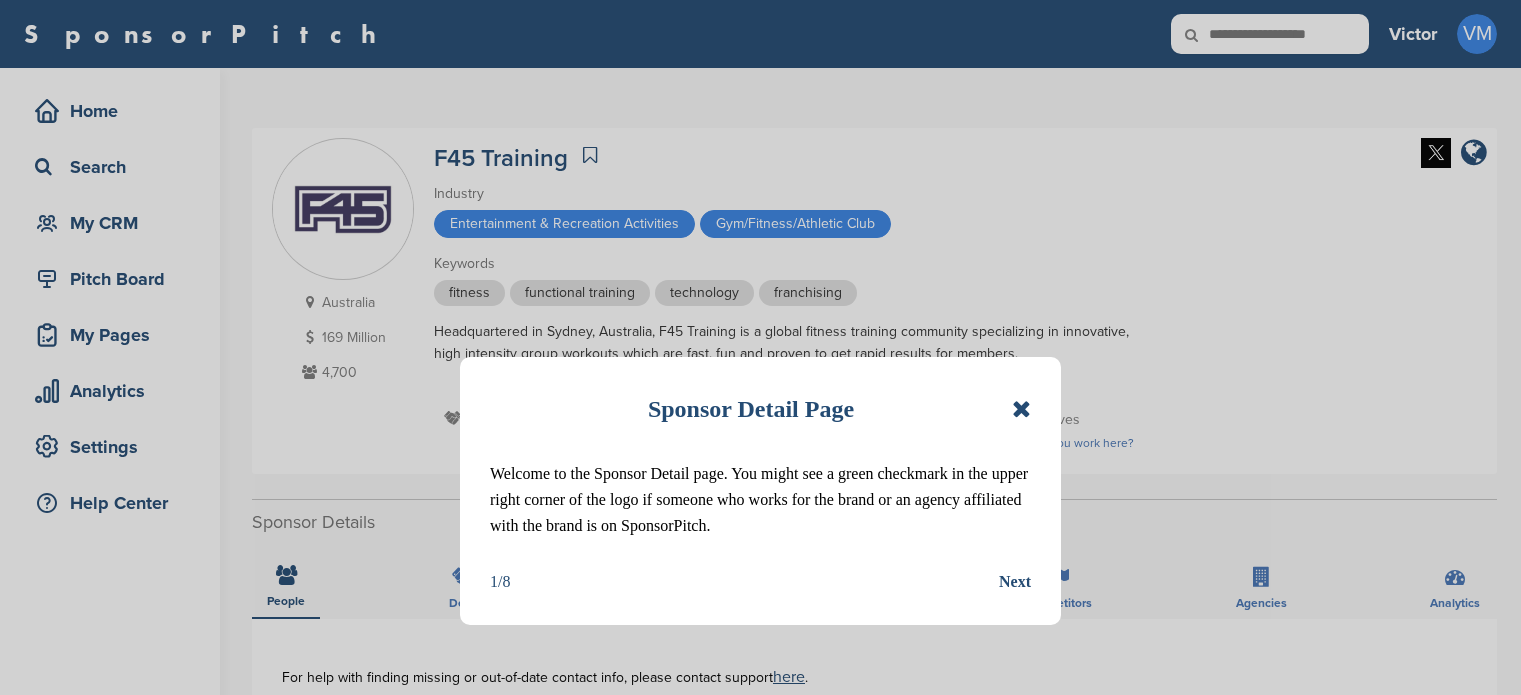 scroll, scrollTop: 0, scrollLeft: 0, axis: both 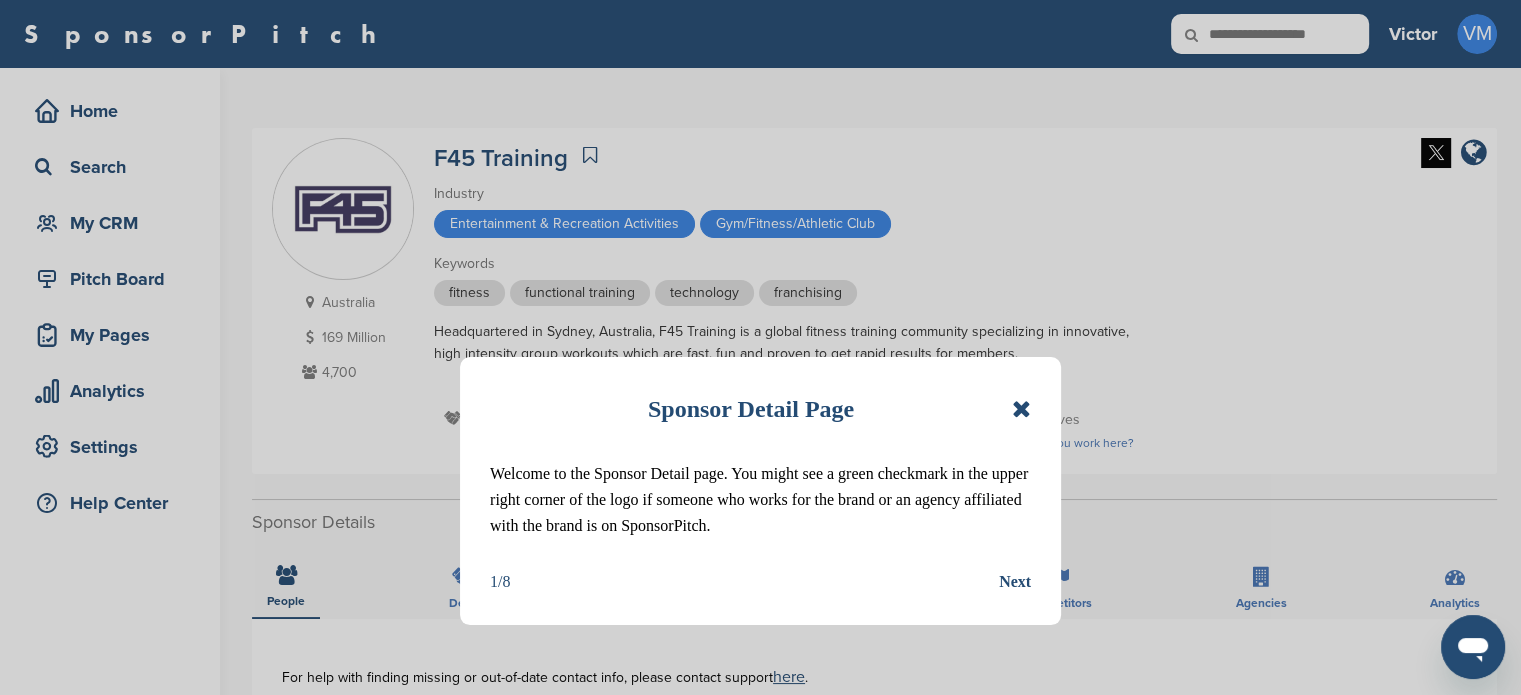 click at bounding box center [1021, 409] 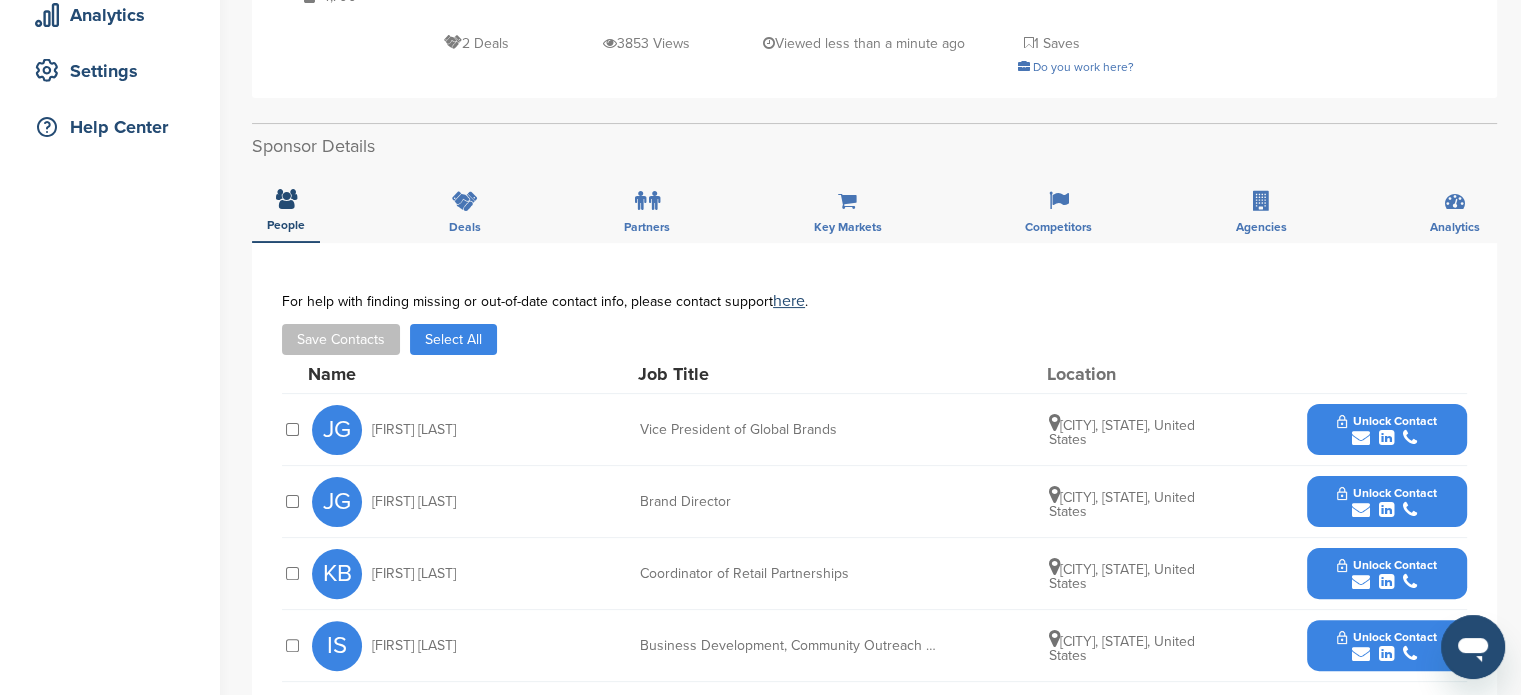 scroll, scrollTop: 0, scrollLeft: 0, axis: both 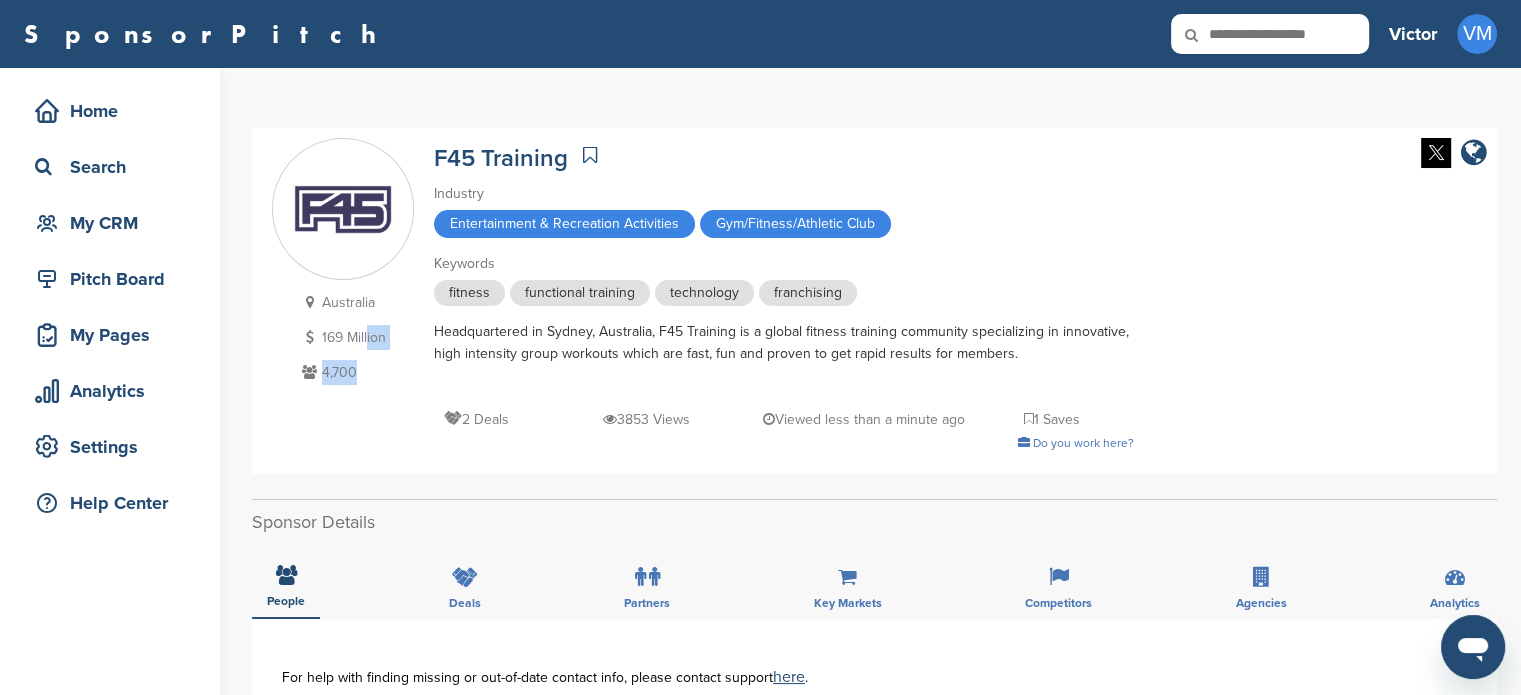 drag, startPoint x: 428, startPoint y: 139, endPoint x: 369, endPoint y: 326, distance: 196.08672 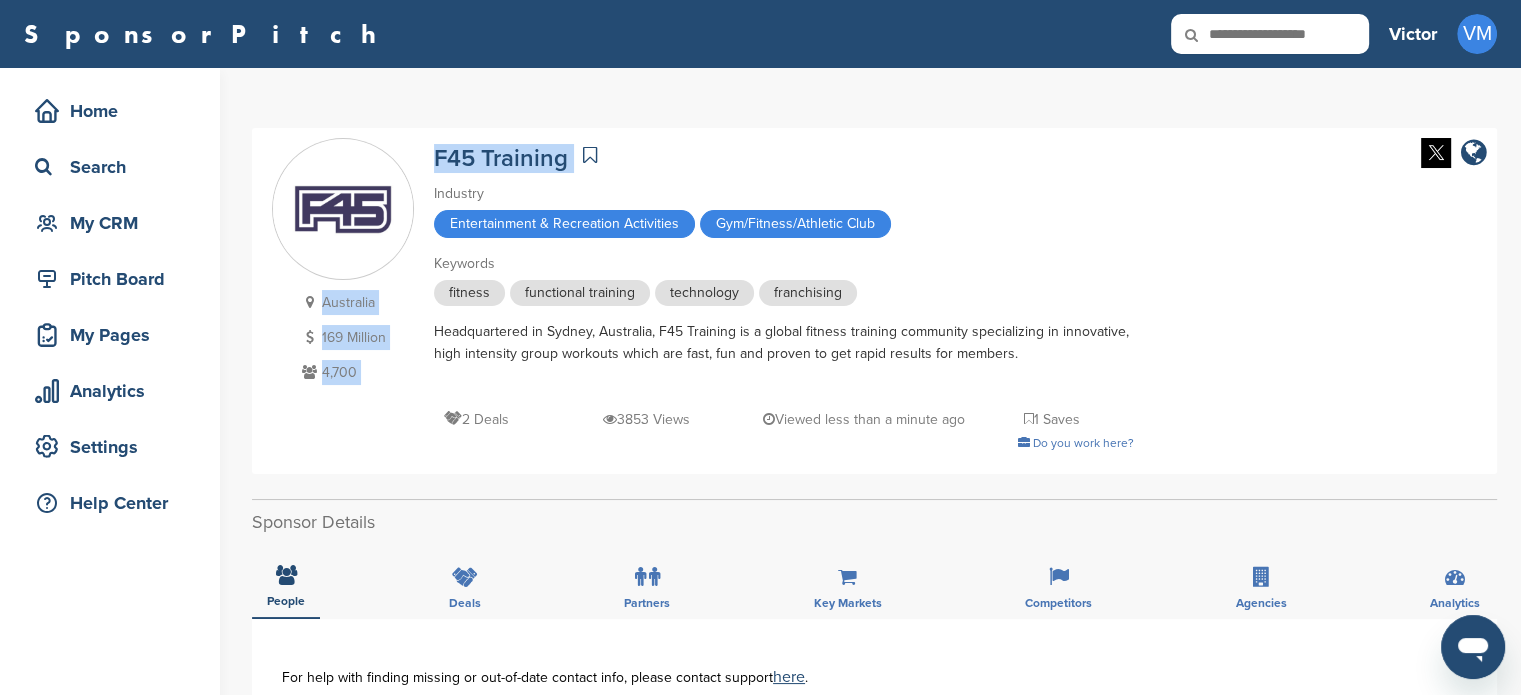 drag, startPoint x: 426, startPoint y: 141, endPoint x: 585, endPoint y: 166, distance: 160.95341 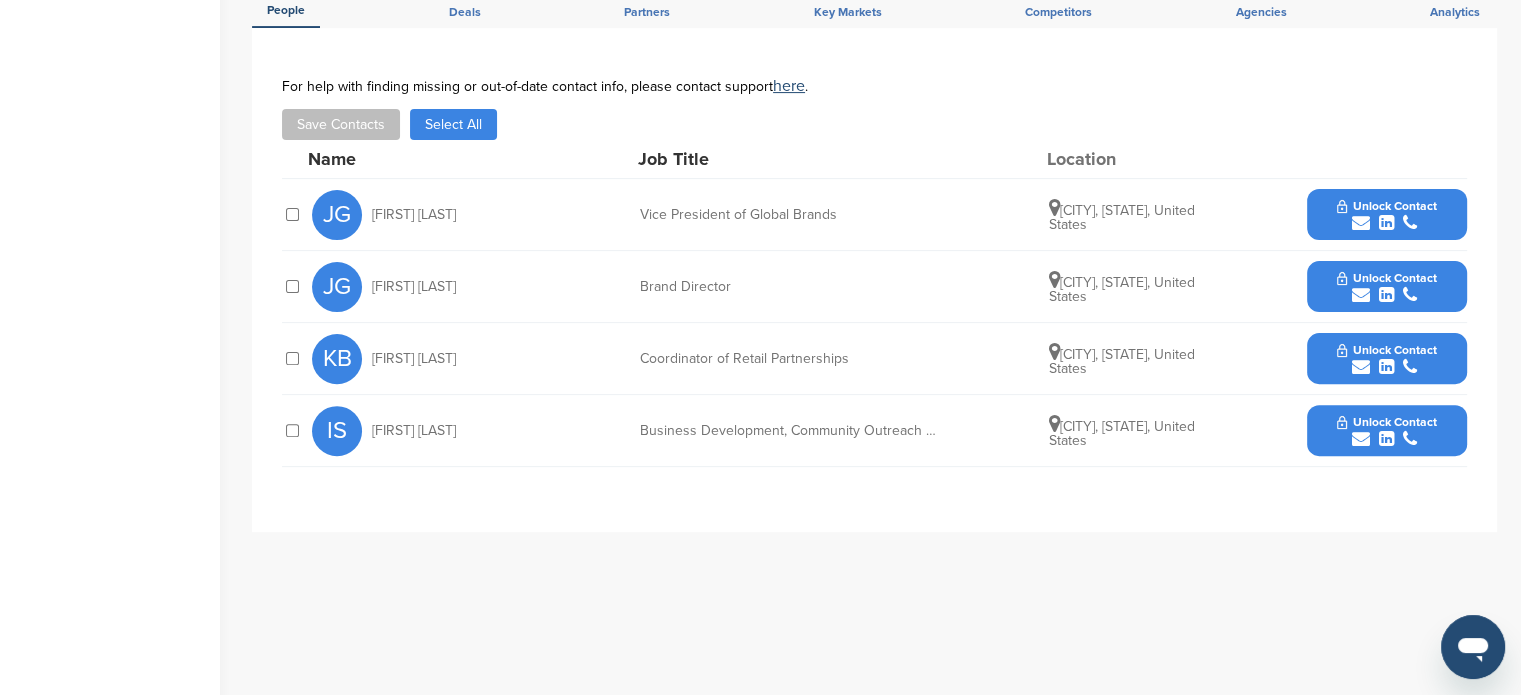 scroll, scrollTop: 598, scrollLeft: 0, axis: vertical 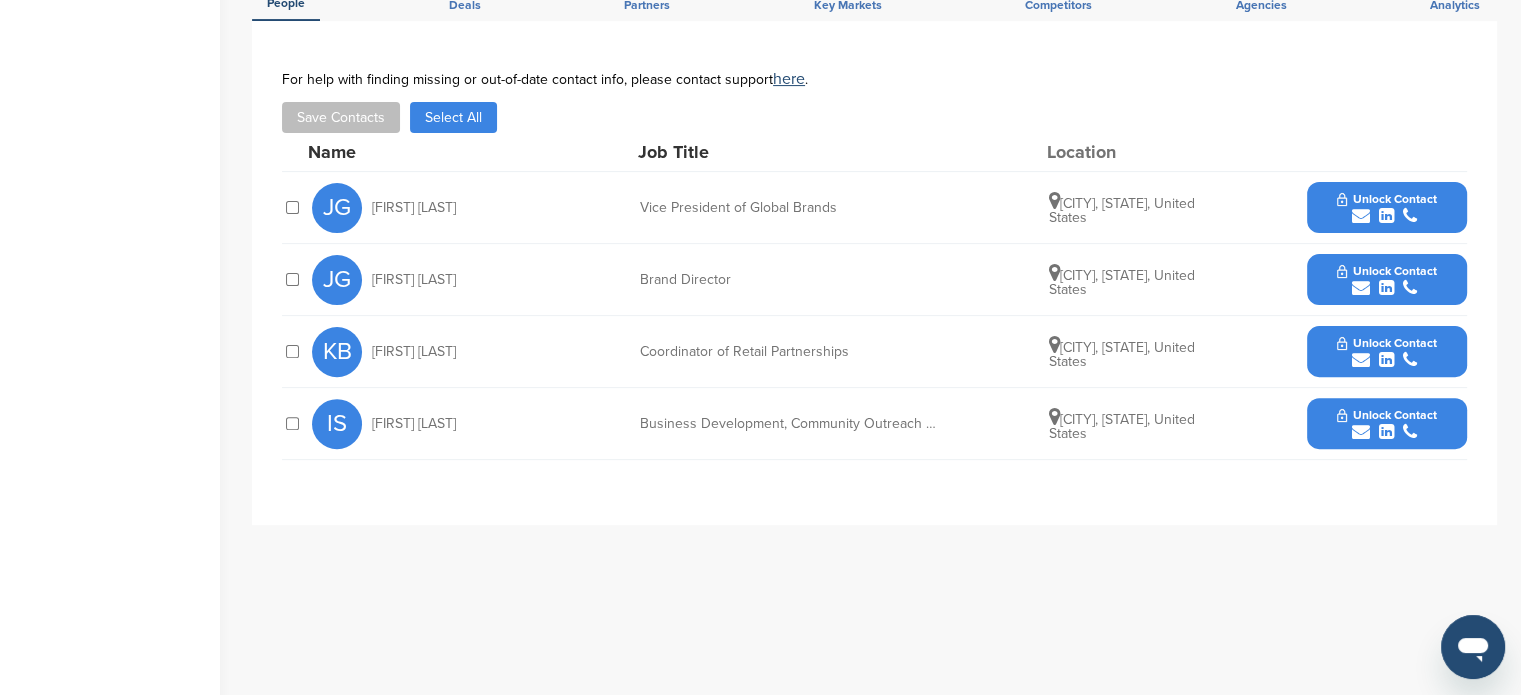 click on "Unlock Contact" at bounding box center (1386, 199) 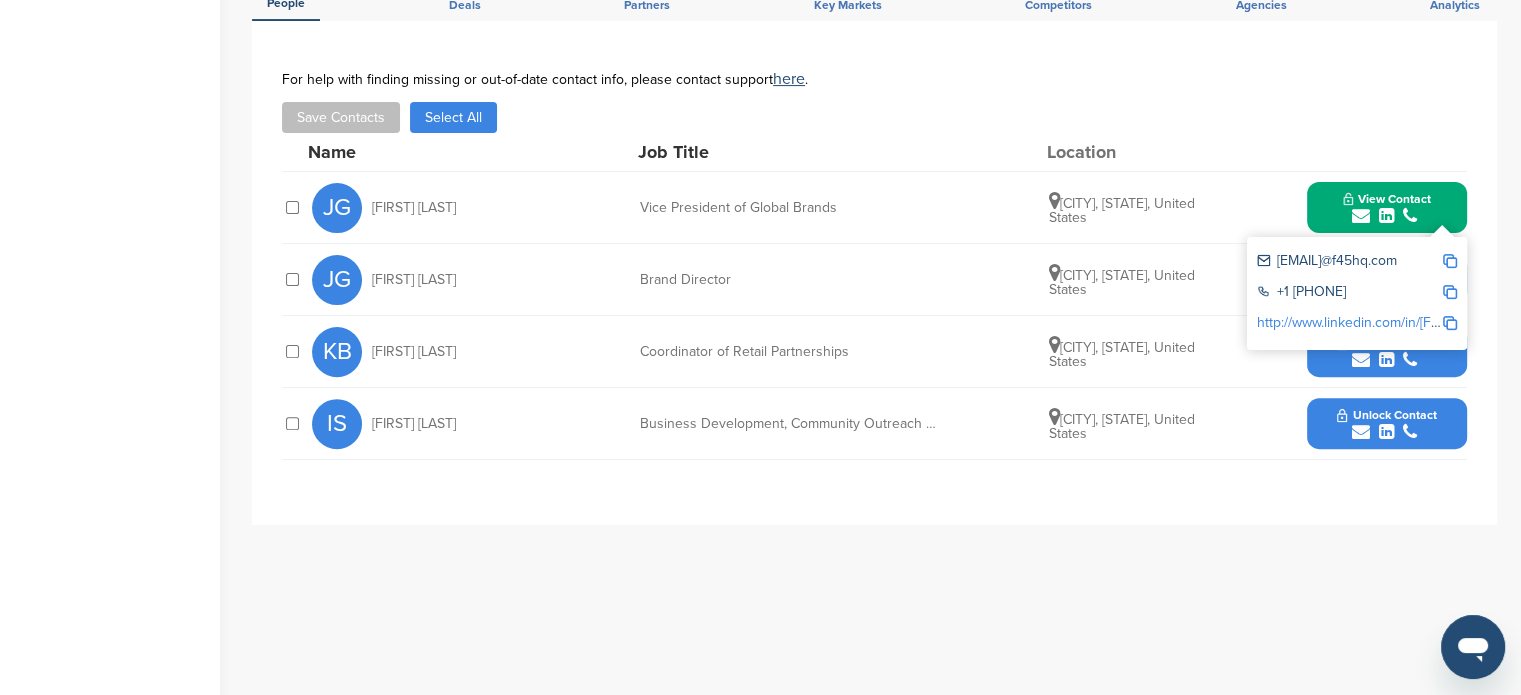 click on "View Contact" at bounding box center [1387, 208] 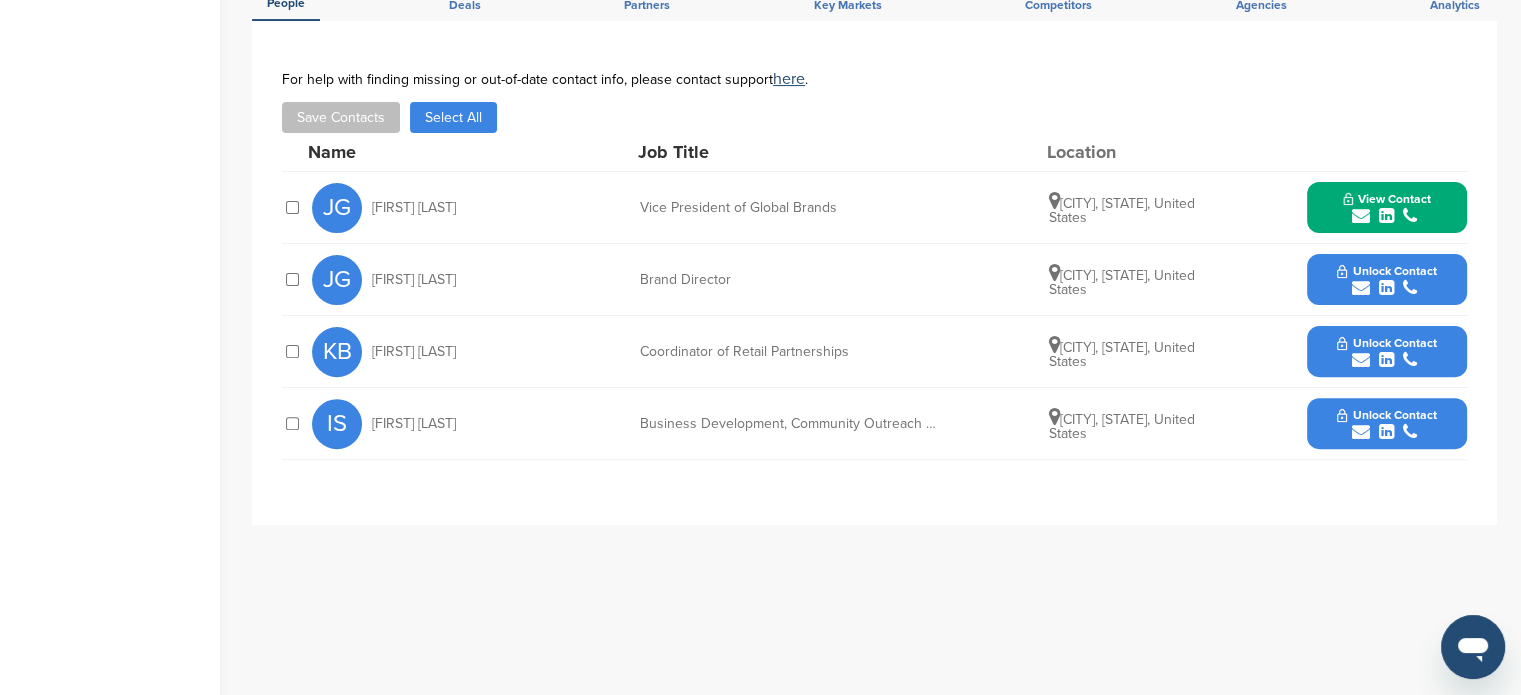 click on "Unlock Contact" at bounding box center (1386, 280) 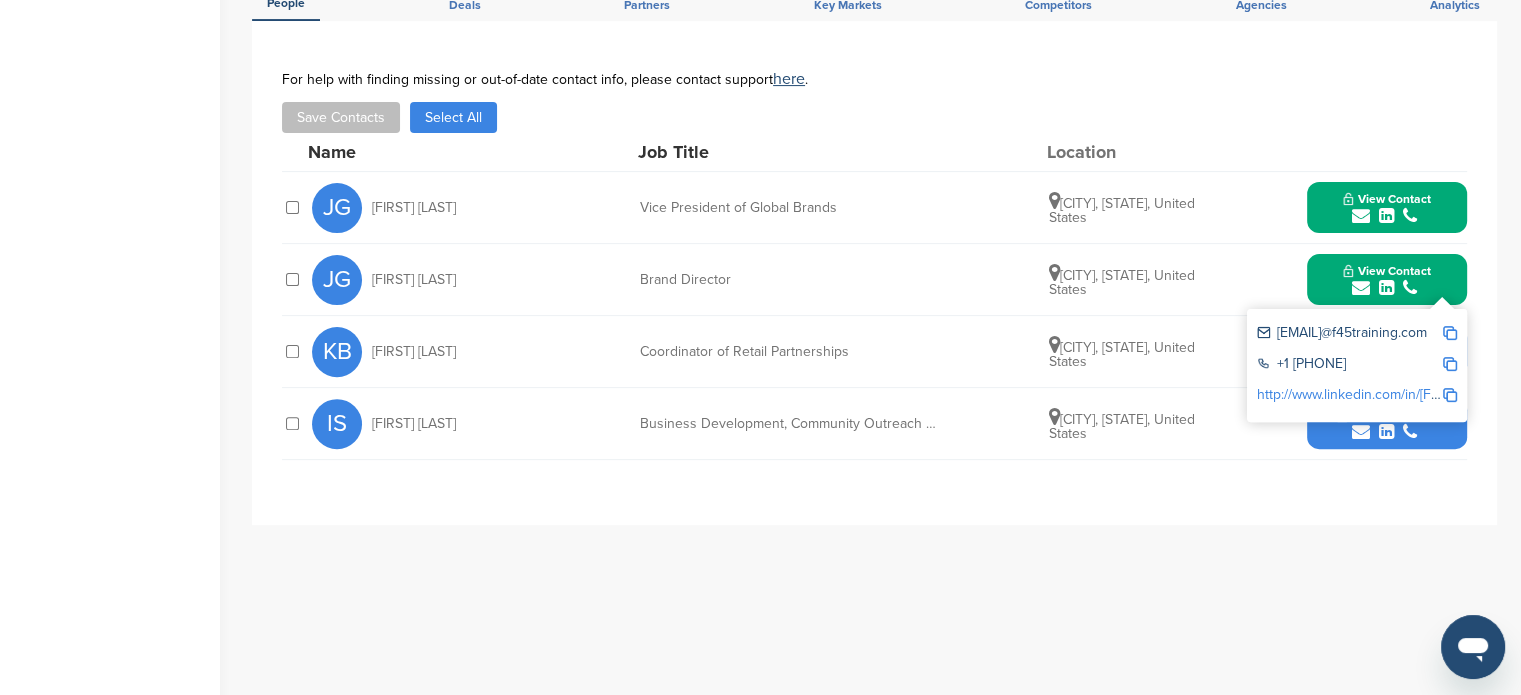 click on "View Contact" at bounding box center [1387, 208] 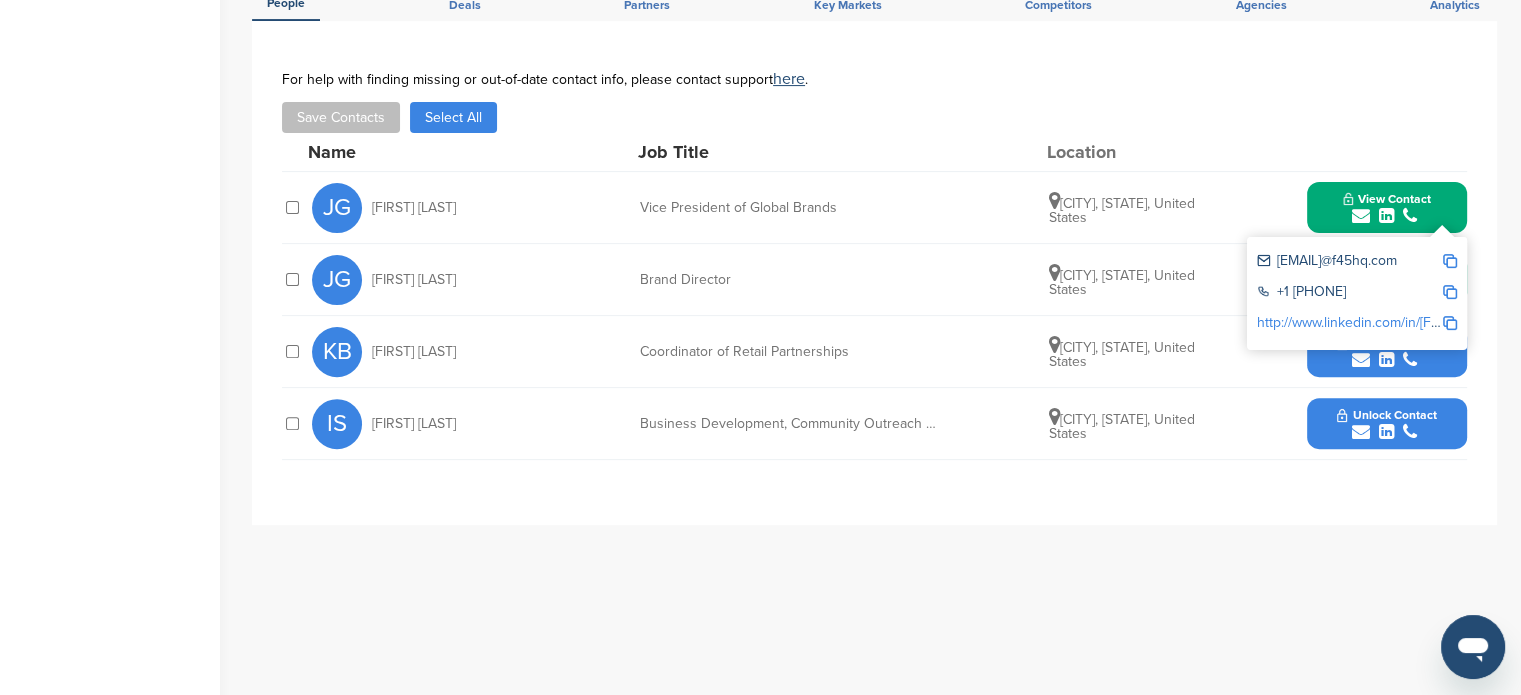 click at bounding box center [1386, 360] 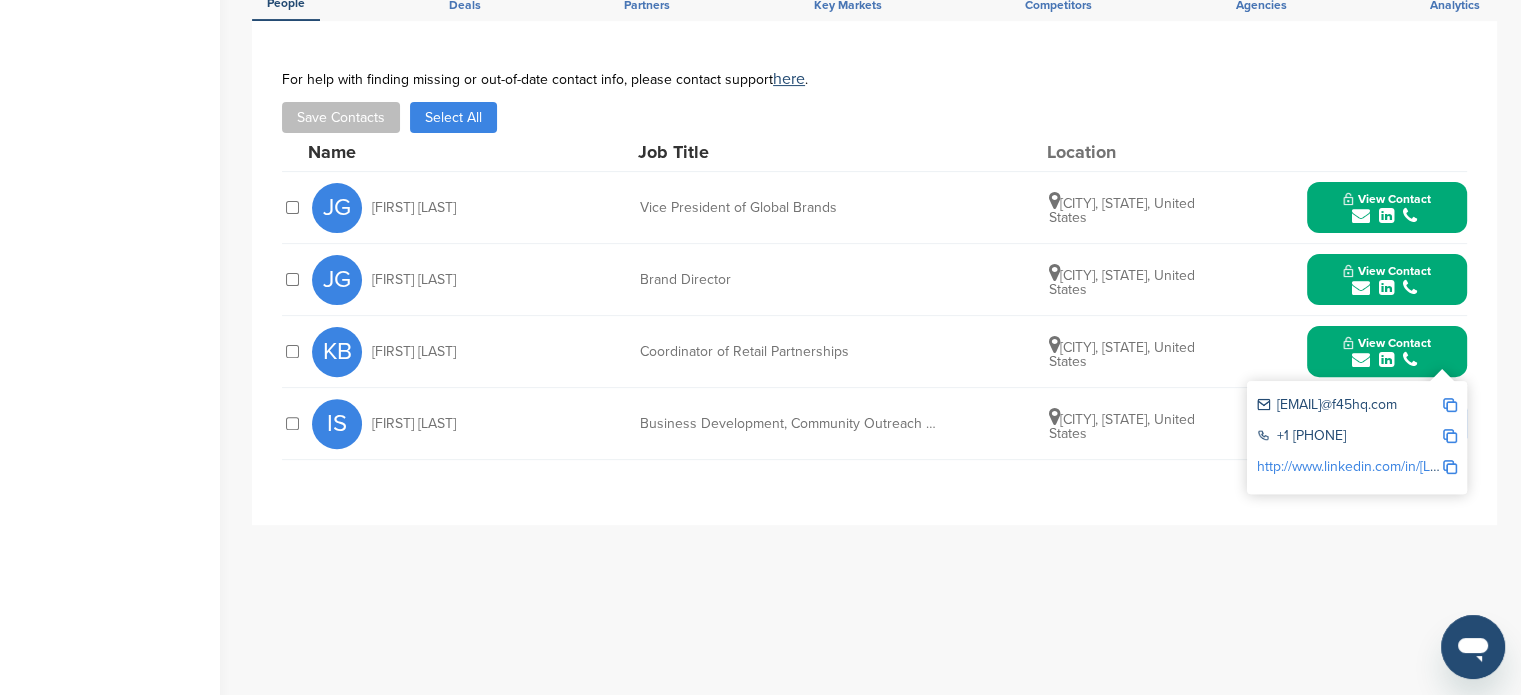 click on "View Contact" at bounding box center (1387, 208) 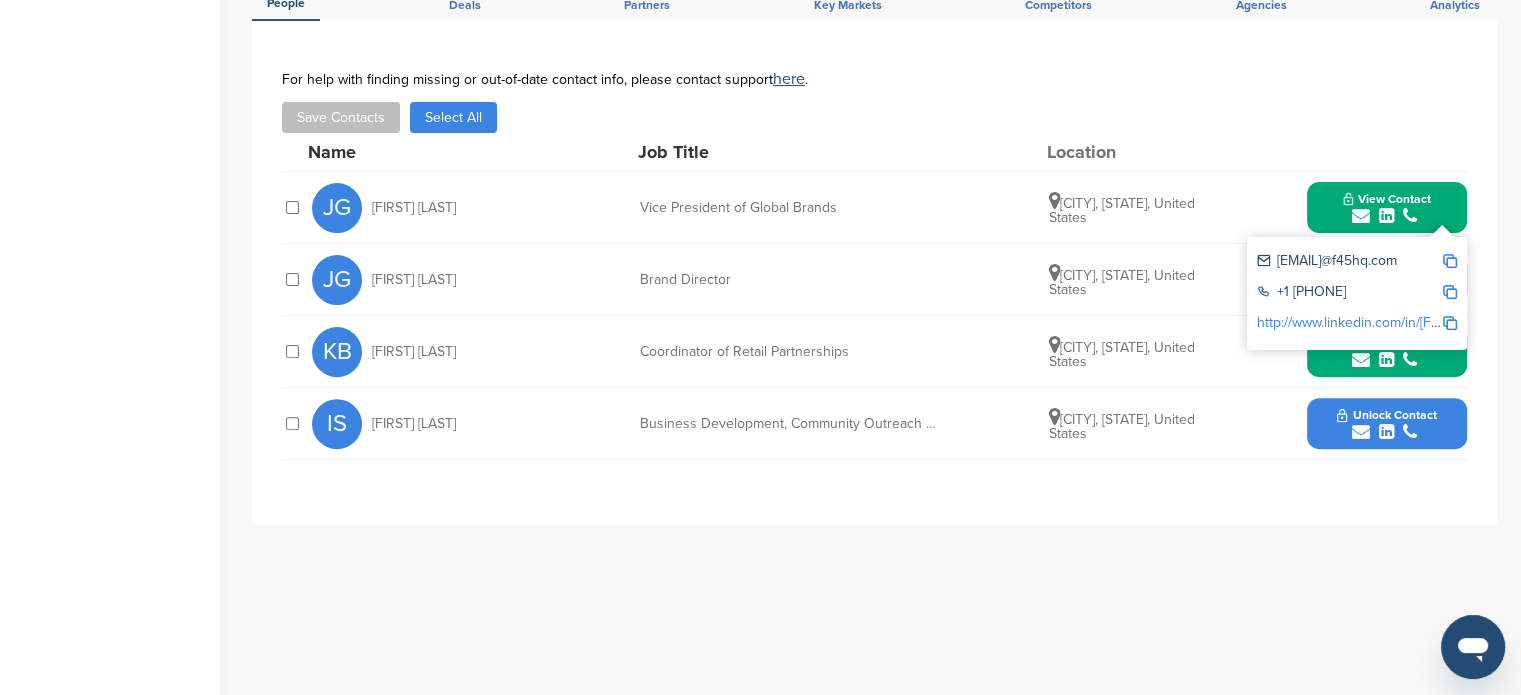 click on "Unlock Contact" at bounding box center (1386, 424) 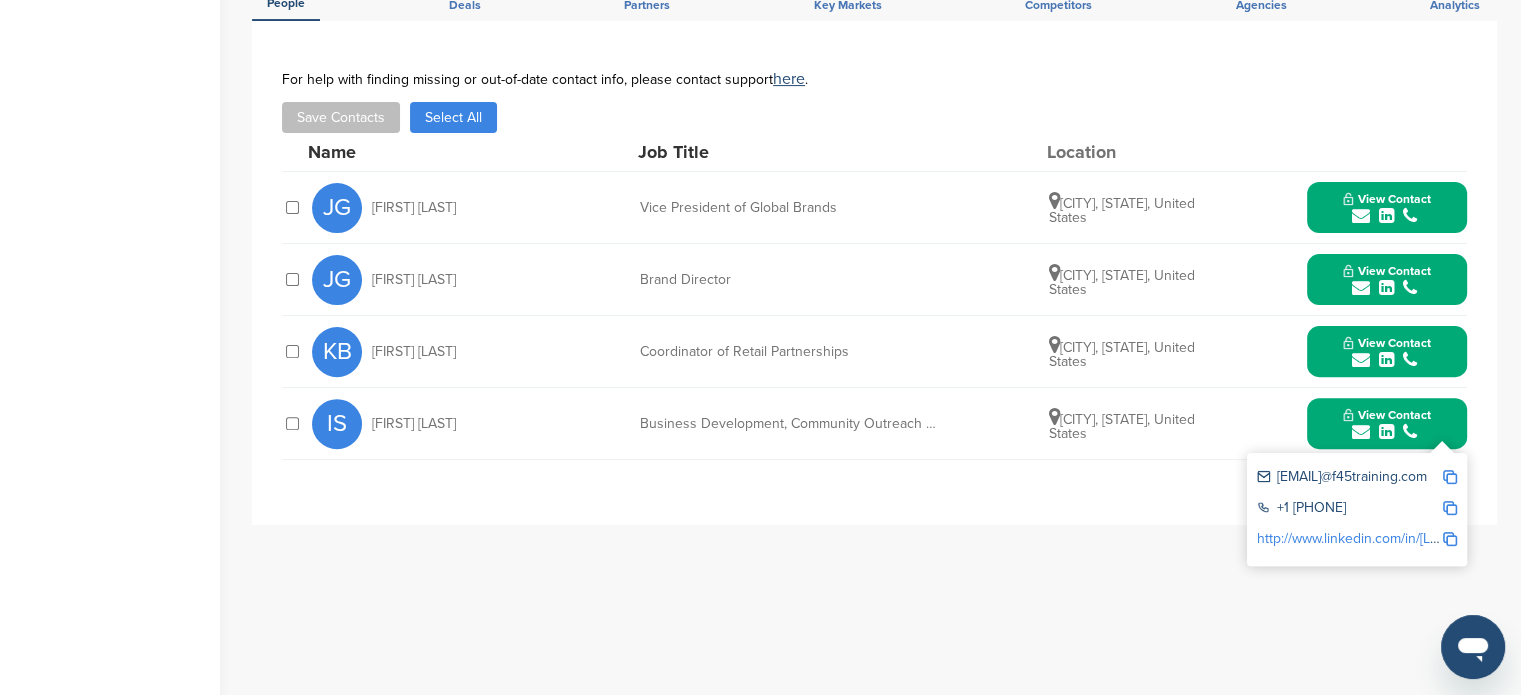 drag, startPoint x: 366, startPoint y: 199, endPoint x: 1208, endPoint y: 226, distance: 842.4328 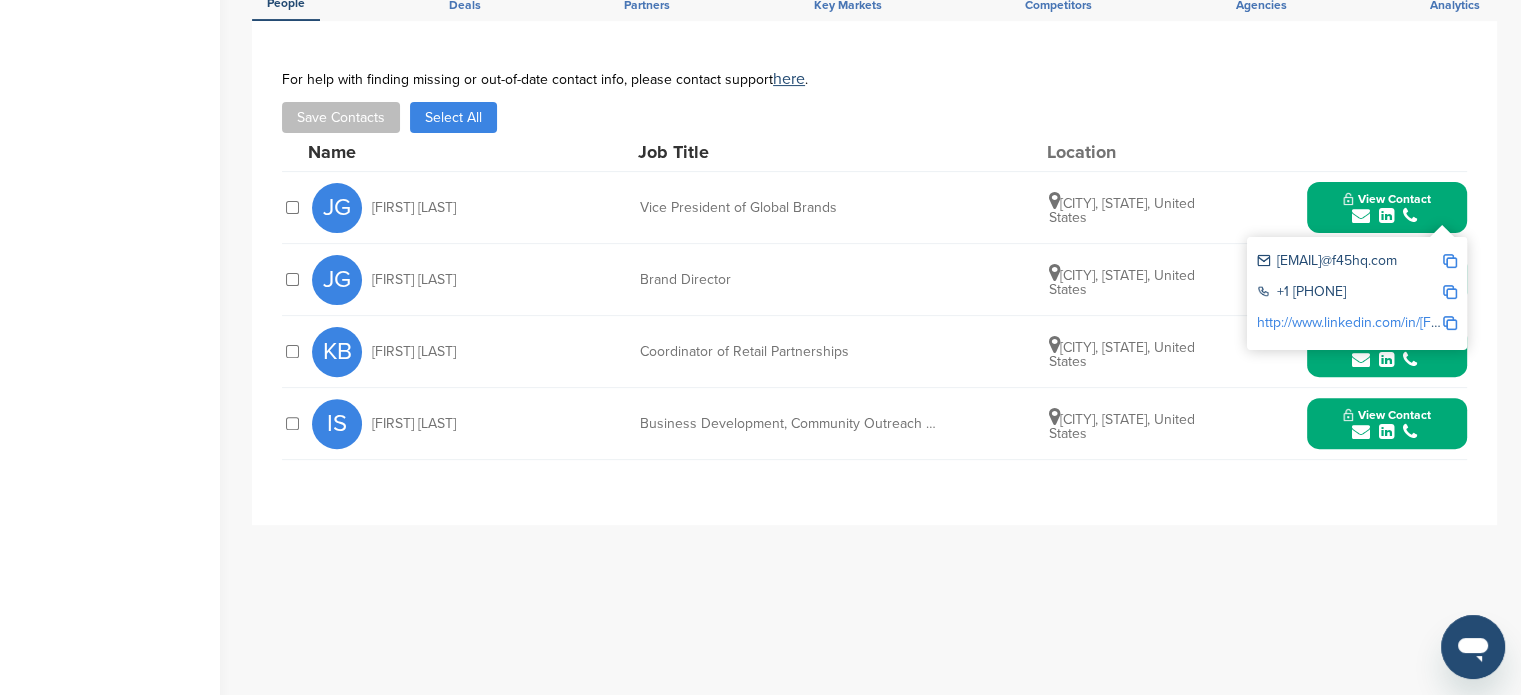 click at bounding box center (1450, 261) 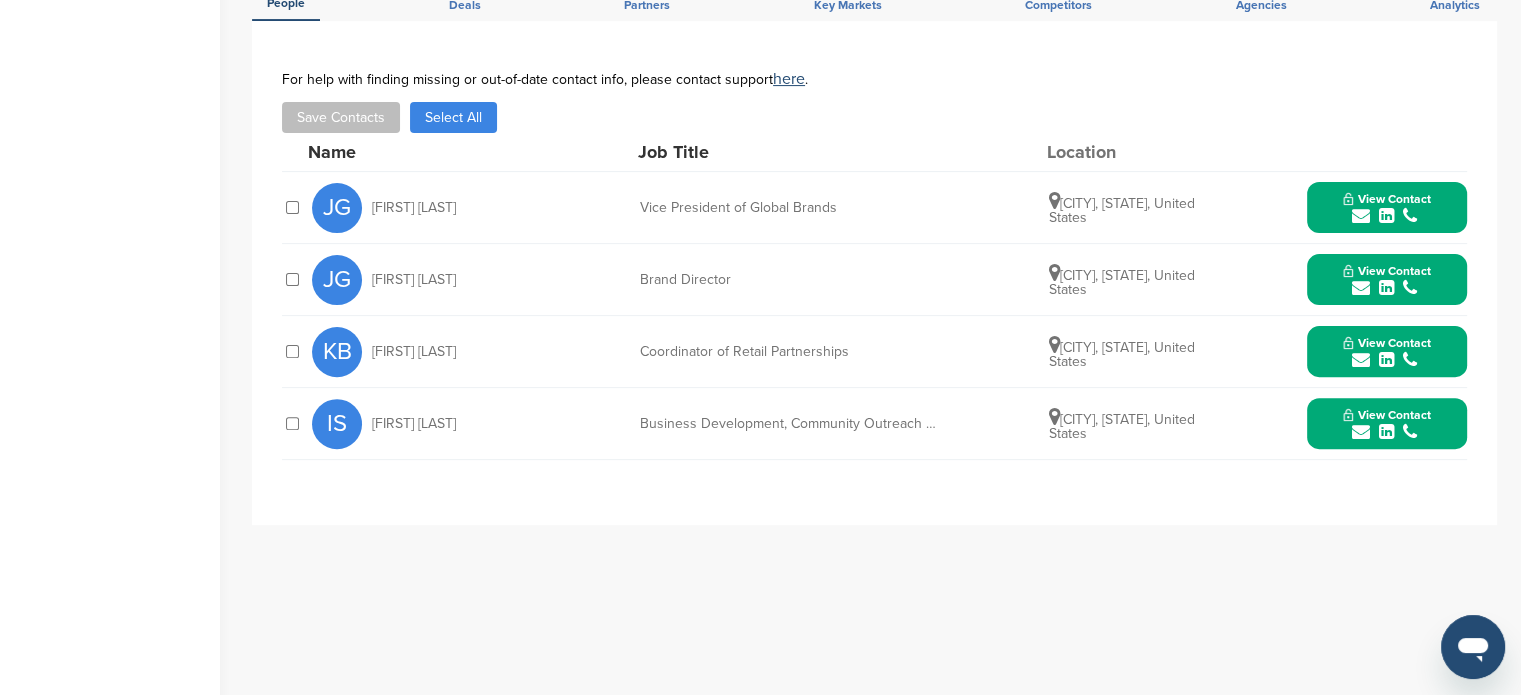 click on "View Contact" at bounding box center (1387, 271) 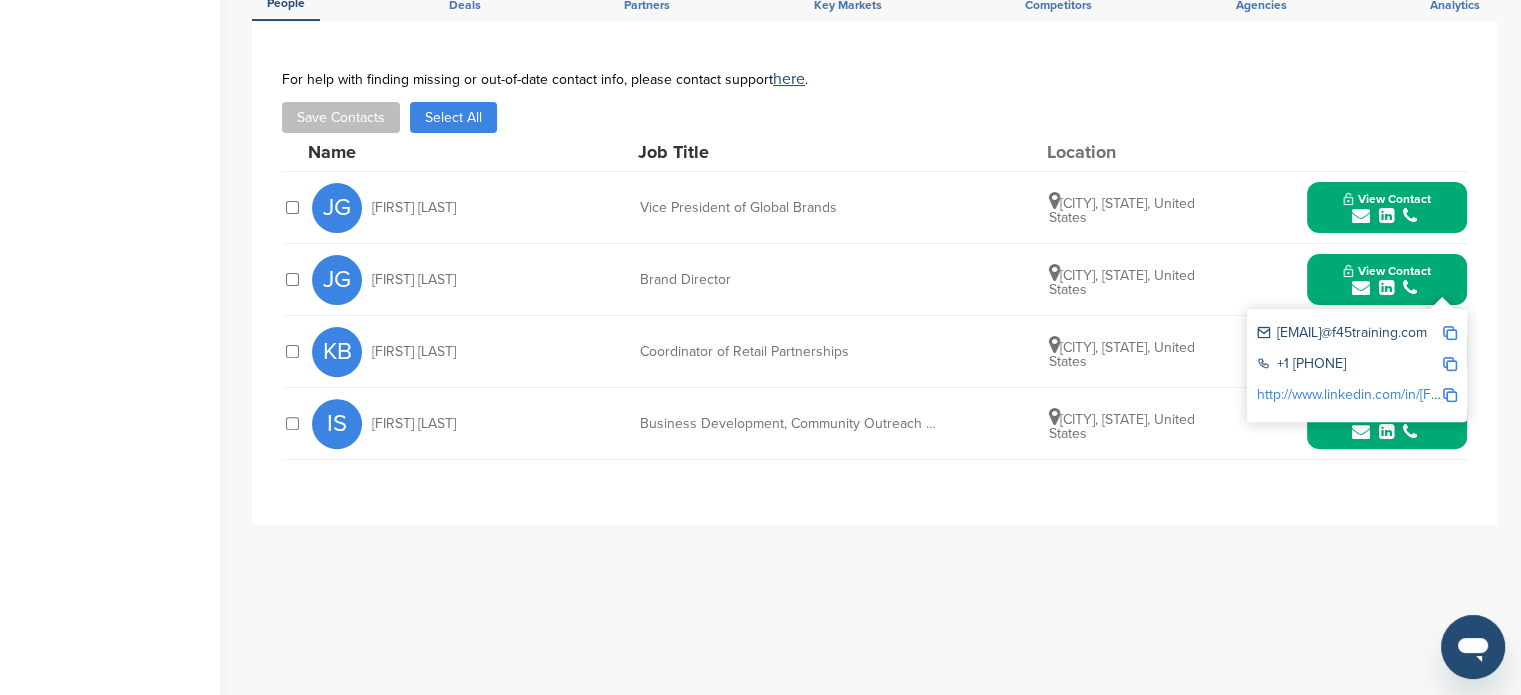 drag, startPoint x: 361, startPoint y: 274, endPoint x: 1224, endPoint y: 298, distance: 863.3337 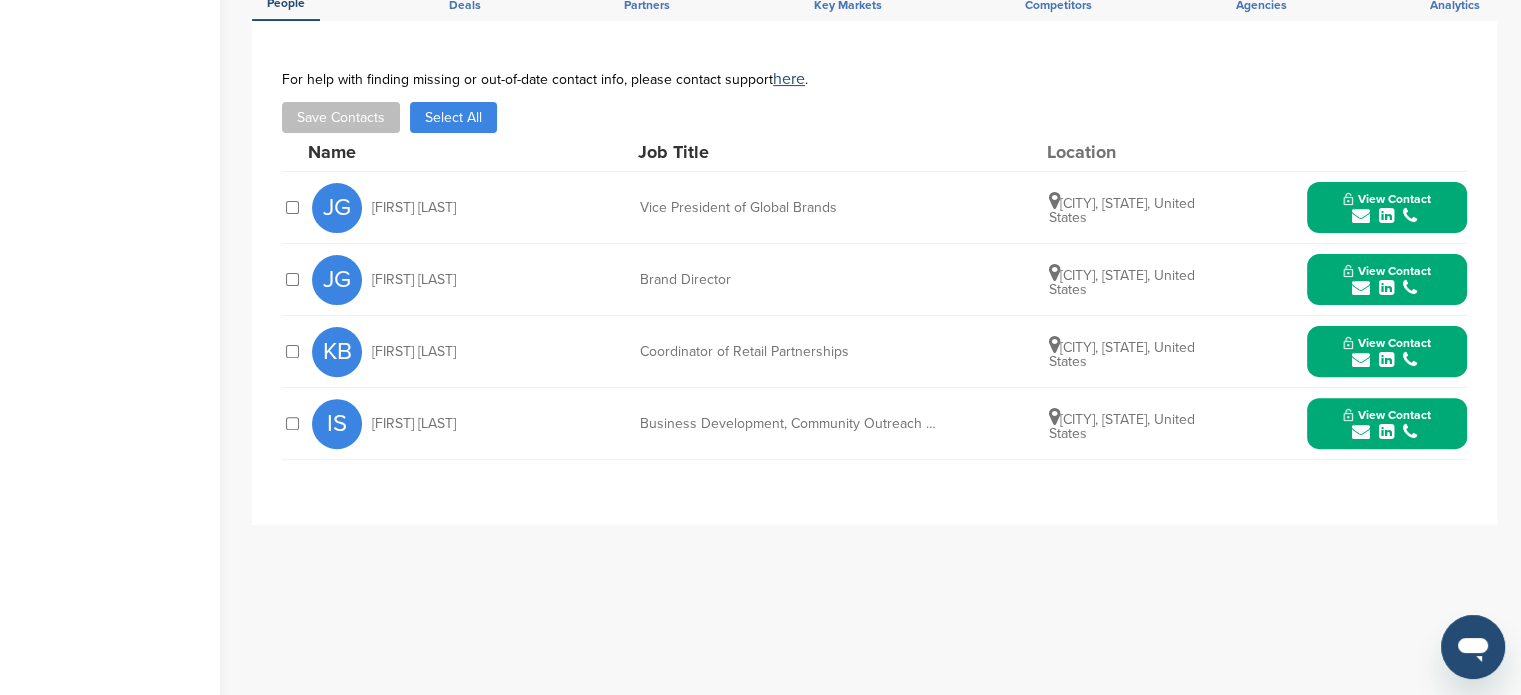 click on "View Contact" at bounding box center (1387, 352) 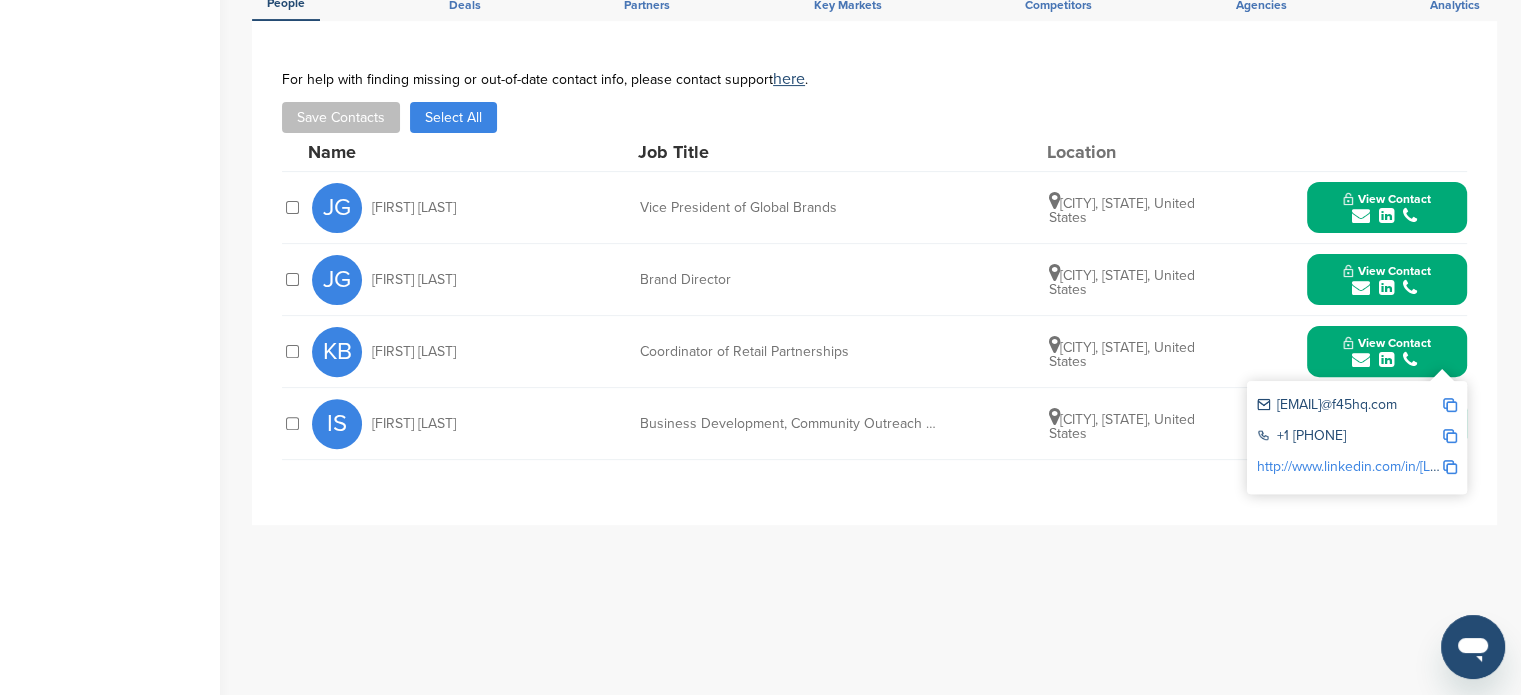 click at bounding box center (1450, 405) 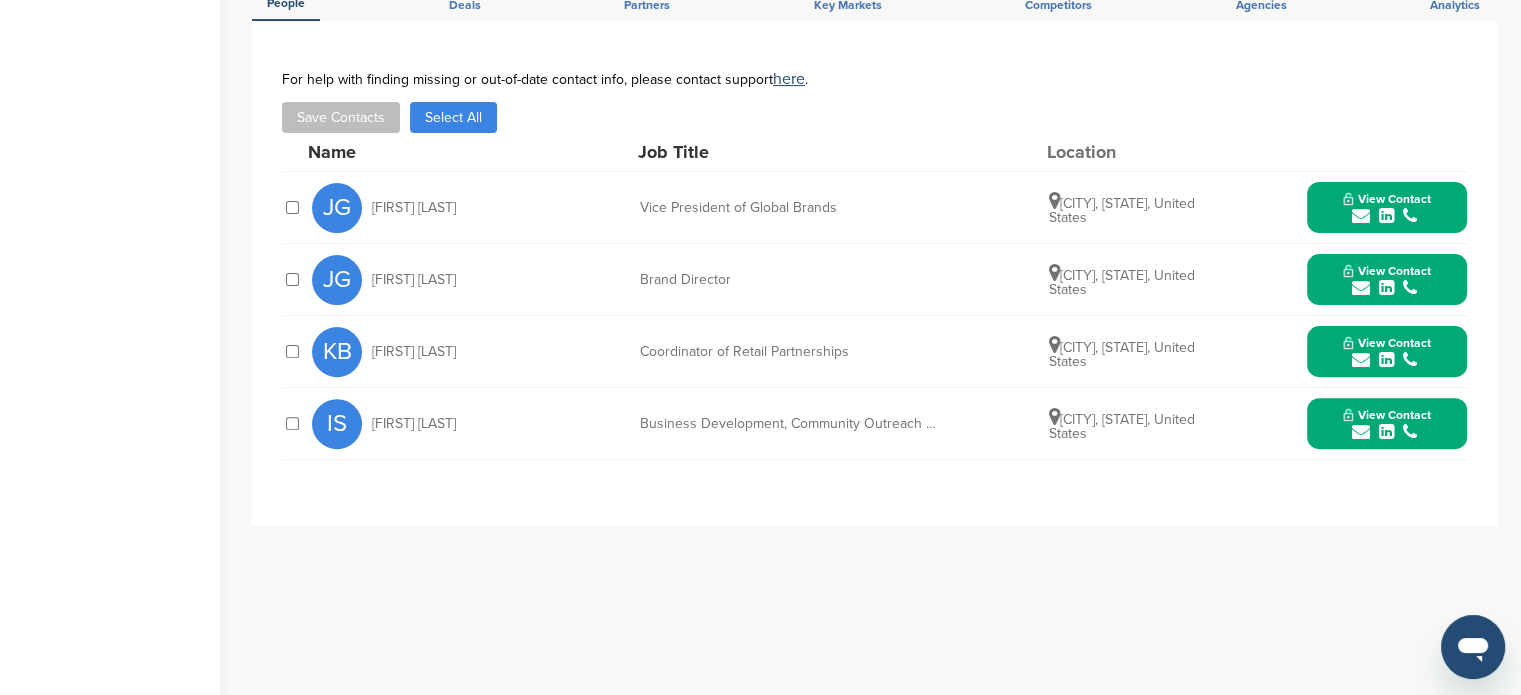 click on "View Contact" at bounding box center (1387, 352) 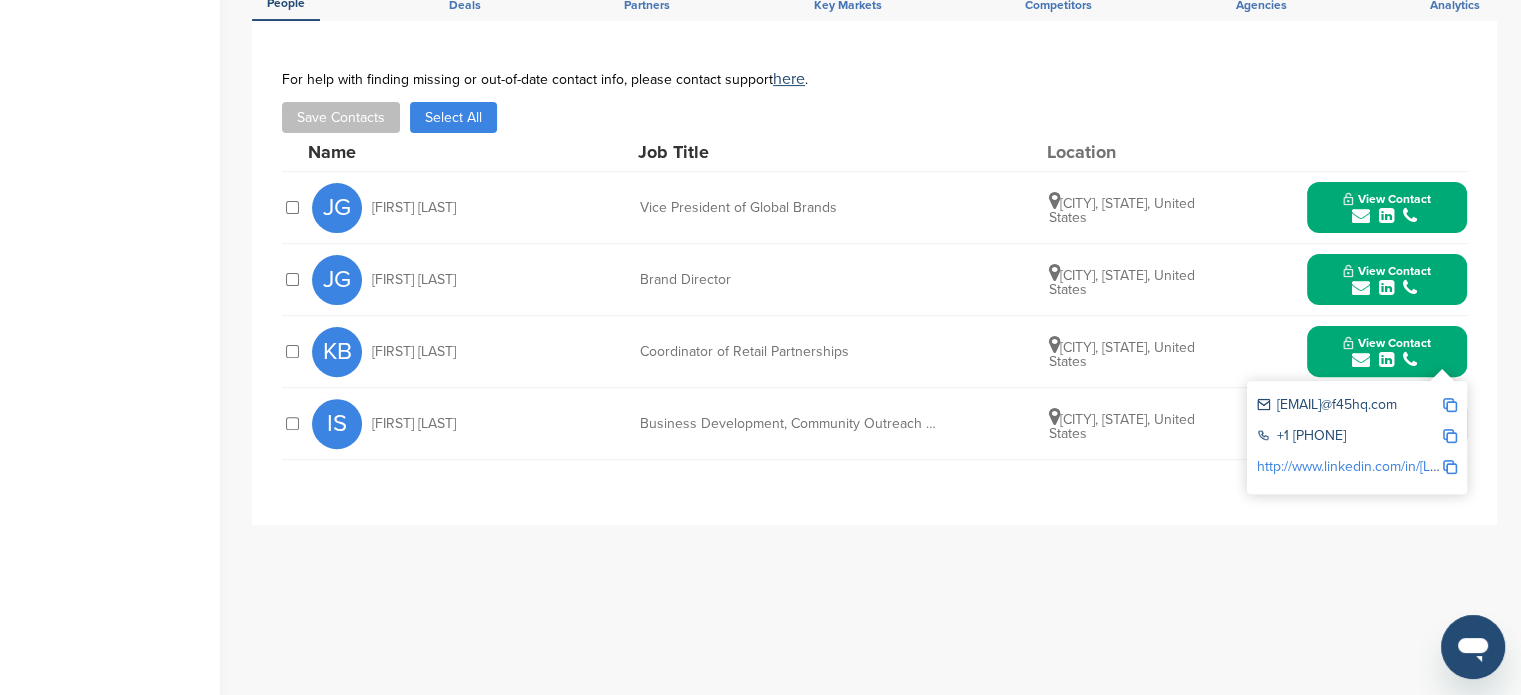 click at bounding box center [1450, 467] 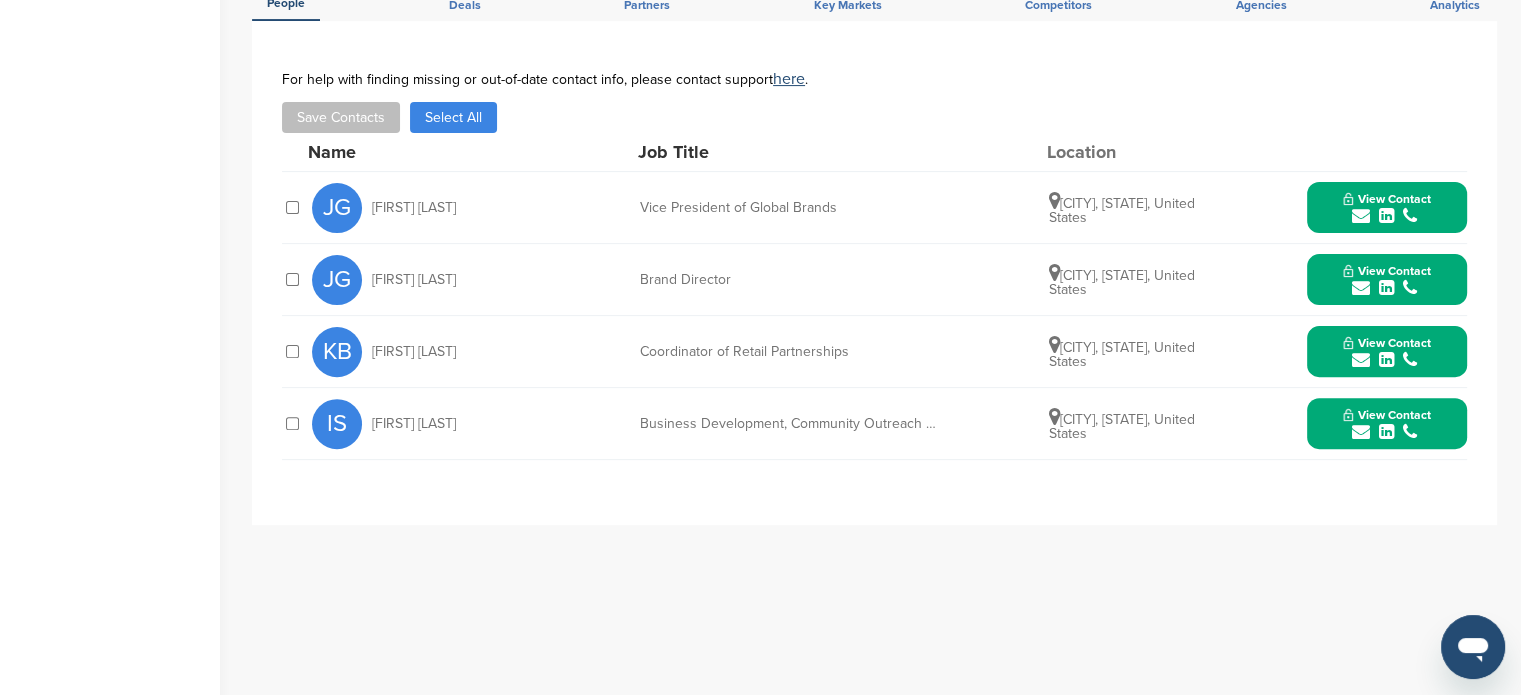 drag, startPoint x: 363, startPoint y: 420, endPoint x: 1213, endPoint y: 435, distance: 850.1323 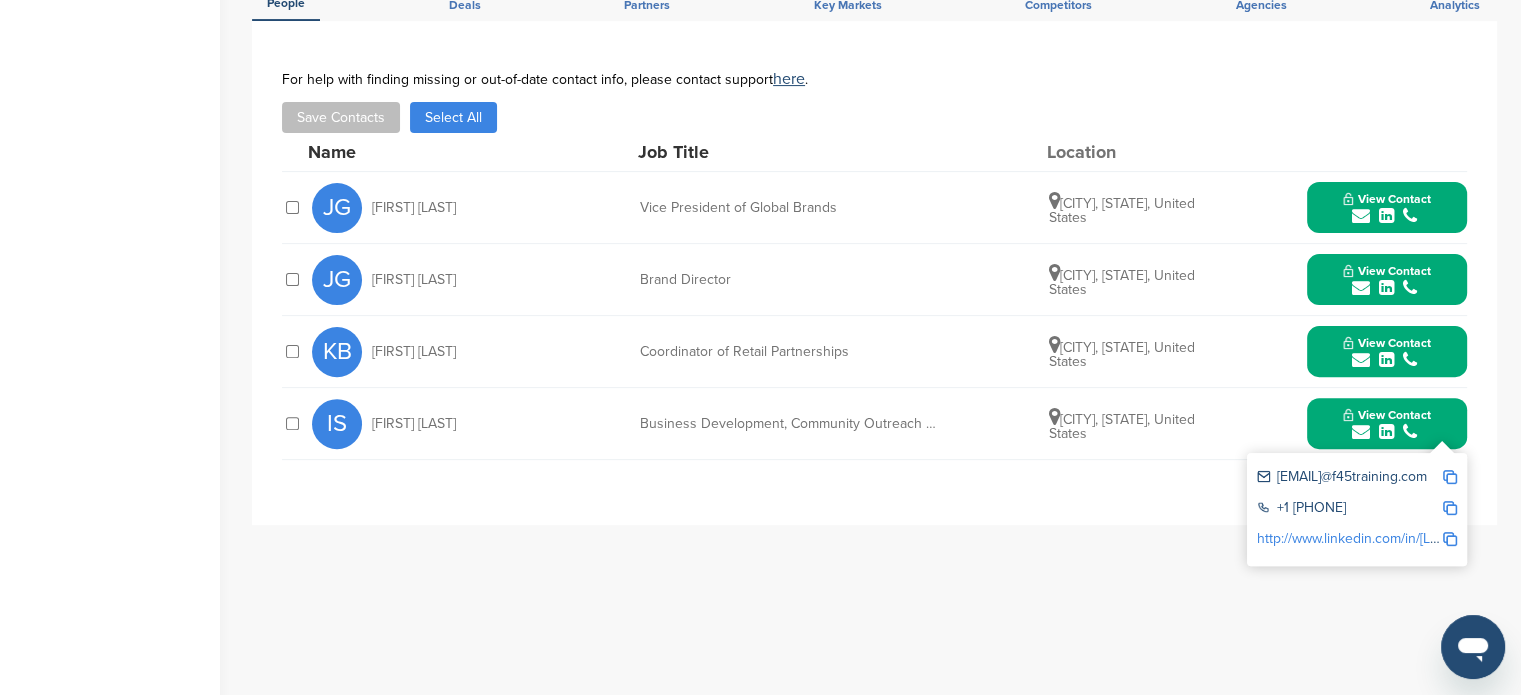 click at bounding box center [1450, 477] 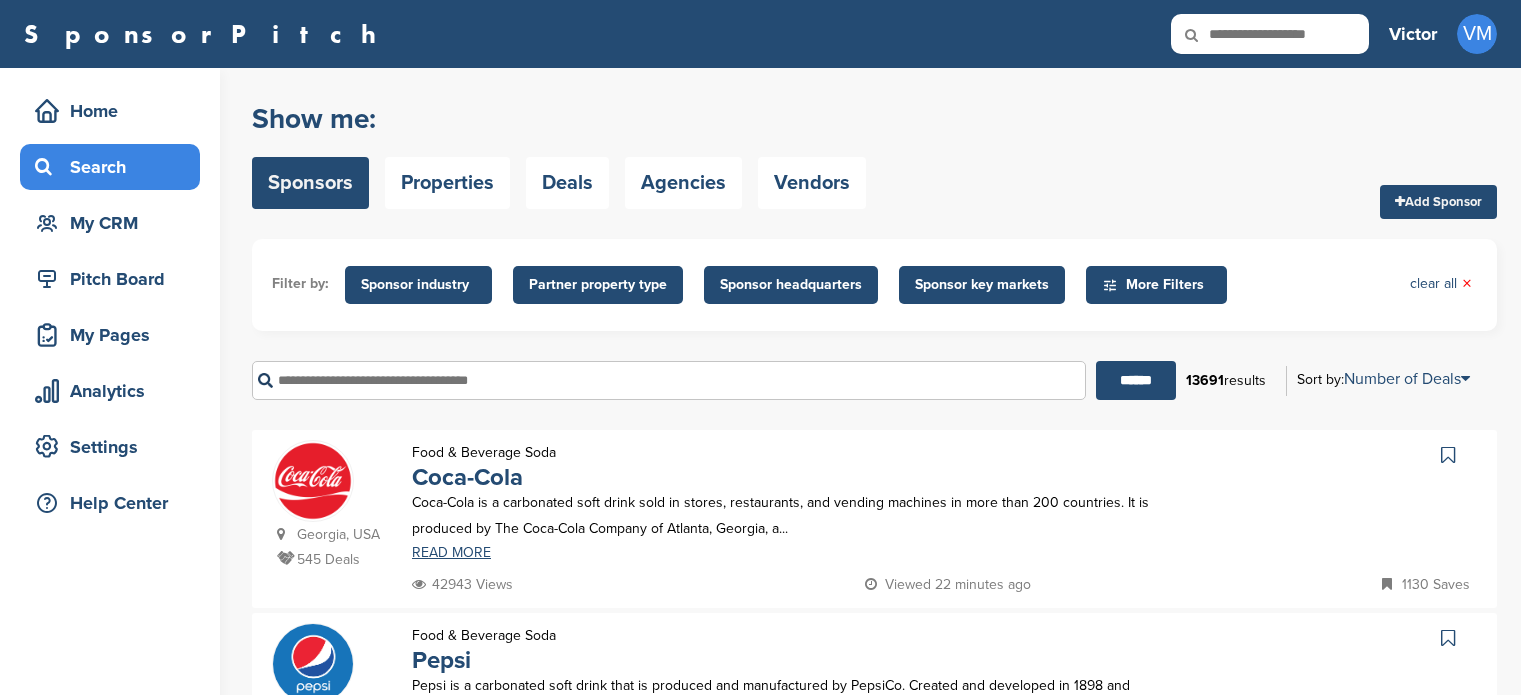 scroll, scrollTop: 0, scrollLeft: 0, axis: both 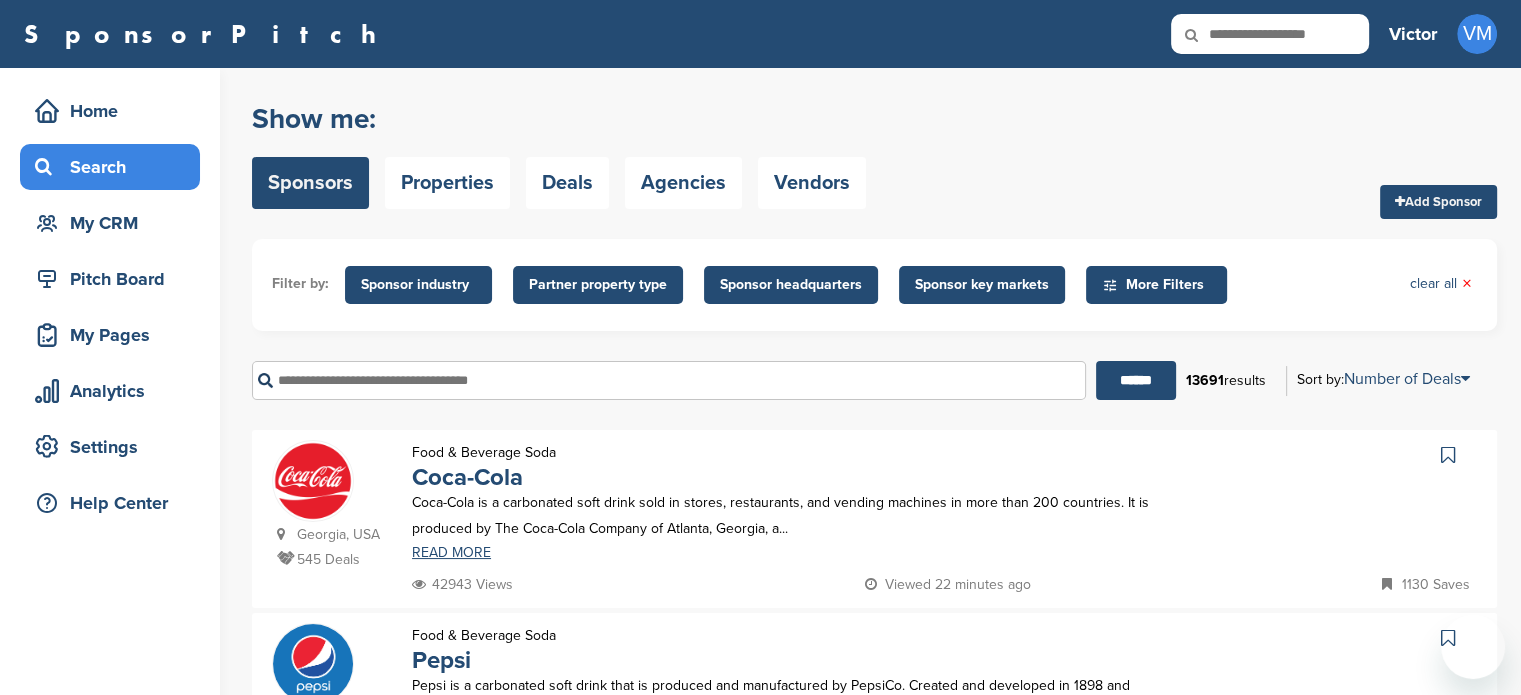 click at bounding box center [669, 380] 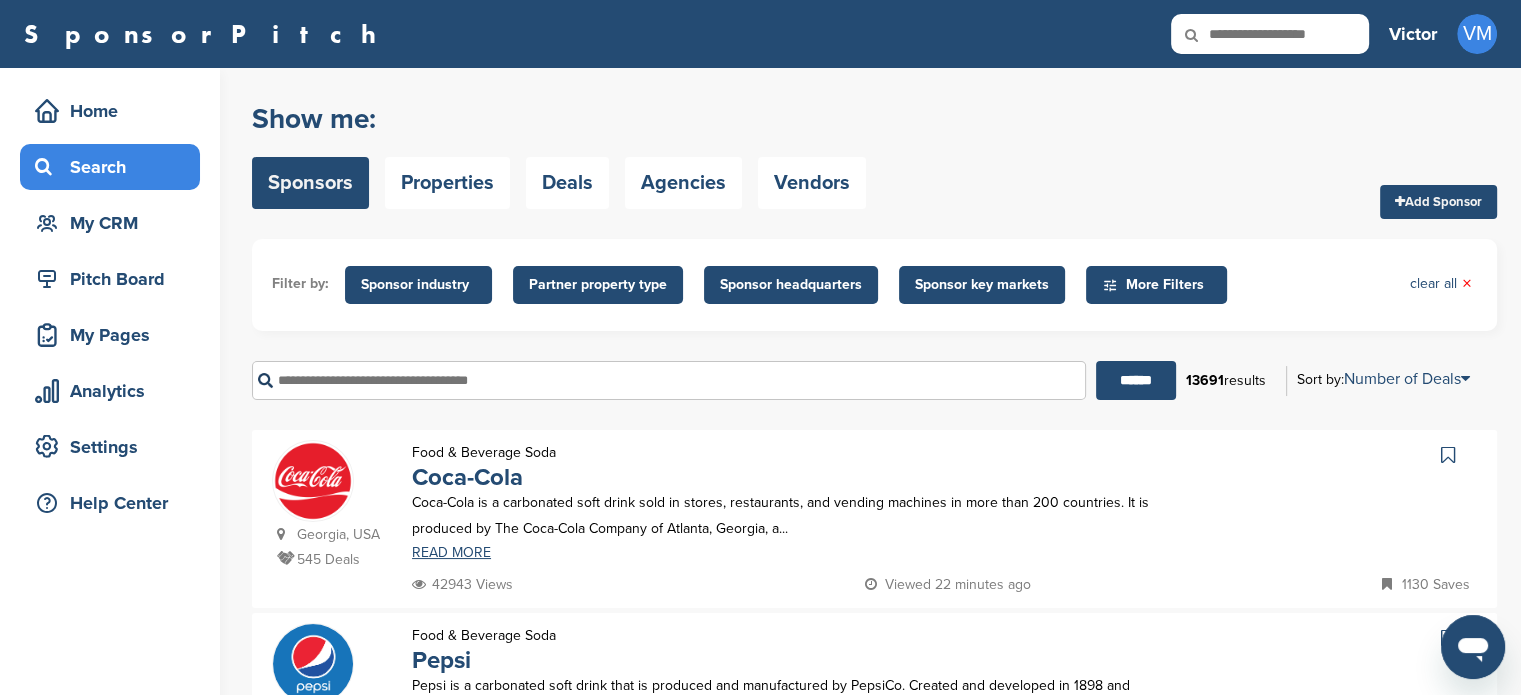 scroll, scrollTop: 0, scrollLeft: 0, axis: both 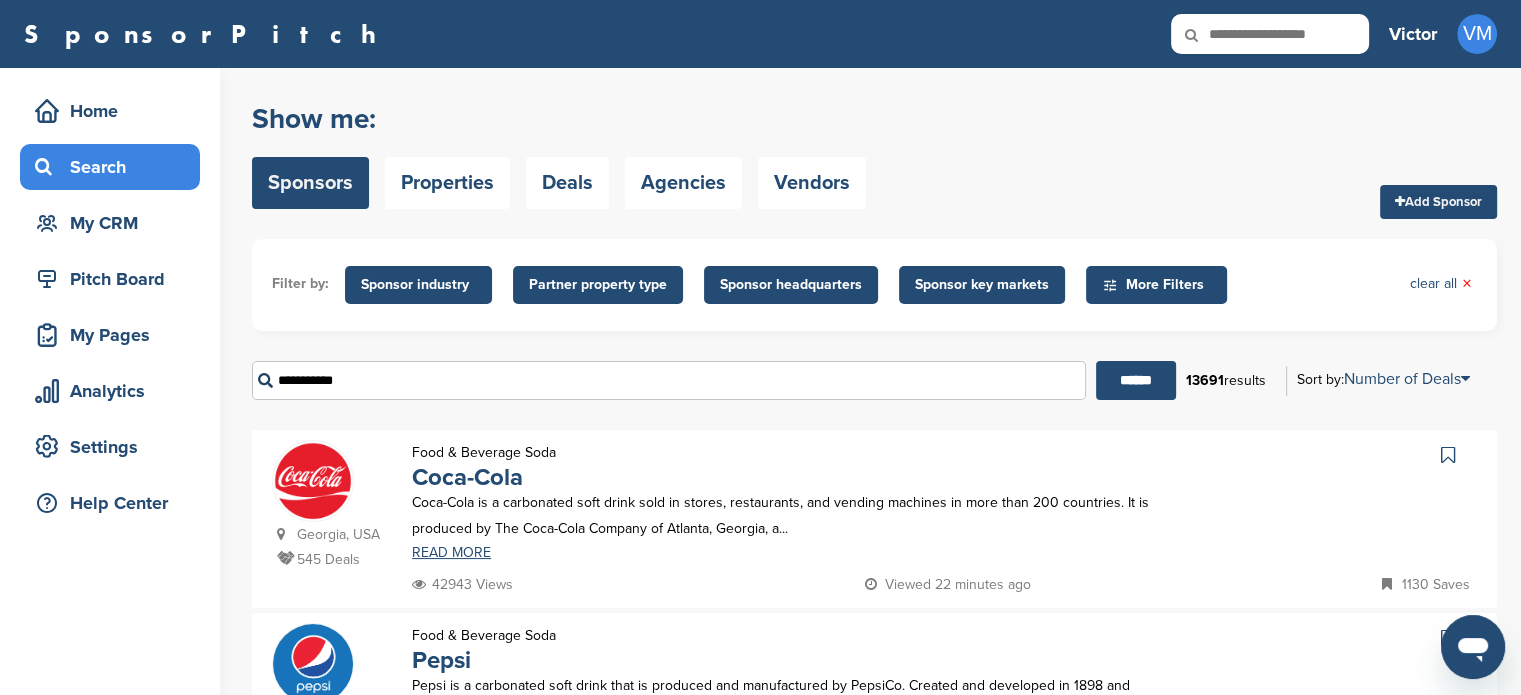 click on "******" at bounding box center [1136, 380] 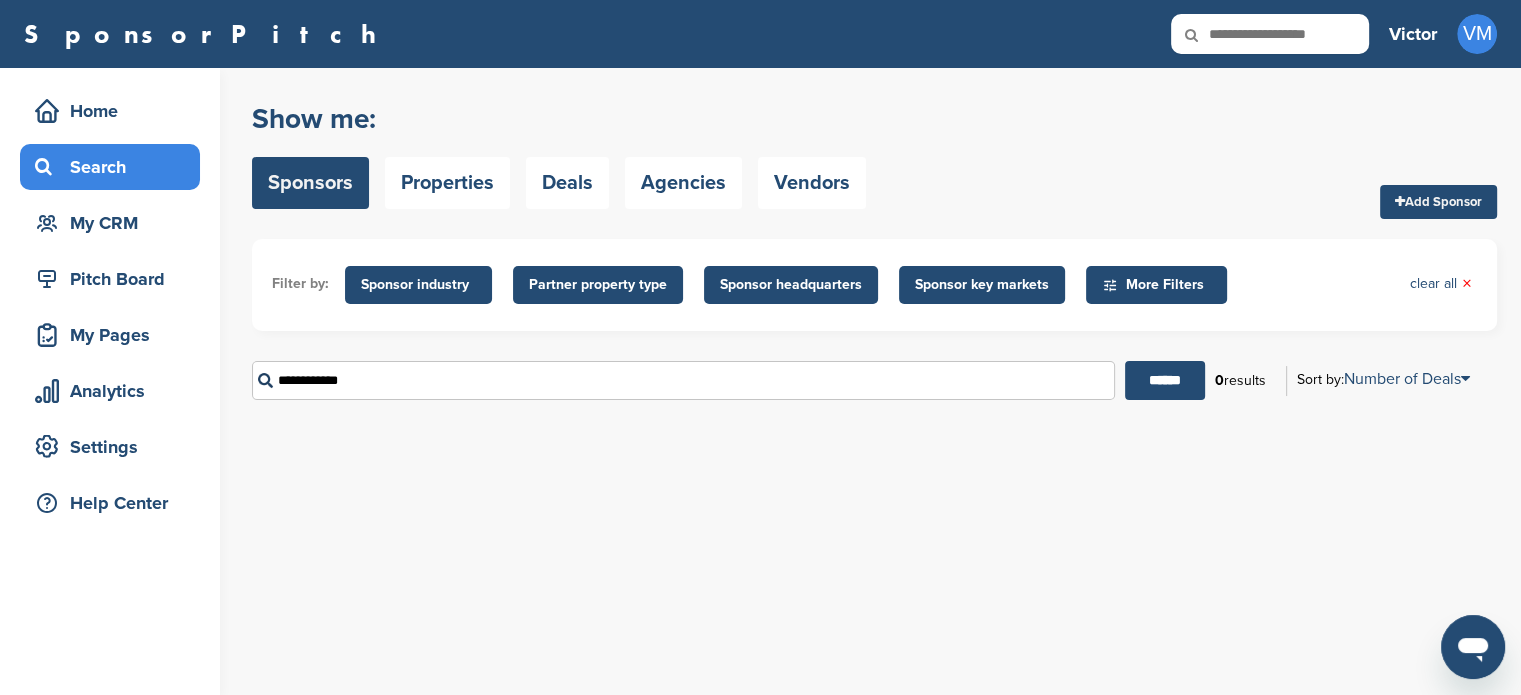 type on "**********" 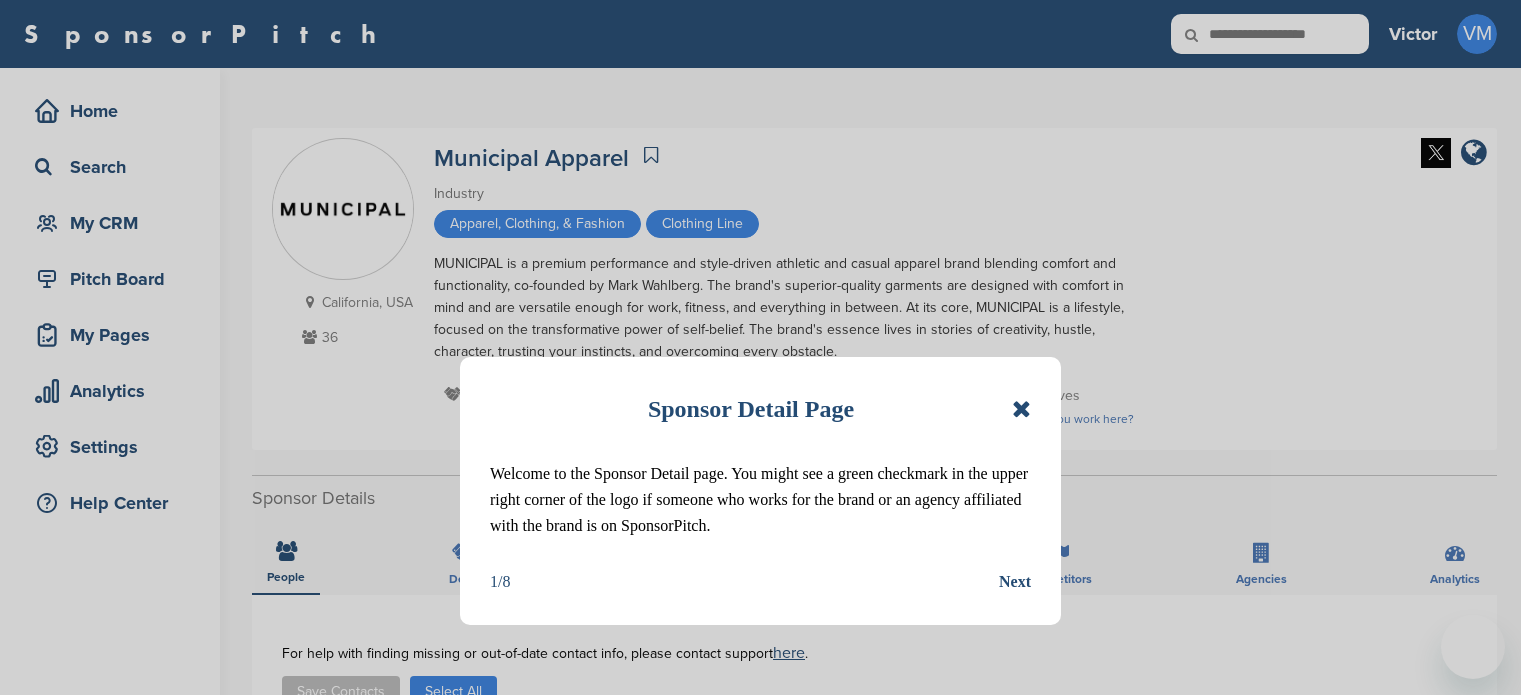 scroll, scrollTop: 0, scrollLeft: 0, axis: both 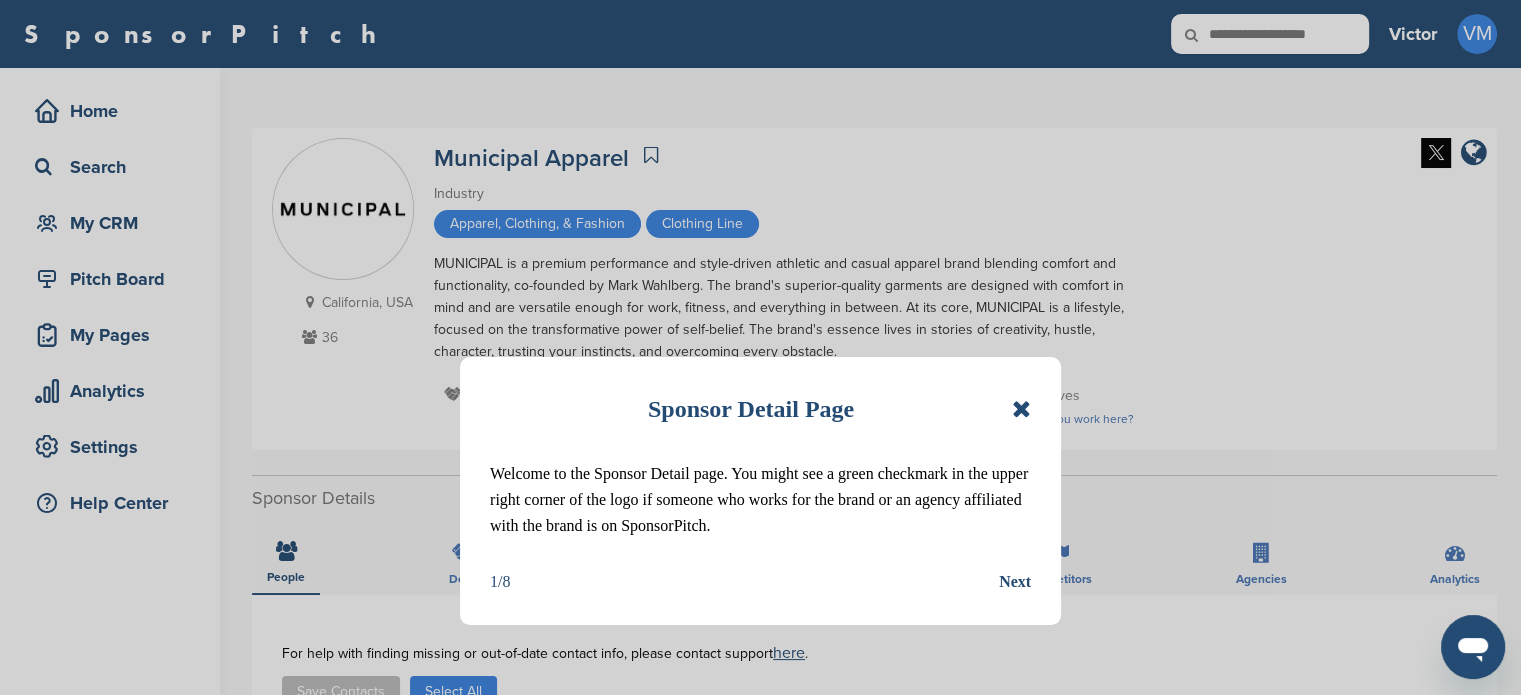 click at bounding box center (1021, 409) 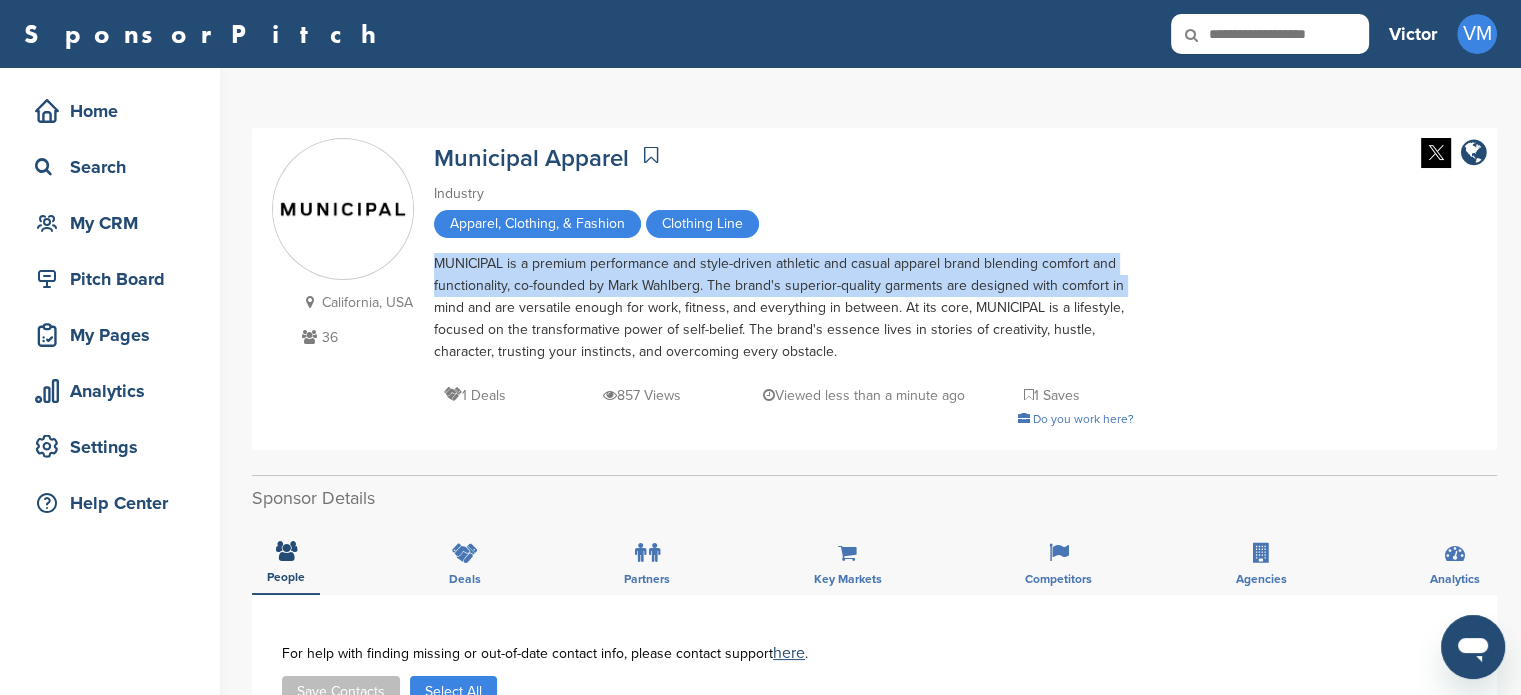 drag, startPoint x: 1516, startPoint y: 207, endPoint x: 1516, endPoint y: 287, distance: 80 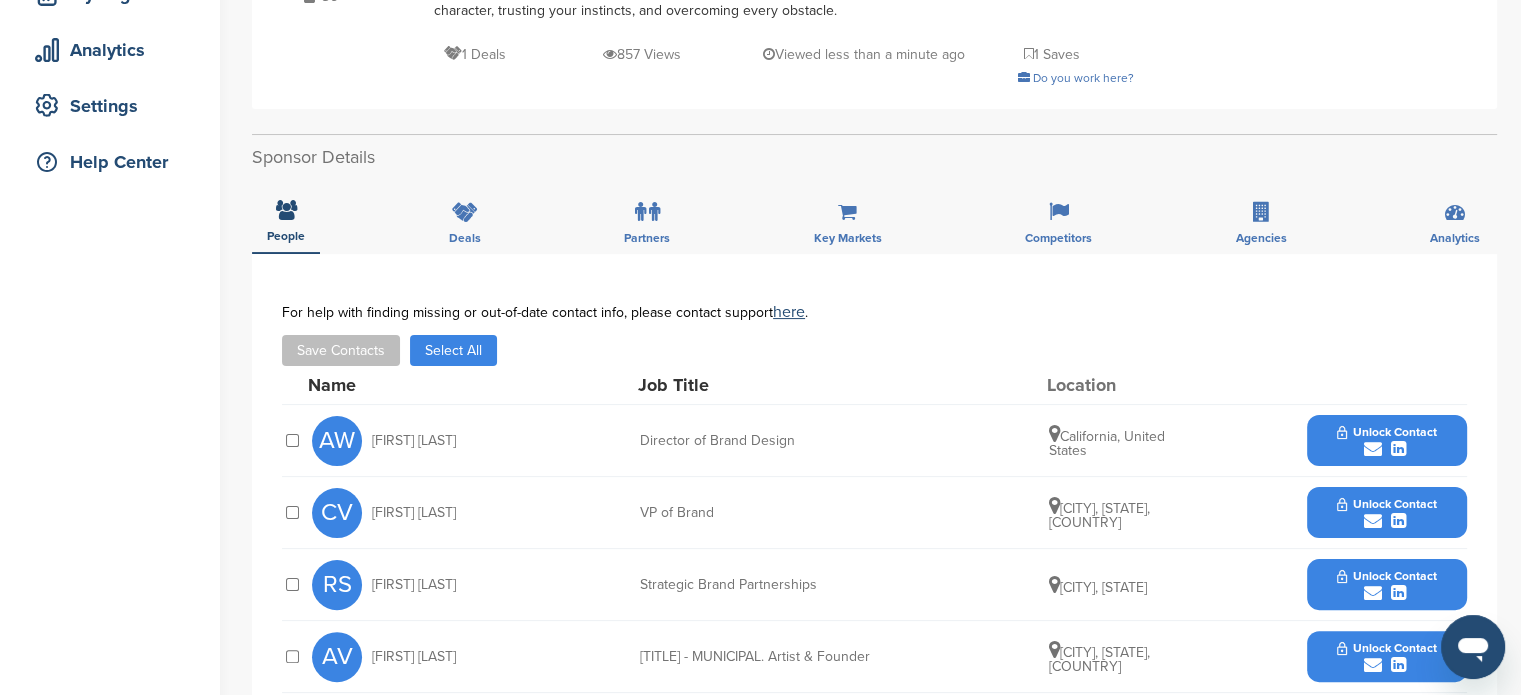 scroll, scrollTop: 411, scrollLeft: 0, axis: vertical 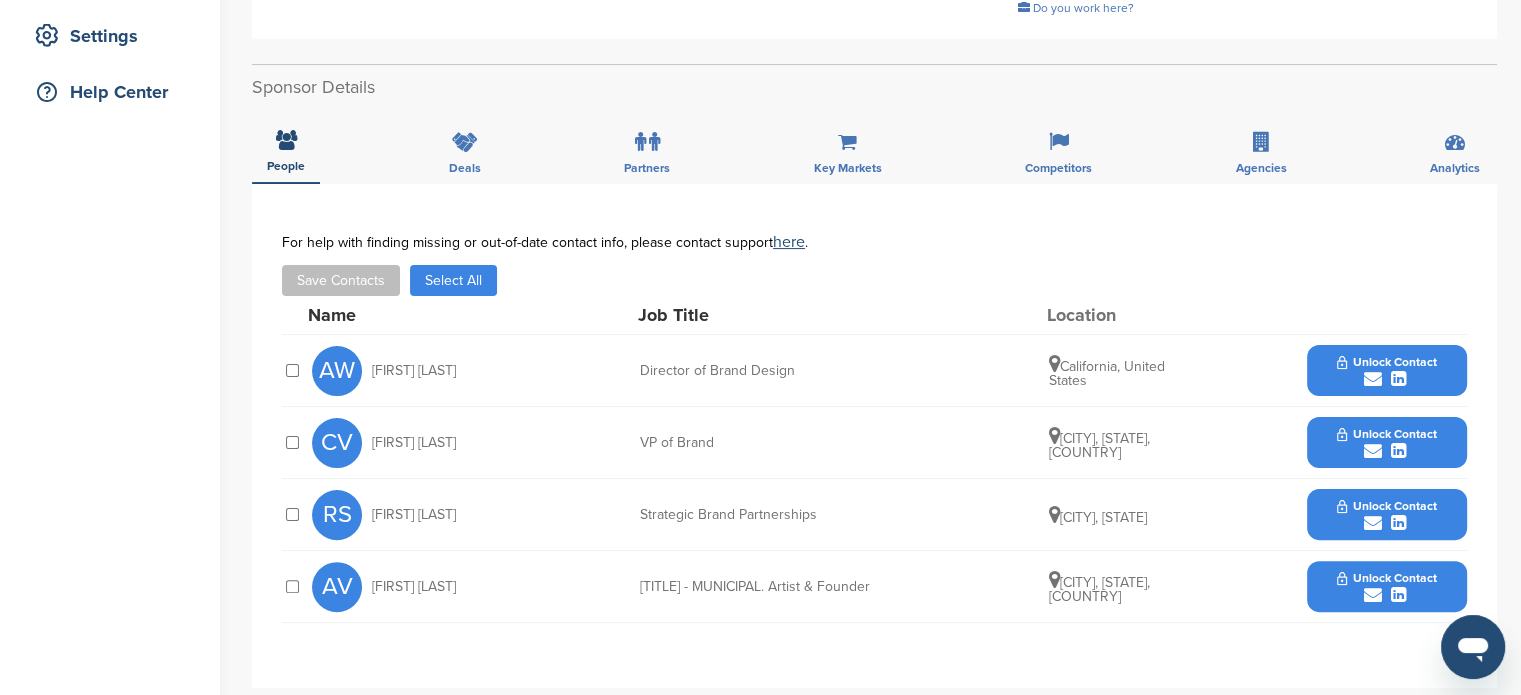 click on "Save Contacts
Select All" at bounding box center (874, 280) 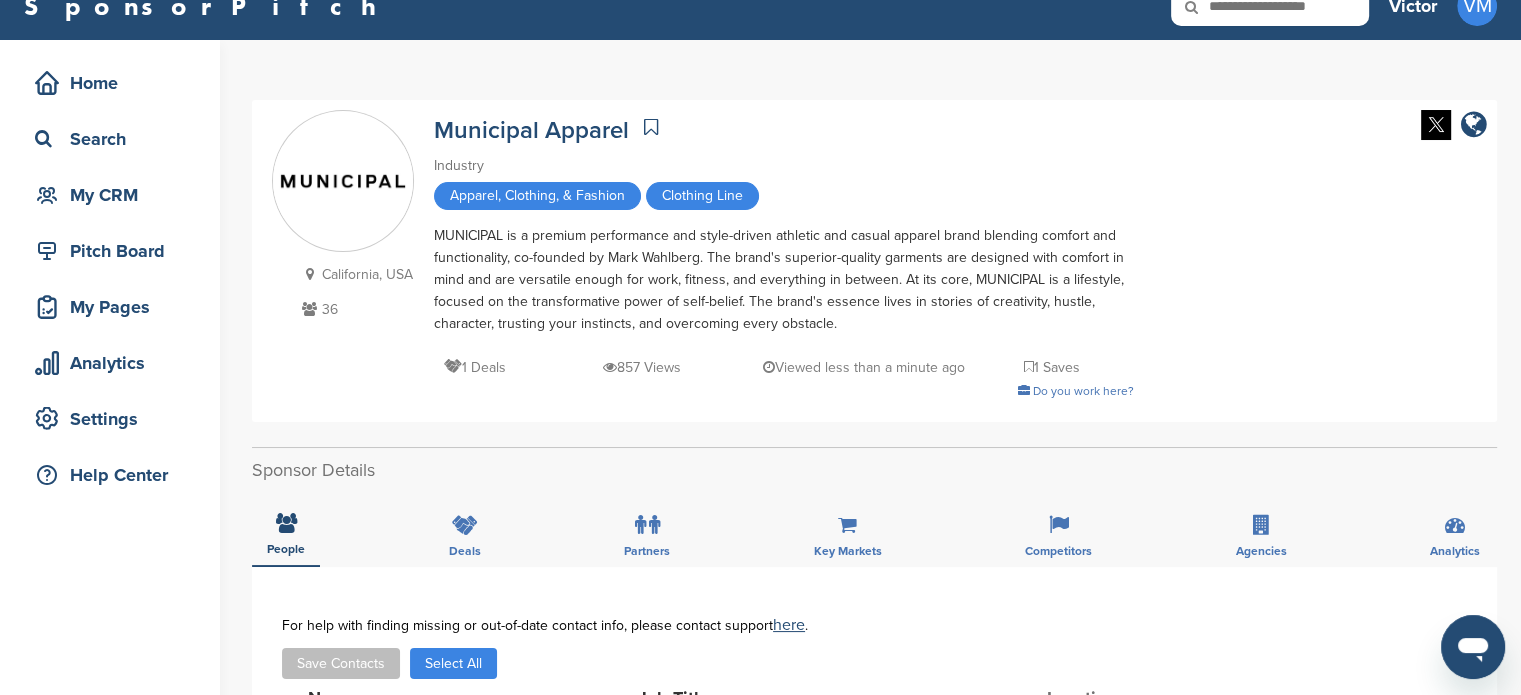 scroll, scrollTop: 23, scrollLeft: 0, axis: vertical 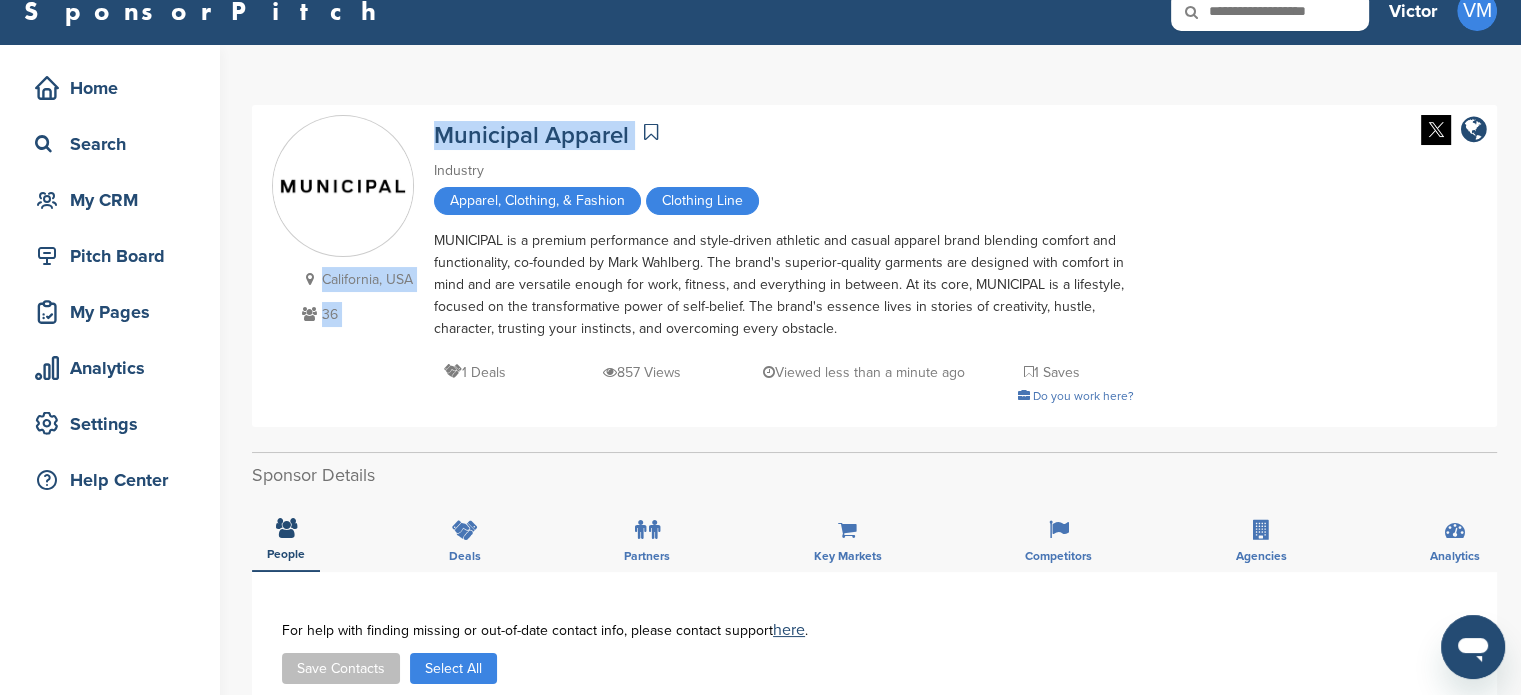 drag, startPoint x: 420, startPoint y: 131, endPoint x: 645, endPoint y: 143, distance: 225.31978 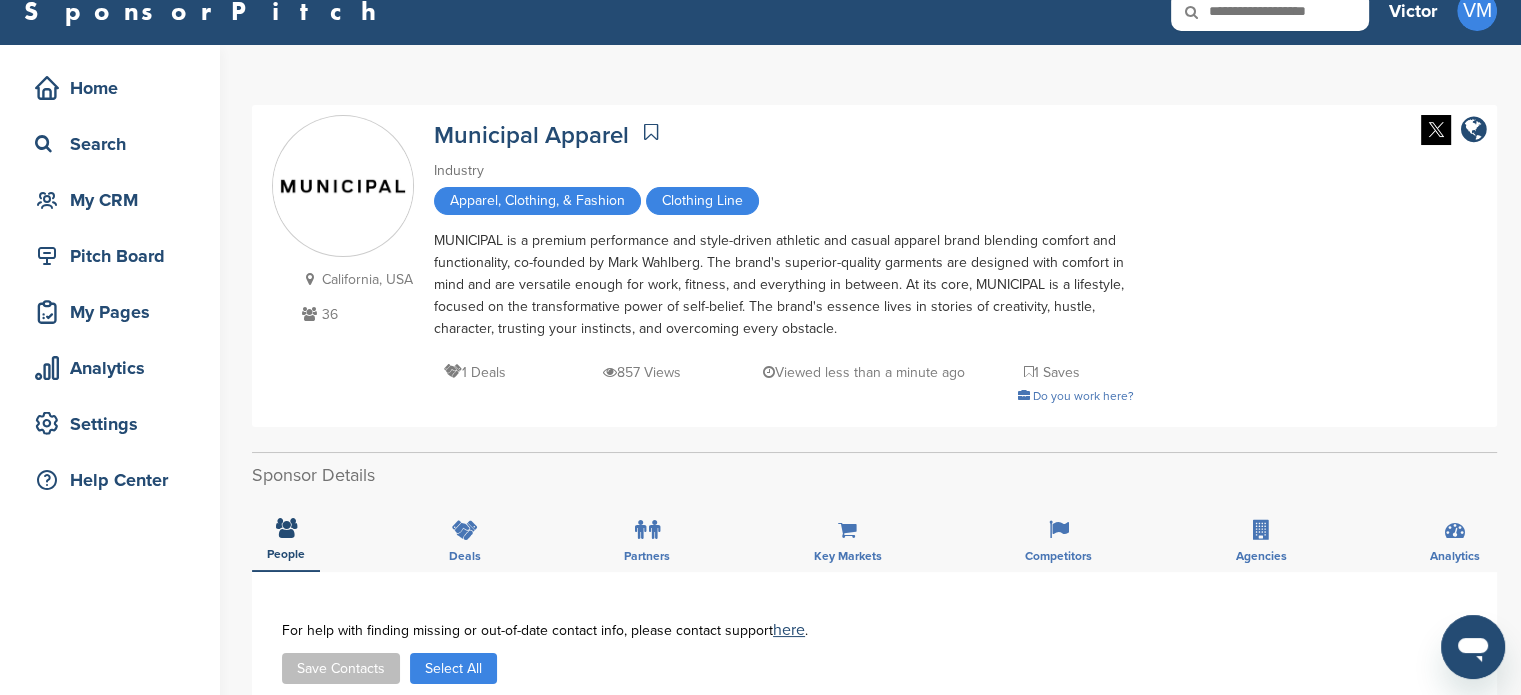click on "MUNICIPAL is a premium performance and style-driven athletic and casual apparel brand blending comfort and functionality, co-founded by Mark Wahlberg. The brand's superior-quality garments are designed with comfort in mind and are versatile enough for work, fitness, and everything in between. At its core, MUNICIPAL is a lifestyle, focused on the transformative power of self-belief. The brand's essence lives in stories of creativity, hustle, character, trusting your instincts, and overcoming every obstacle." at bounding box center (784, 285) 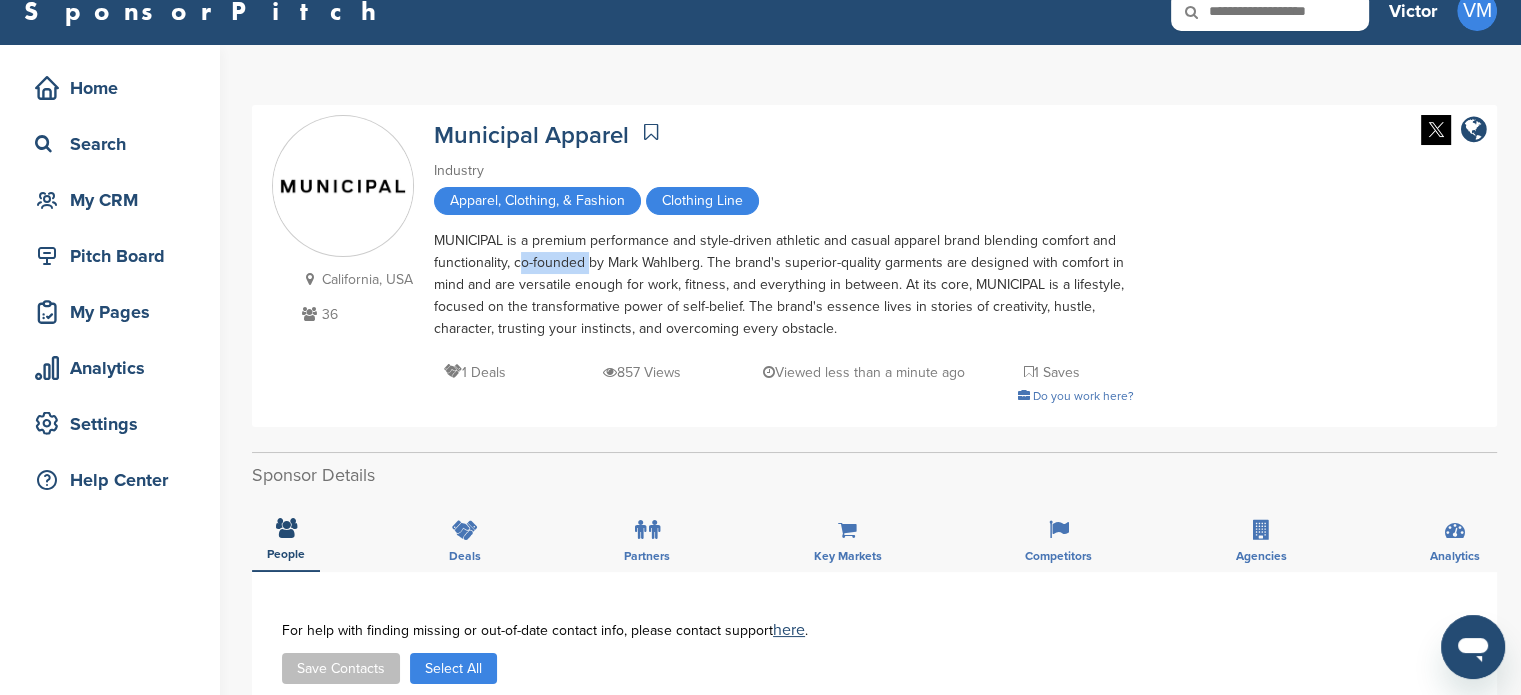 drag, startPoint x: 516, startPoint y: 265, endPoint x: 587, endPoint y: 265, distance: 71 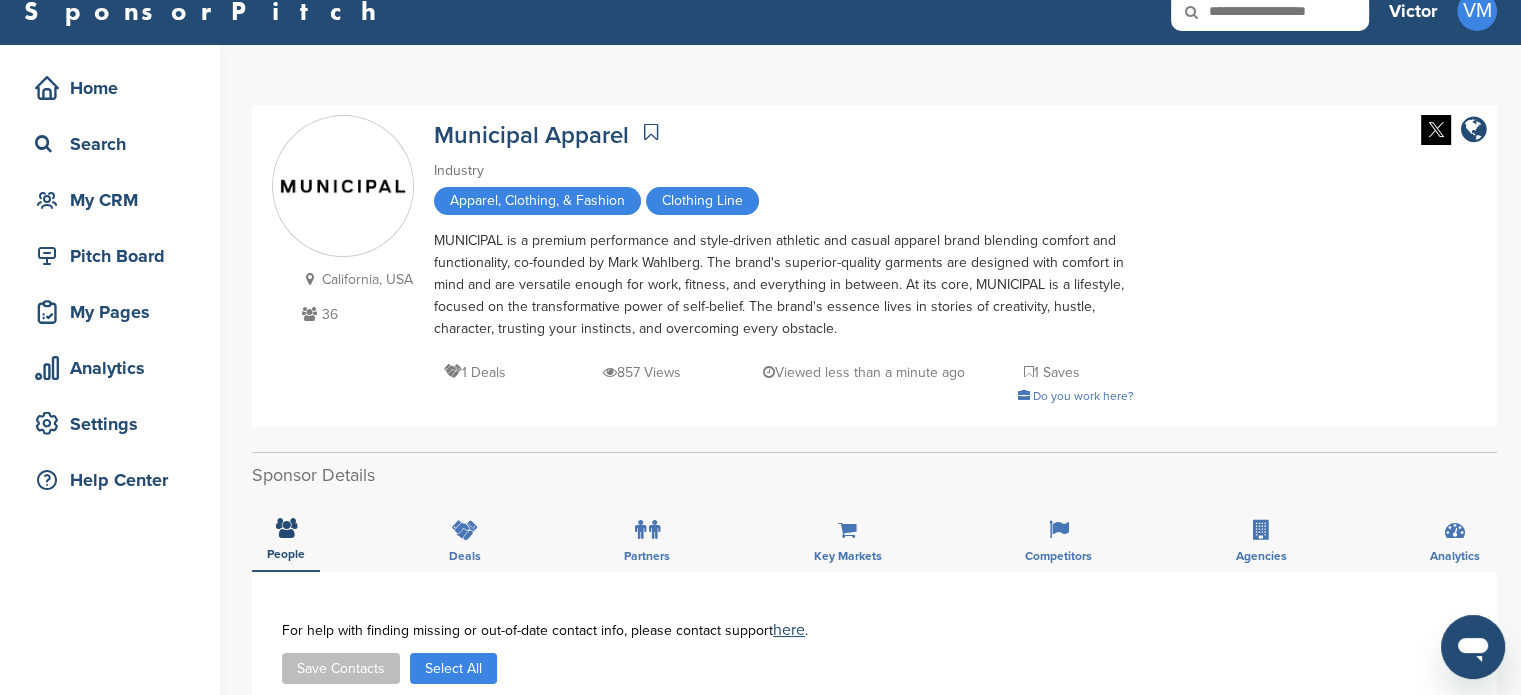 click on "MUNICIPAL is a premium performance and style-driven athletic and casual apparel brand blending comfort and functionality, co-founded by Mark Wahlberg. The brand's superior-quality garments are designed with comfort in mind and are versatile enough for work, fitness, and everything in between. At its core, MUNICIPAL is a lifestyle, focused on the transformative power of self-belief. The brand's essence lives in stories of creativity, hustle, character, trusting your instincts, and overcoming every obstacle." at bounding box center (784, 285) 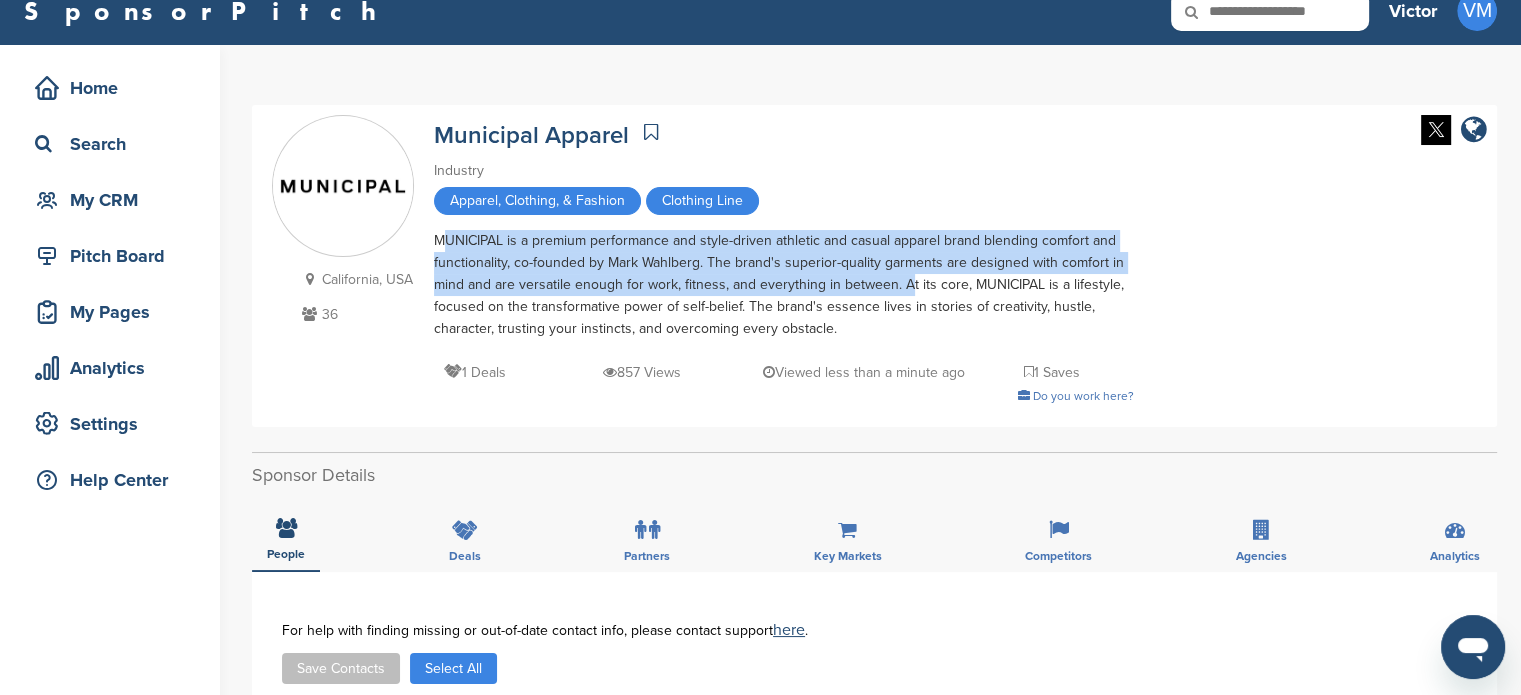 drag, startPoint x: 441, startPoint y: 247, endPoint x: 900, endPoint y: 291, distance: 461.1041 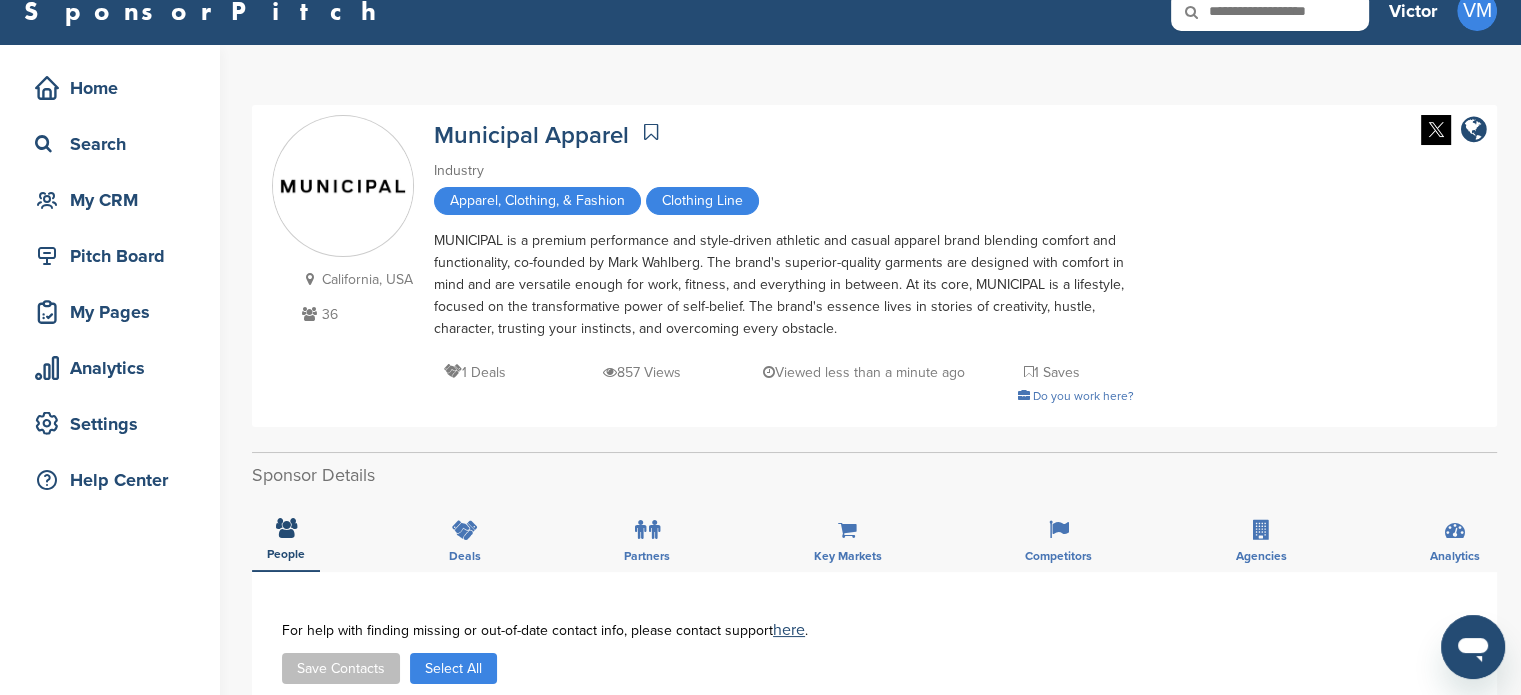 drag, startPoint x: 900, startPoint y: 291, endPoint x: 943, endPoint y: 312, distance: 47.853943 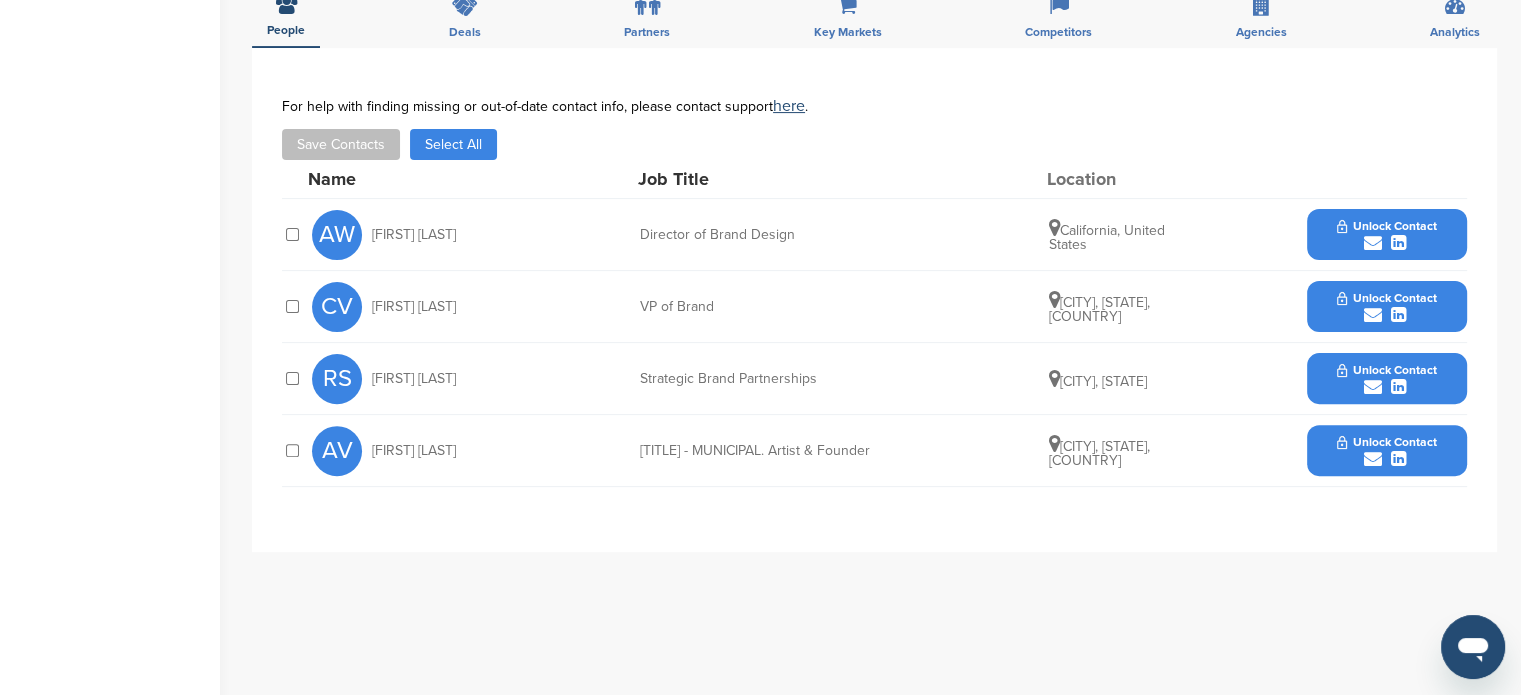 scroll, scrollTop: 544, scrollLeft: 0, axis: vertical 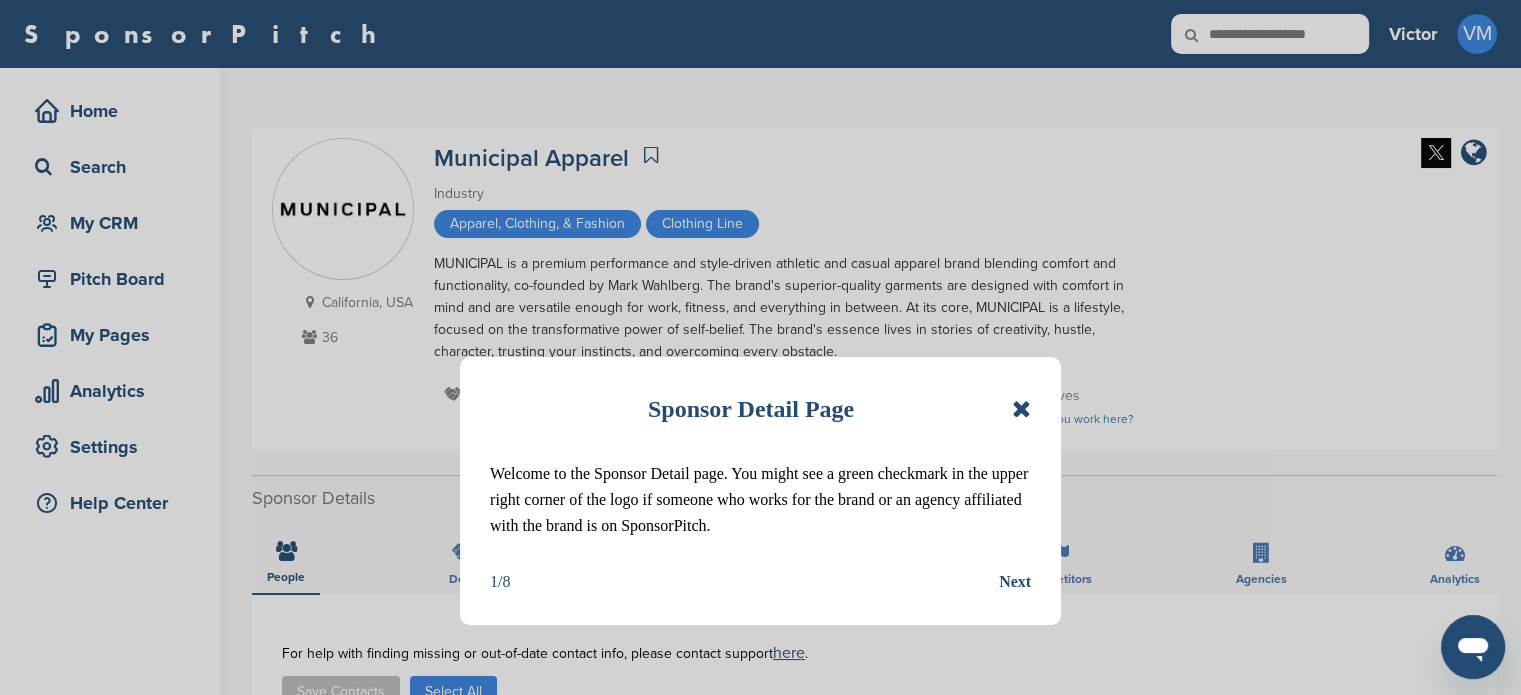 click at bounding box center [1021, 409] 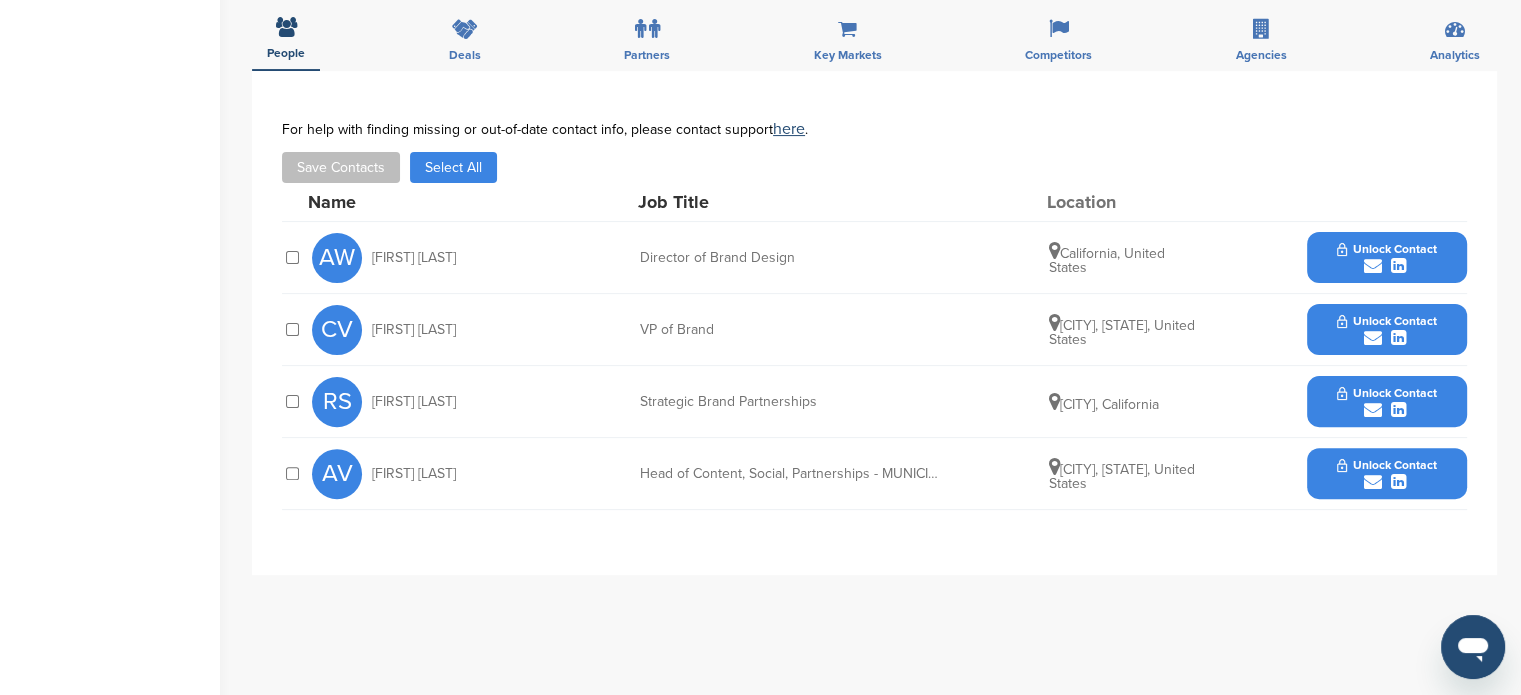 scroll, scrollTop: 606, scrollLeft: 0, axis: vertical 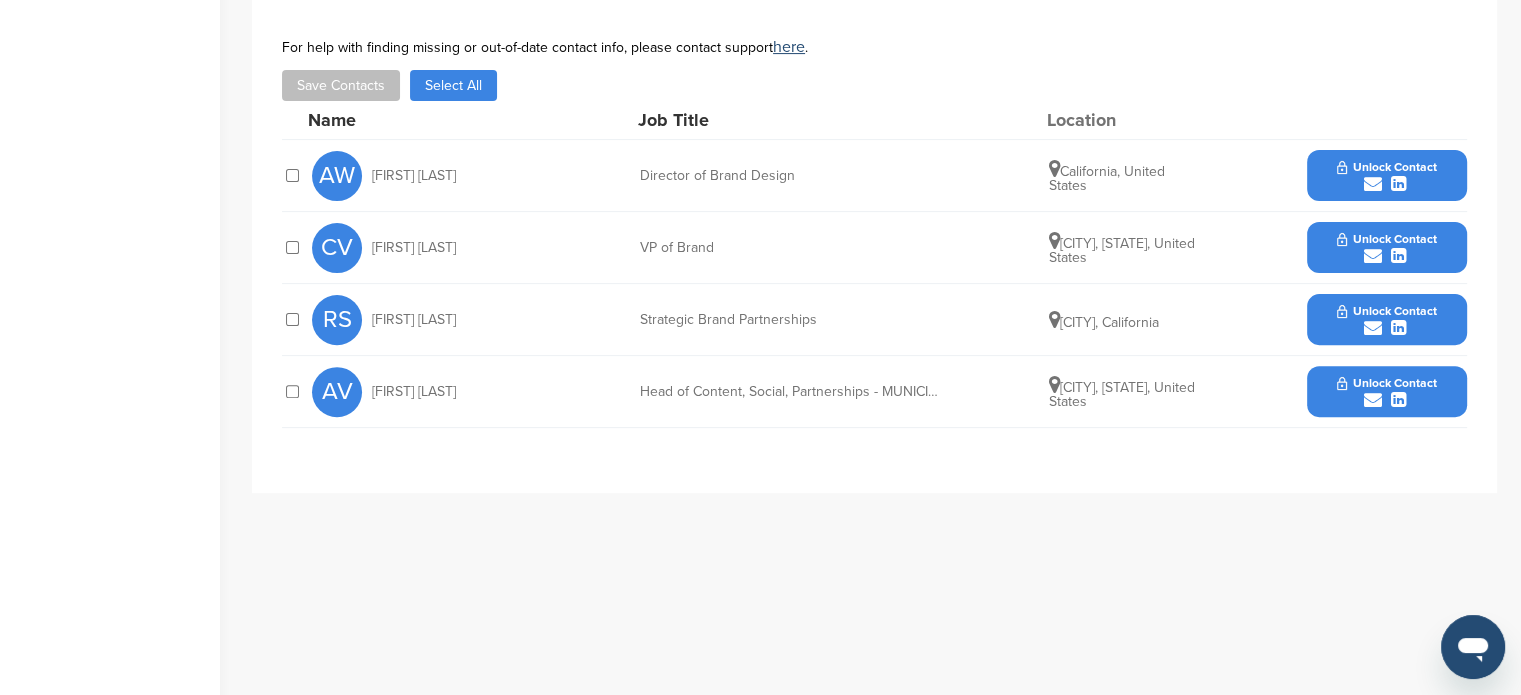 click at bounding box center (1386, 184) 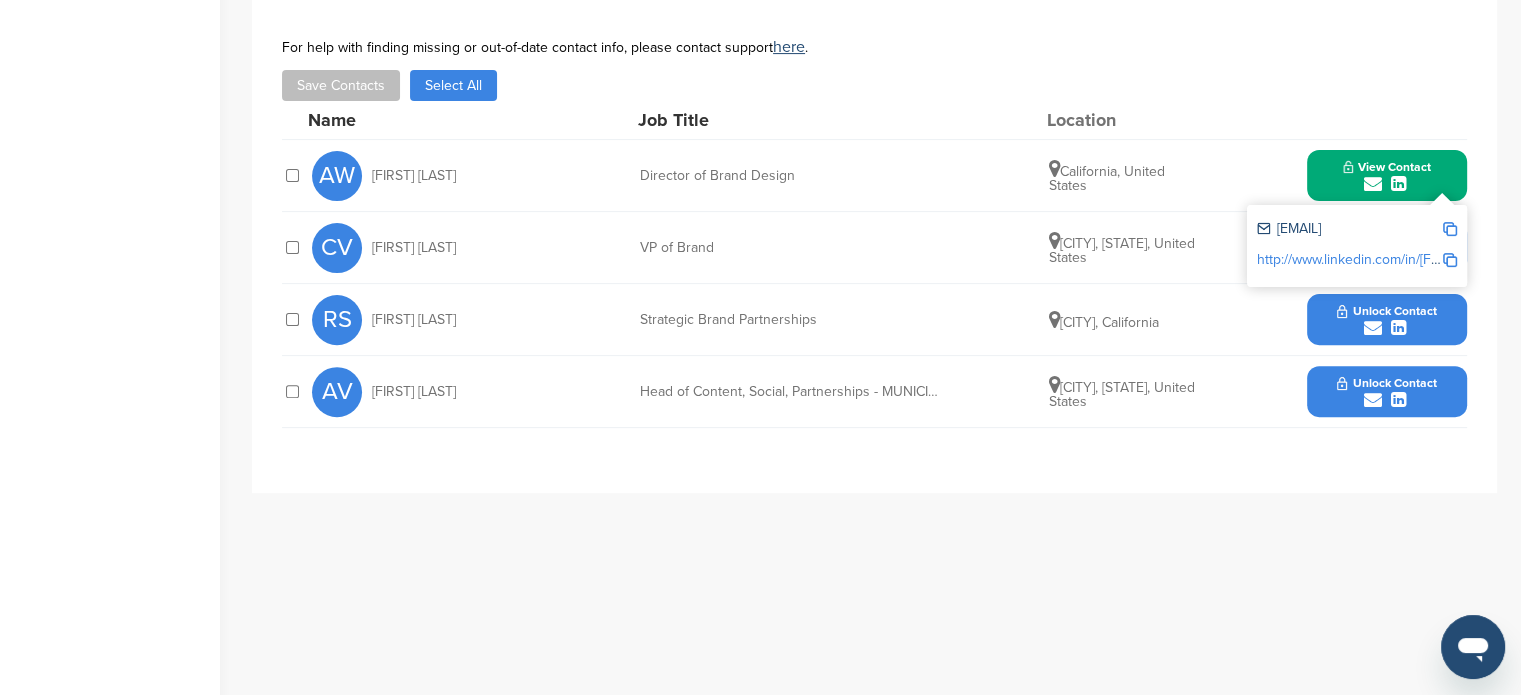 click on "View Contact" at bounding box center (1387, 176) 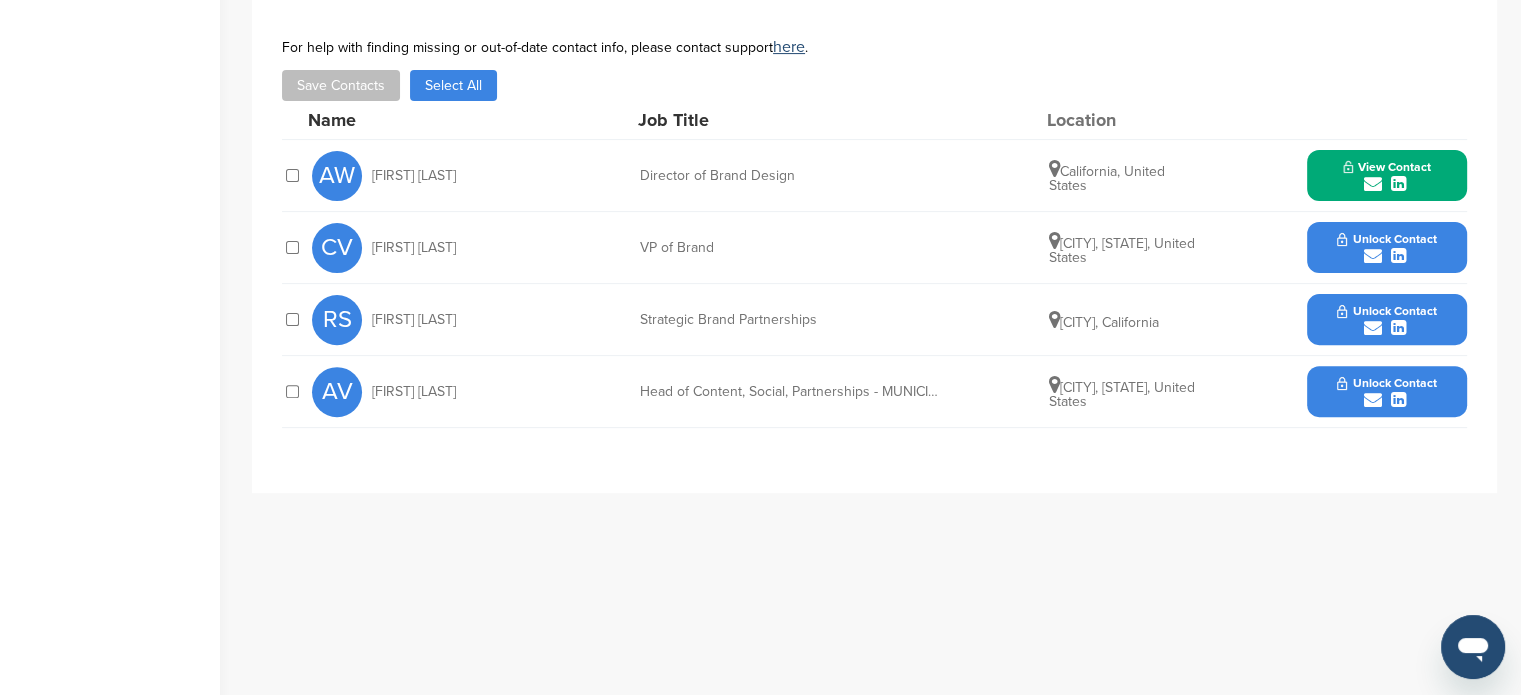 click on "Unlock Contact" at bounding box center (1386, 239) 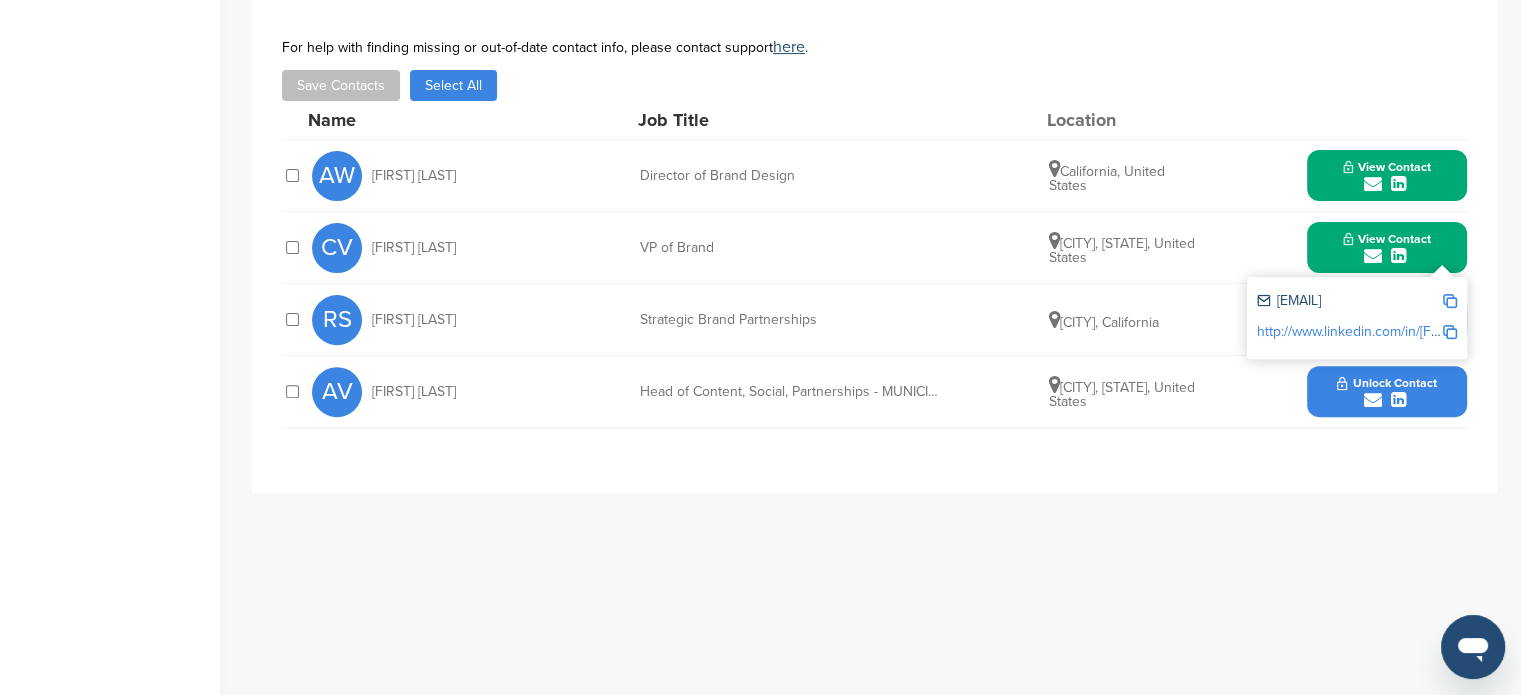 click on "View Contact" at bounding box center [1387, 176] 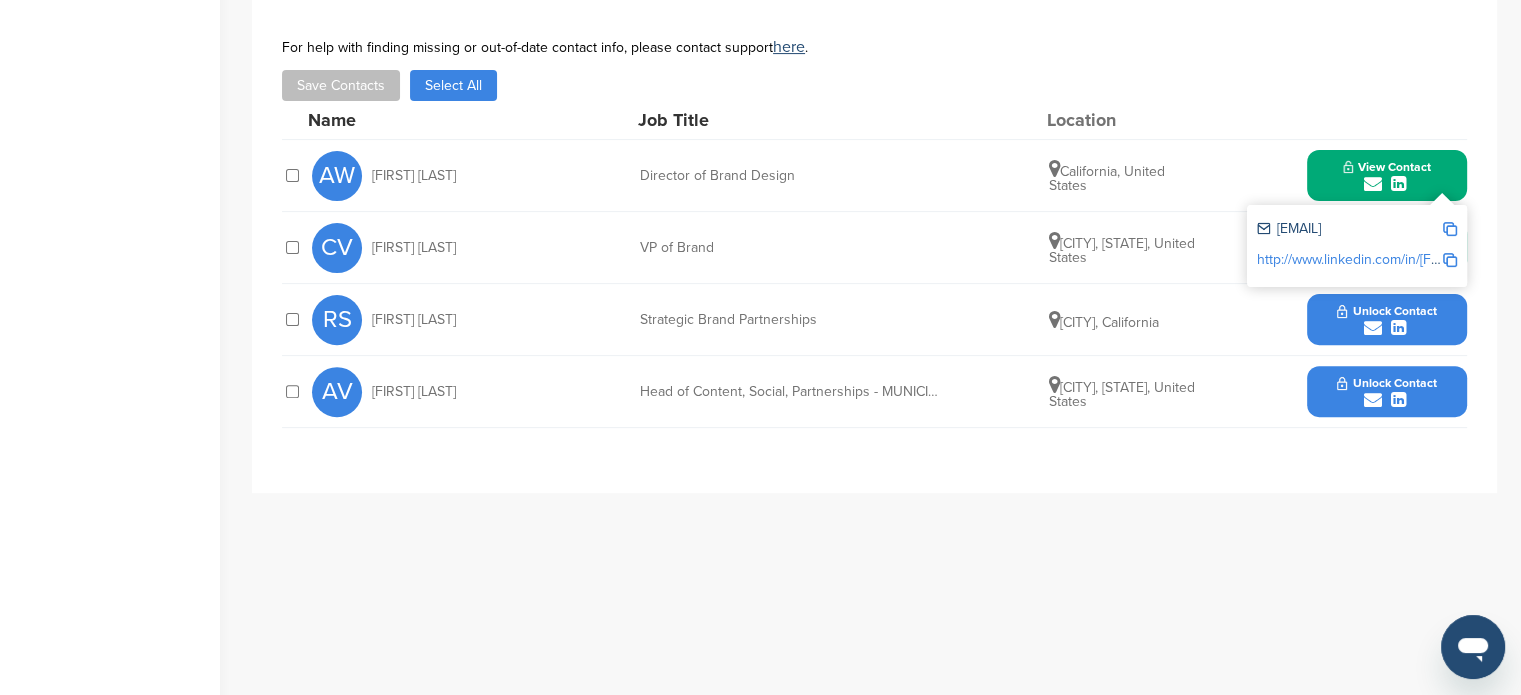click on "Unlock Contact" at bounding box center [1386, 320] 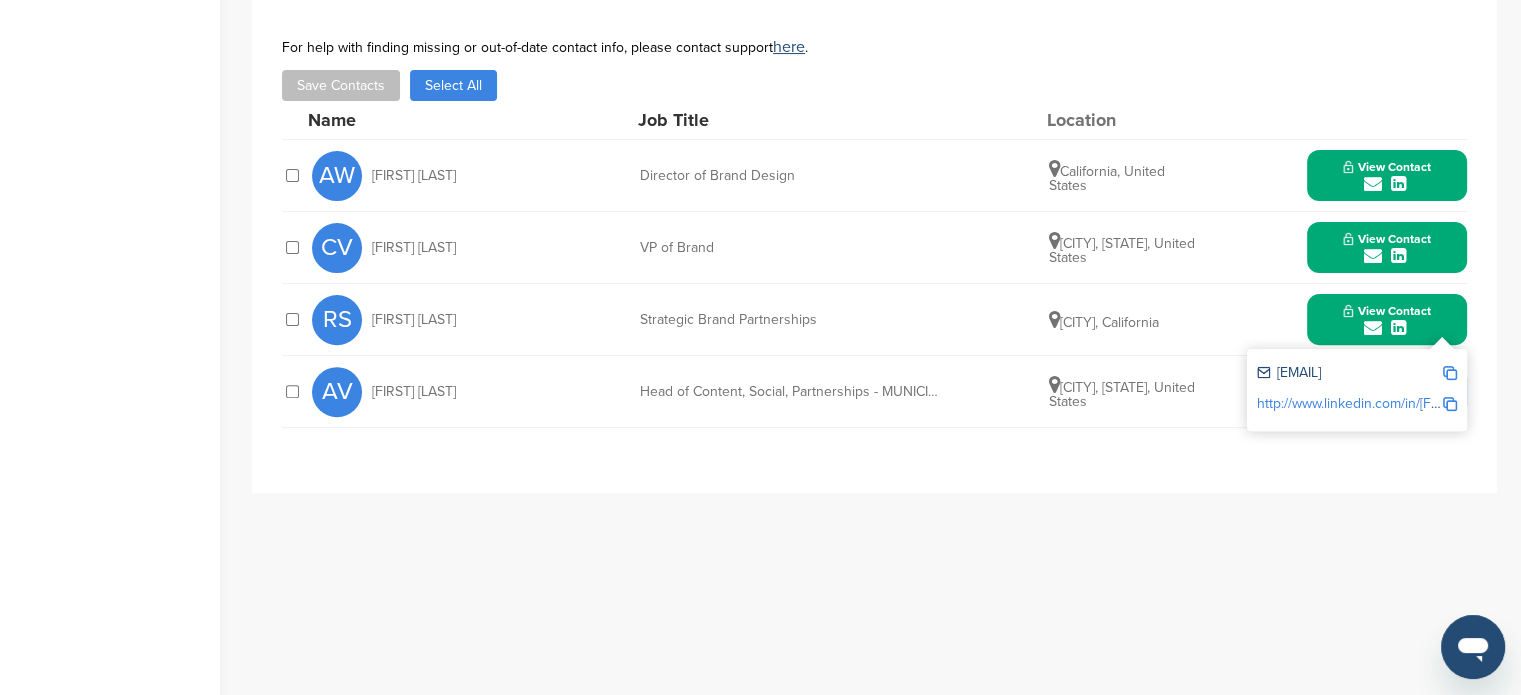 click on "View Contact" at bounding box center [1387, 176] 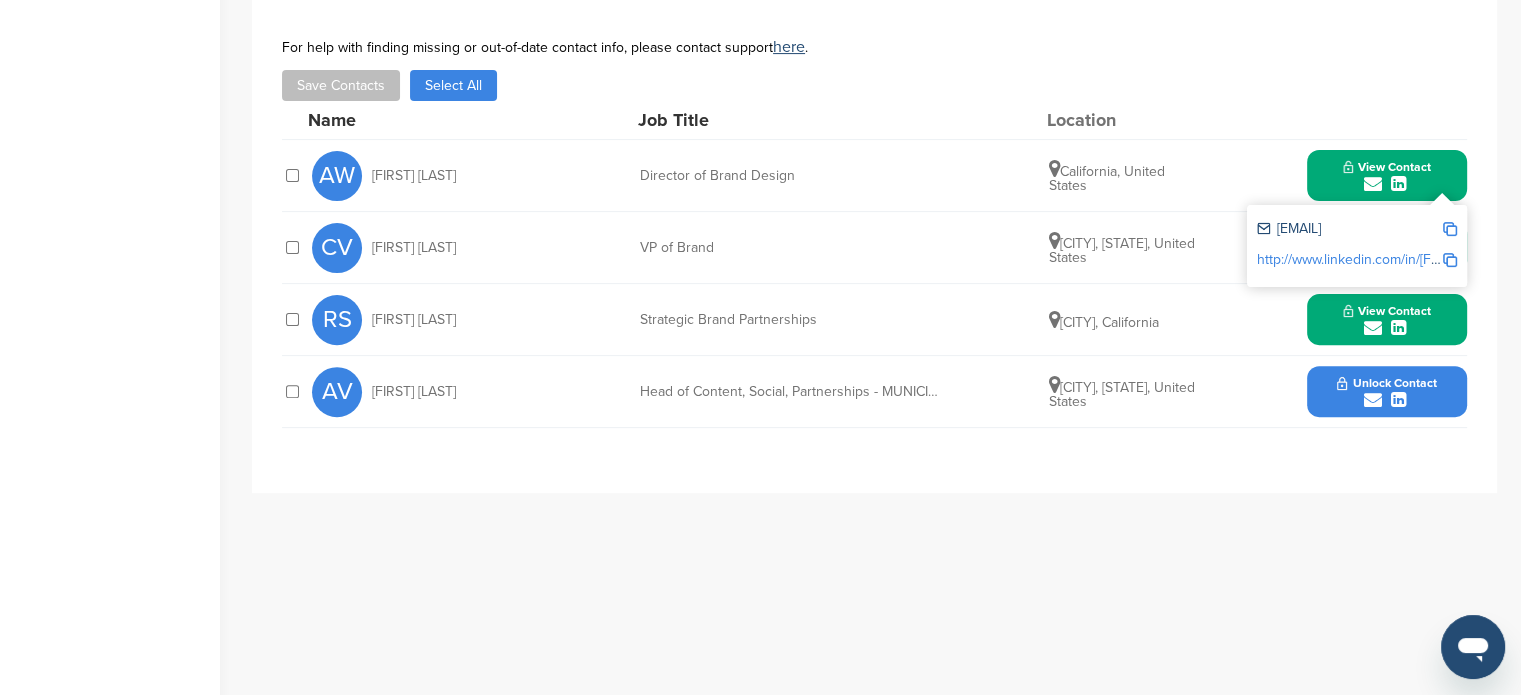 click on "Unlock Contact" at bounding box center [1386, 392] 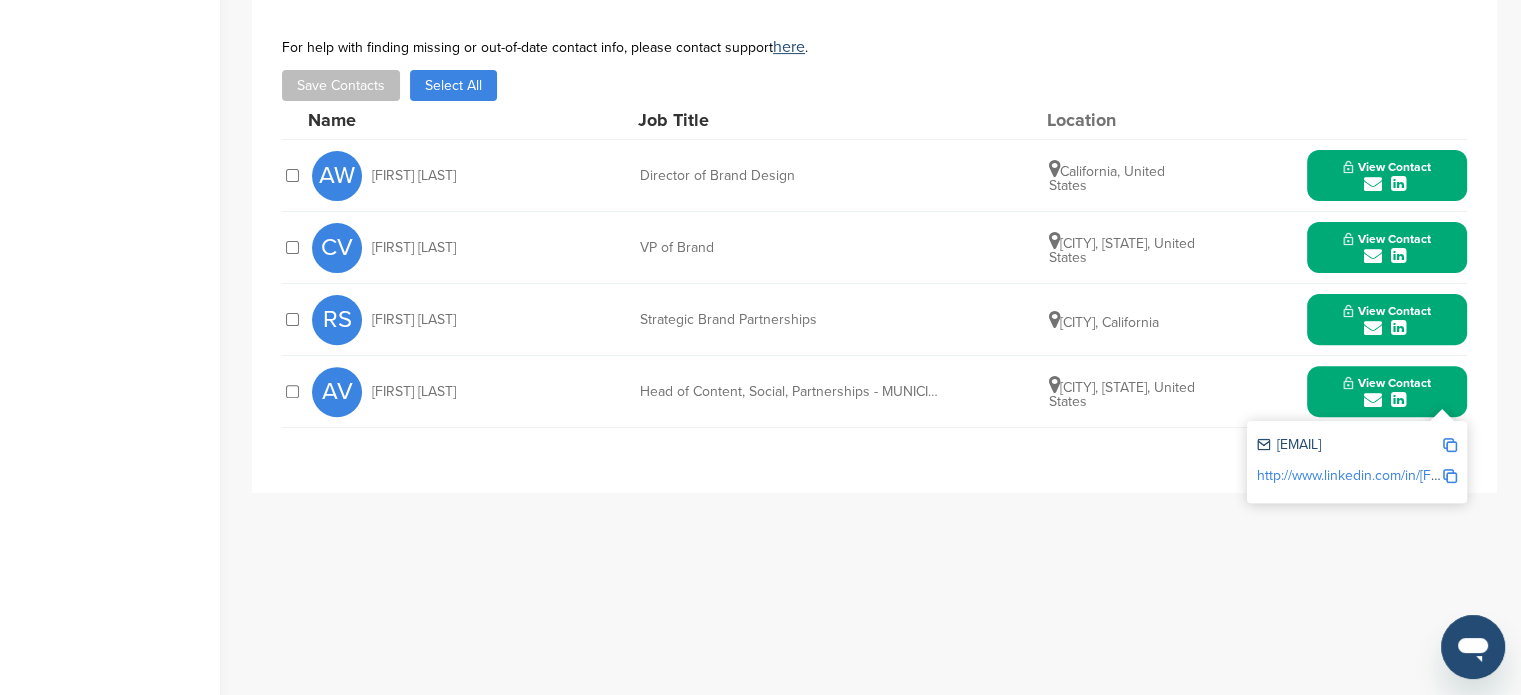 drag, startPoint x: 367, startPoint y: 167, endPoint x: 1184, endPoint y: 198, distance: 817.5879 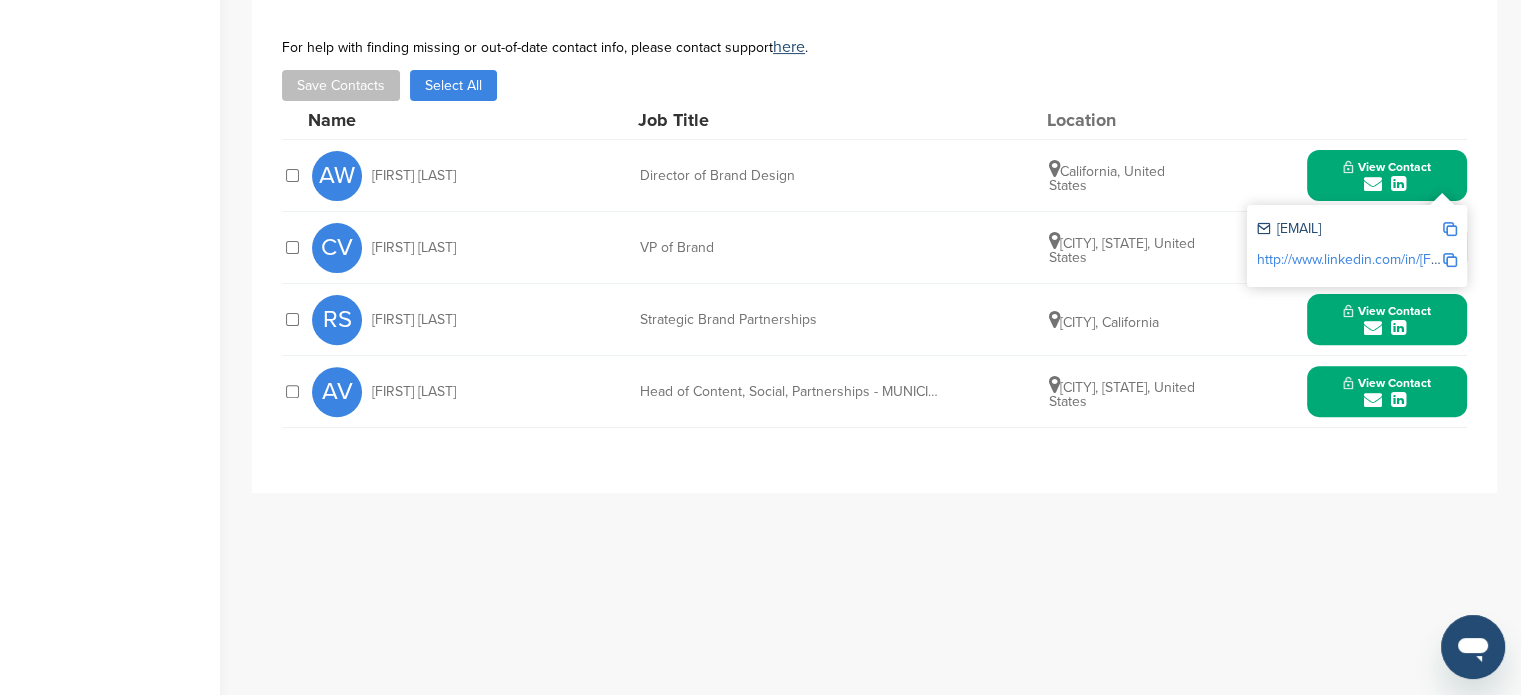 click at bounding box center [1450, 229] 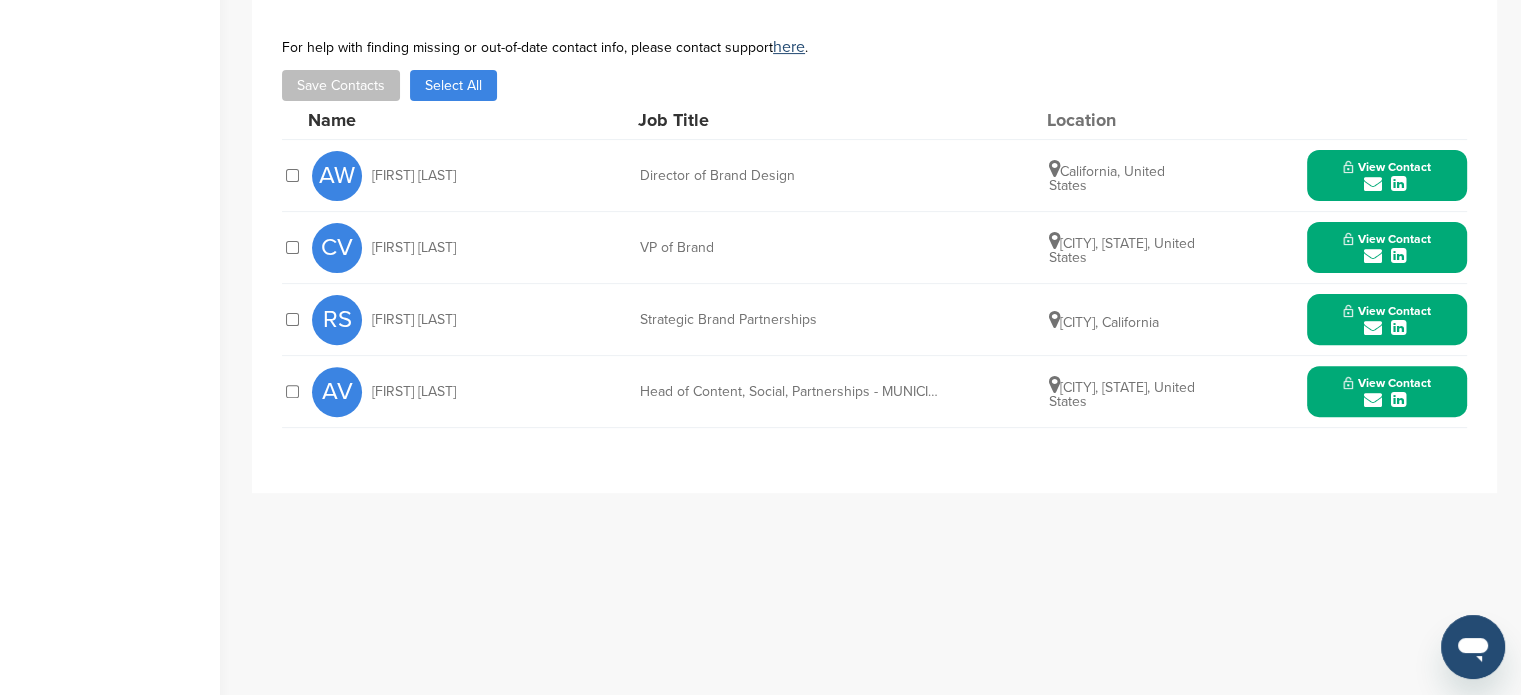drag, startPoint x: 362, startPoint y: 233, endPoint x: 1212, endPoint y: 257, distance: 850.33875 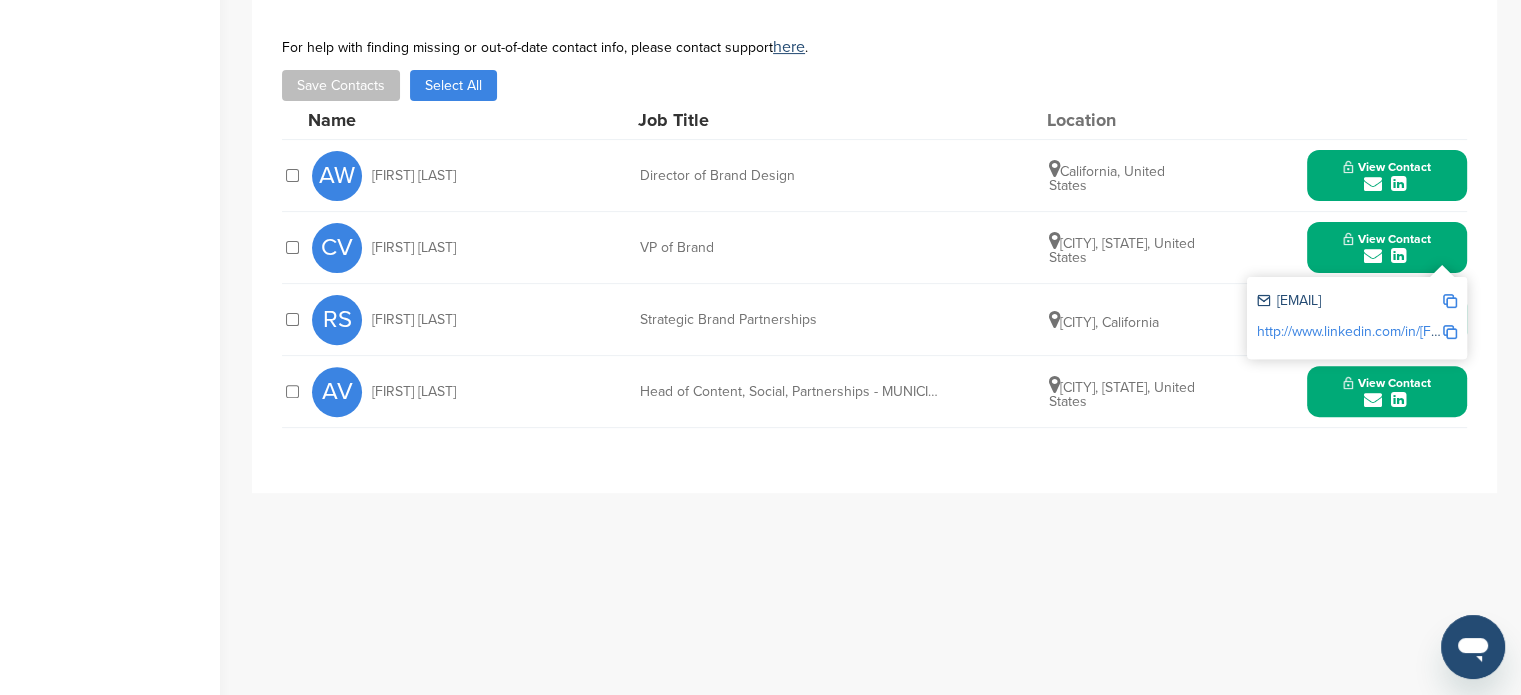 click at bounding box center [1450, 301] 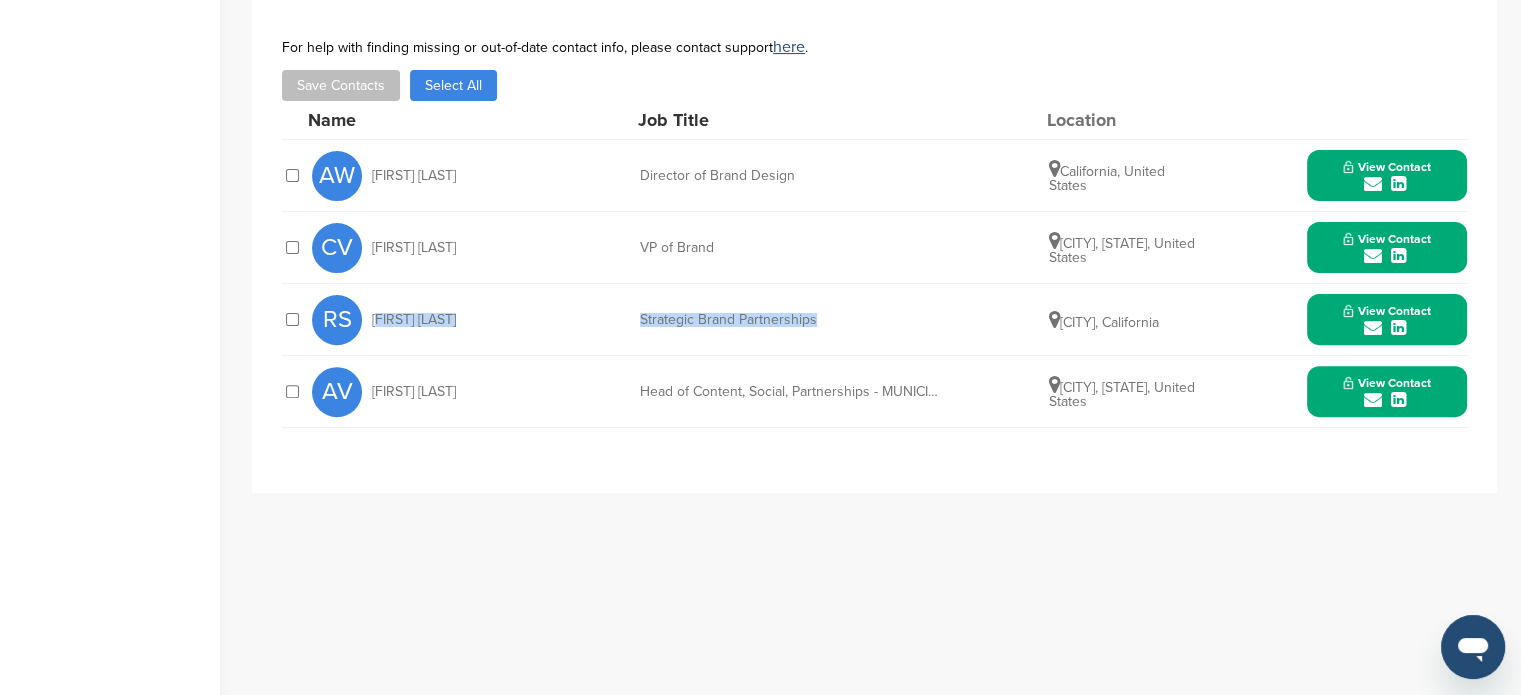 drag, startPoint x: 372, startPoint y: 315, endPoint x: 878, endPoint y: 315, distance: 506 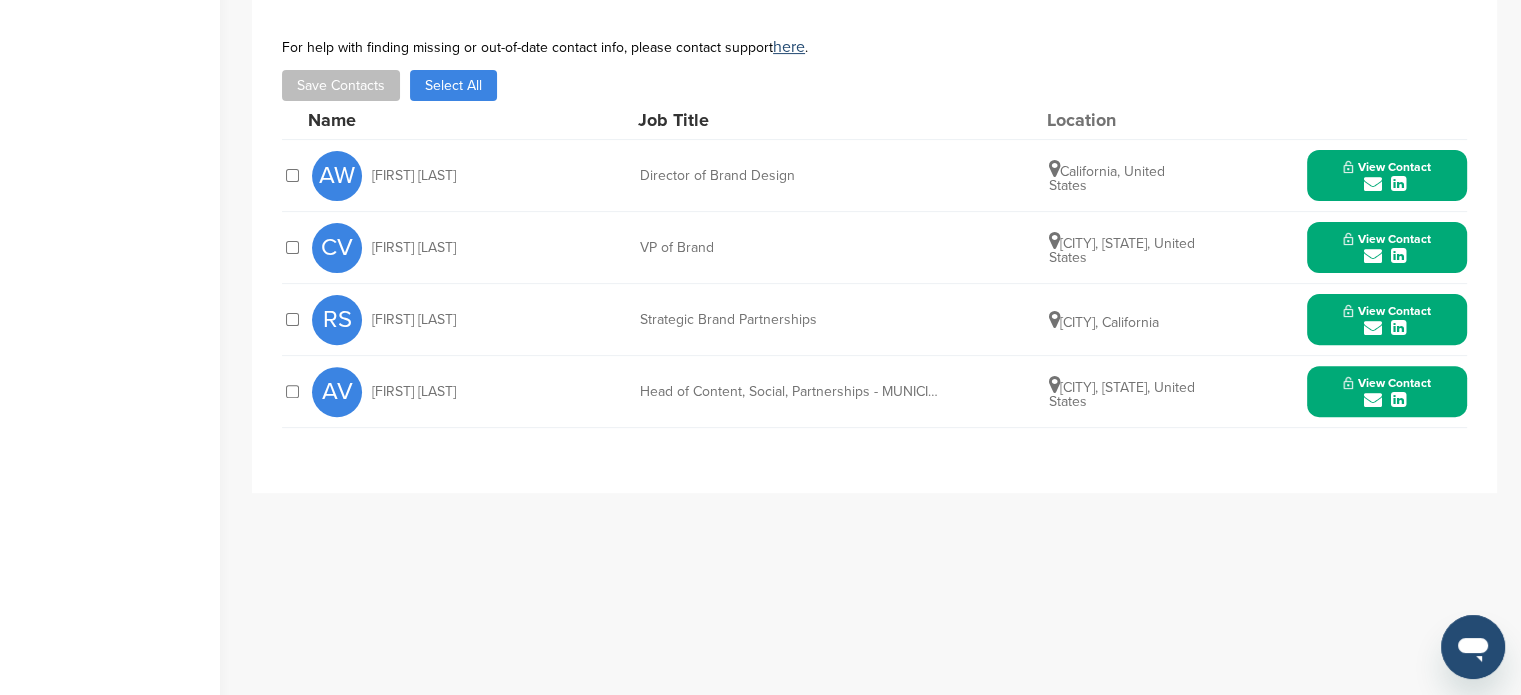 drag, startPoint x: 382, startPoint y: 315, endPoint x: 1220, endPoint y: 324, distance: 838.04834 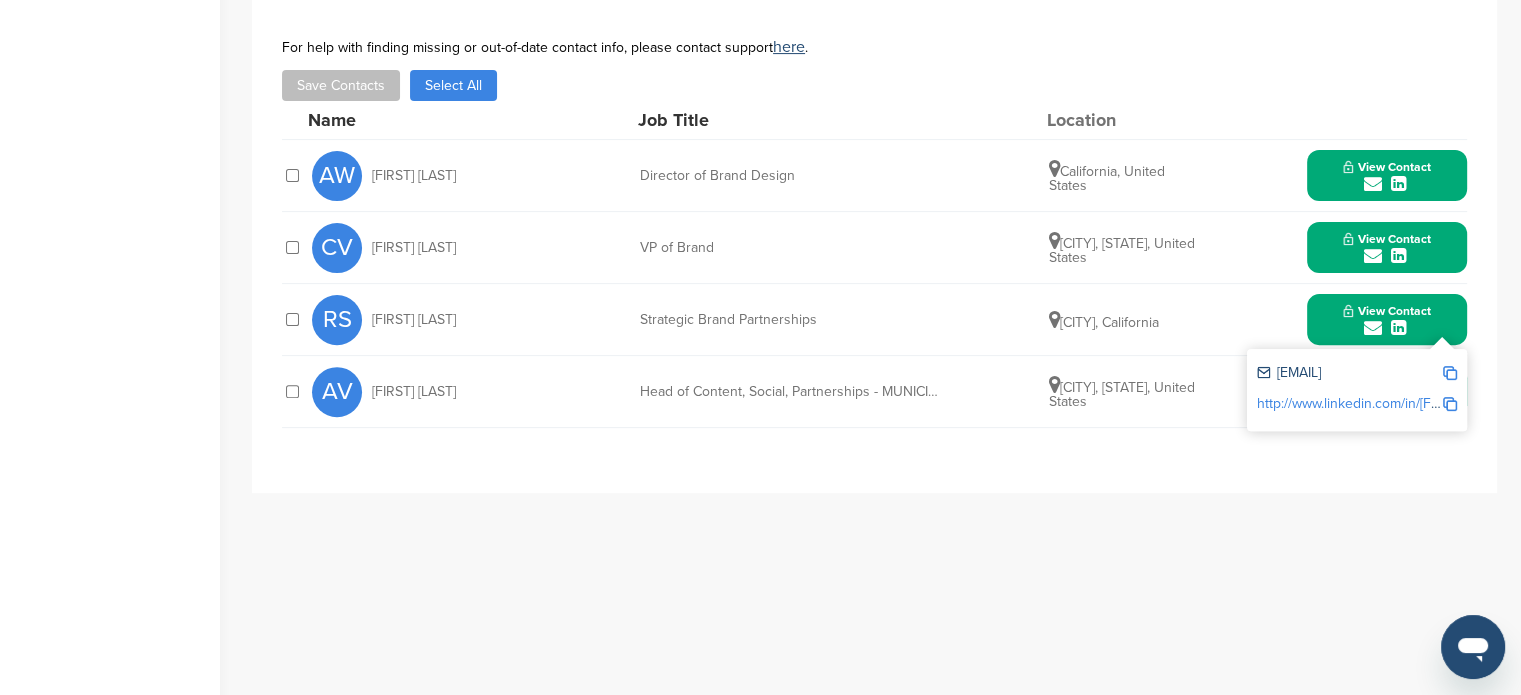 click at bounding box center [1450, 373] 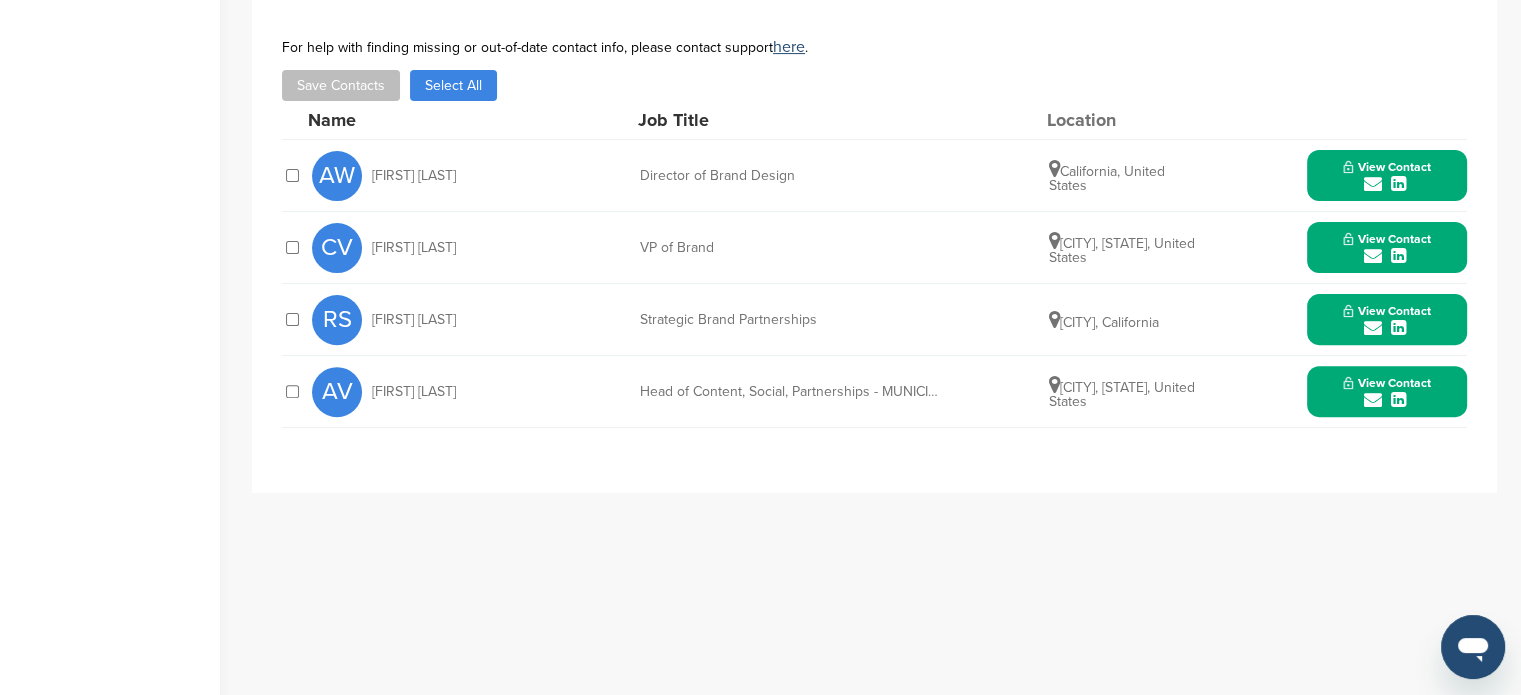 drag, startPoint x: 372, startPoint y: 390, endPoint x: 1180, endPoint y: 402, distance: 808.0891 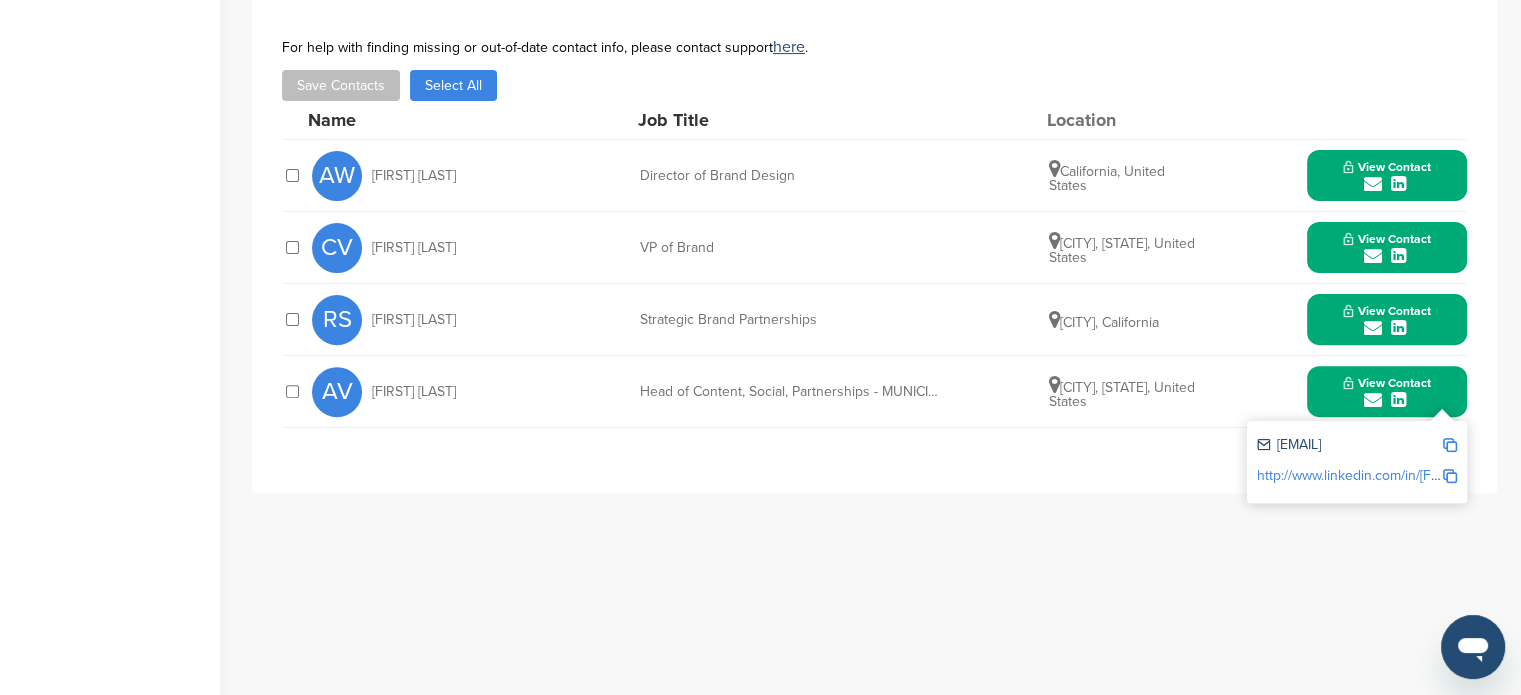 click at bounding box center (1450, 445) 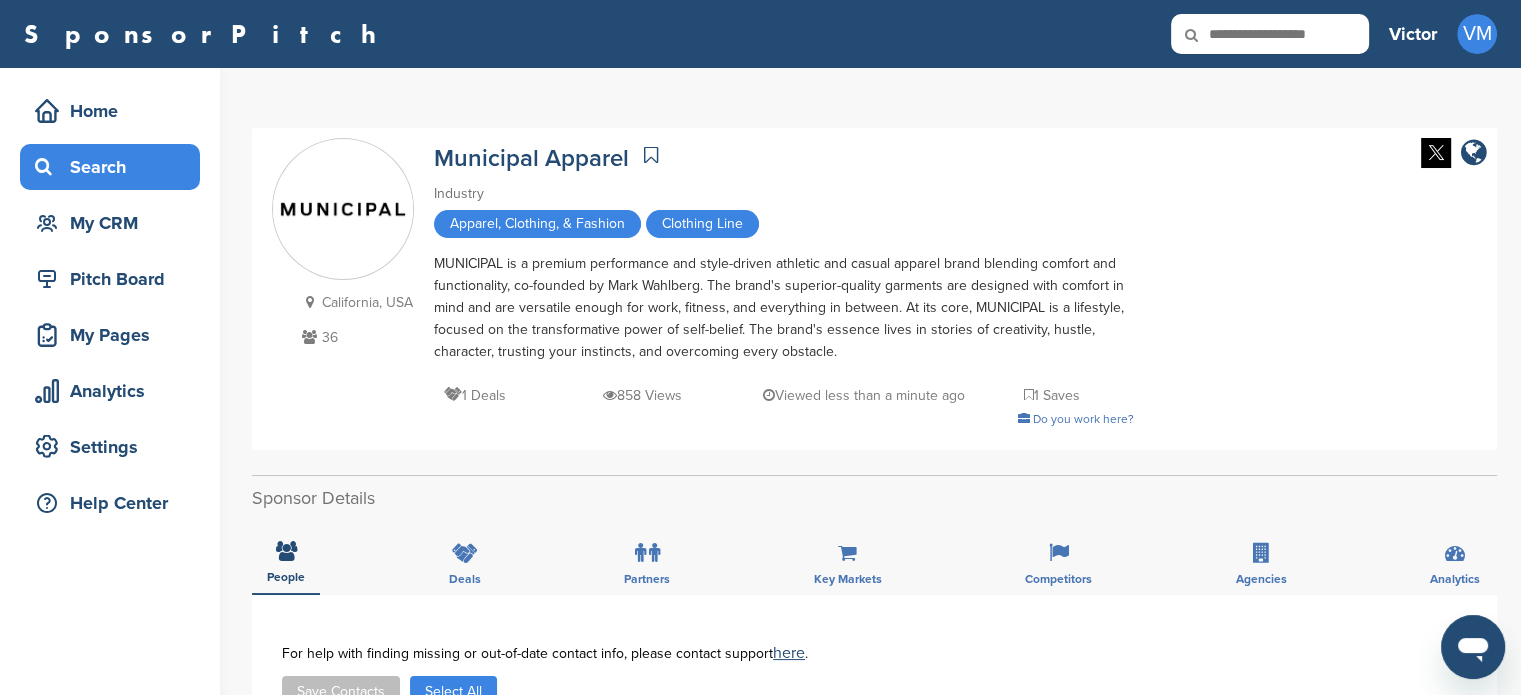 click on "Search" at bounding box center [115, 167] 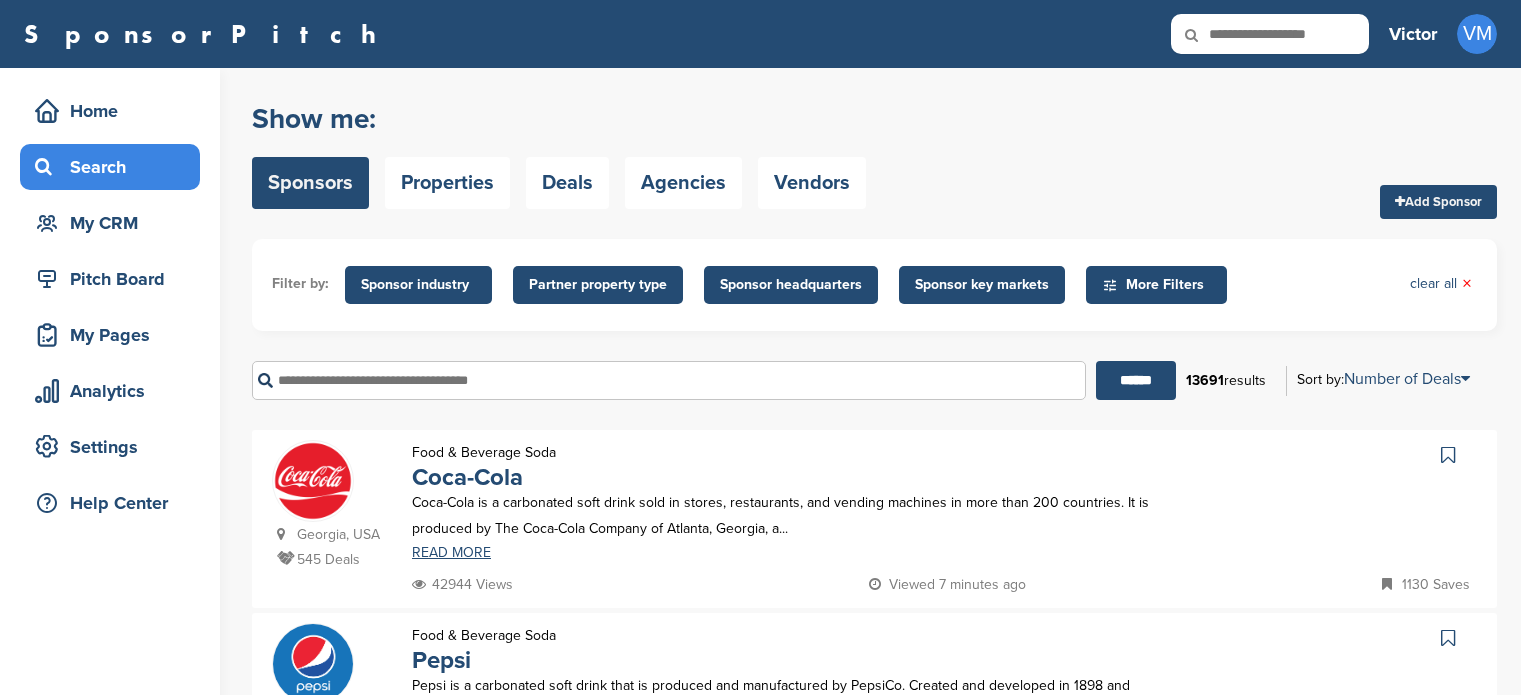 scroll, scrollTop: 0, scrollLeft: 0, axis: both 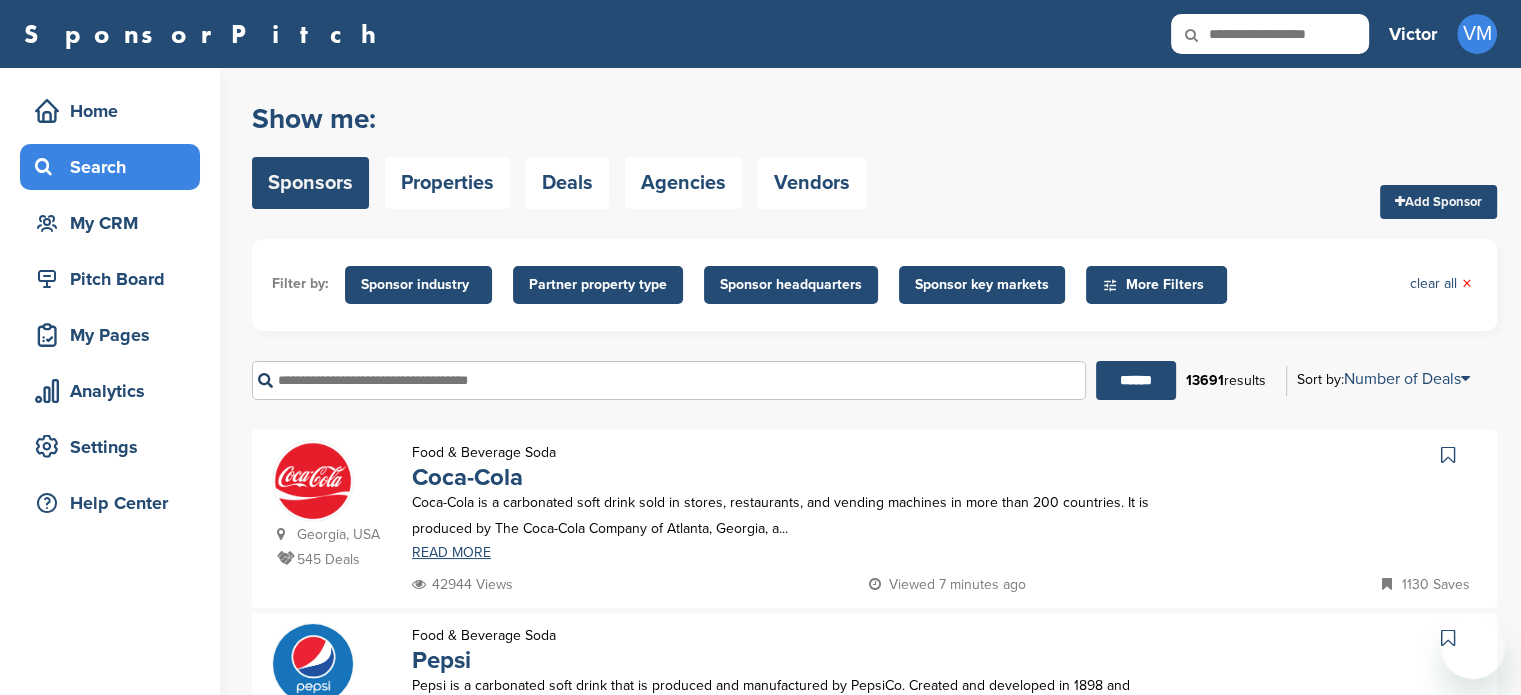 click on "******
13691
results
Sort by:
Number of Deals
Sponsor Name
Recently Added
Number of Deals
Views
Followers
People" at bounding box center (874, 380) 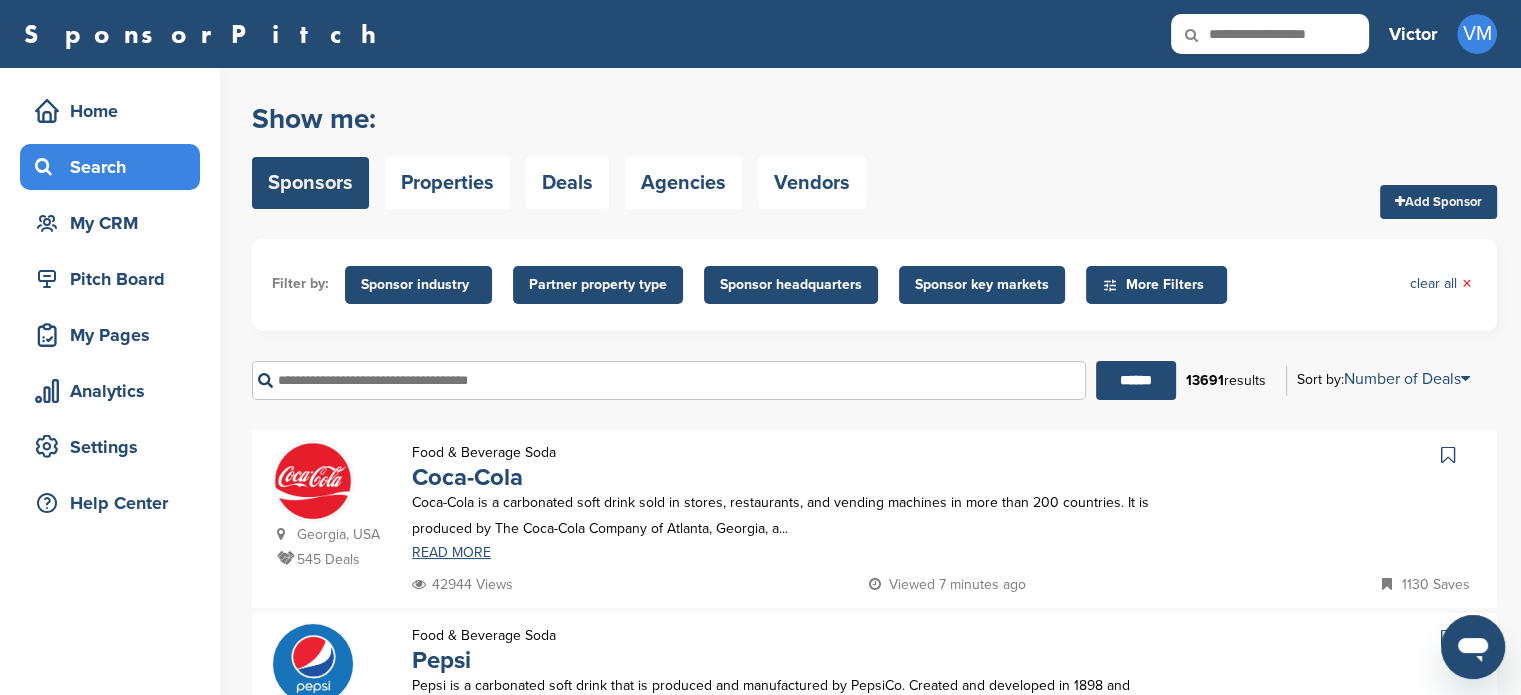 scroll, scrollTop: 0, scrollLeft: 0, axis: both 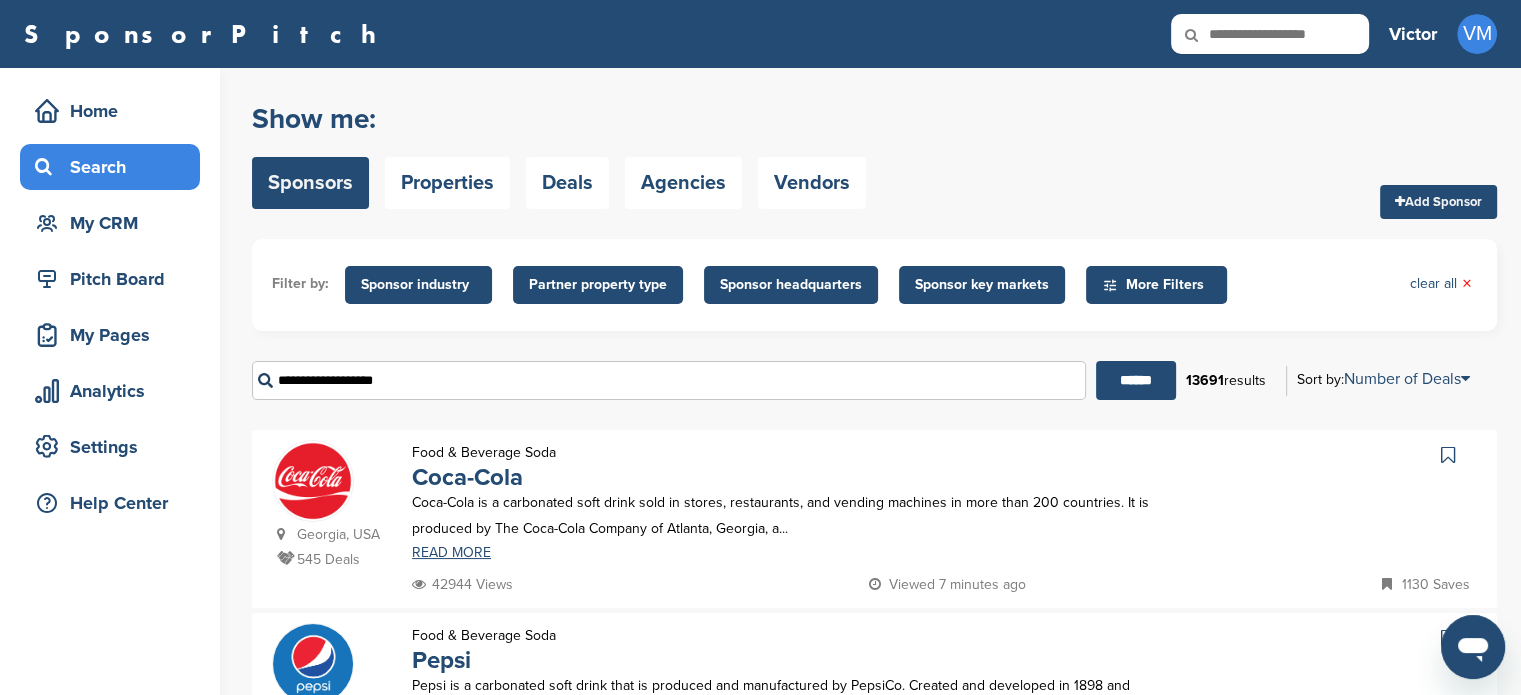 click on "******" at bounding box center [1136, 380] 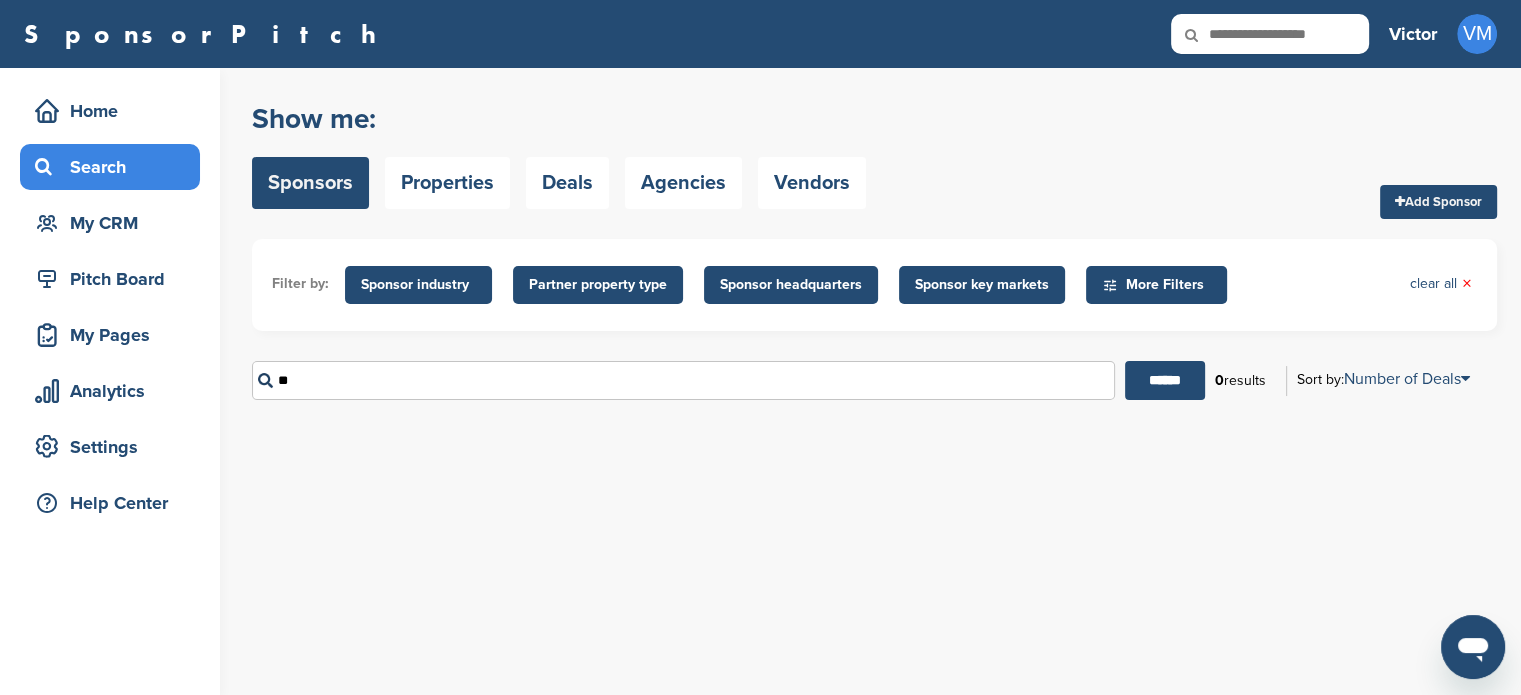 type on "*" 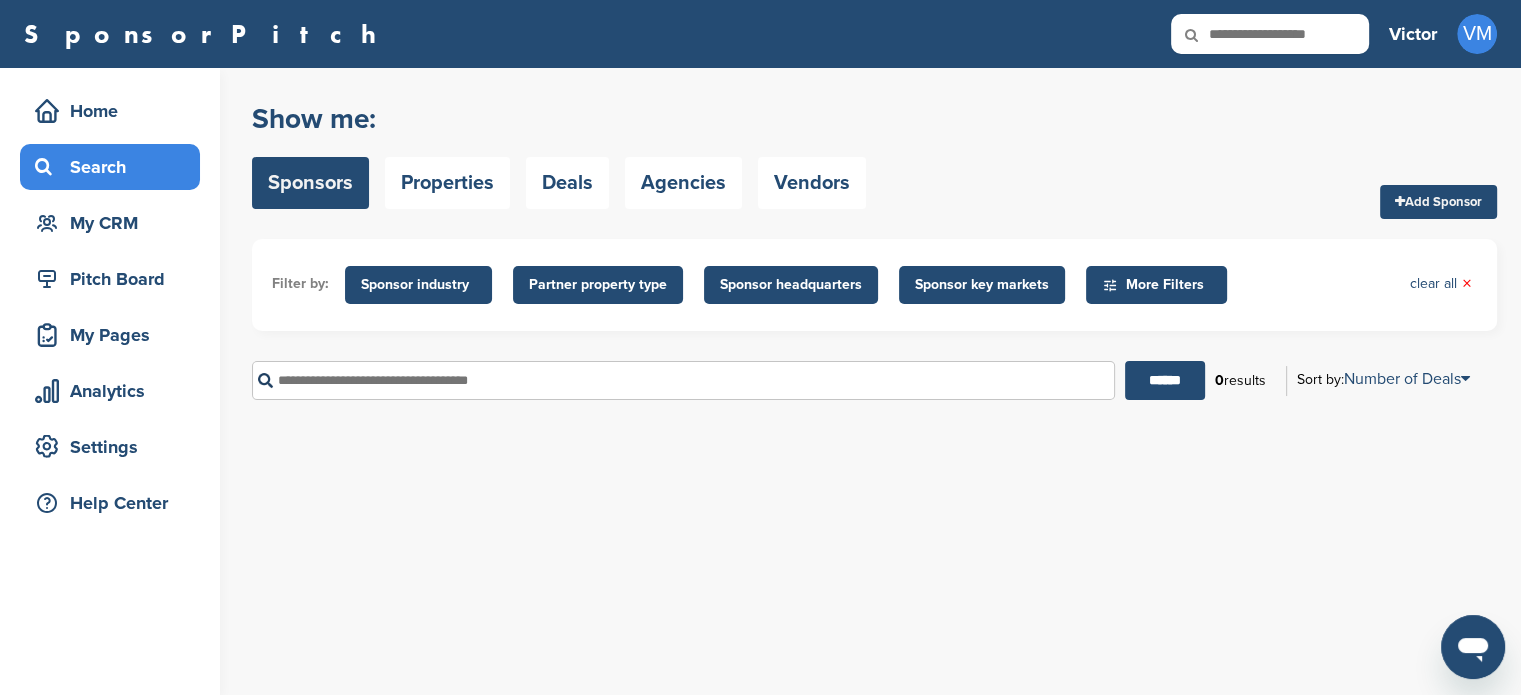 click at bounding box center (683, 380) 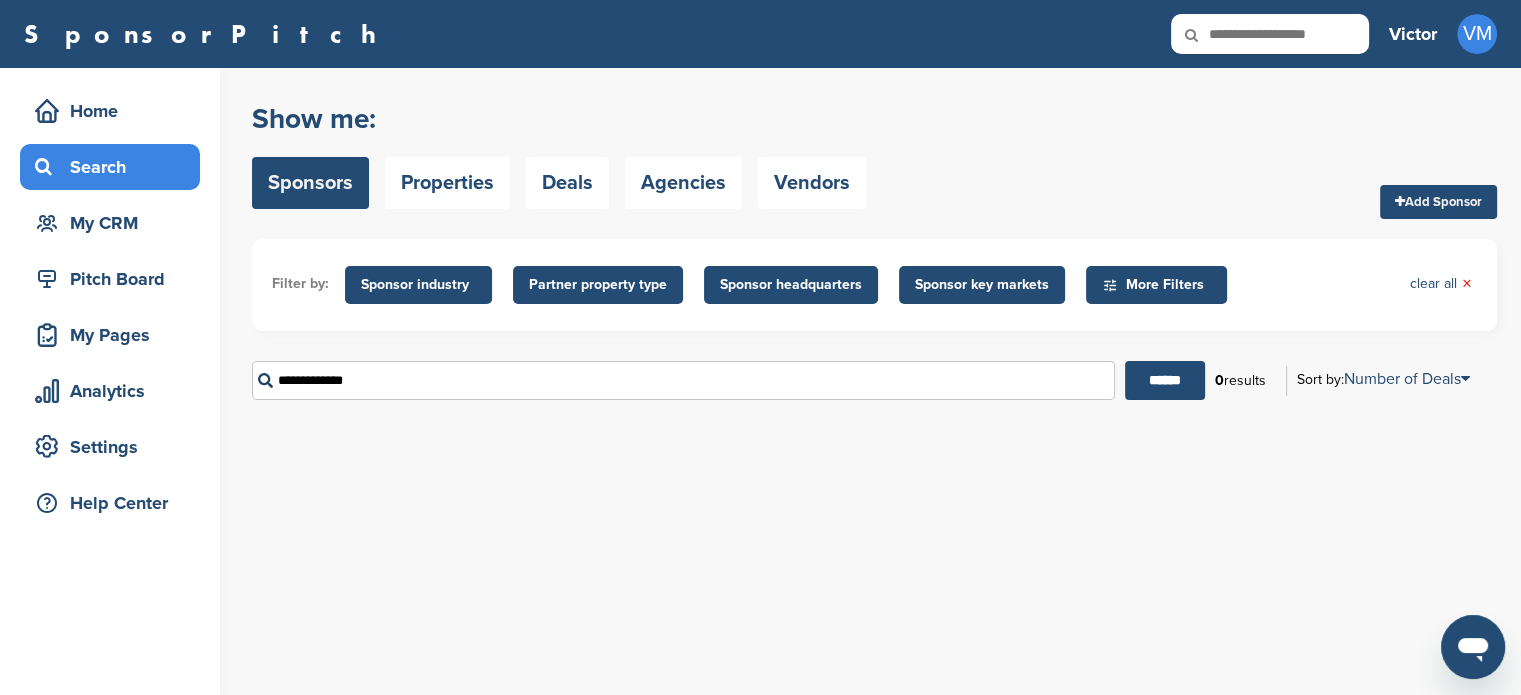 type on "**********" 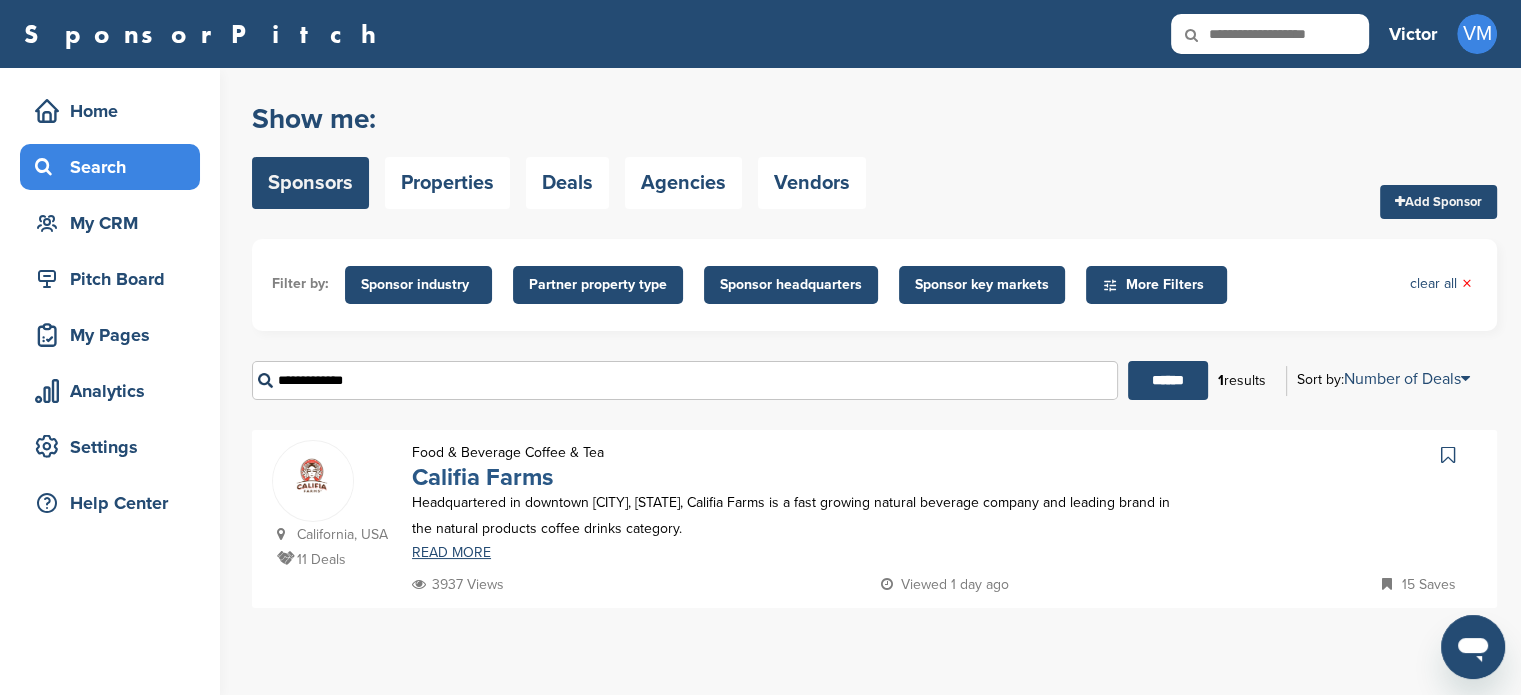 click on "Califia Farms" at bounding box center (482, 477) 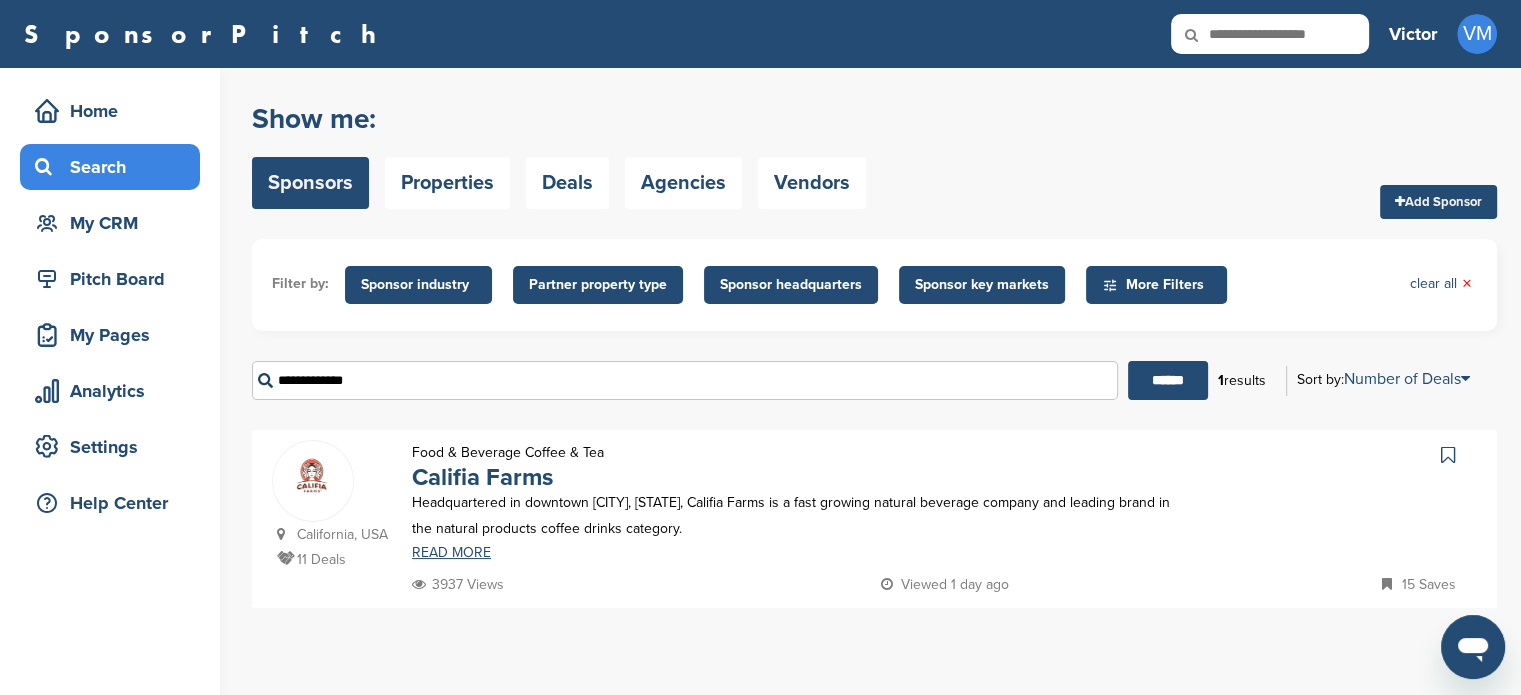 click on "Search" at bounding box center (115, 167) 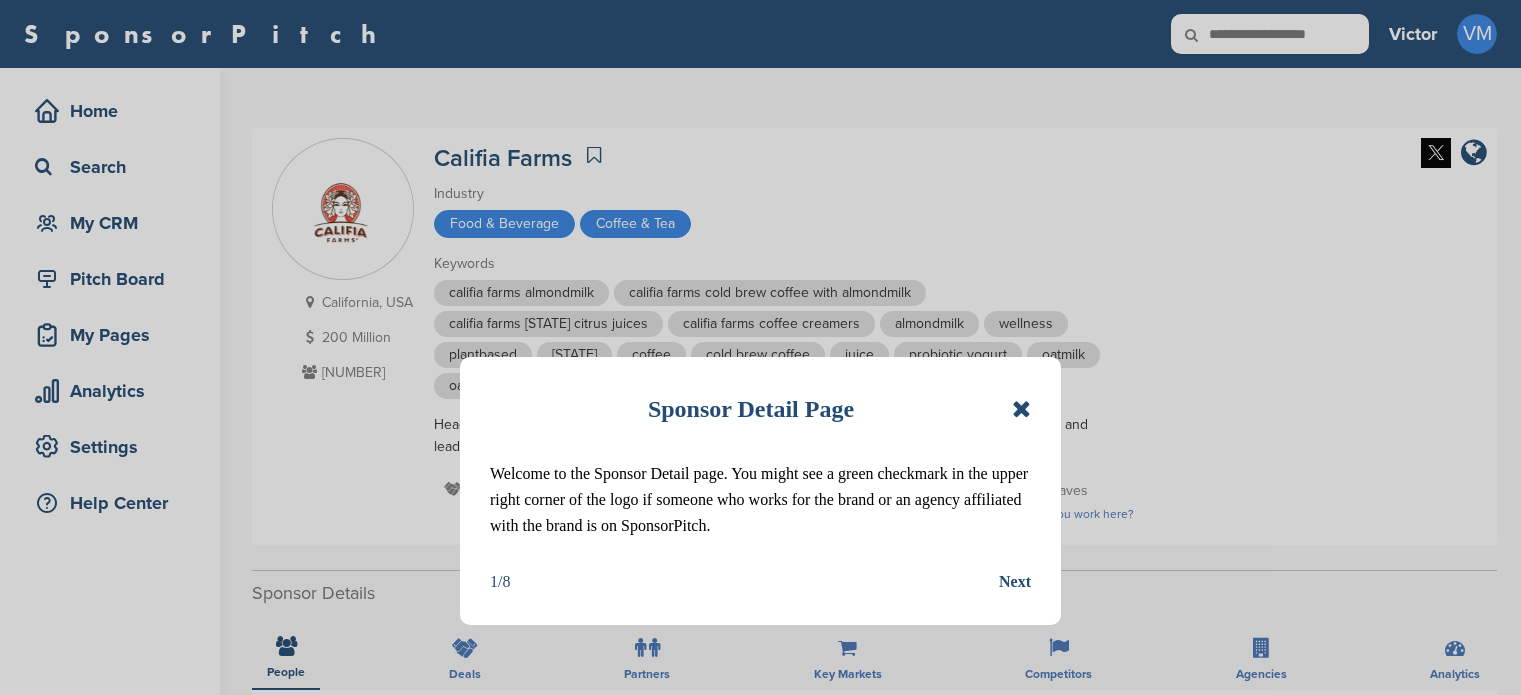 scroll, scrollTop: 0, scrollLeft: 0, axis: both 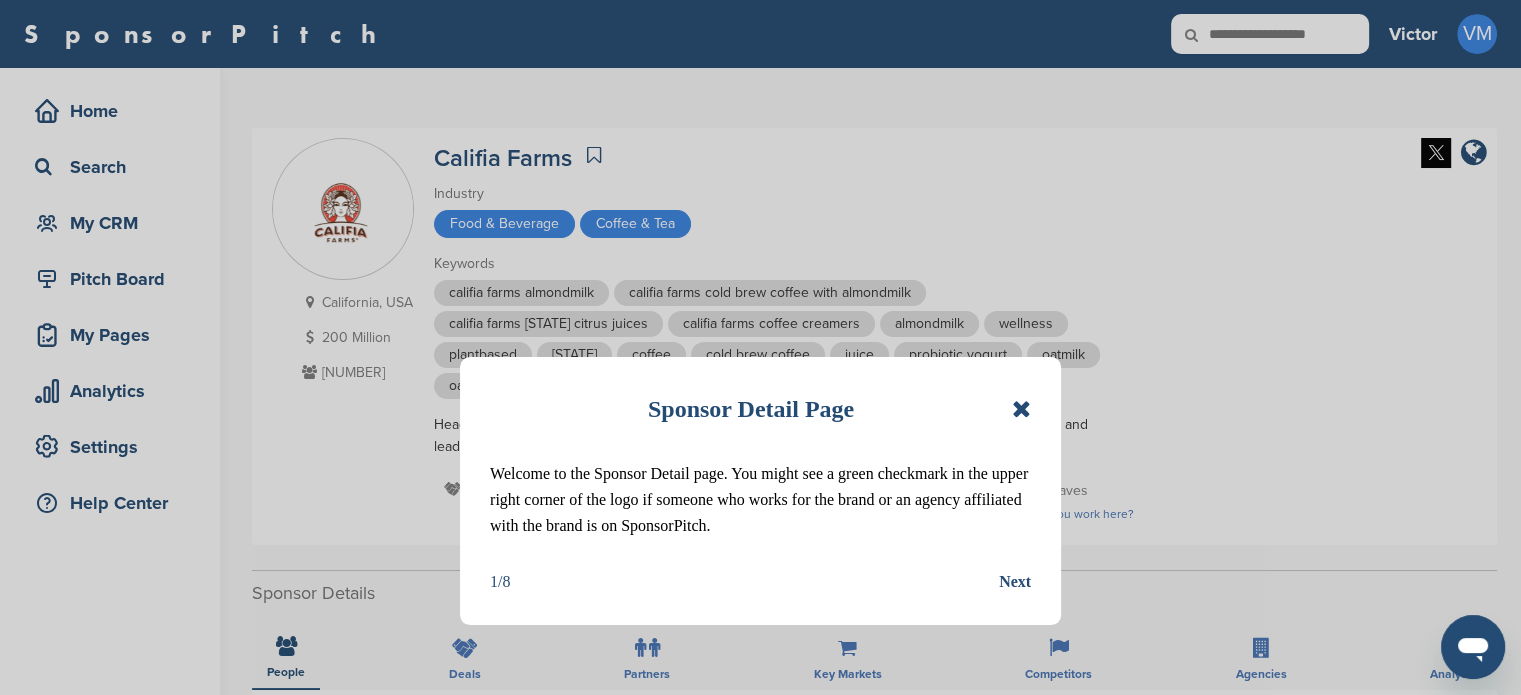 click at bounding box center (1021, 409) 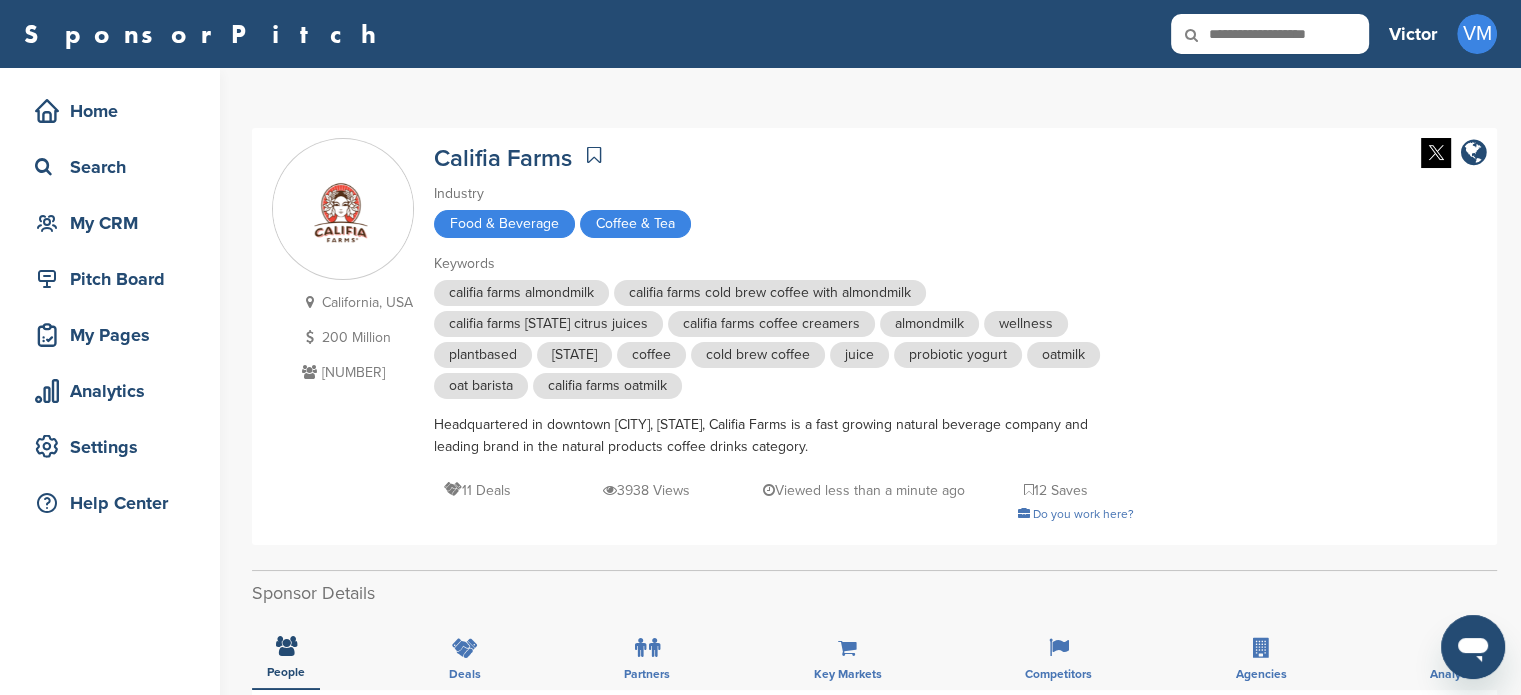 click on "Califia Farms" at bounding box center (503, 155) 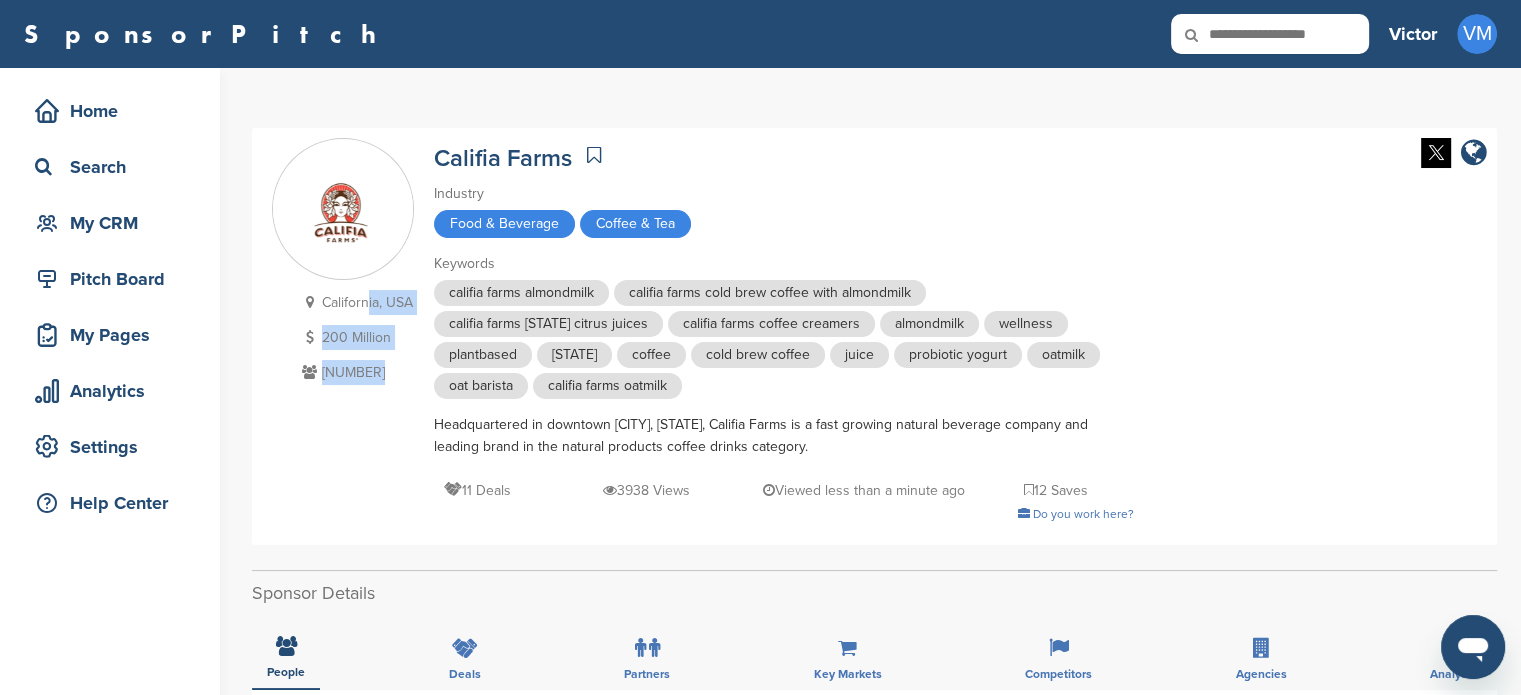 drag, startPoint x: 430, startPoint y: 152, endPoint x: 366, endPoint y: 287, distance: 149.40215 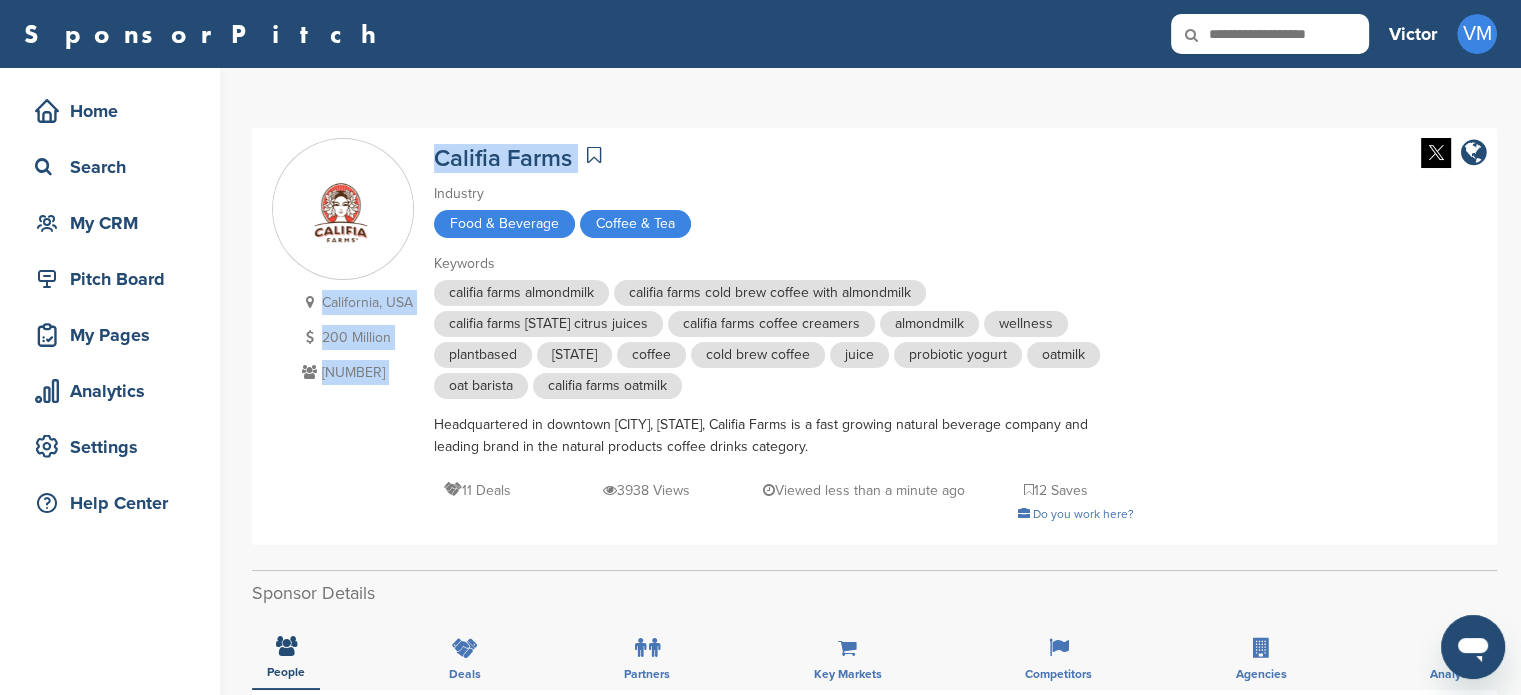 drag, startPoint x: 423, startPoint y: 149, endPoint x: 628, endPoint y: 155, distance: 205.08778 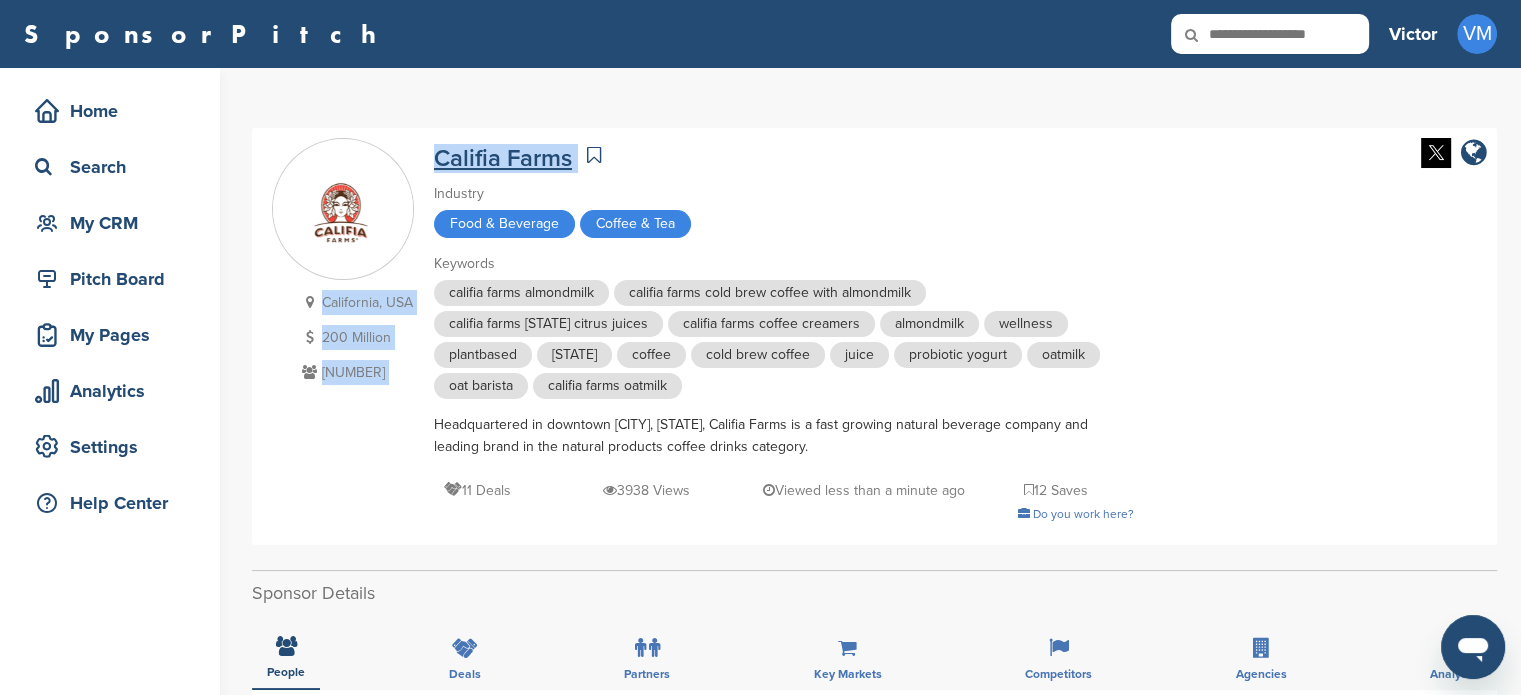 copy on "[STATE], [COUNTRY]
[NUMBER]
[NUMBER]
Califia Farms" 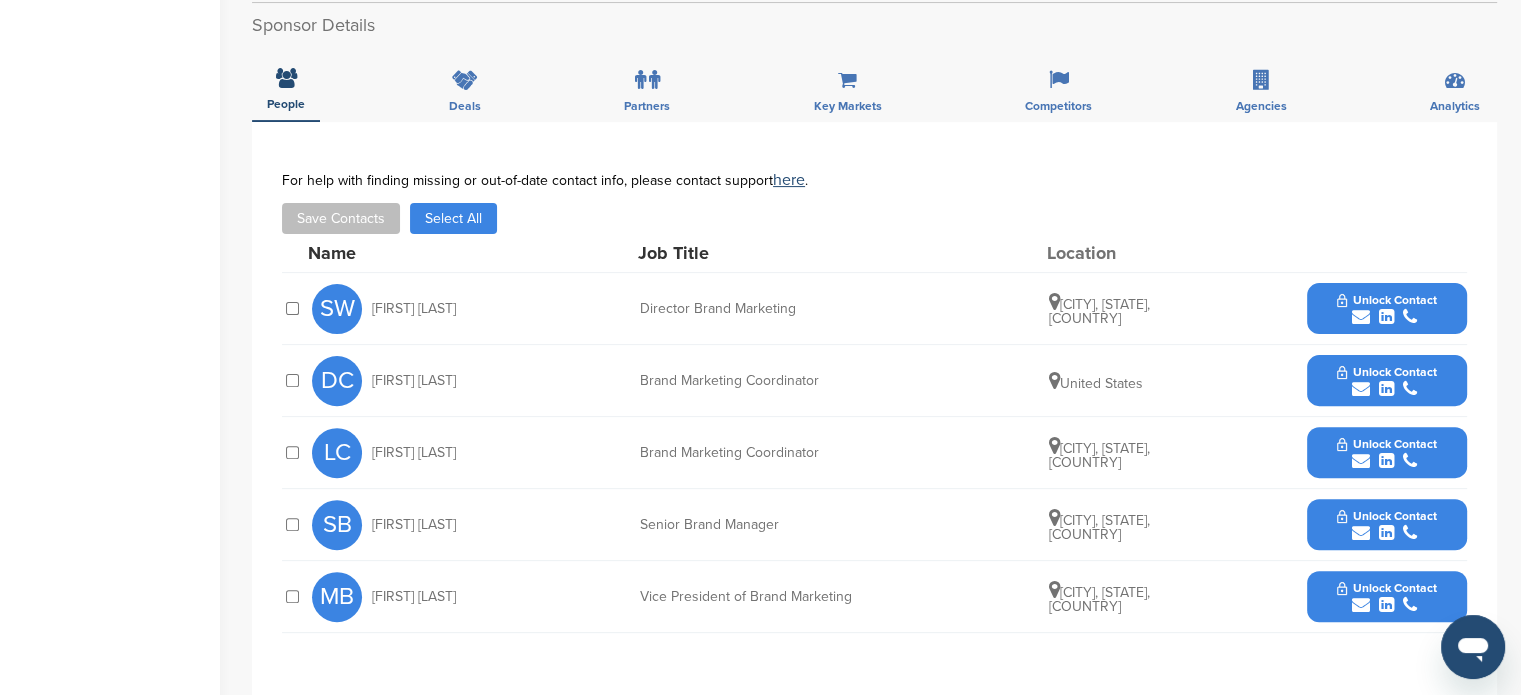 scroll, scrollTop: 723, scrollLeft: 0, axis: vertical 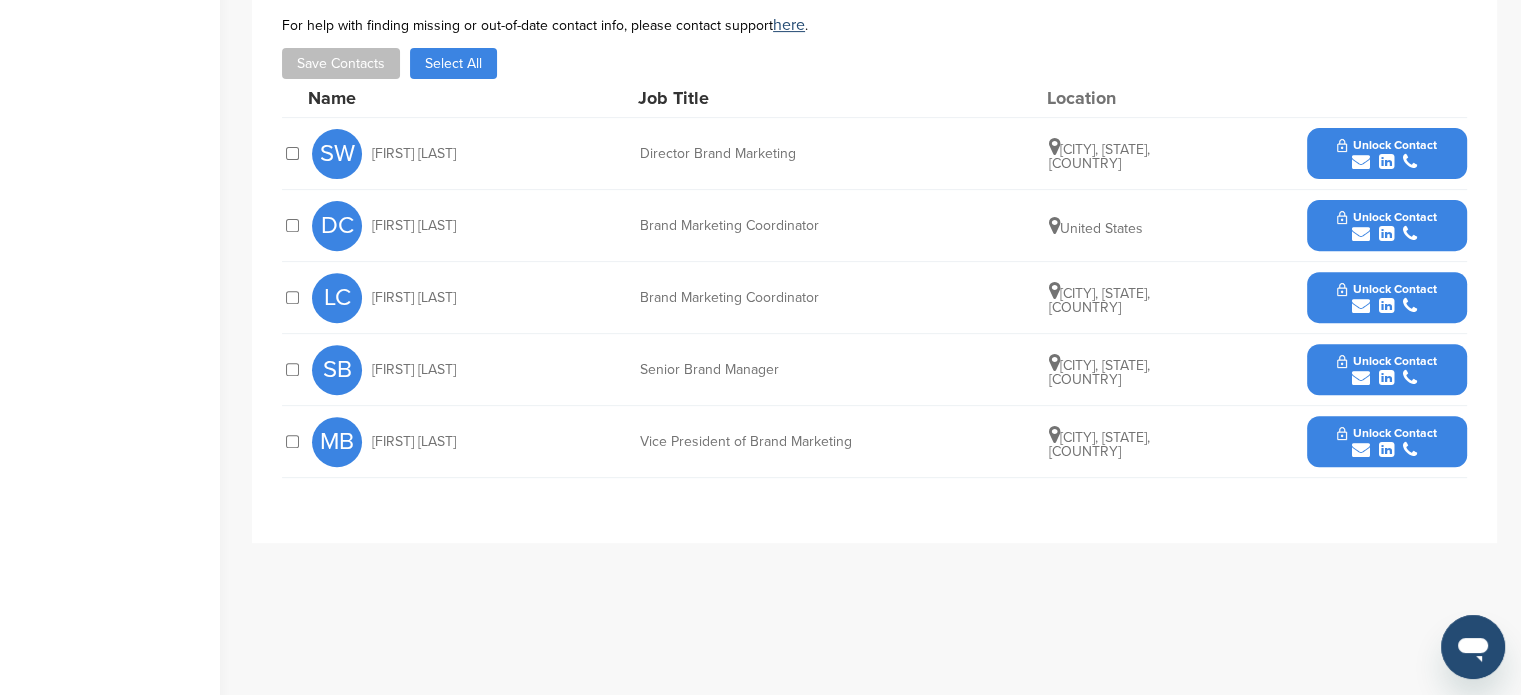 click at bounding box center (1386, 162) 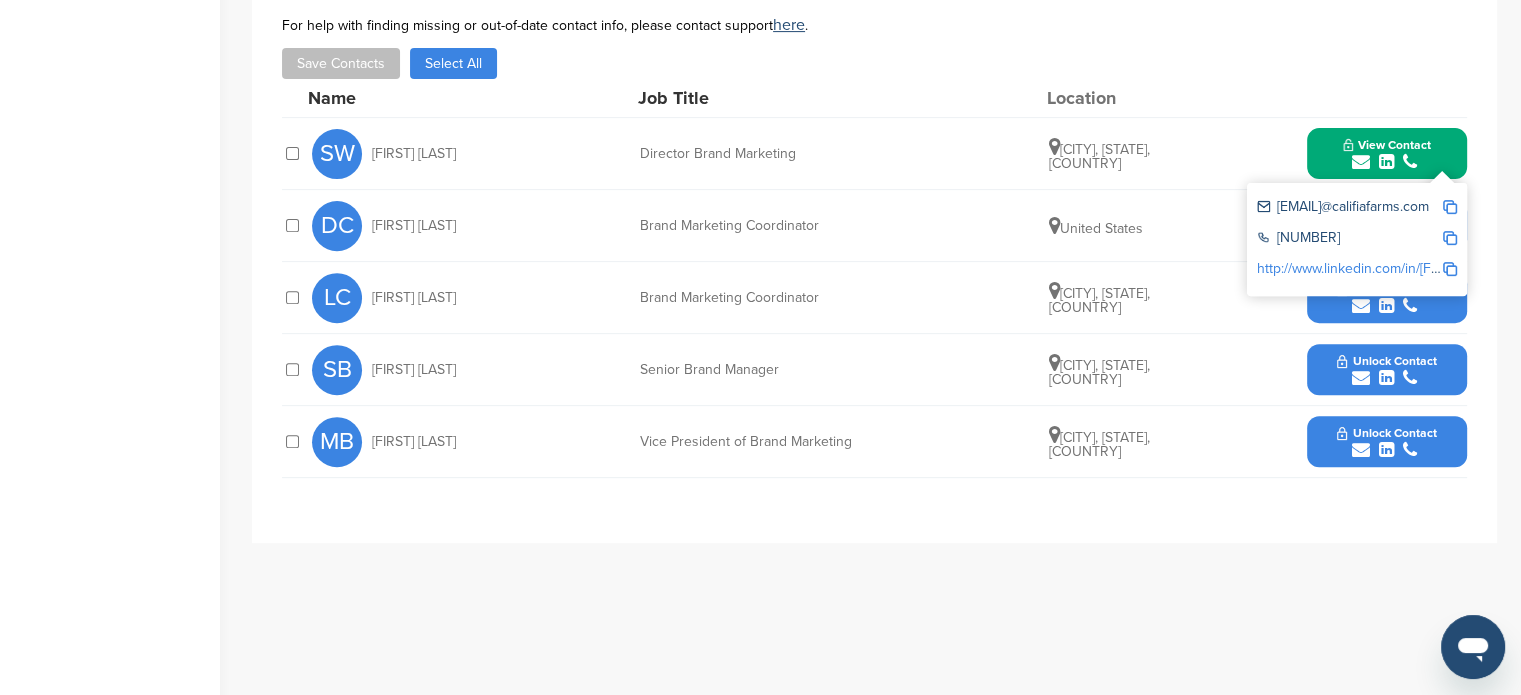 click on "View Contact" at bounding box center (1387, 154) 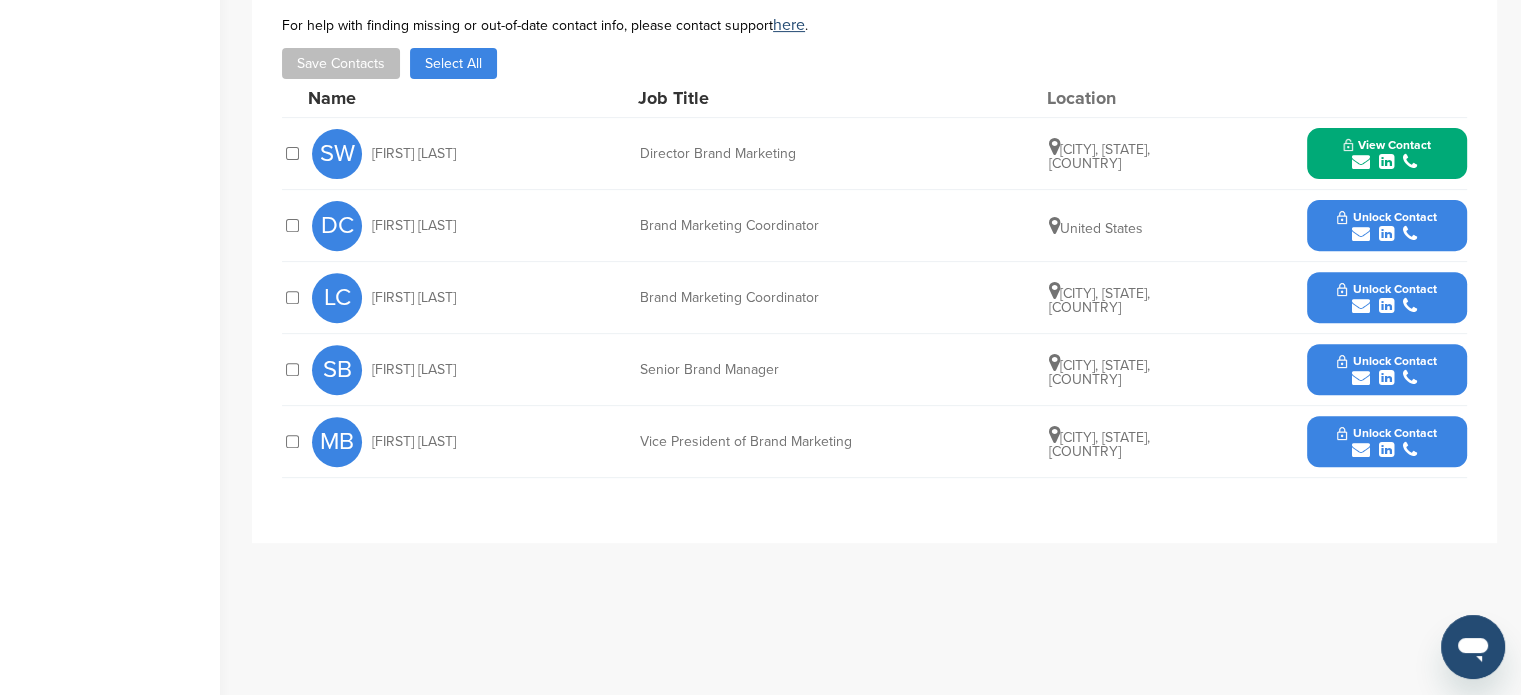 click on "Unlock Contact" at bounding box center (1386, 217) 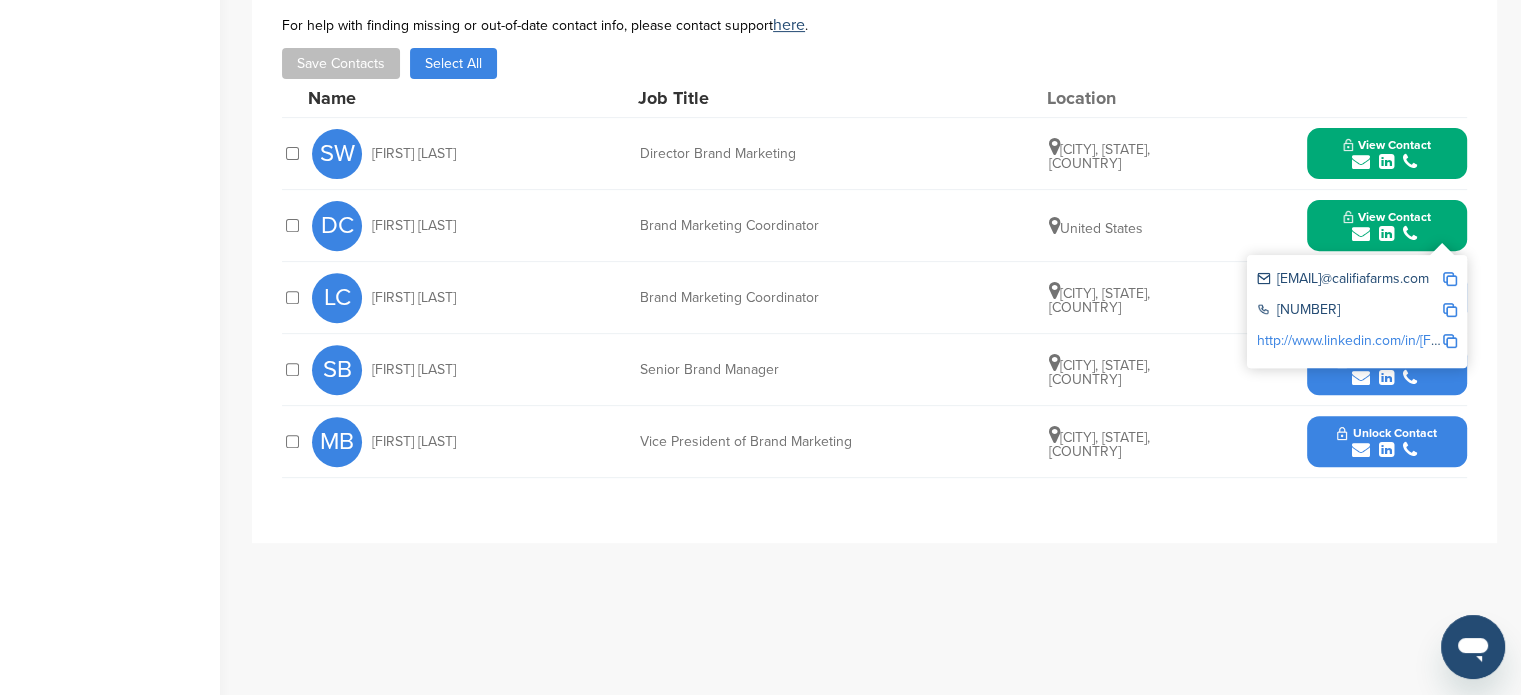 click on "View Contact" at bounding box center [1387, 154] 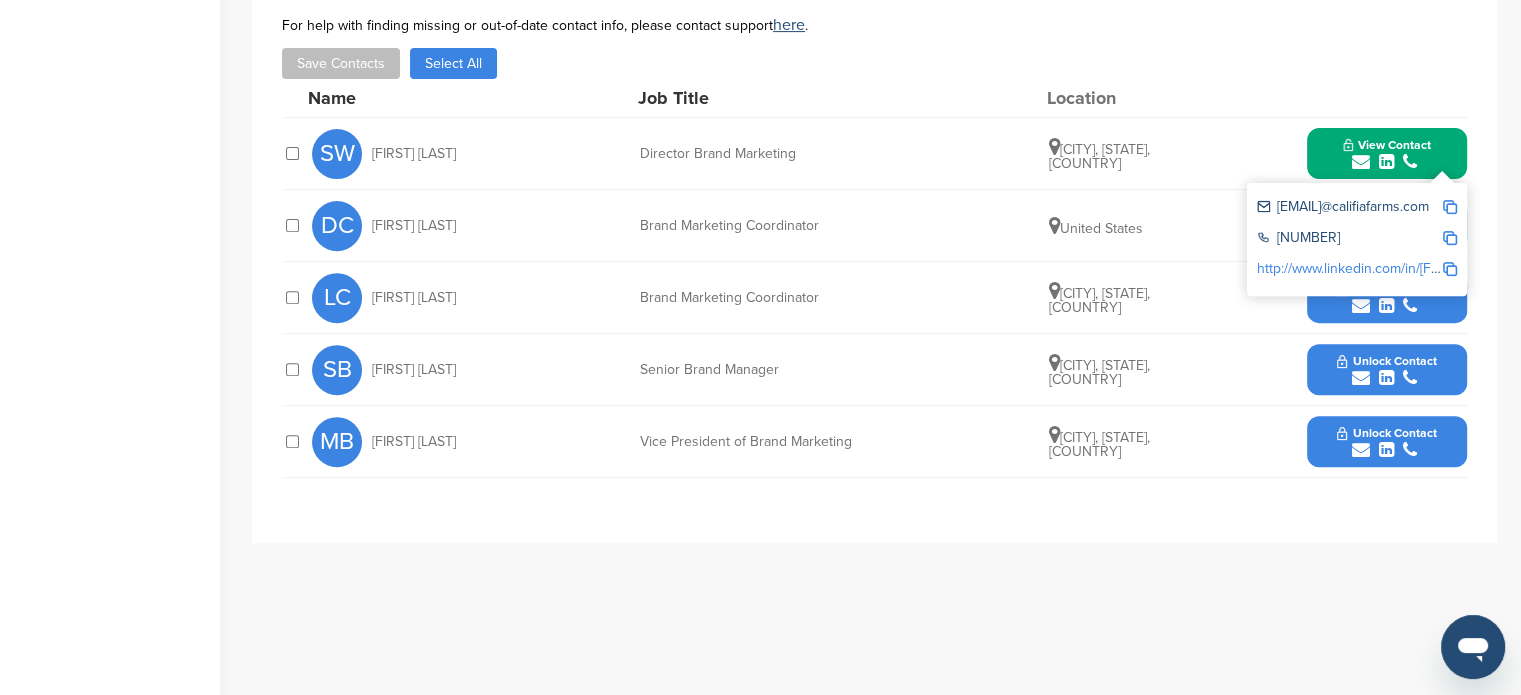 click at bounding box center (1386, 306) 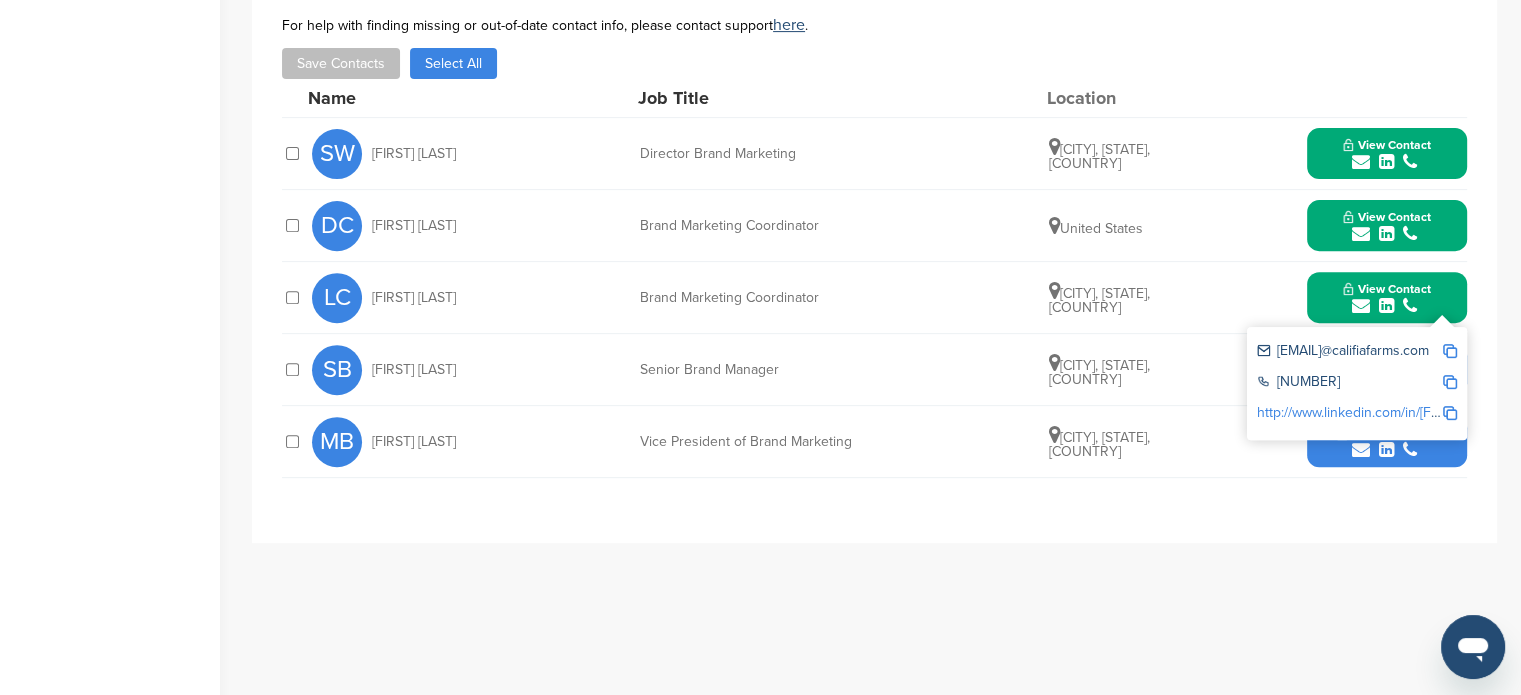 click on "View Contact" at bounding box center [1387, 145] 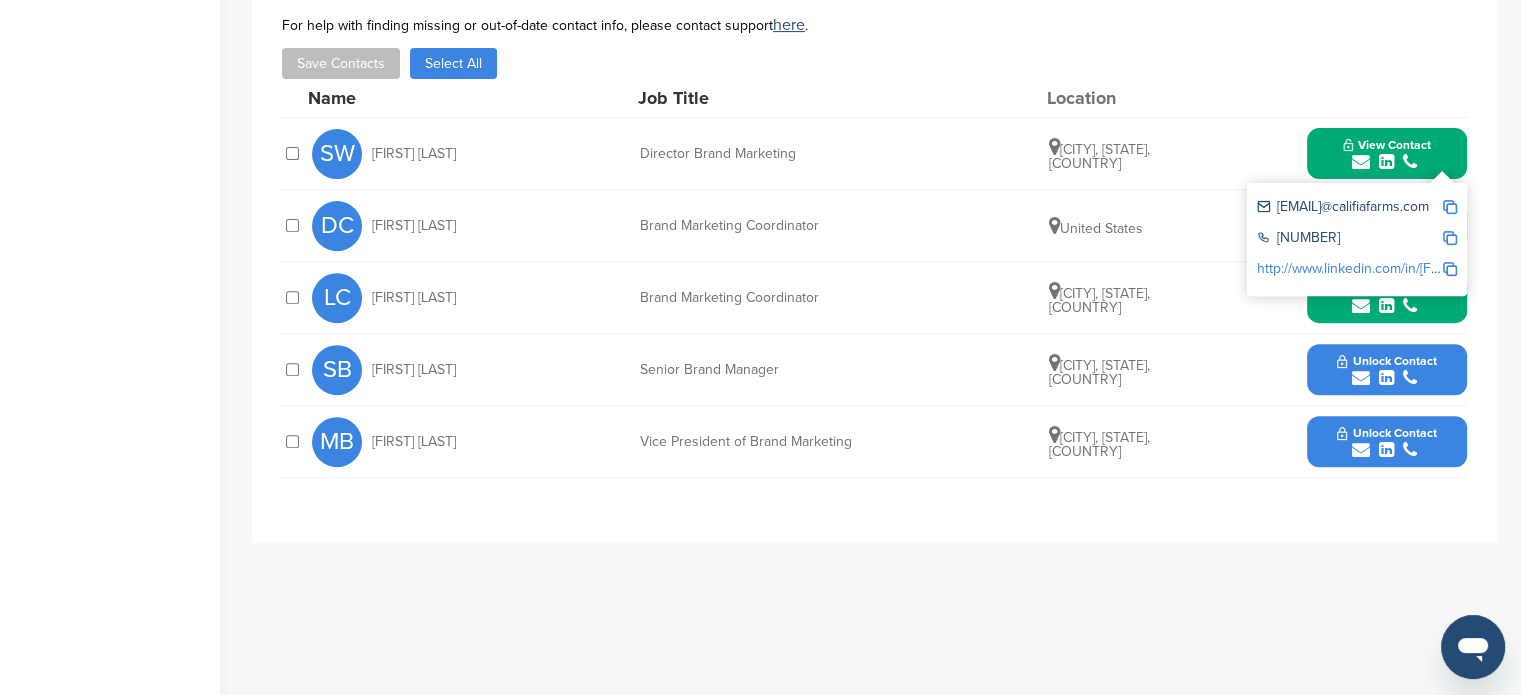 click on "Unlock Contact" at bounding box center (1386, 370) 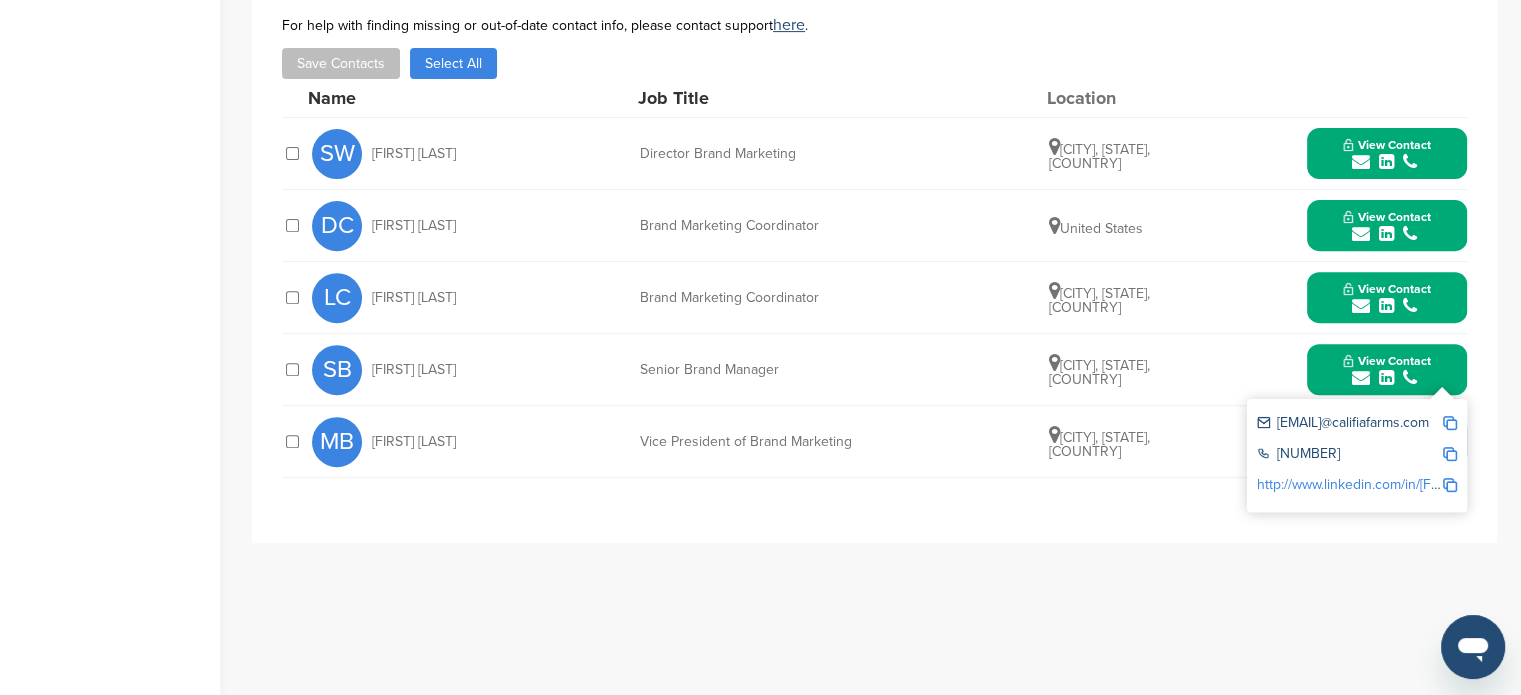 click on "View Contact" at bounding box center [1387, 145] 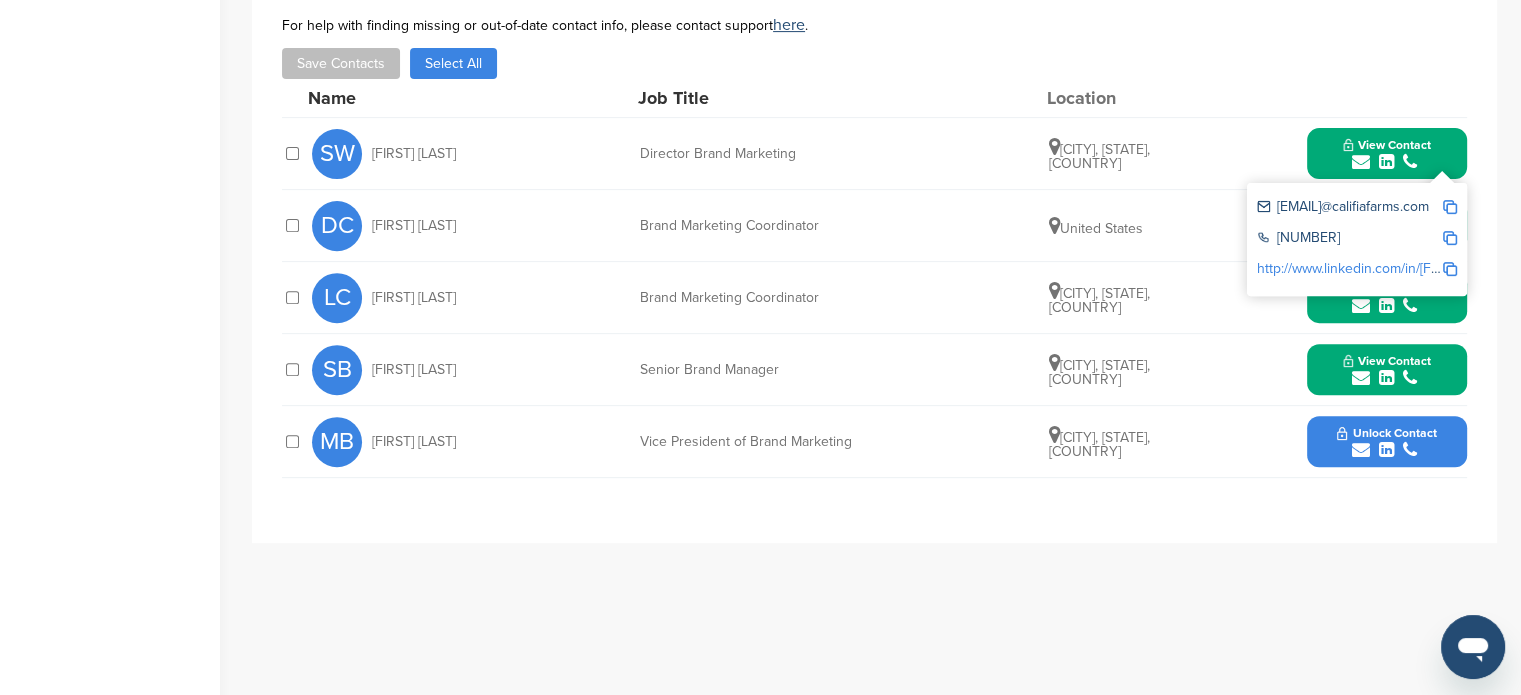 click on "Unlock Contact" at bounding box center (1386, 433) 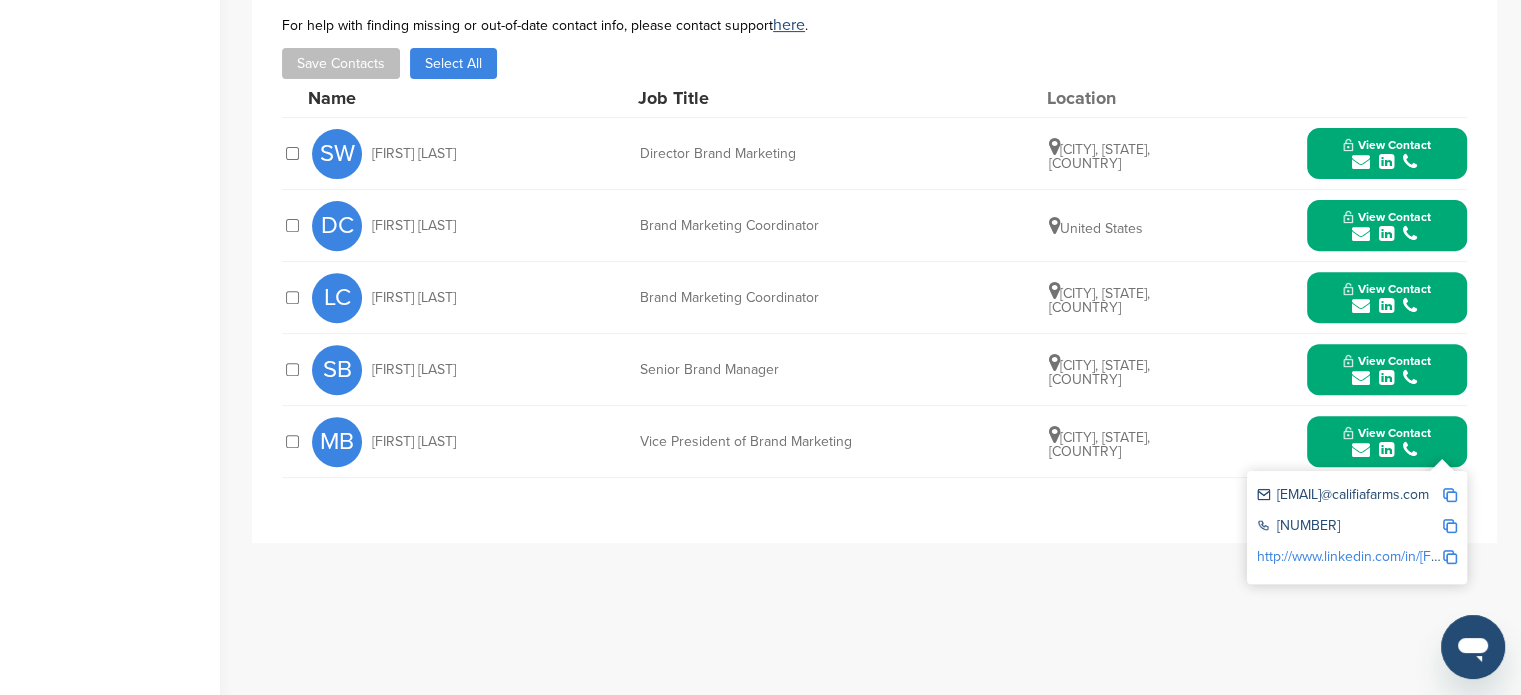 drag, startPoint x: 364, startPoint y: 151, endPoint x: 1191, endPoint y: 162, distance: 827.0732 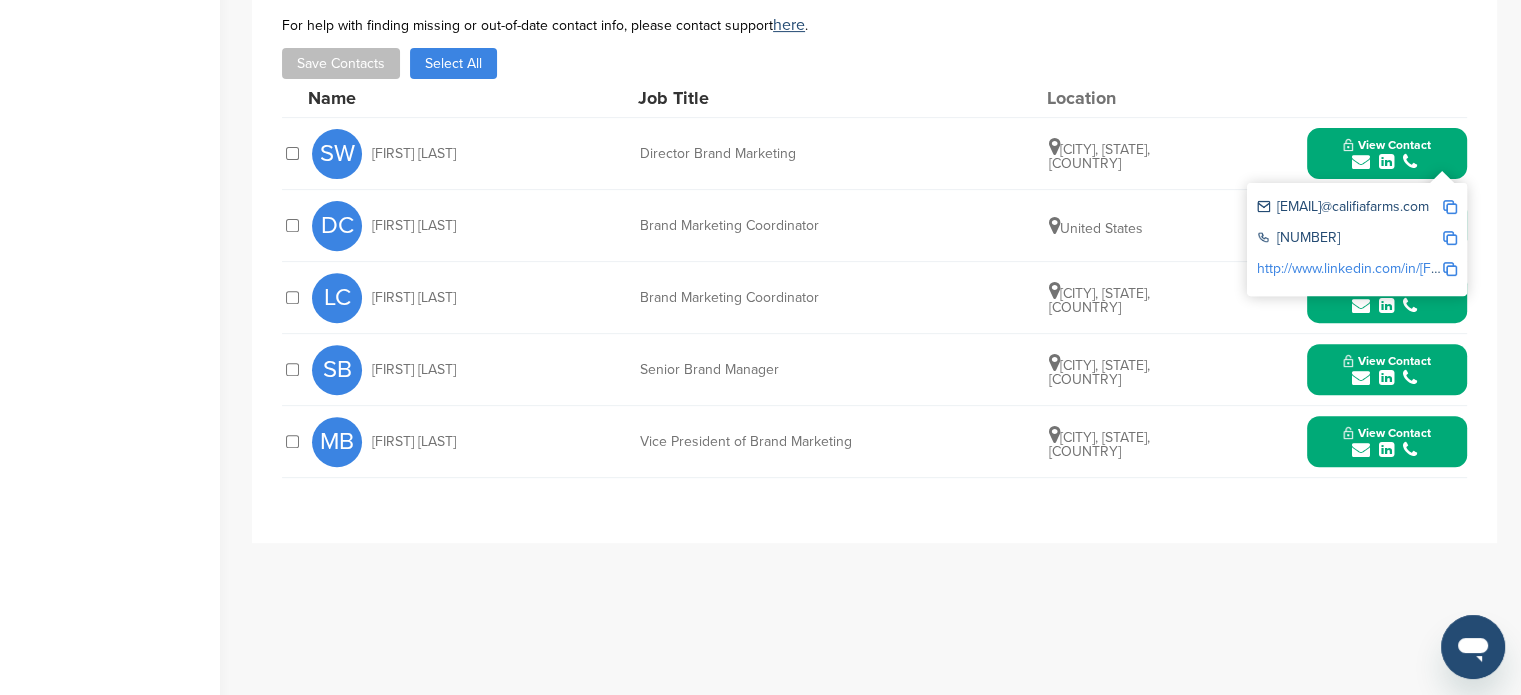 click on "[EMAIL]@califiafarms.com" at bounding box center [1357, 208] 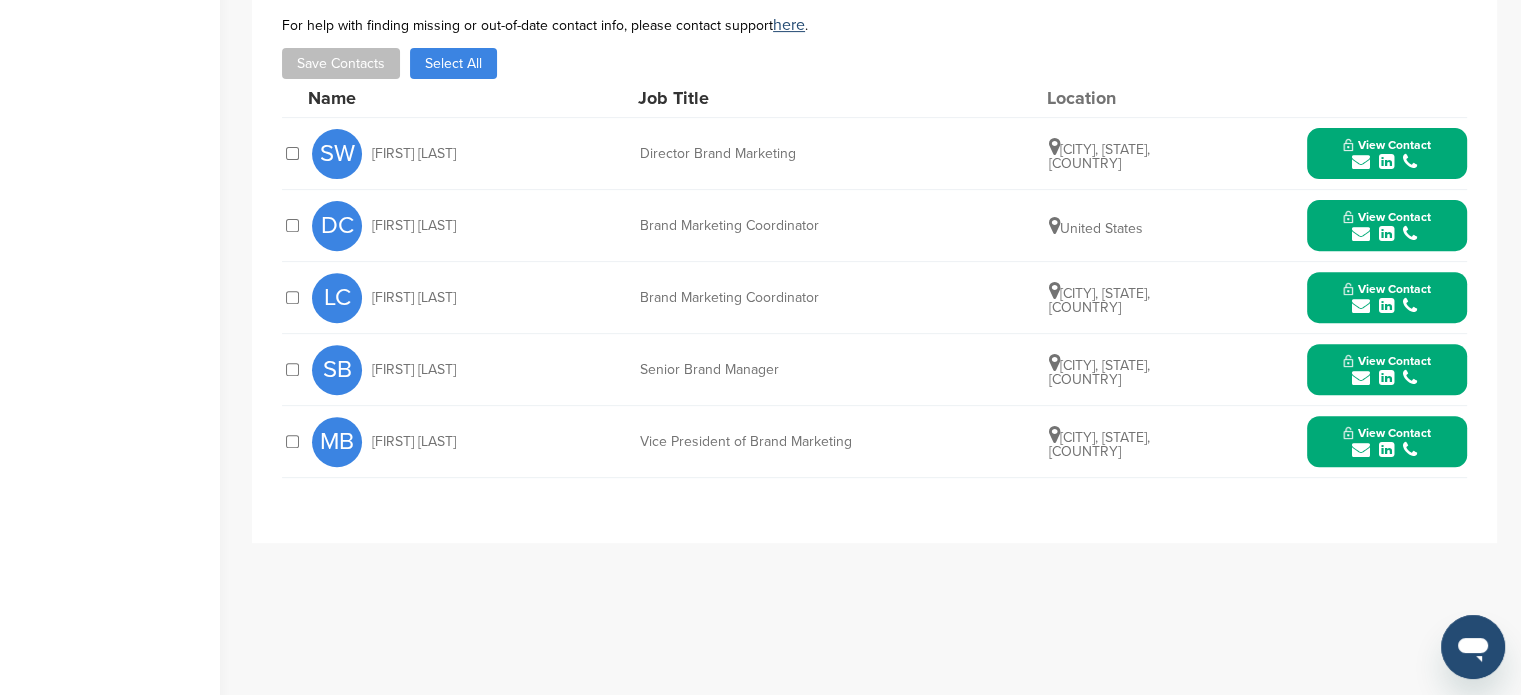 drag, startPoint x: 362, startPoint y: 219, endPoint x: 1176, endPoint y: 231, distance: 814.08844 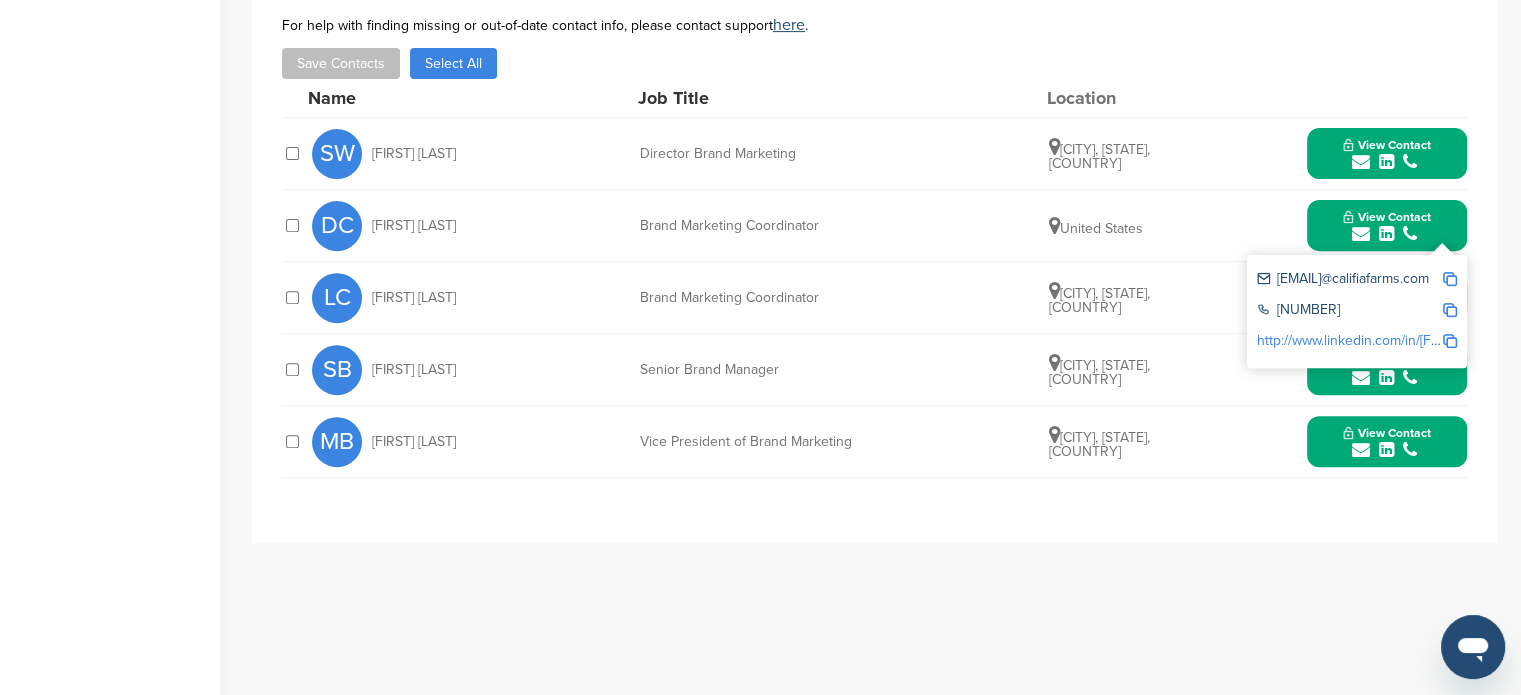 click at bounding box center (1450, 279) 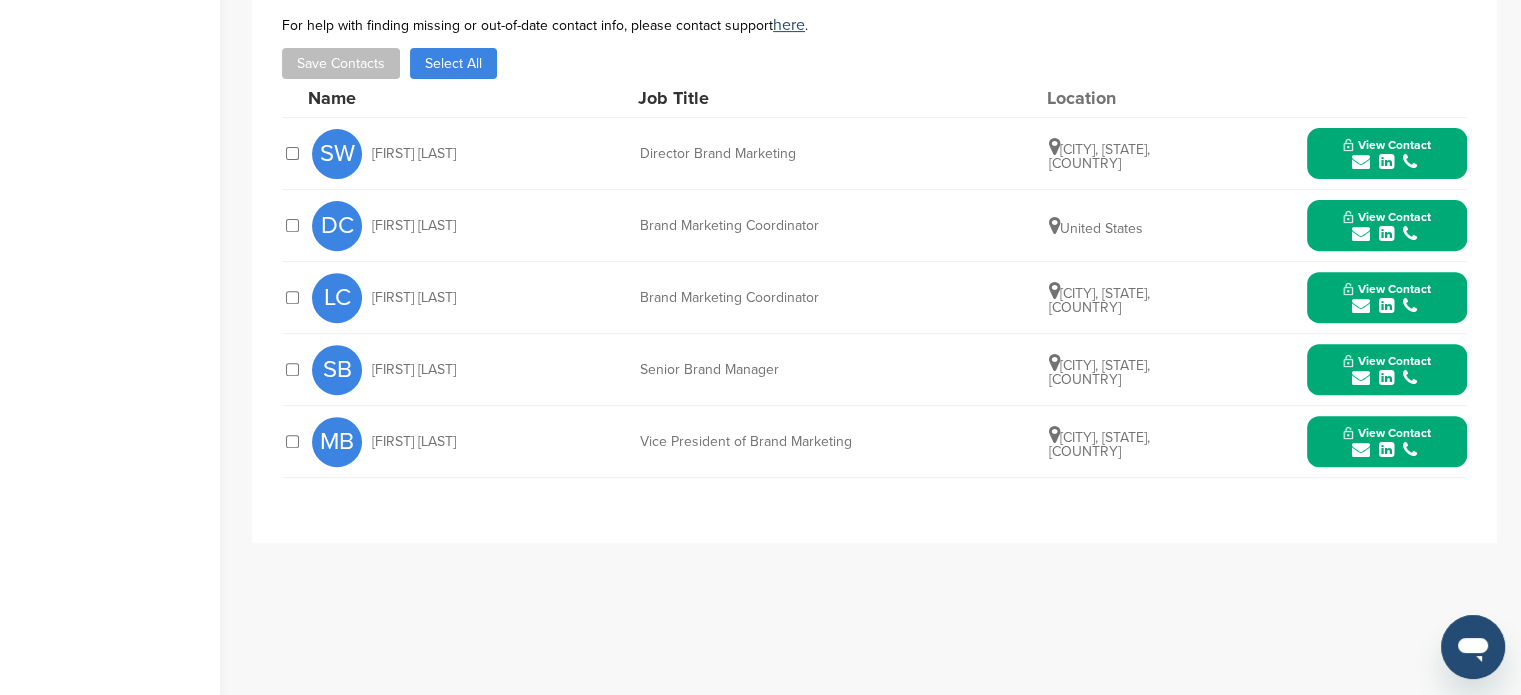 drag, startPoint x: 366, startPoint y: 298, endPoint x: 1214, endPoint y: 311, distance: 848.0997 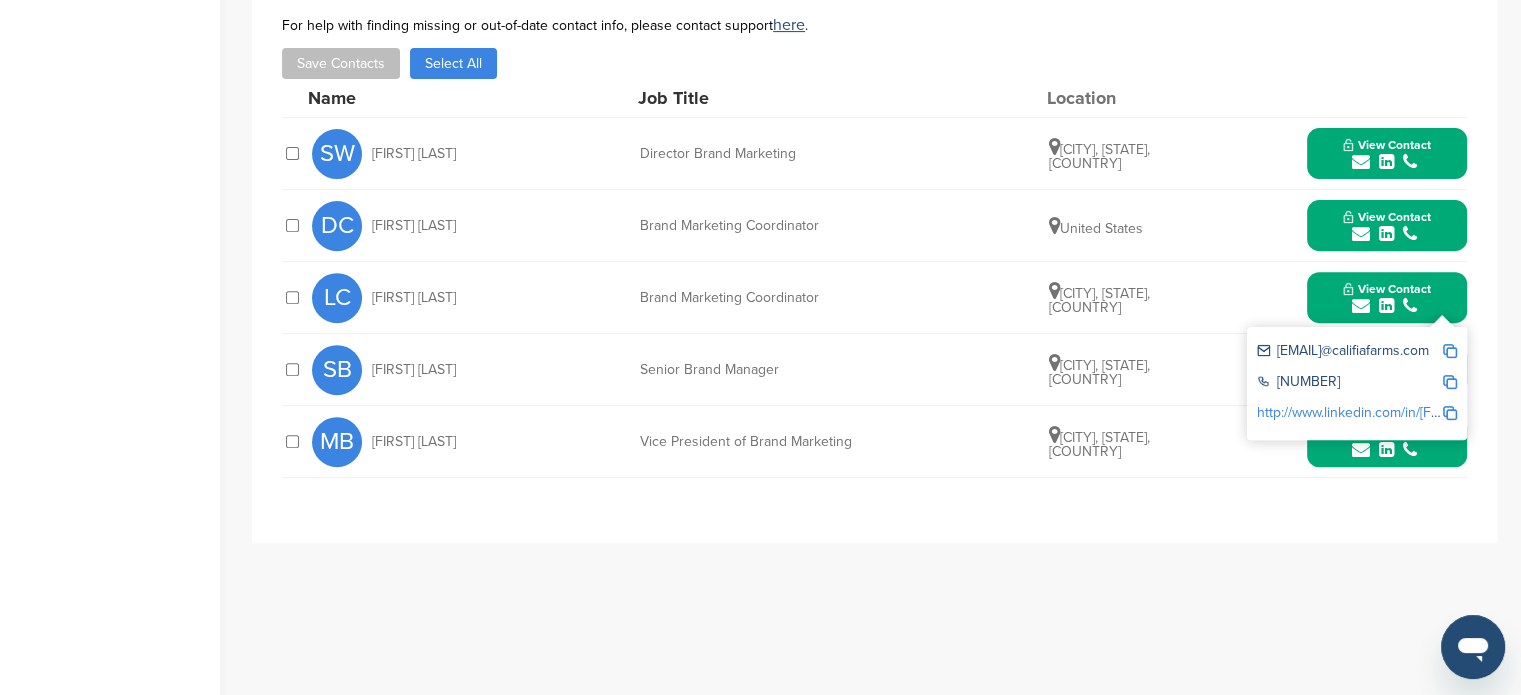 click at bounding box center [1450, 351] 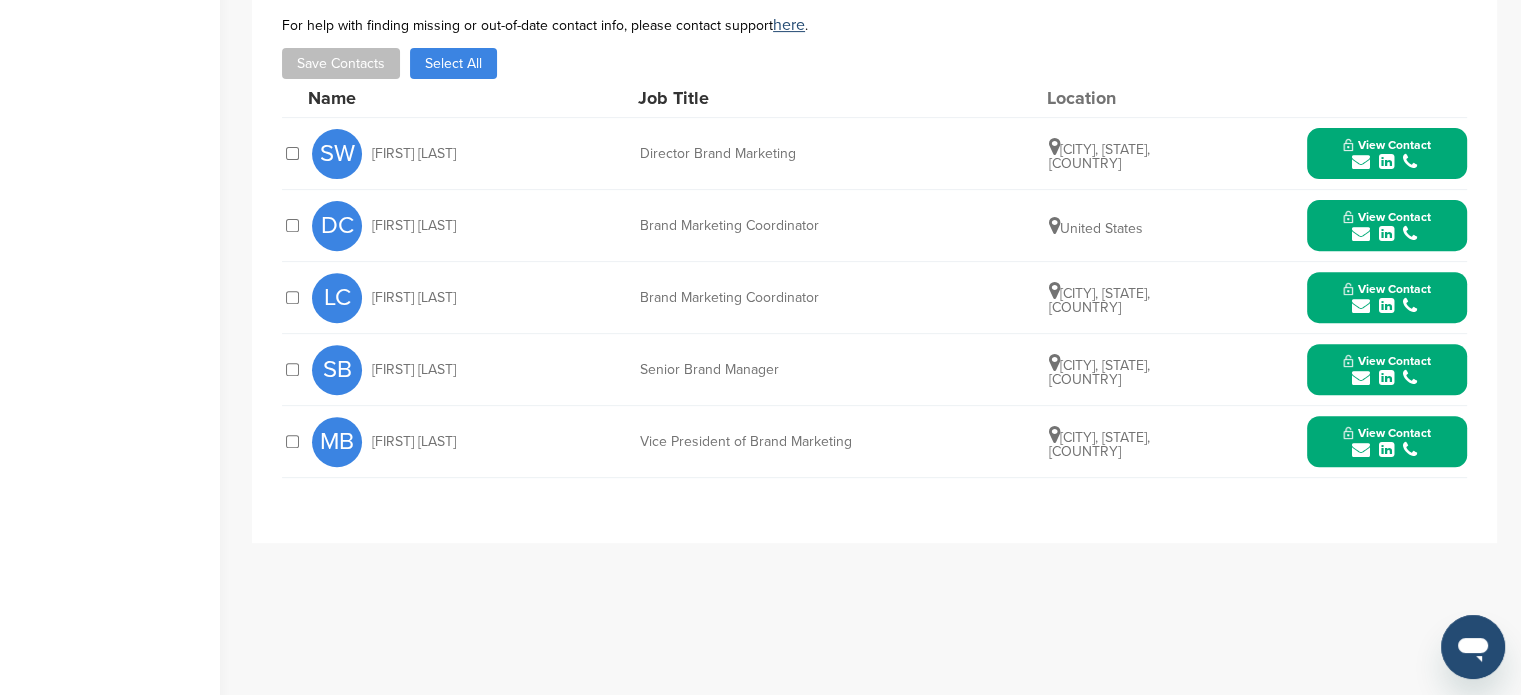 click at bounding box center [1387, 378] 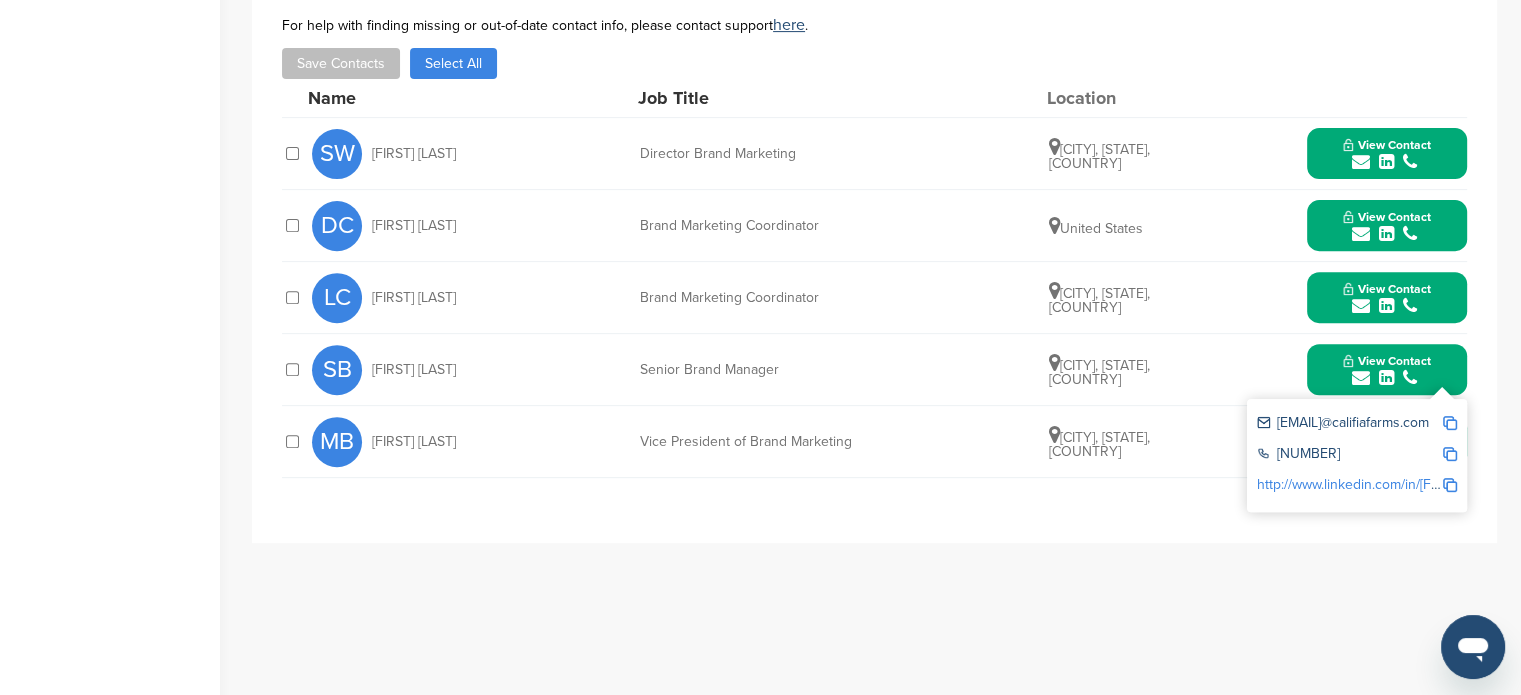 drag, startPoint x: 356, startPoint y: 366, endPoint x: 1151, endPoint y: 378, distance: 795.0906 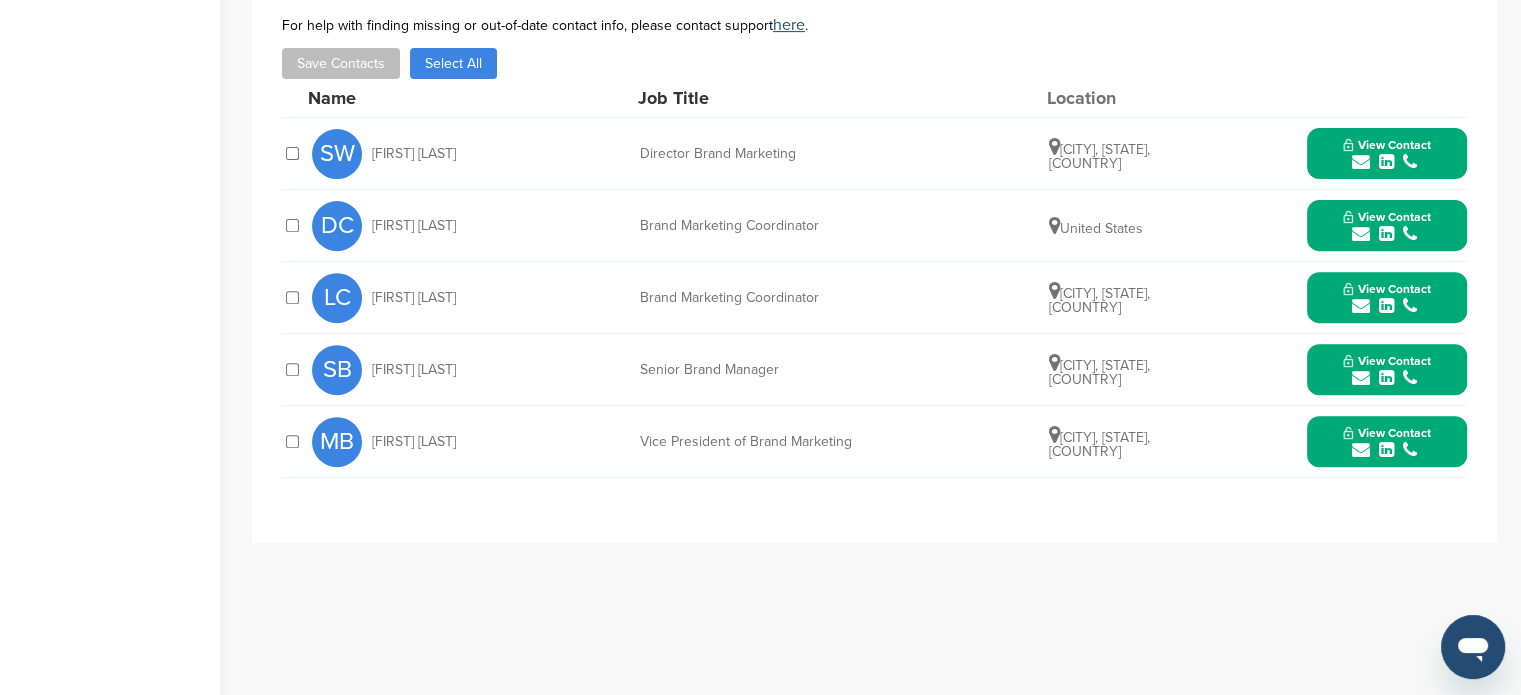 click on "View Contact" at bounding box center (1387, 370) 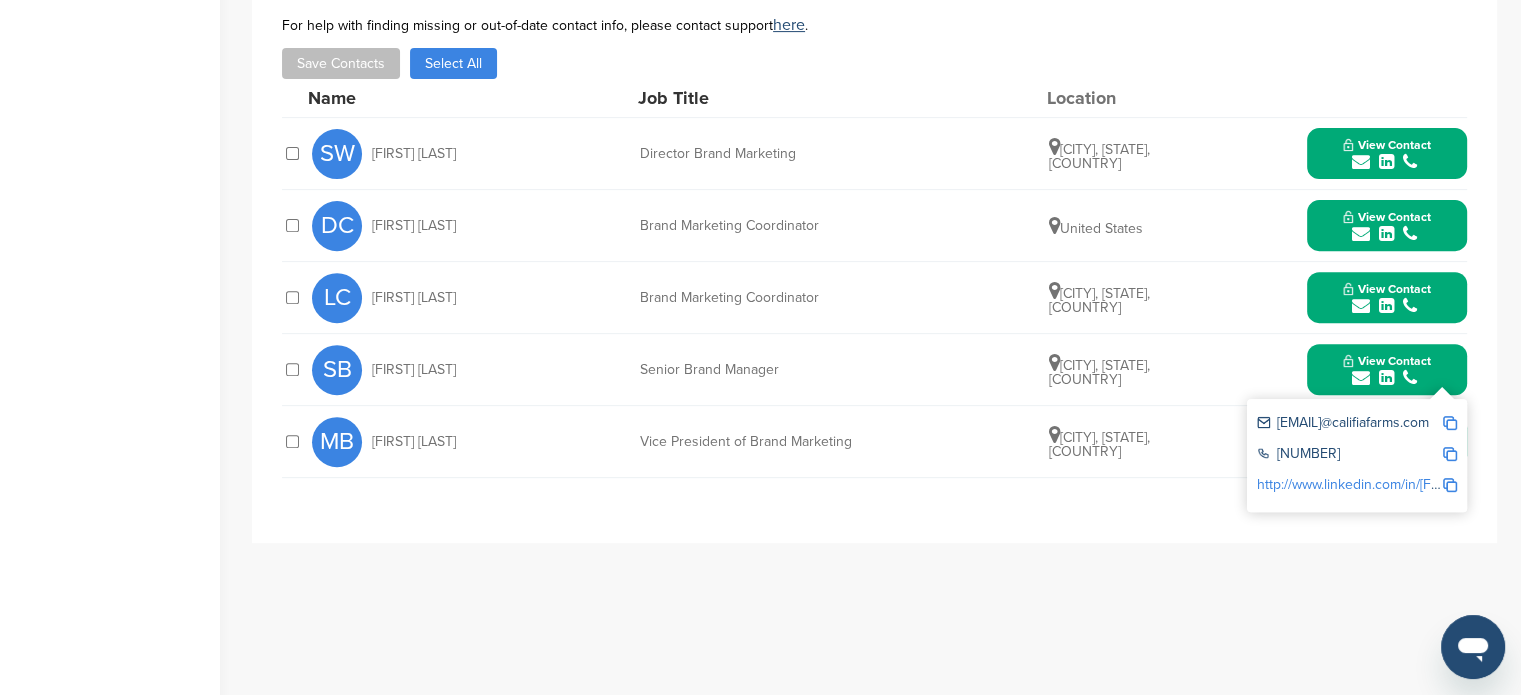 click on "sbirks@califiafarms.com" at bounding box center [1349, 424] 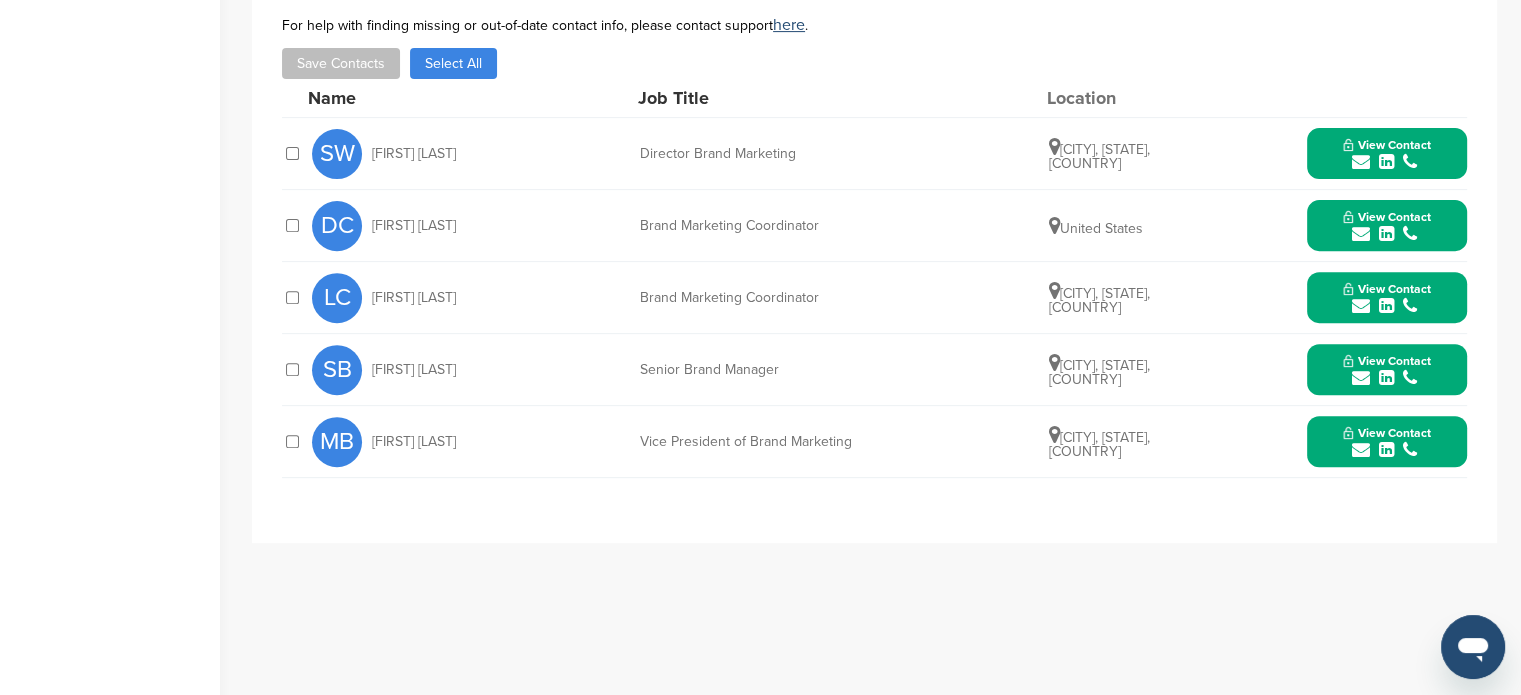 drag, startPoint x: 361, startPoint y: 434, endPoint x: 1274, endPoint y: 447, distance: 913.0925 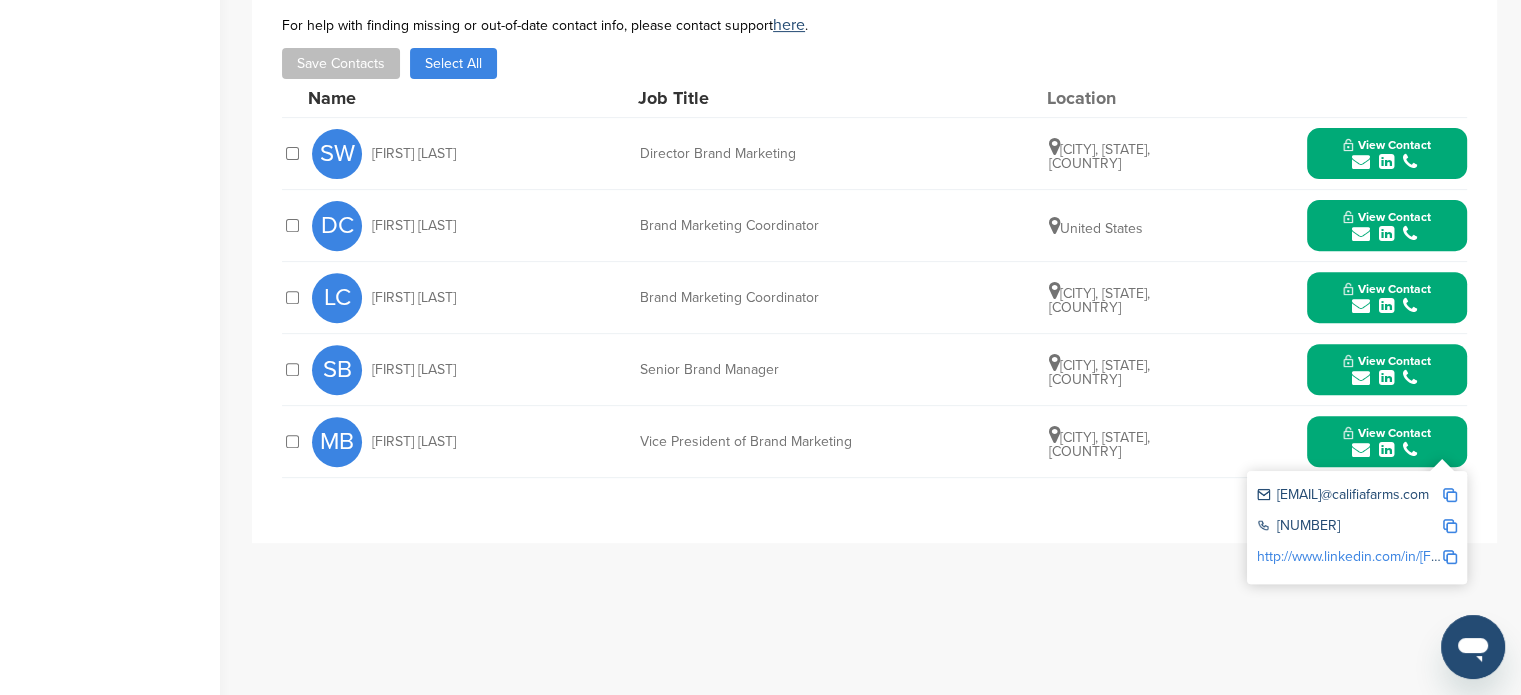 click at bounding box center (1450, 495) 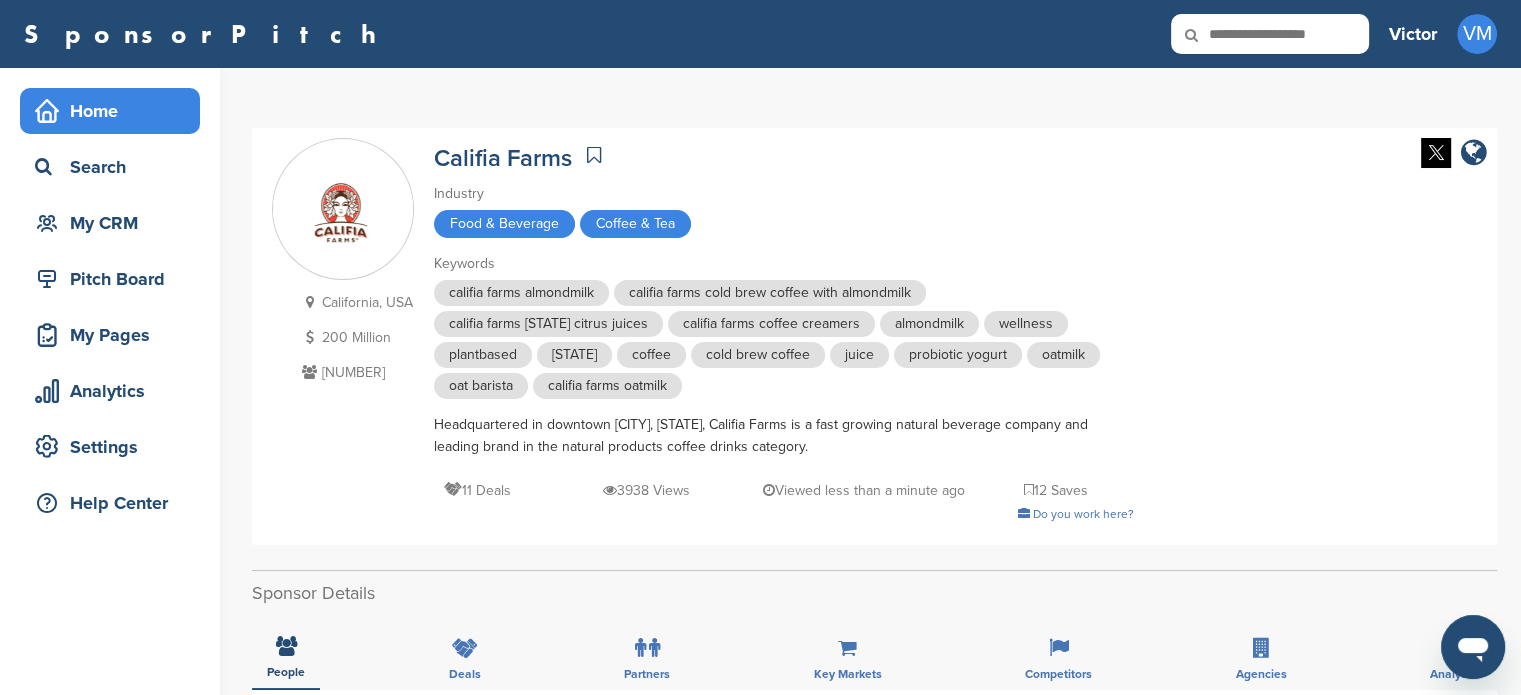 click on "Home" at bounding box center (115, 111) 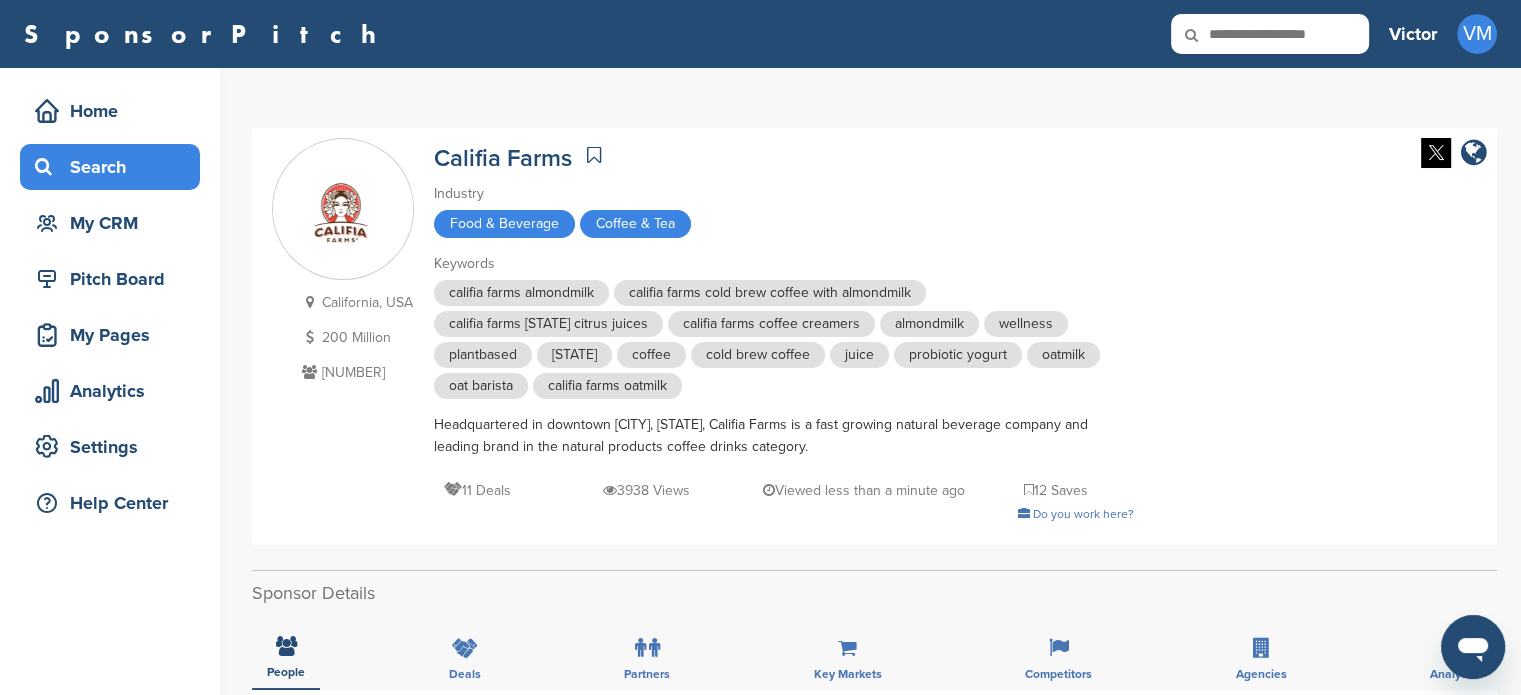 click on "Search" at bounding box center [115, 167] 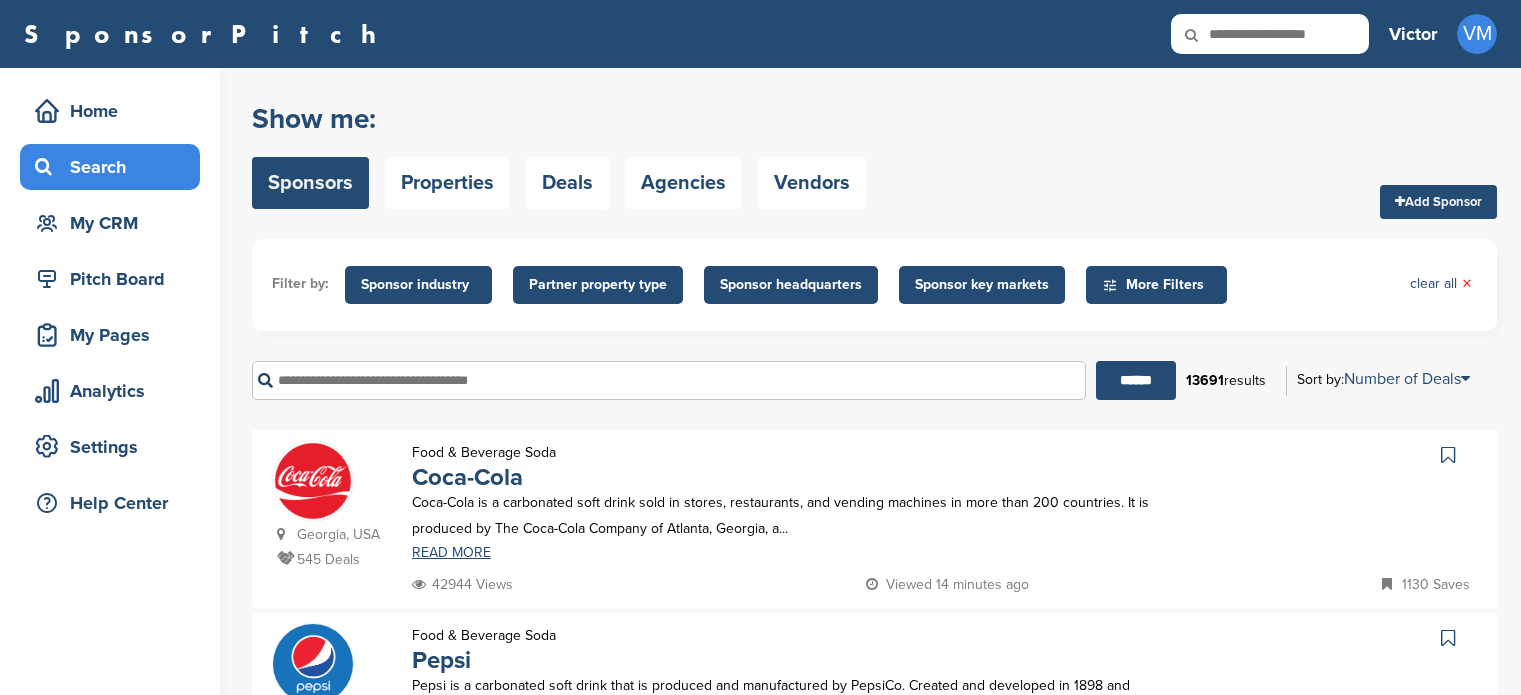 scroll, scrollTop: 0, scrollLeft: 0, axis: both 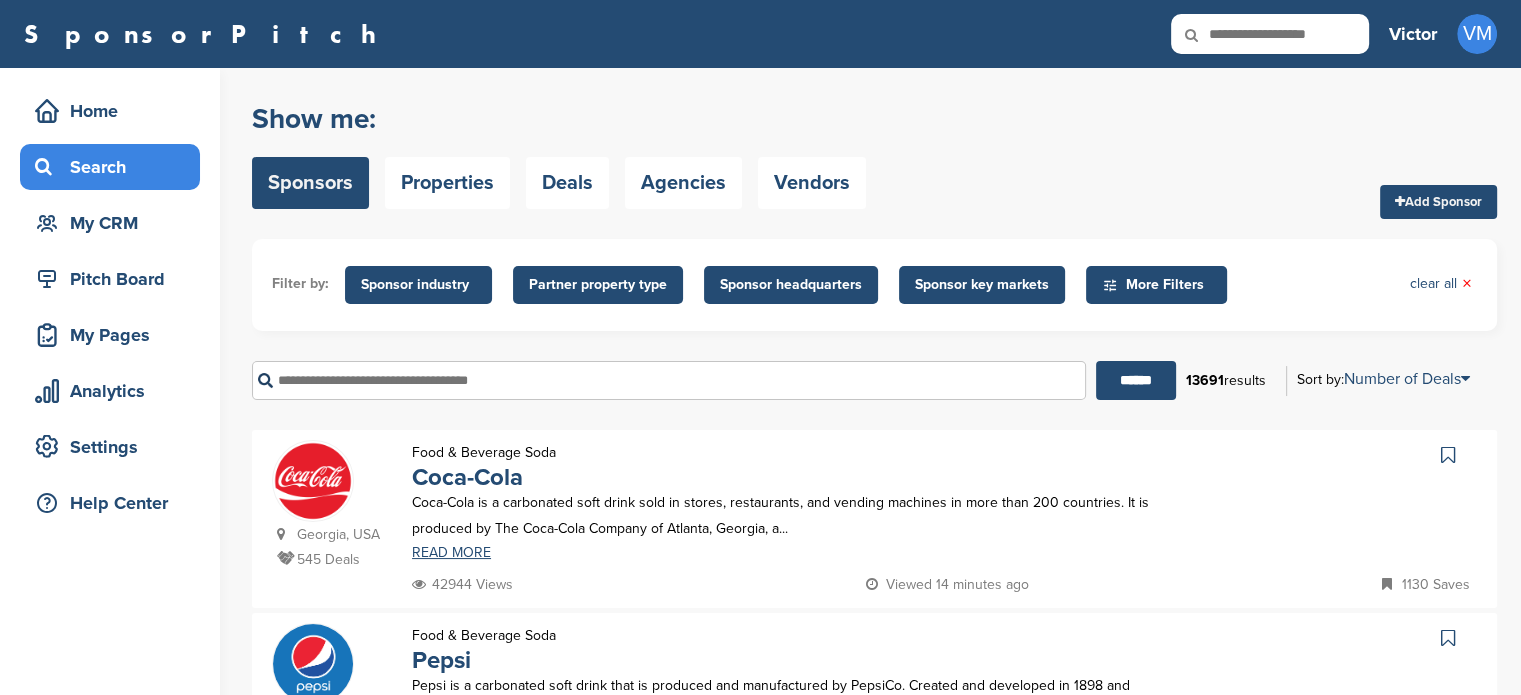 click at bounding box center [669, 380] 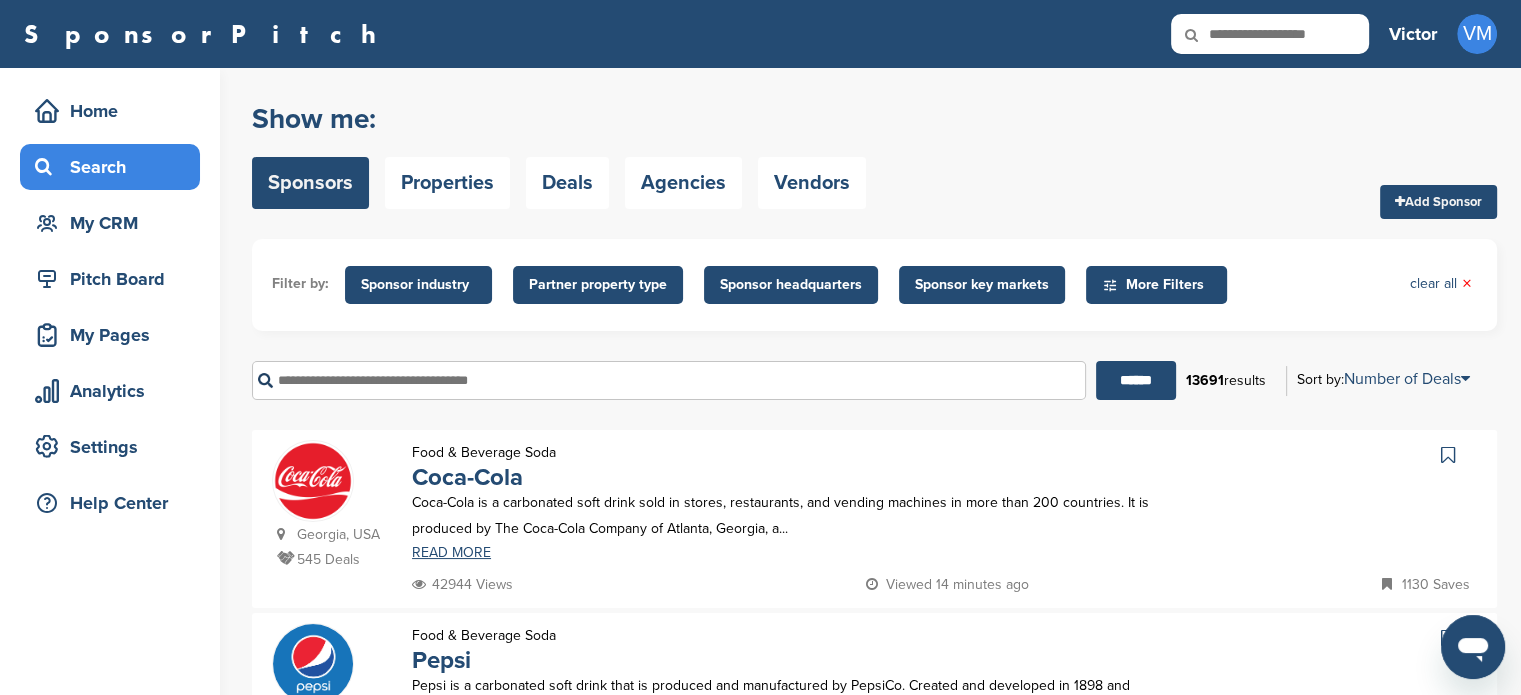 scroll, scrollTop: 0, scrollLeft: 0, axis: both 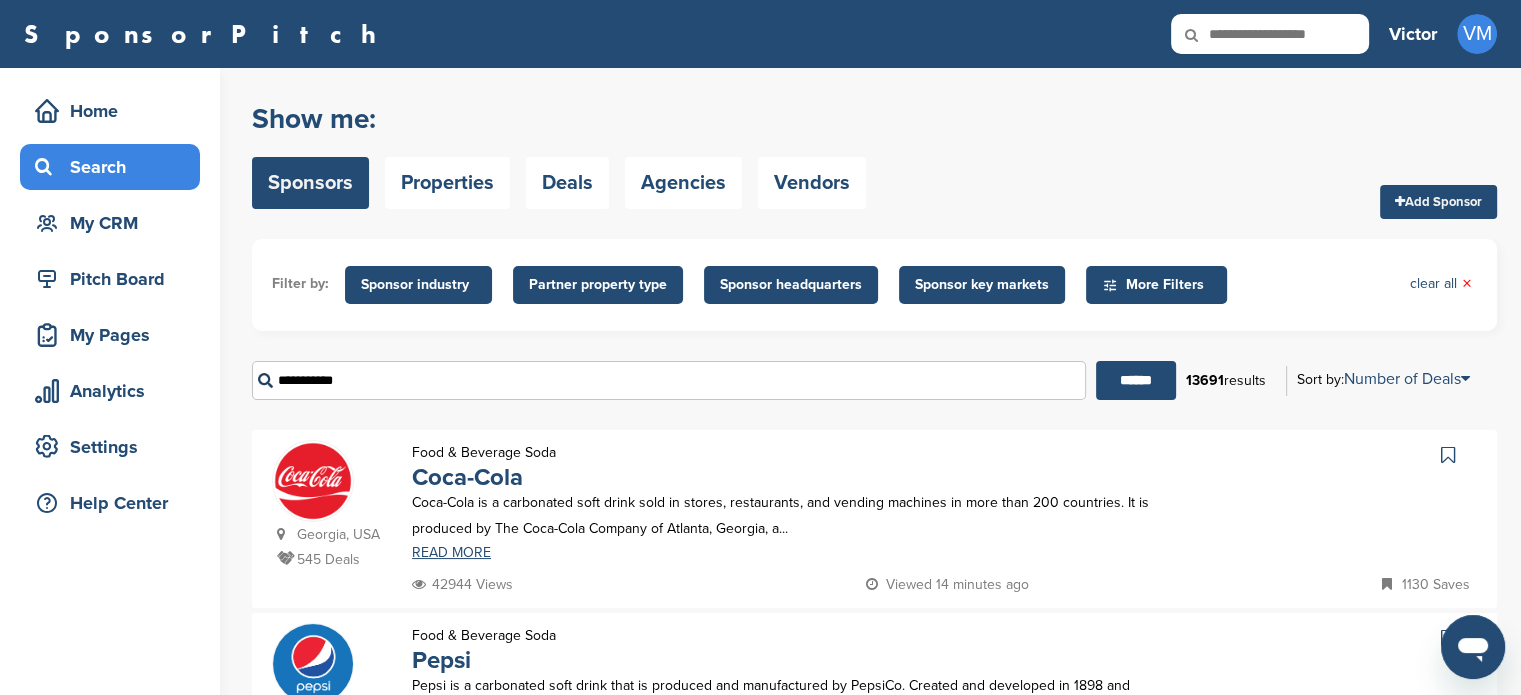 click on "******" at bounding box center [1136, 380] 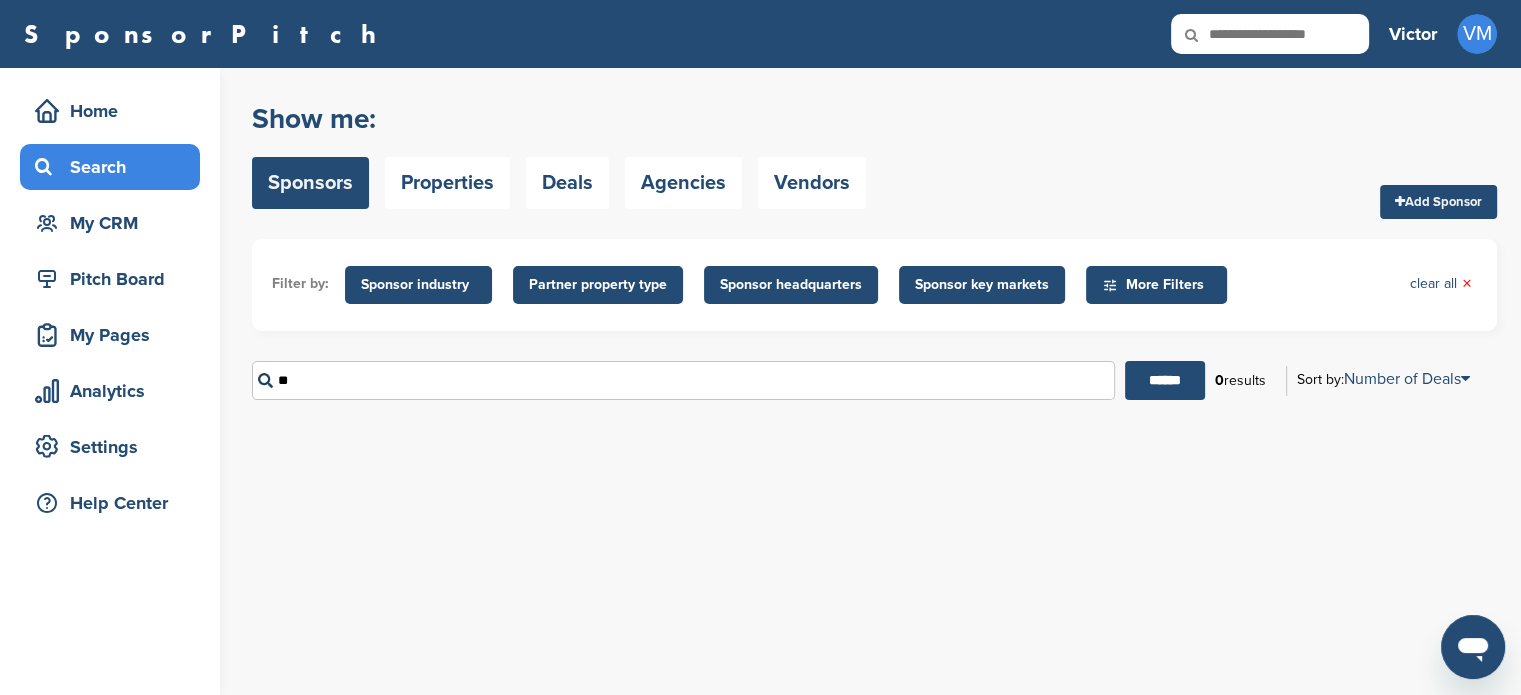 type on "*" 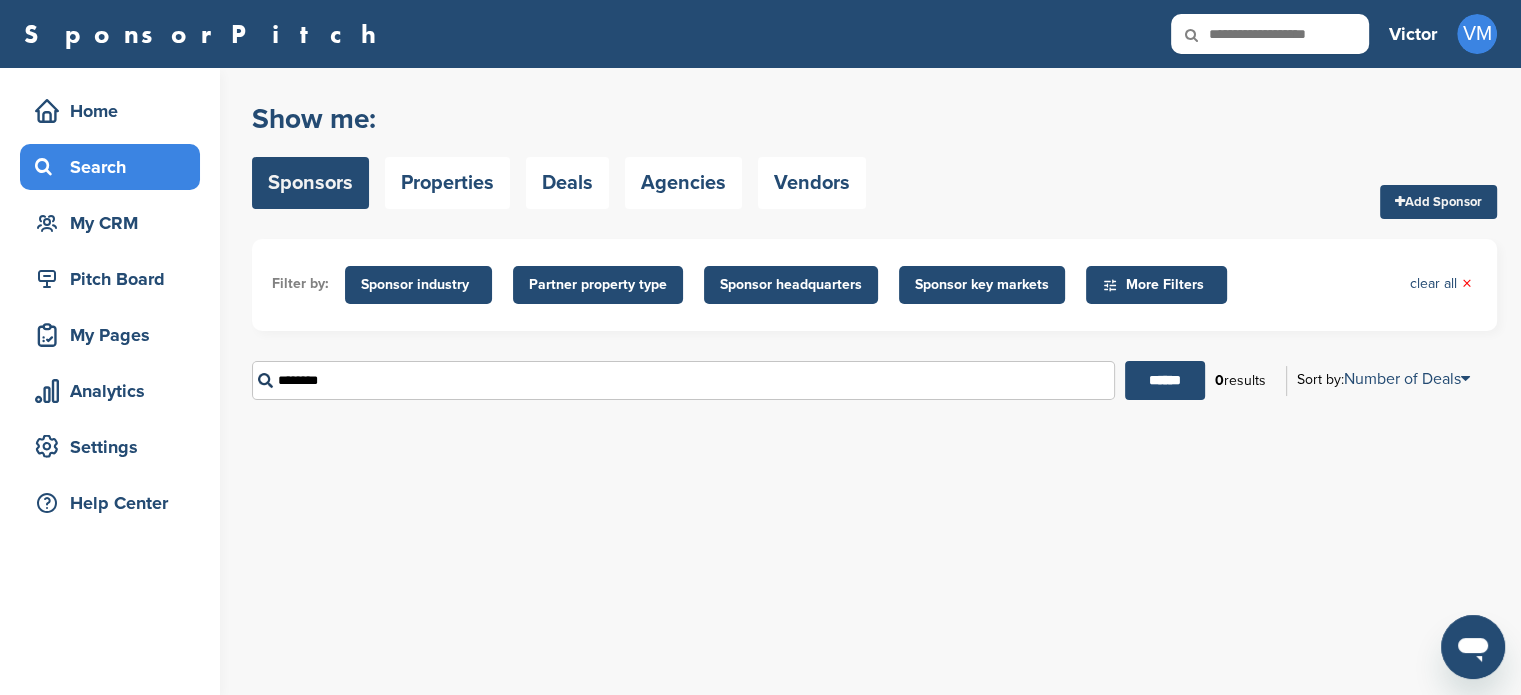 click on "******" at bounding box center [1165, 380] 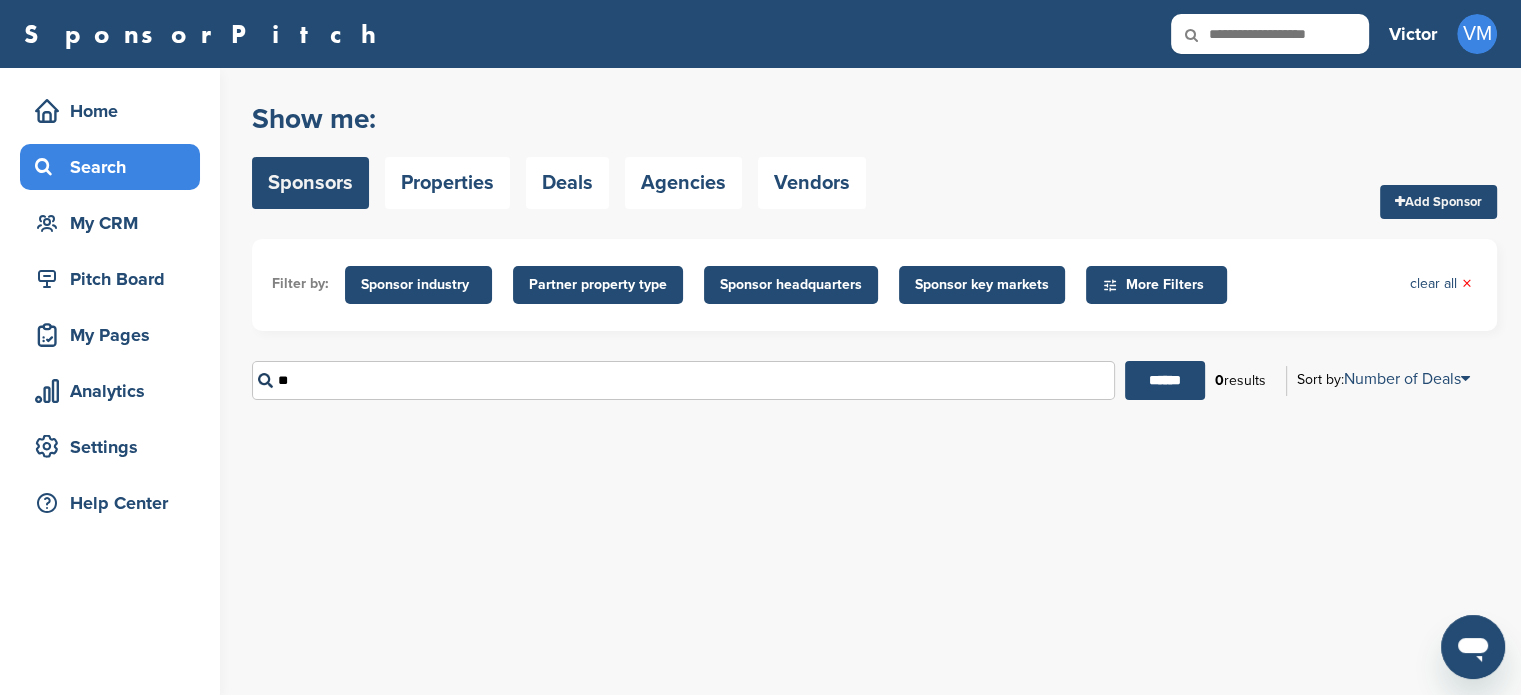type on "*" 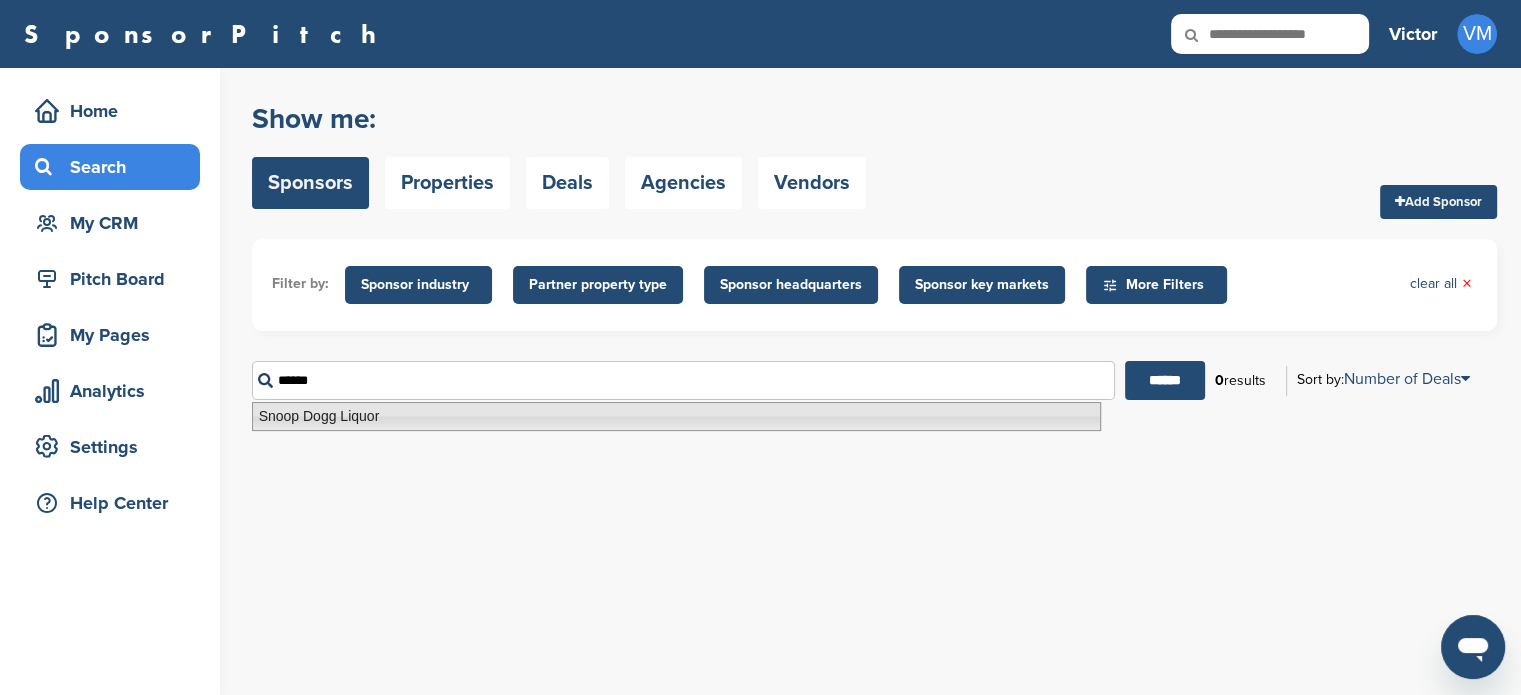 click on "Snoop Dogg Liquor" at bounding box center [676, 416] 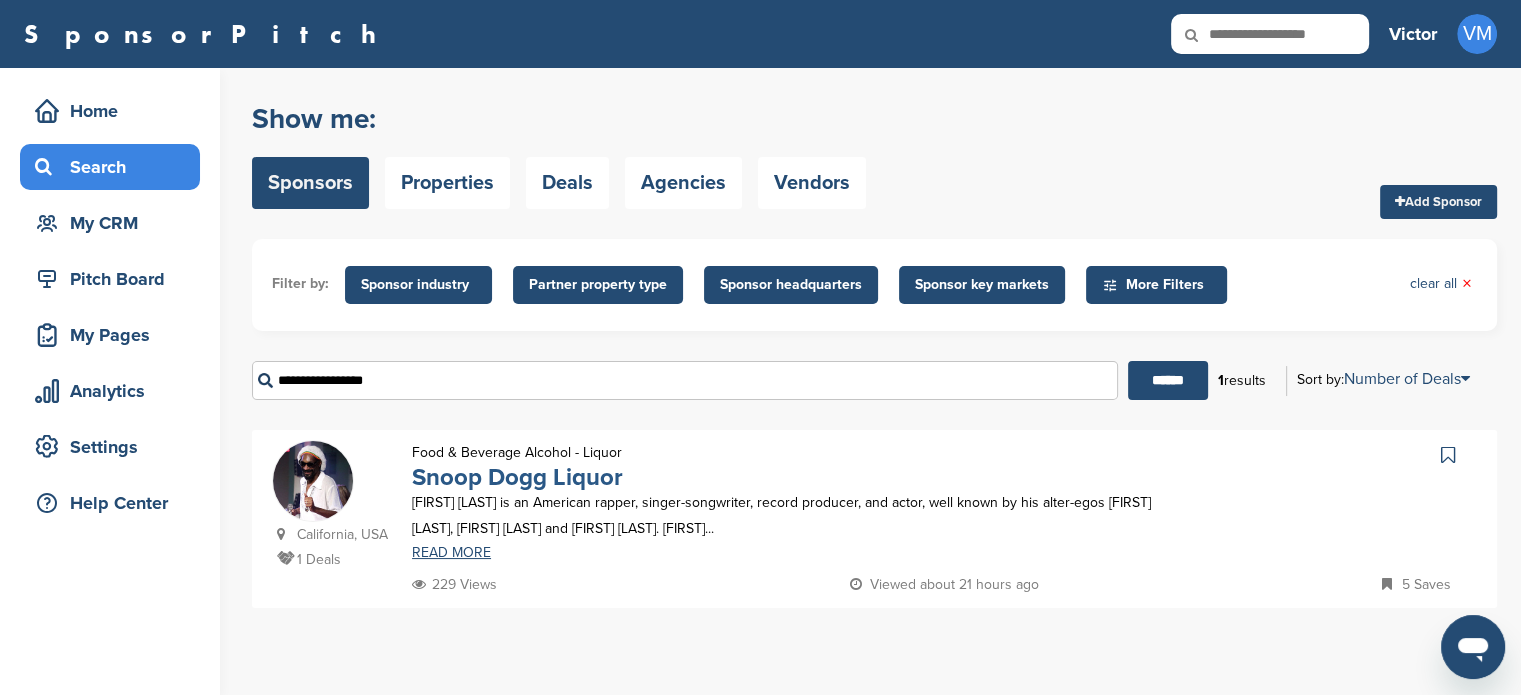 type on "**********" 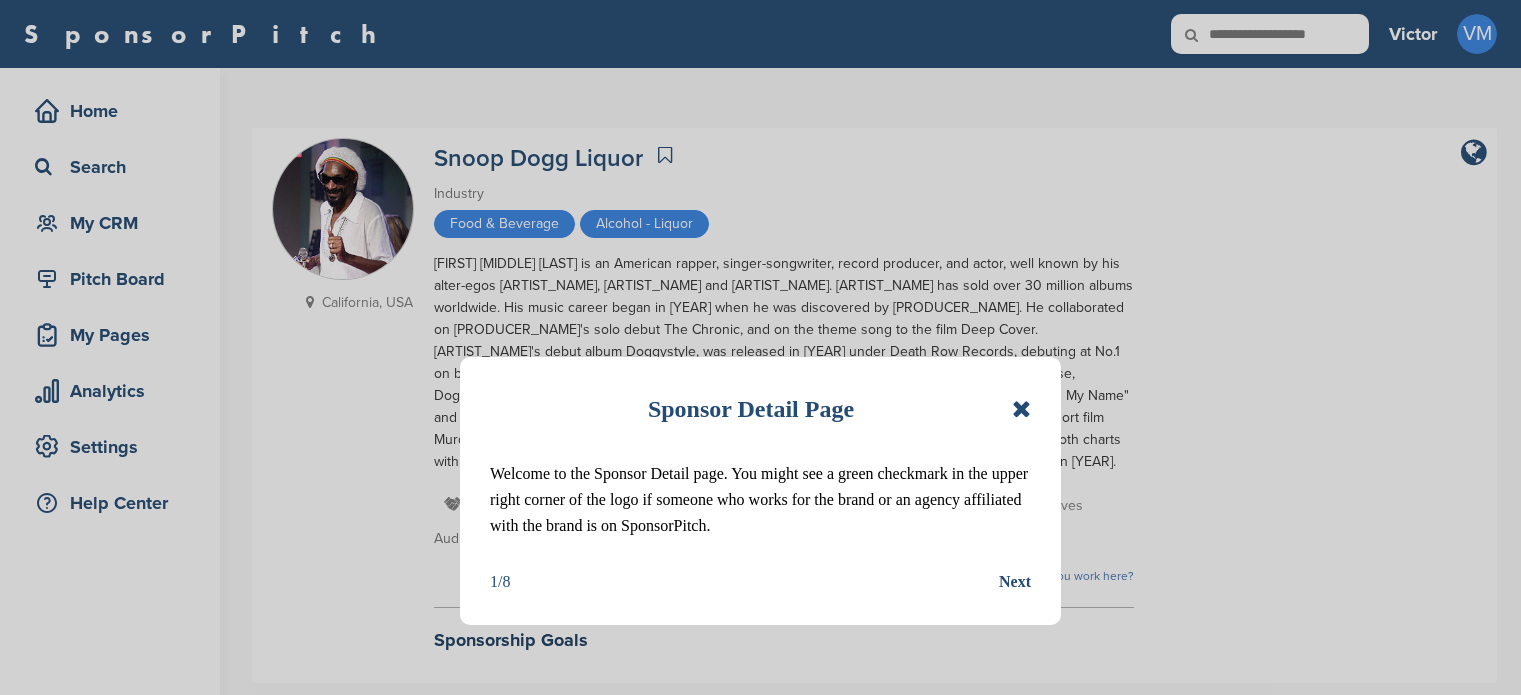 scroll, scrollTop: 0, scrollLeft: 0, axis: both 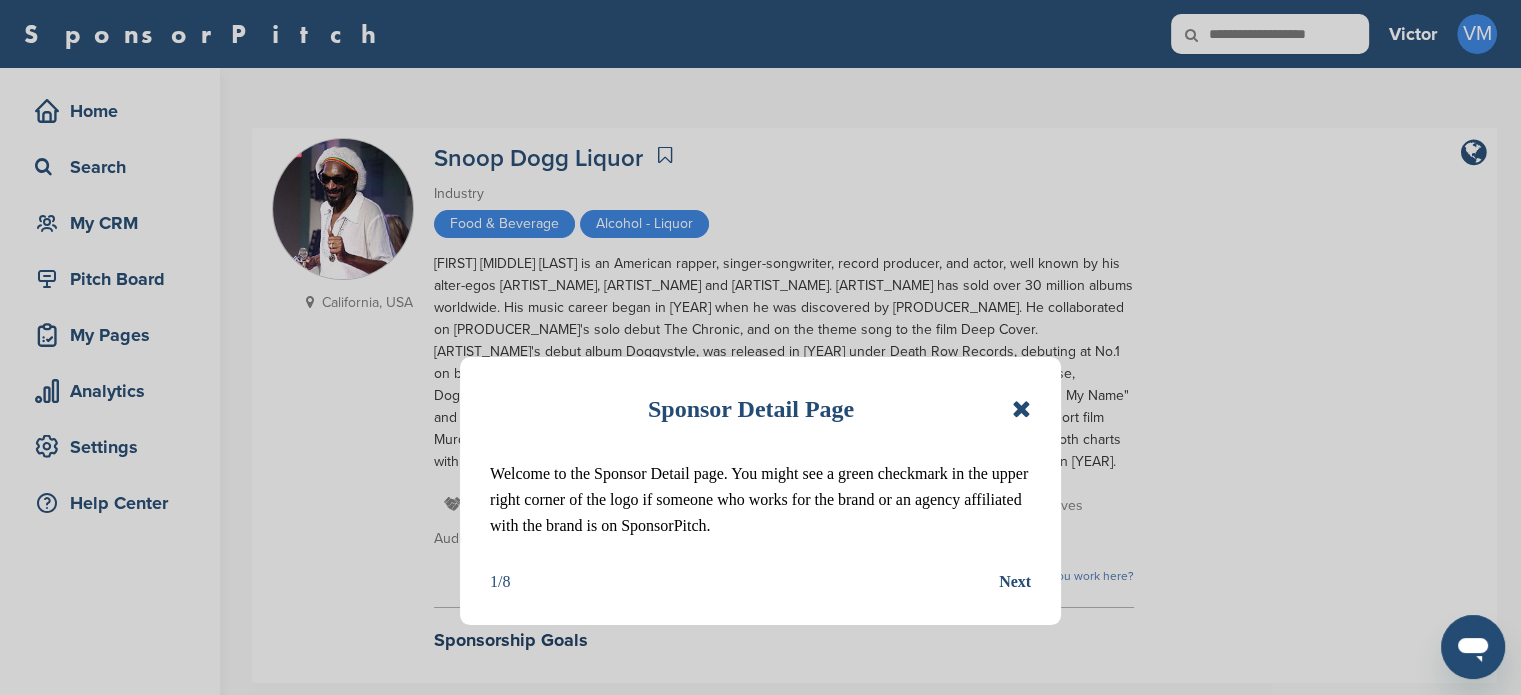 click at bounding box center [1021, 409] 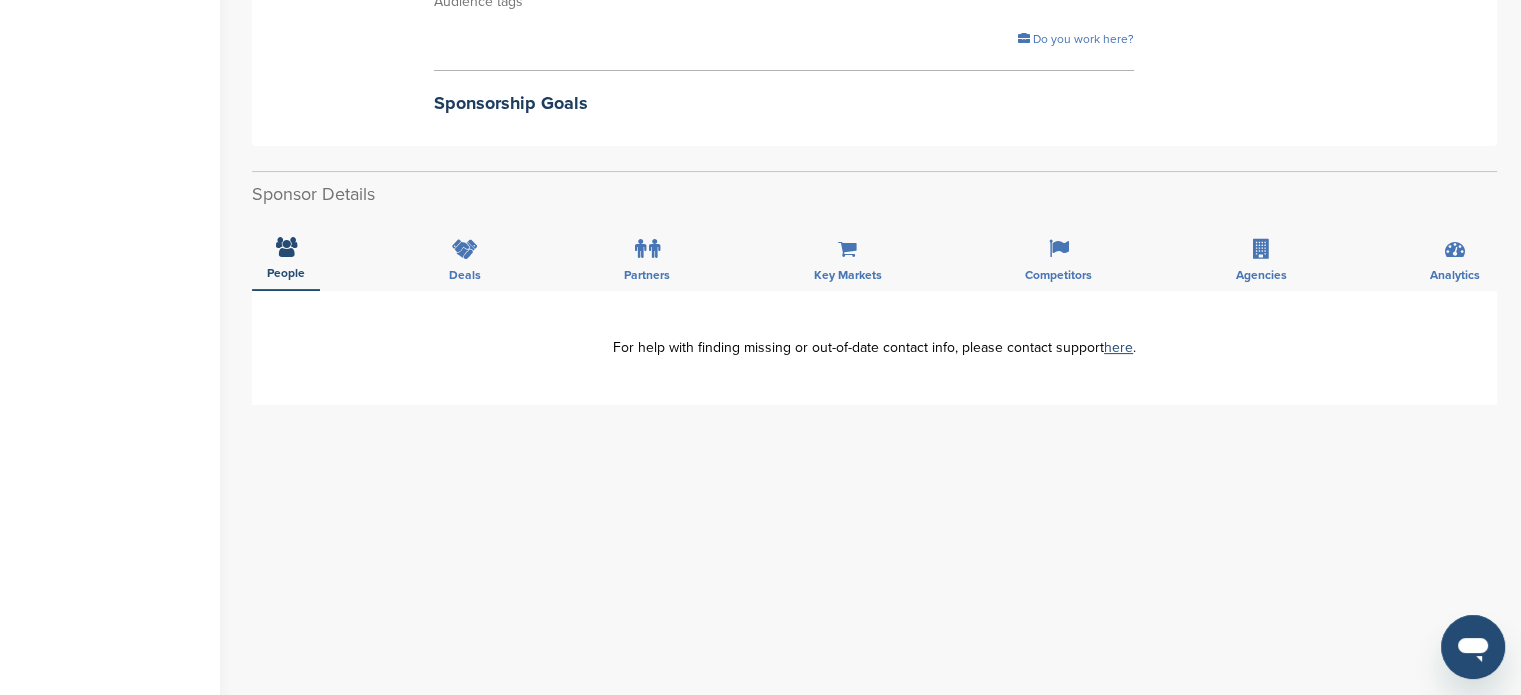 scroll, scrollTop: 0, scrollLeft: 0, axis: both 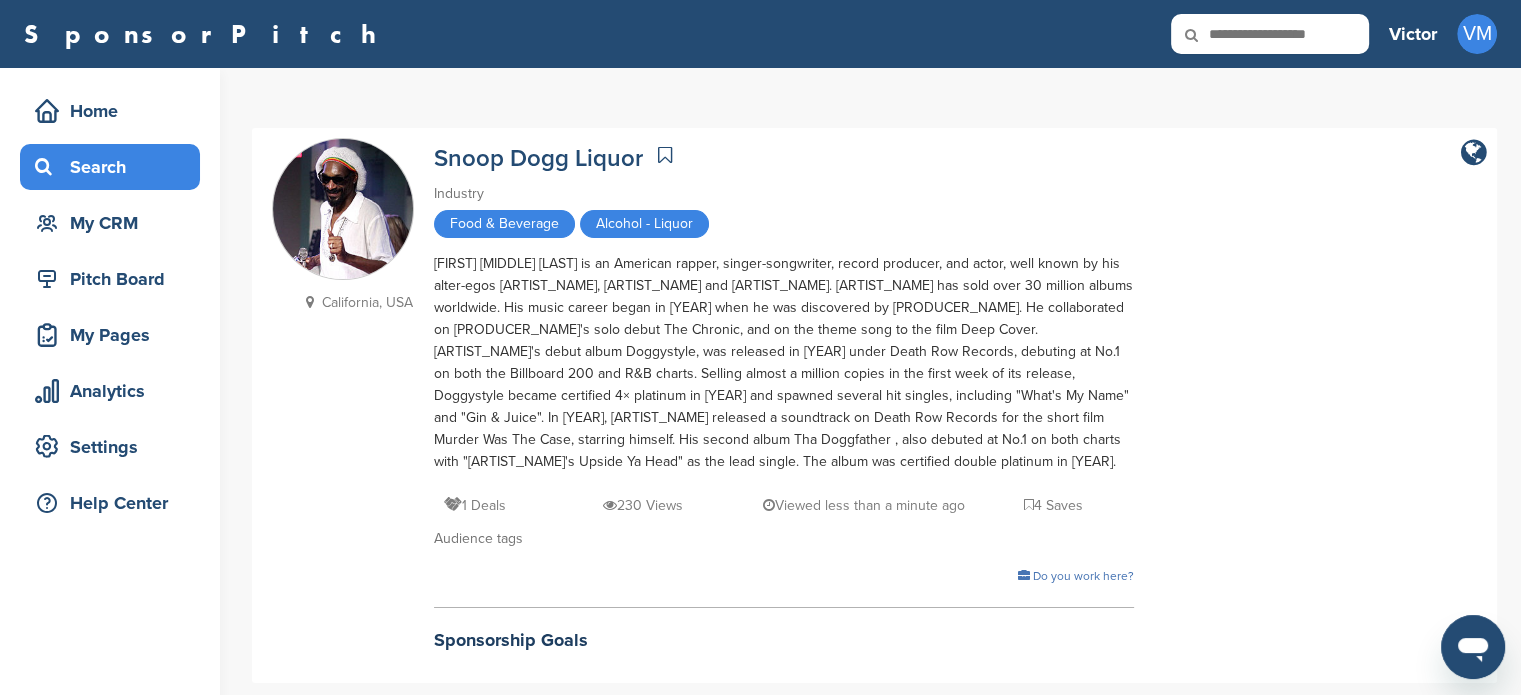 click on "Search" at bounding box center (115, 167) 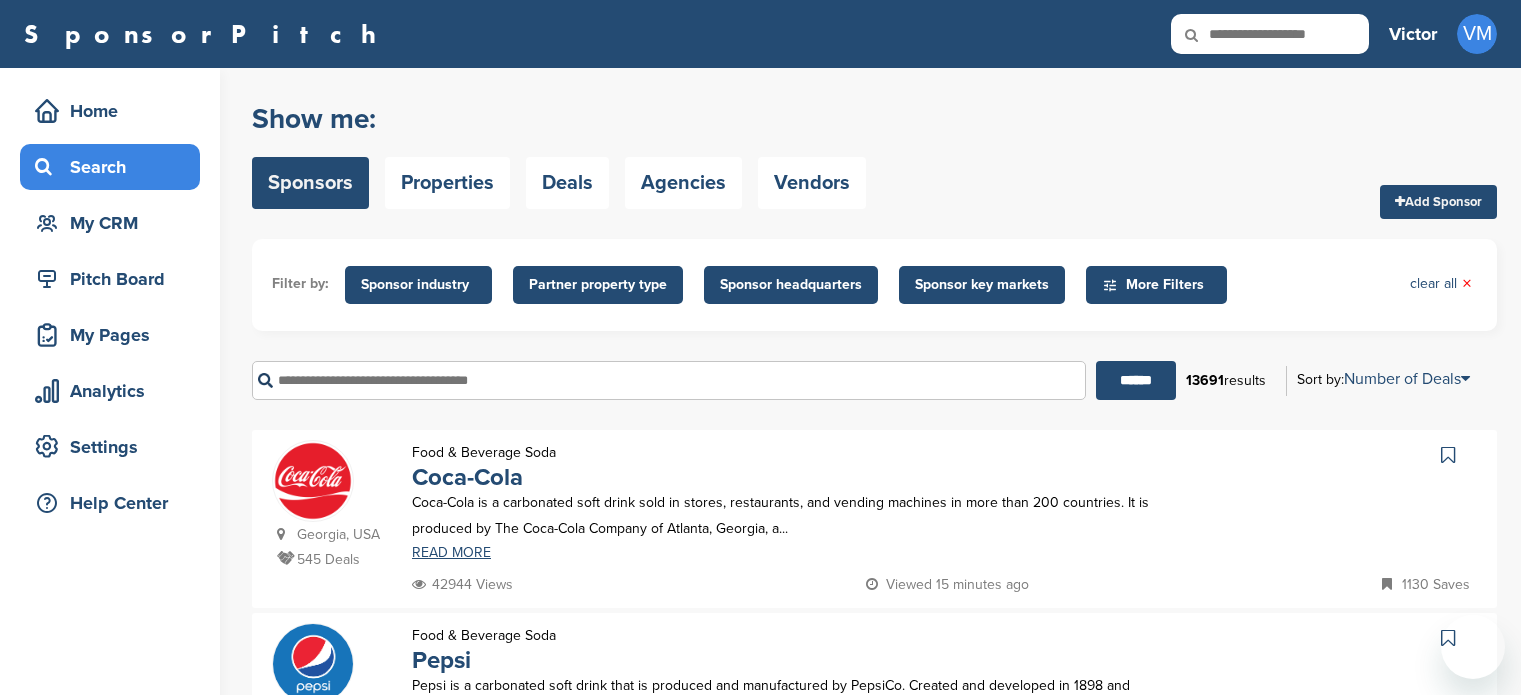 scroll, scrollTop: 0, scrollLeft: 0, axis: both 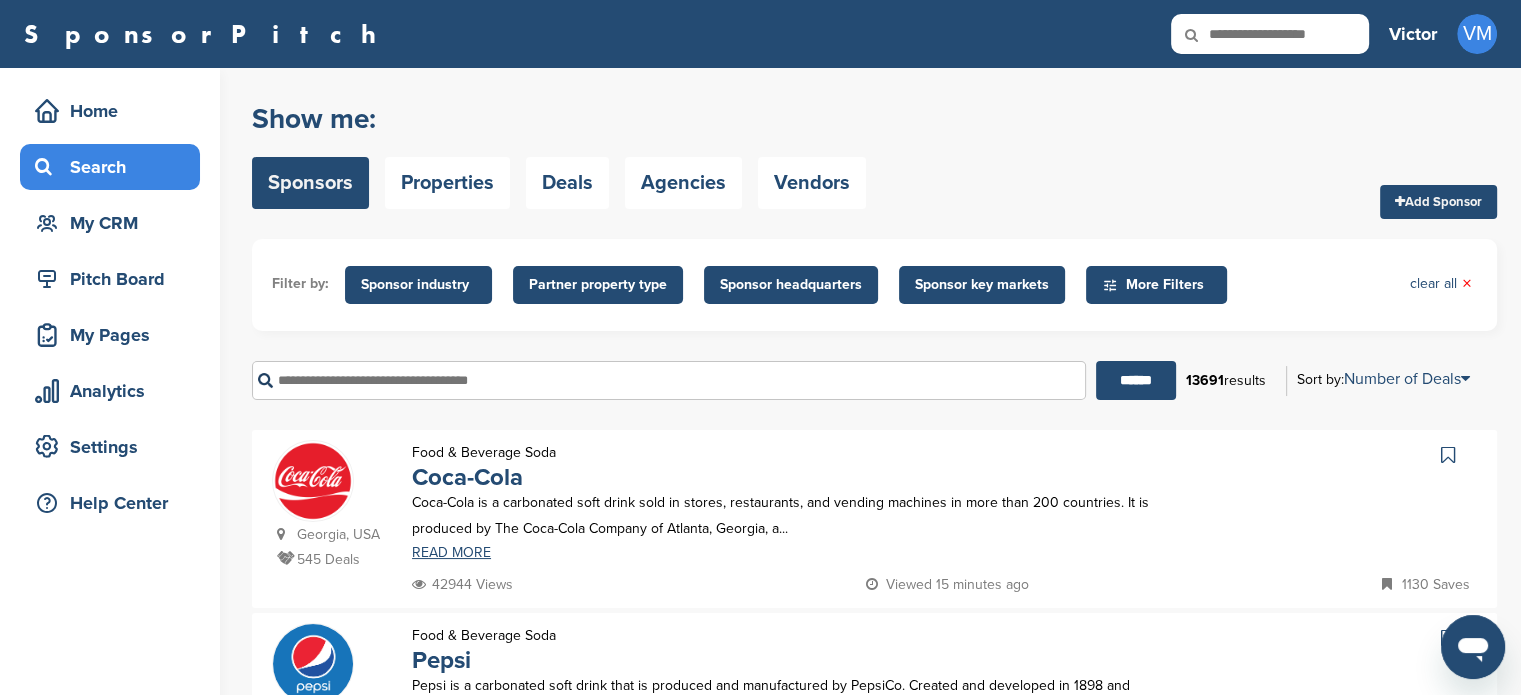 click at bounding box center (669, 380) 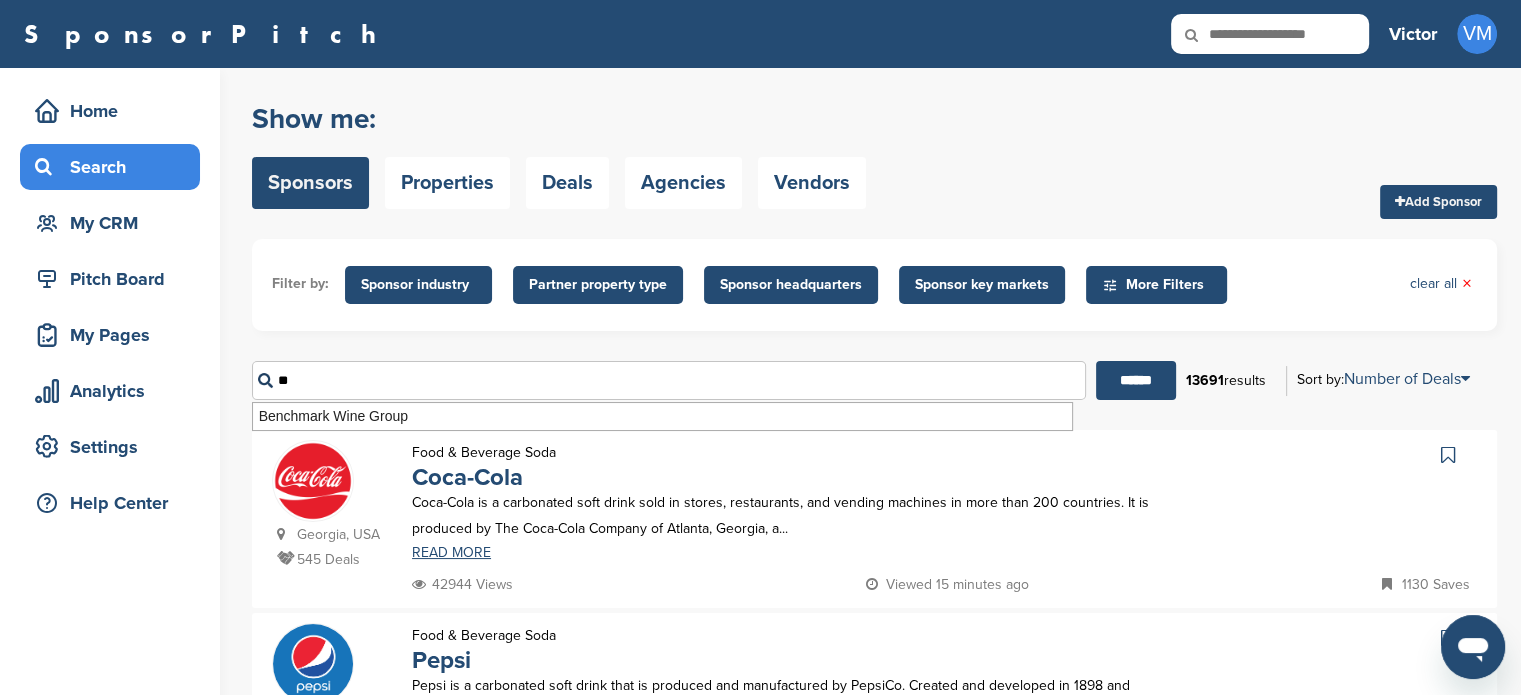 type on "*" 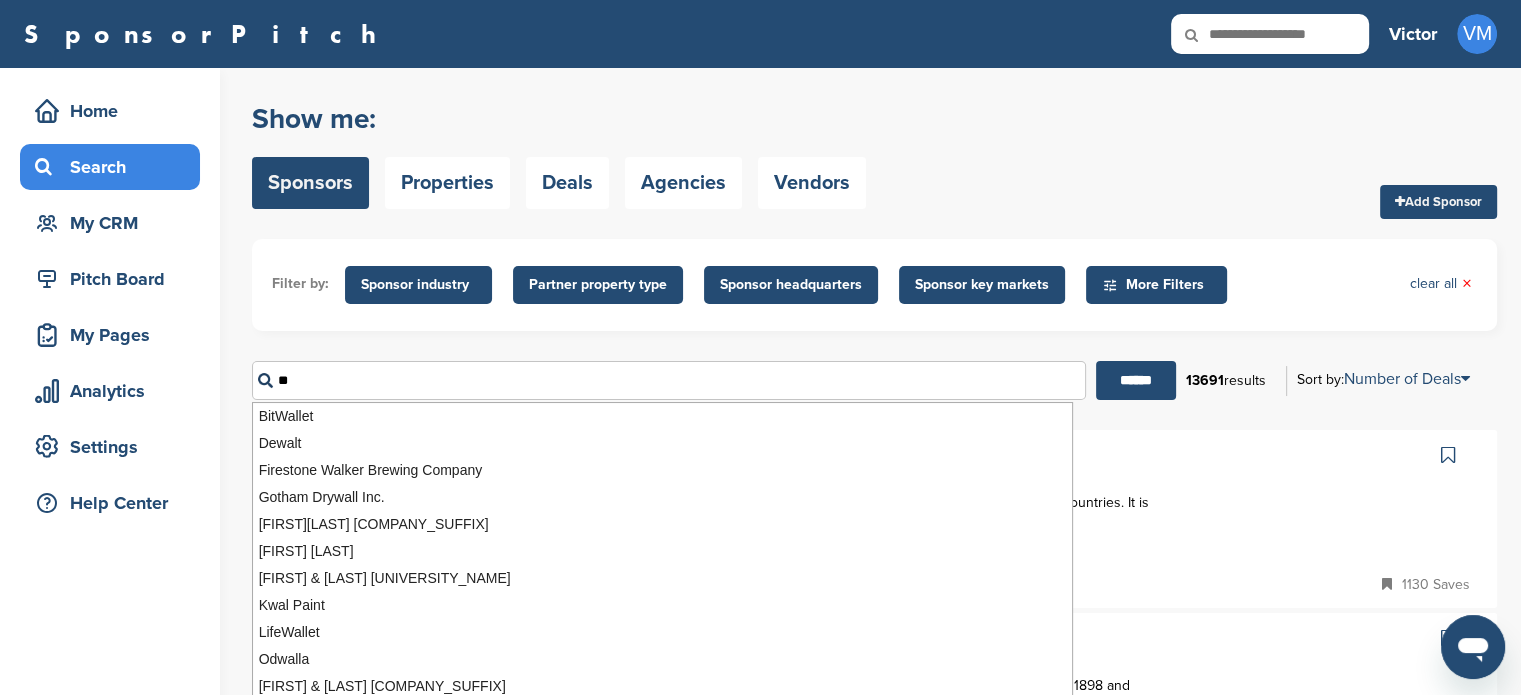 type on "*" 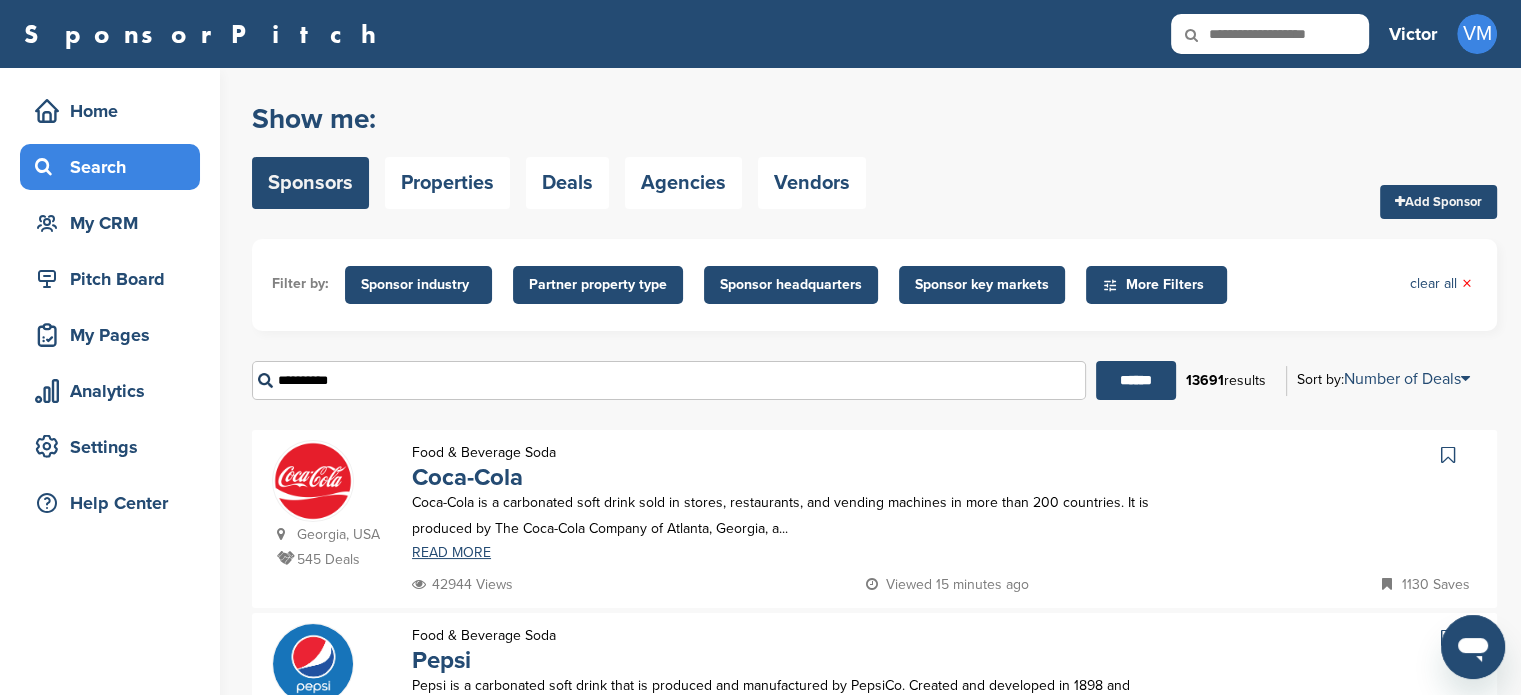 type on "**********" 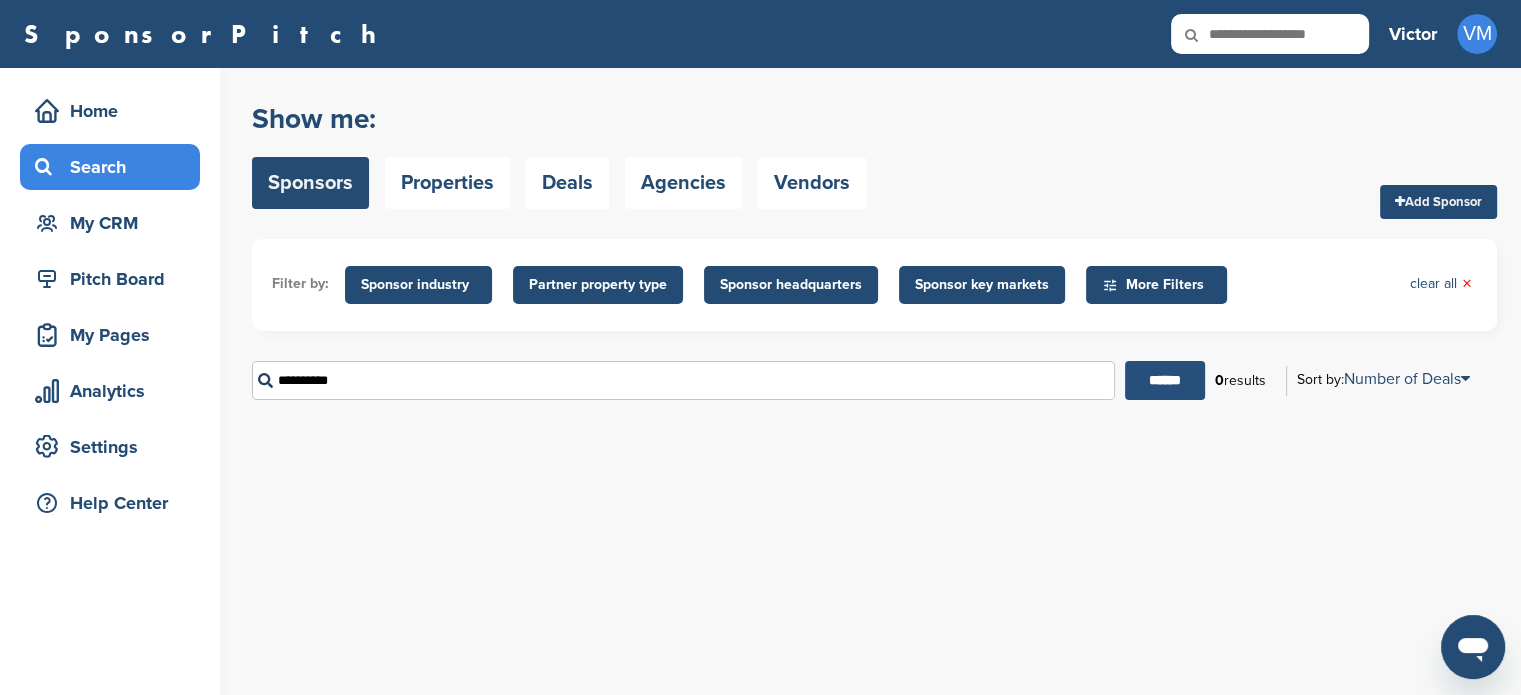 click on "******" at bounding box center [1165, 380] 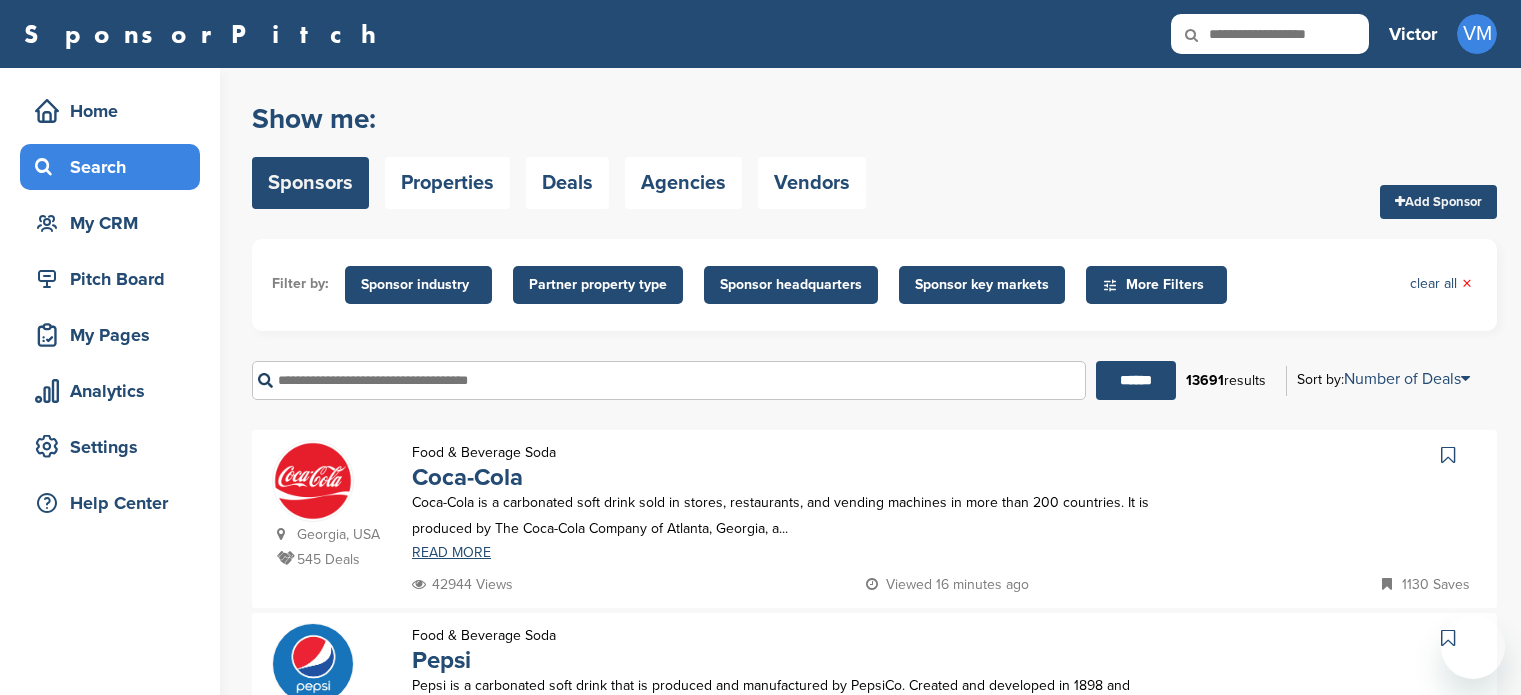 scroll, scrollTop: 0, scrollLeft: 0, axis: both 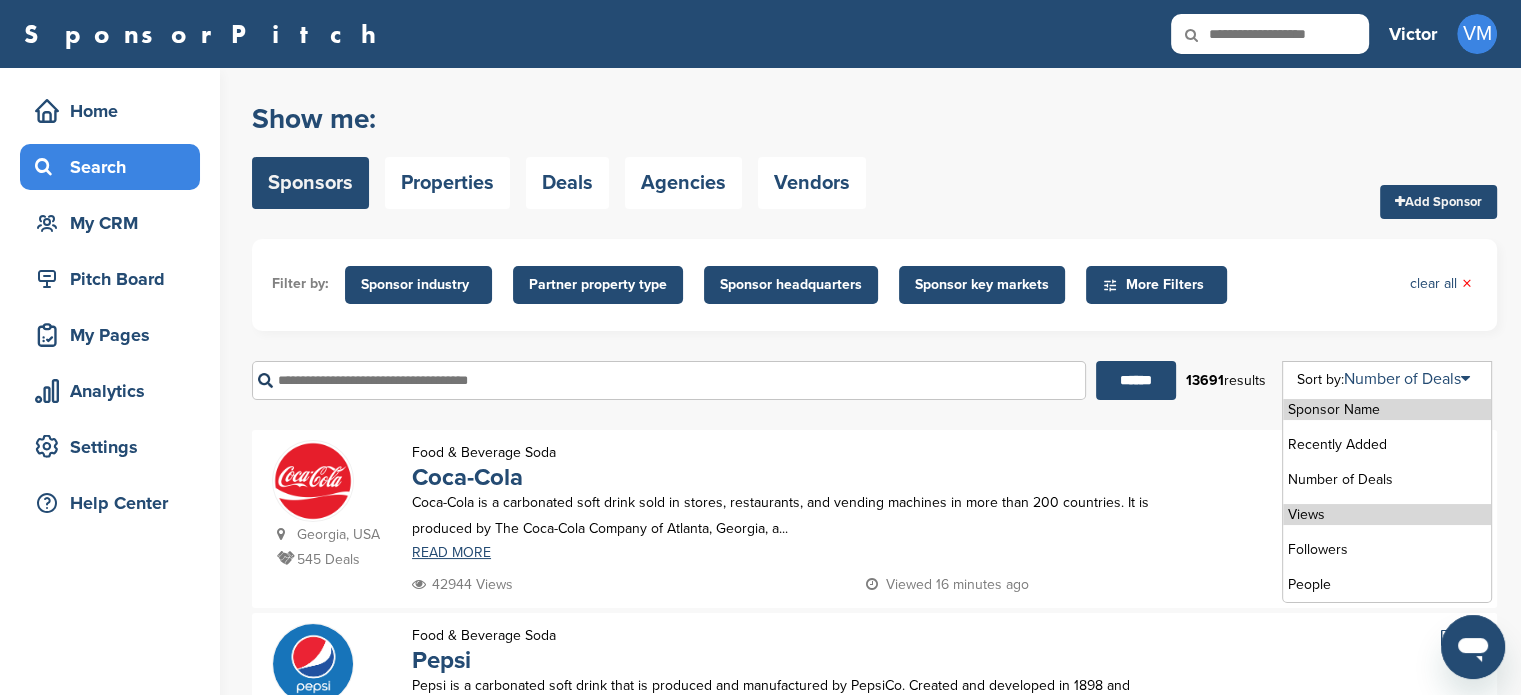 click on "Views" at bounding box center [1387, 514] 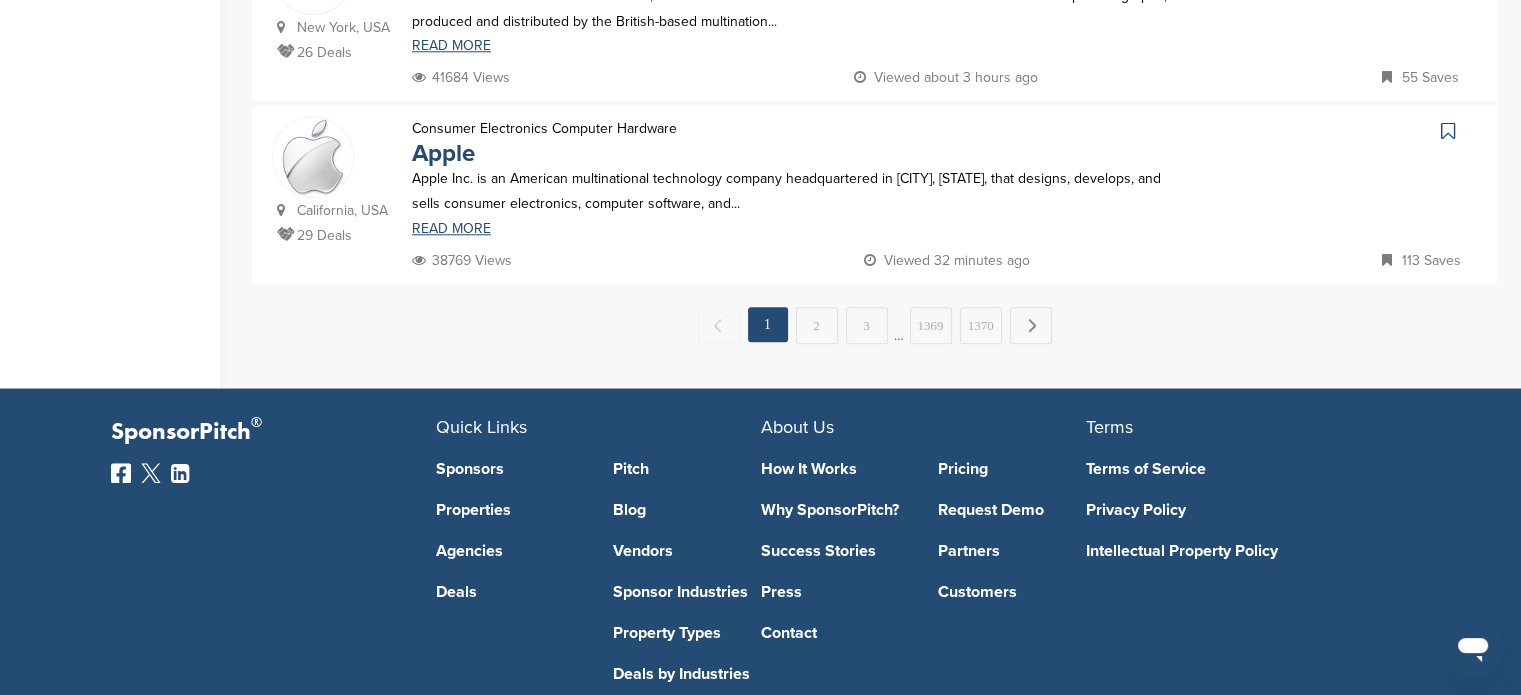scroll, scrollTop: 2294, scrollLeft: 0, axis: vertical 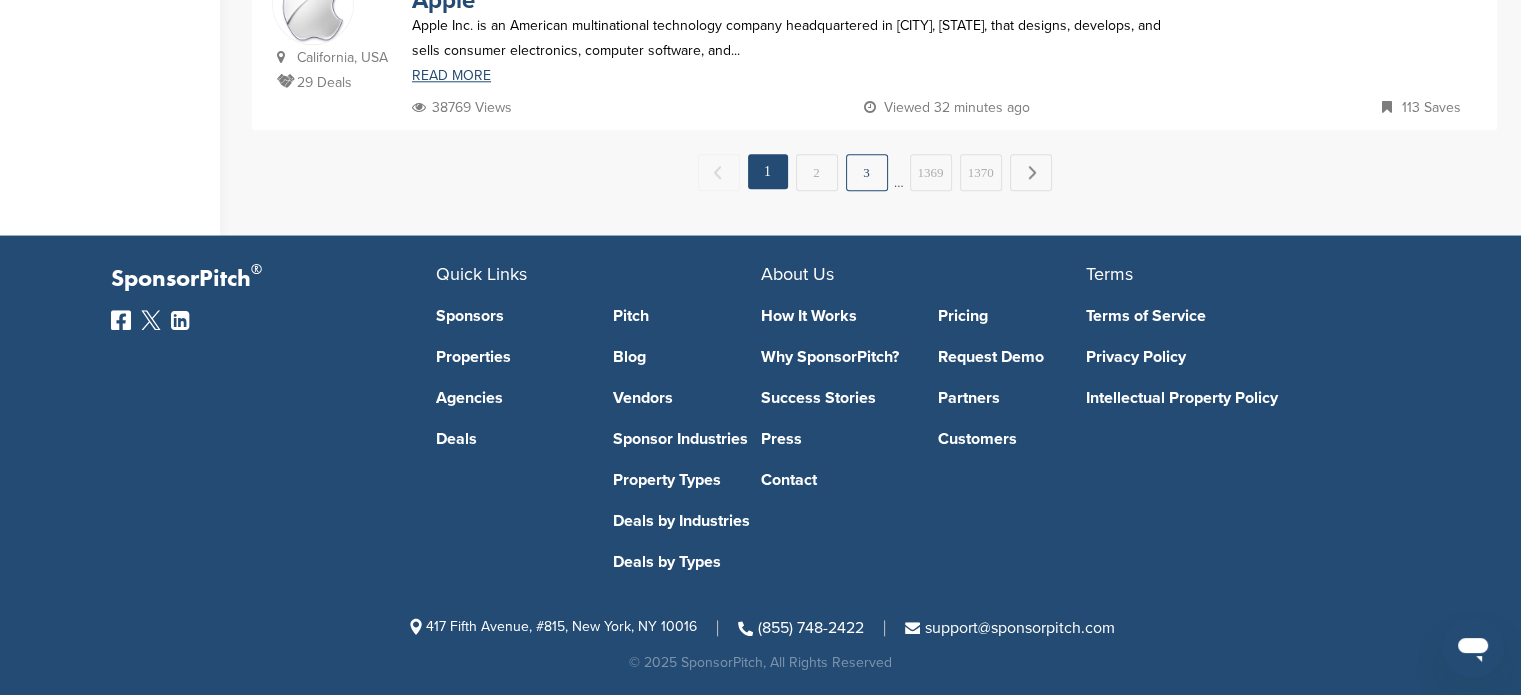 click on "3" at bounding box center [867, 172] 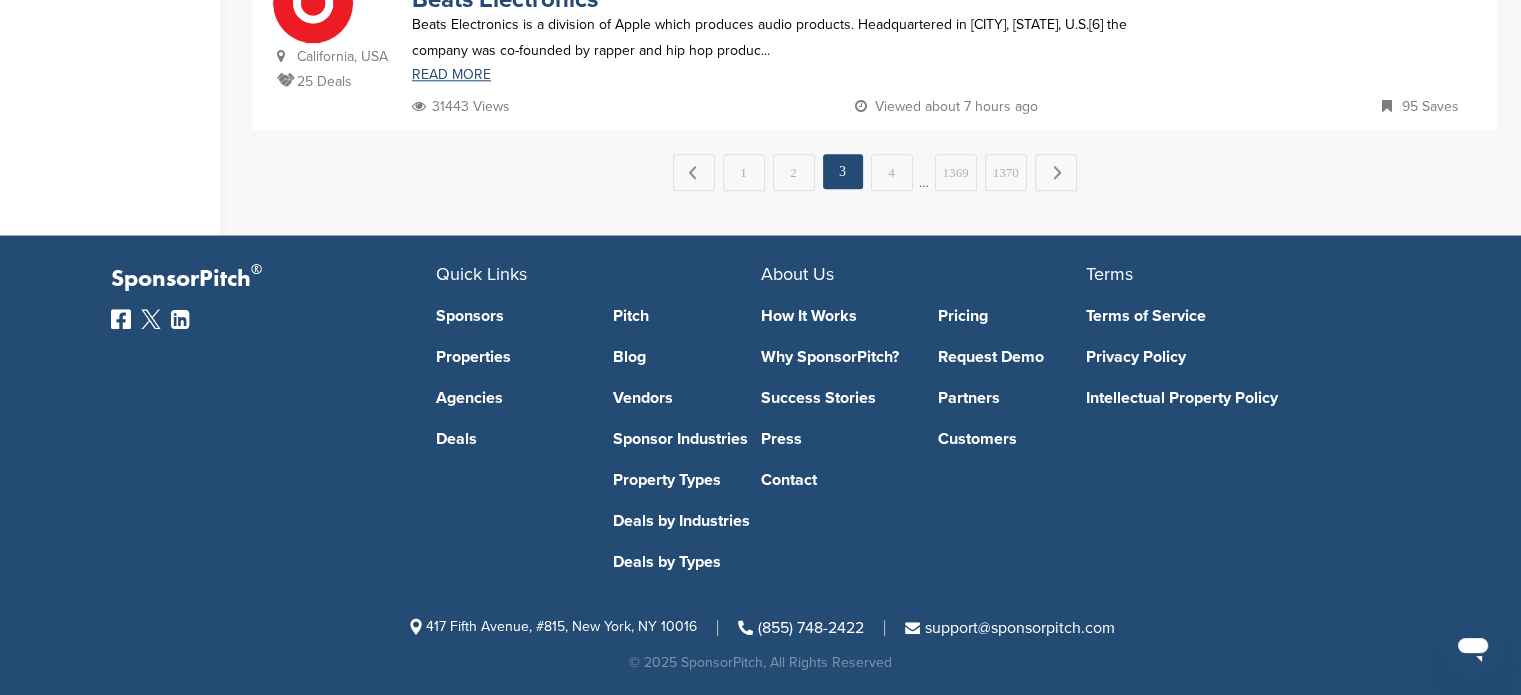 scroll, scrollTop: 2269, scrollLeft: 0, axis: vertical 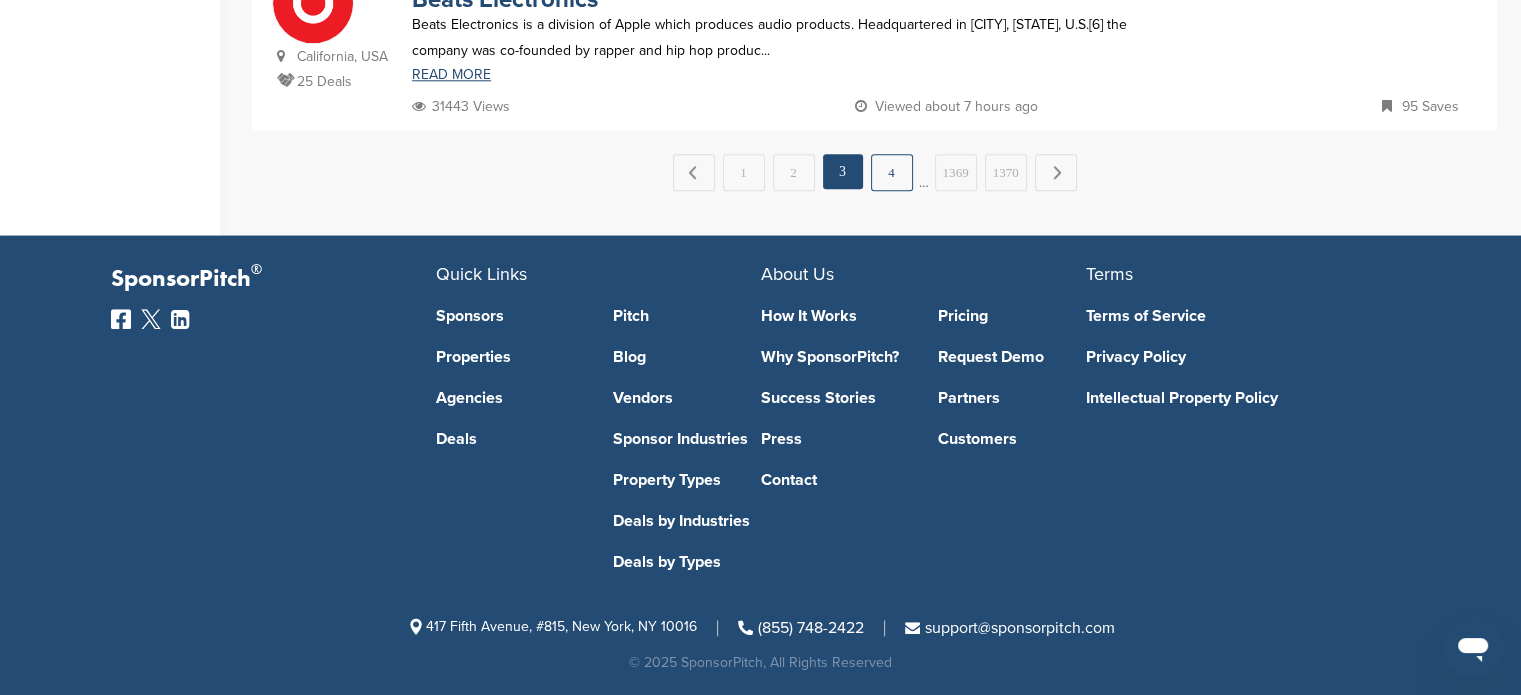 click on "4" at bounding box center [892, 172] 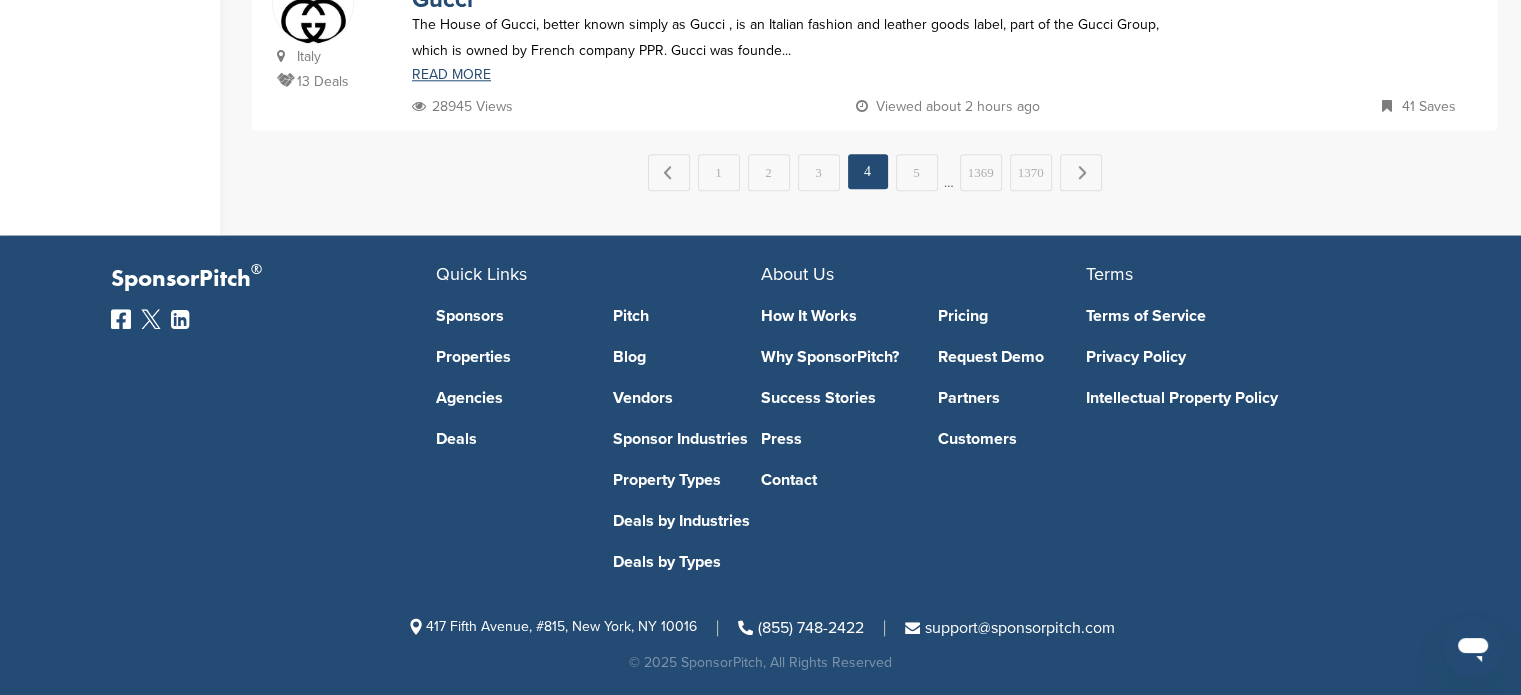 scroll, scrollTop: 2269, scrollLeft: 0, axis: vertical 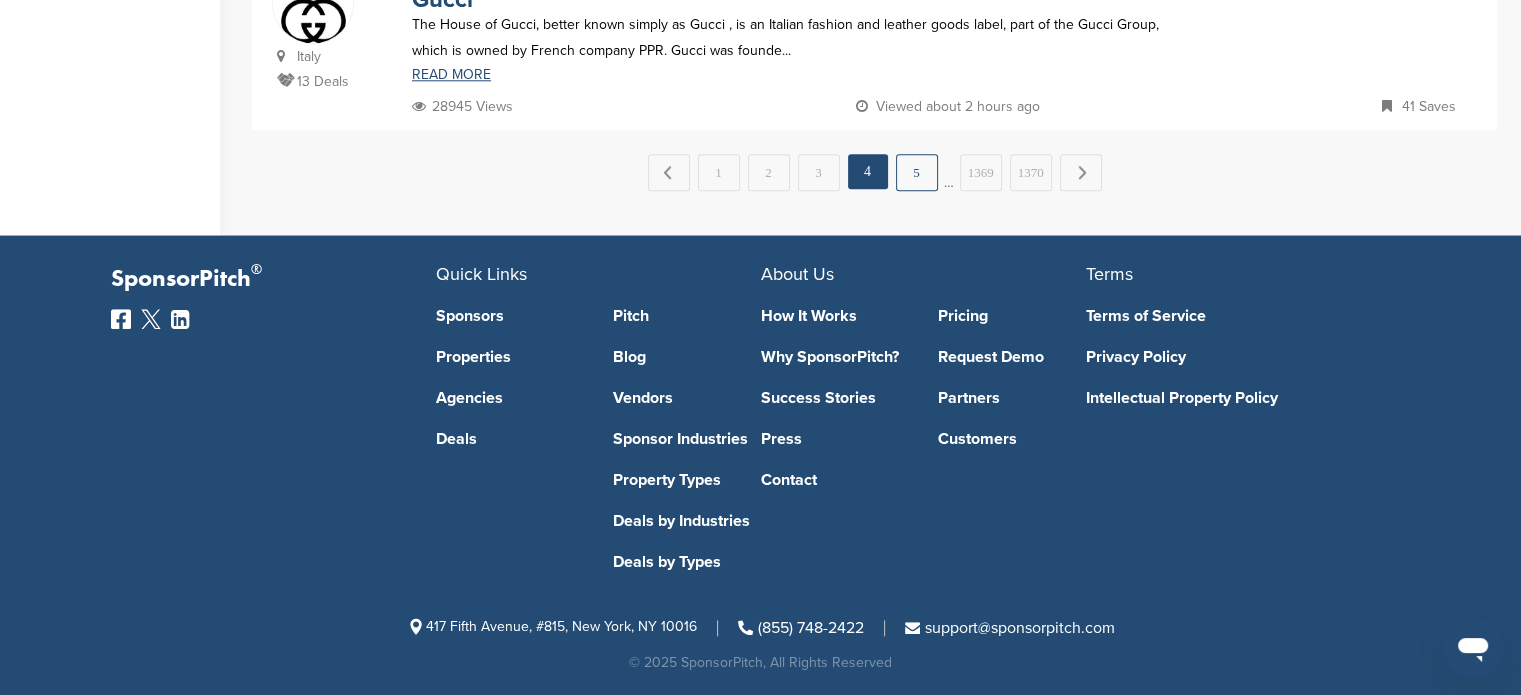click on "5" at bounding box center (917, 172) 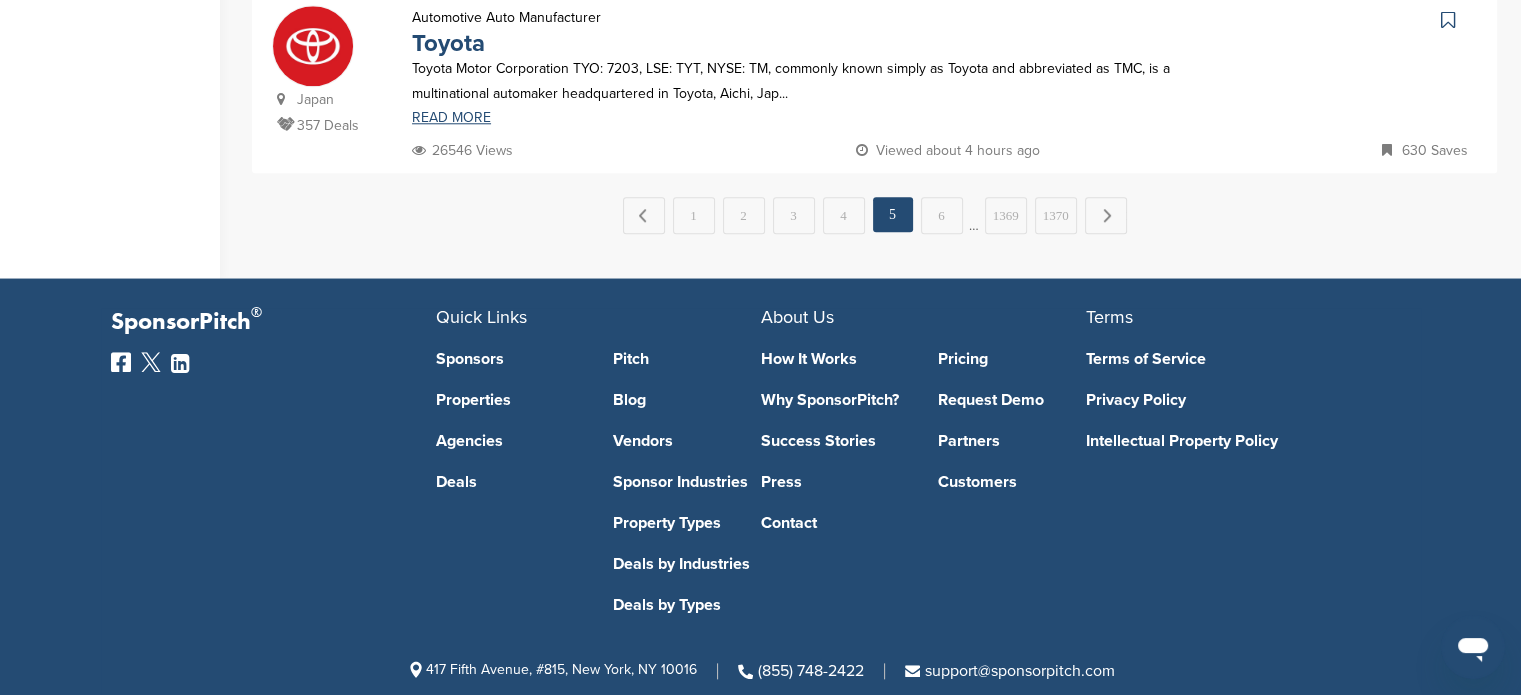 scroll, scrollTop: 2193, scrollLeft: 0, axis: vertical 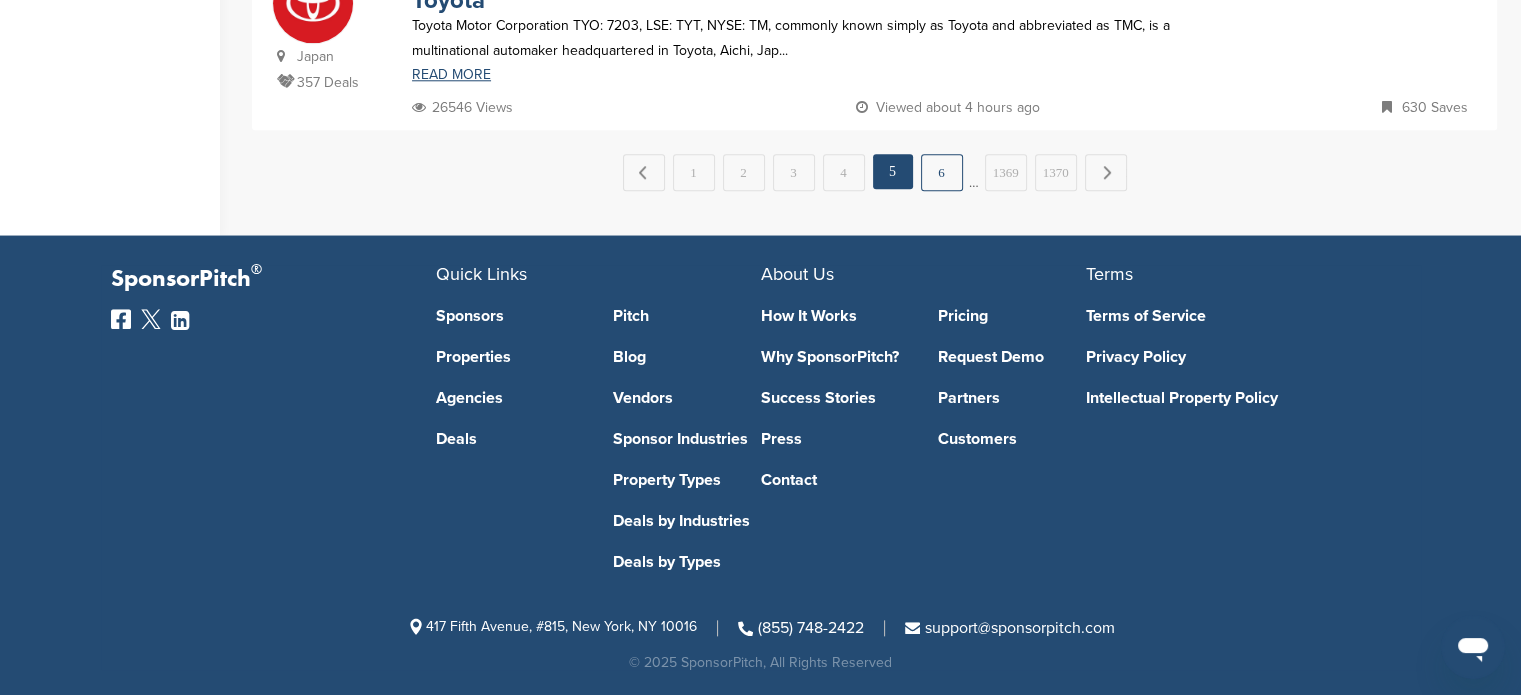 click on "6" at bounding box center [942, 172] 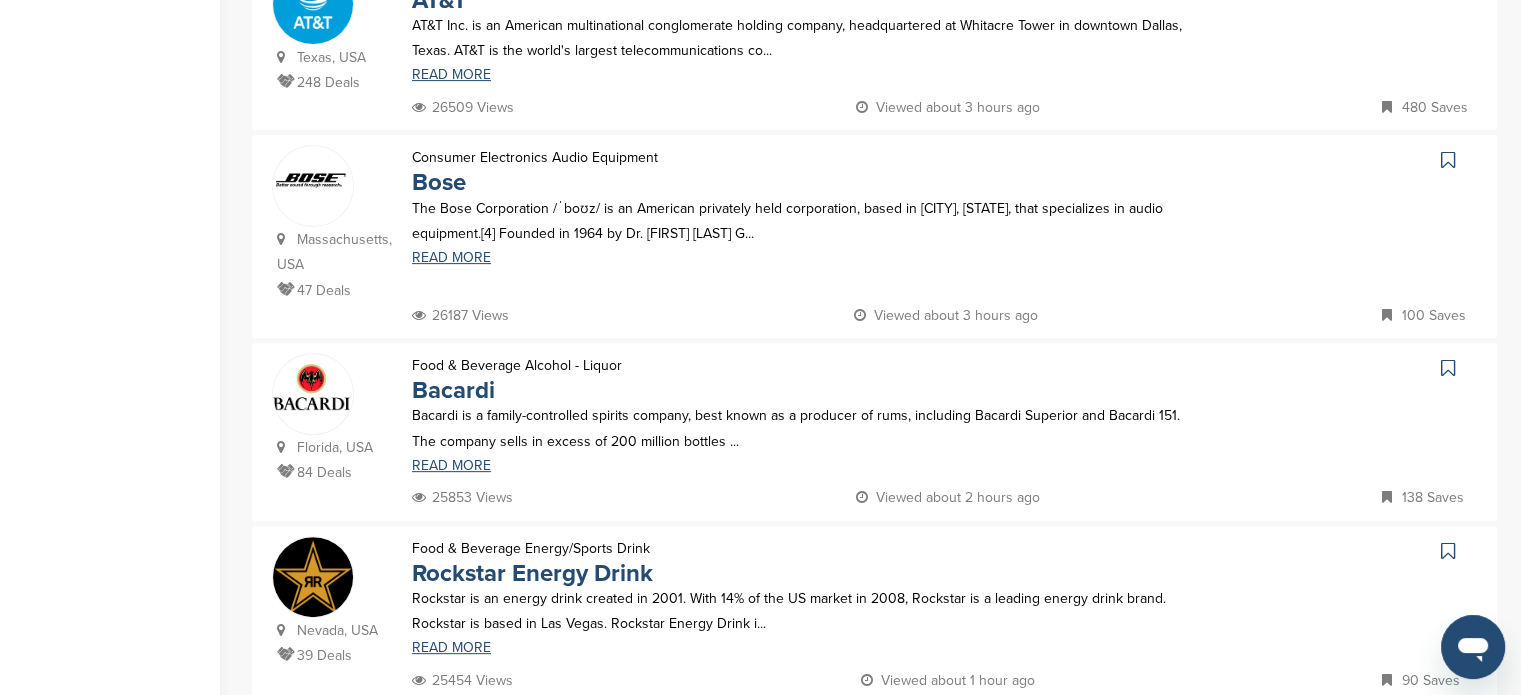 scroll, scrollTop: 2193, scrollLeft: 0, axis: vertical 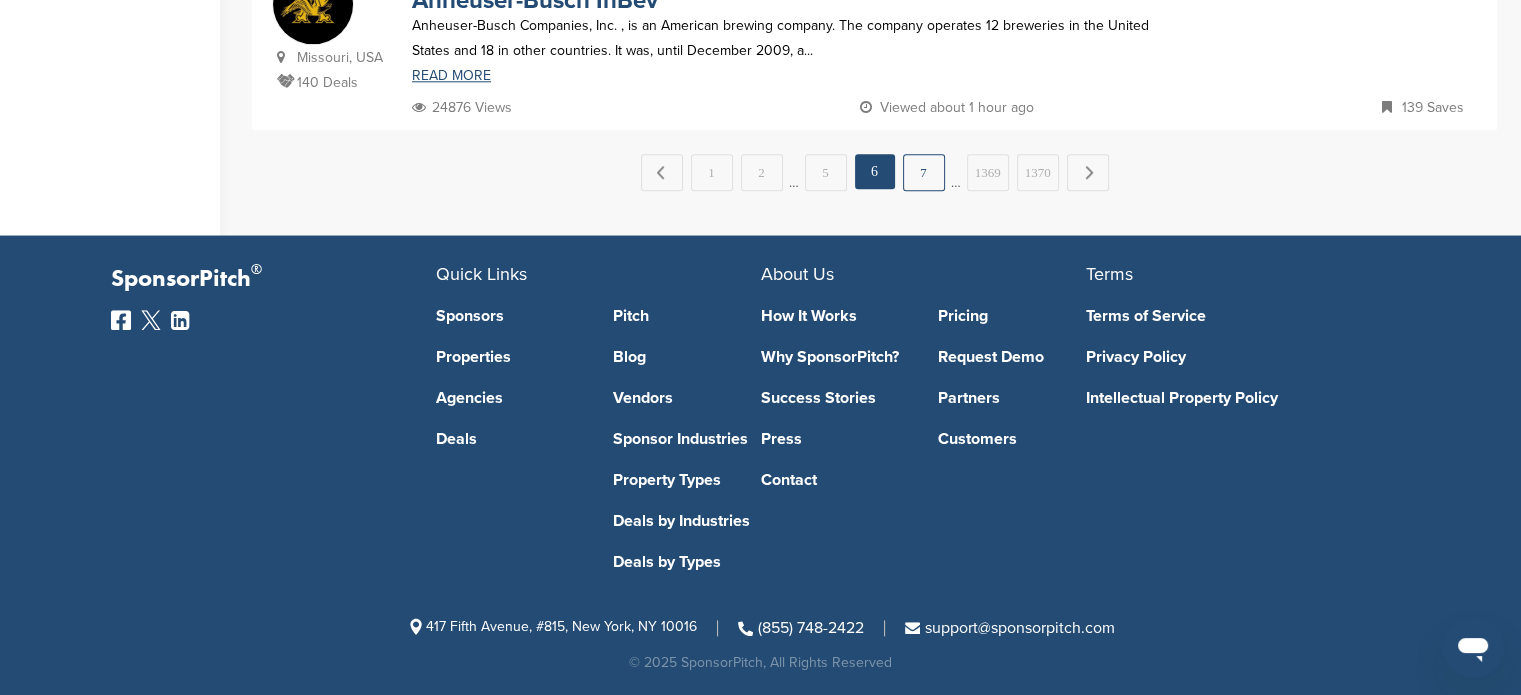 click on "7" at bounding box center [924, 172] 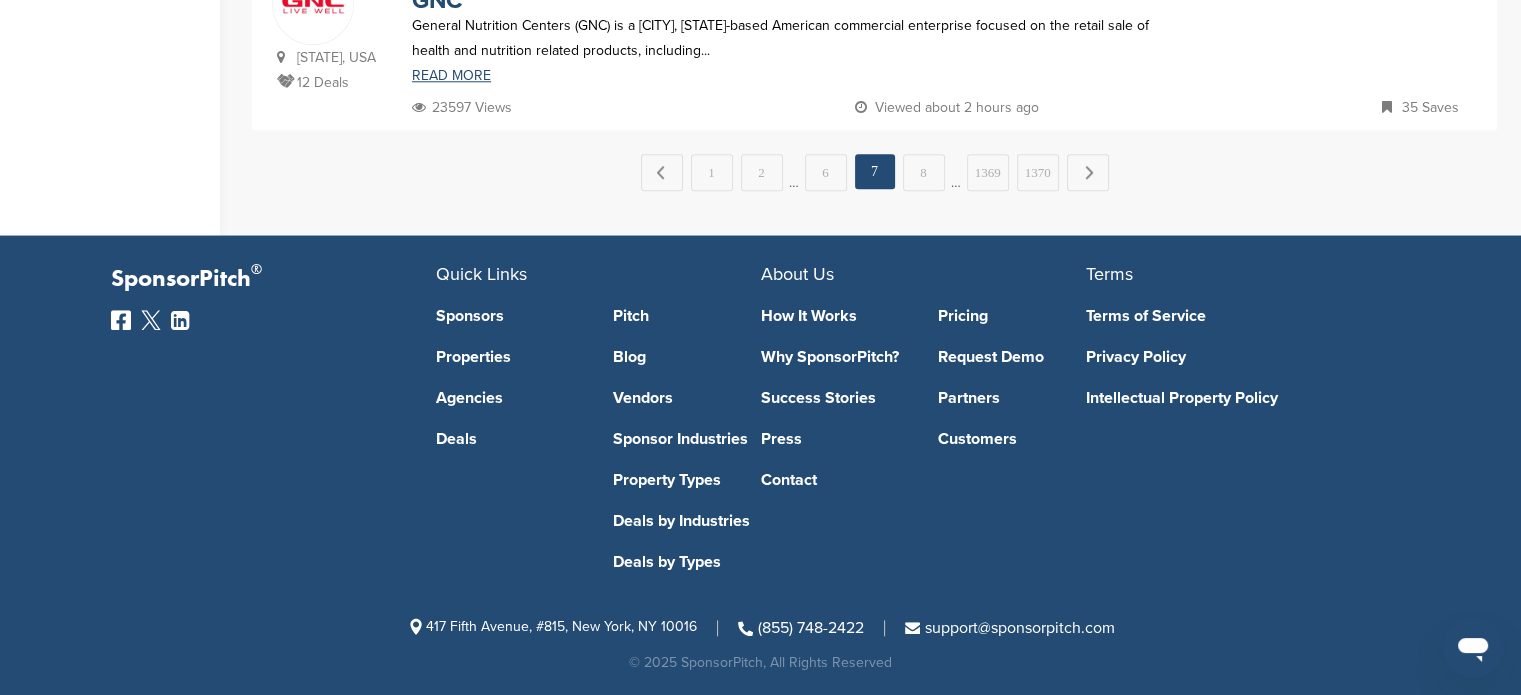 scroll, scrollTop: 0, scrollLeft: 0, axis: both 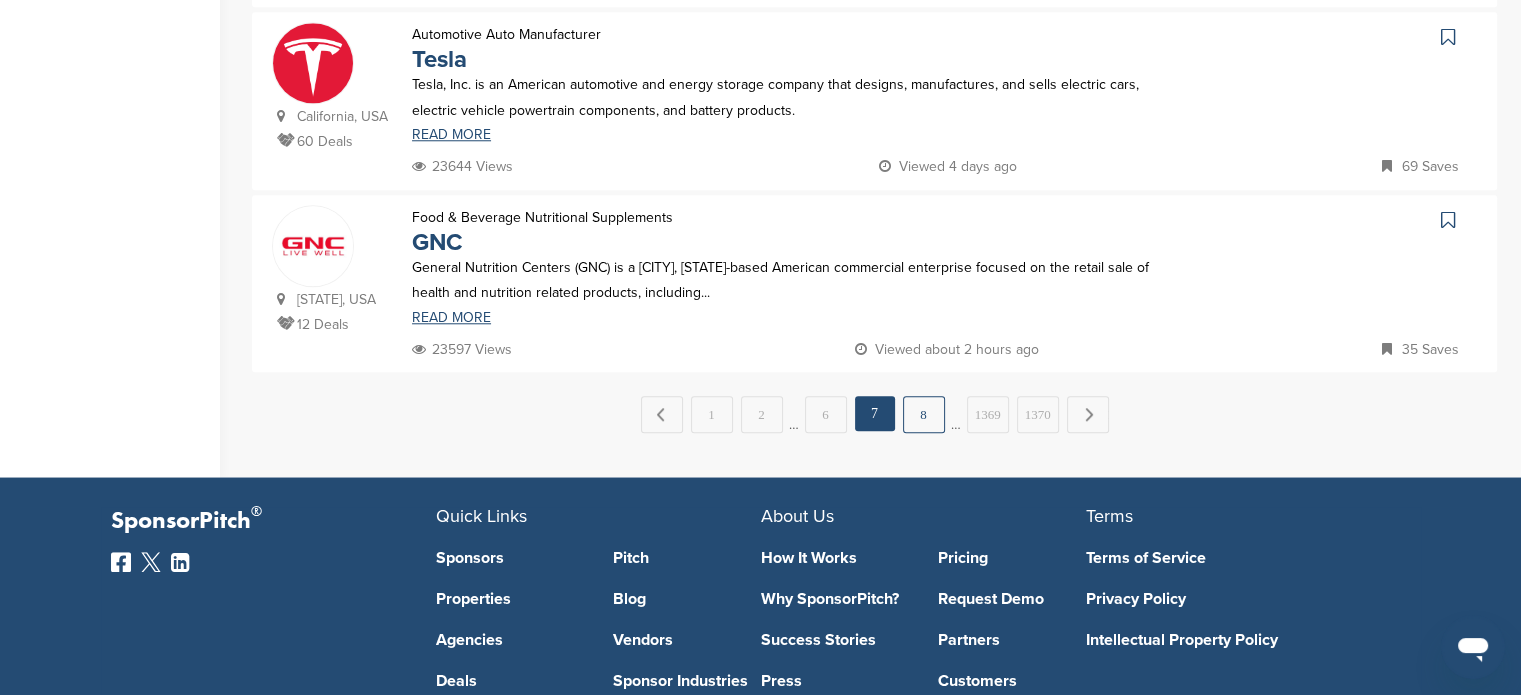 click on "8" at bounding box center [924, 414] 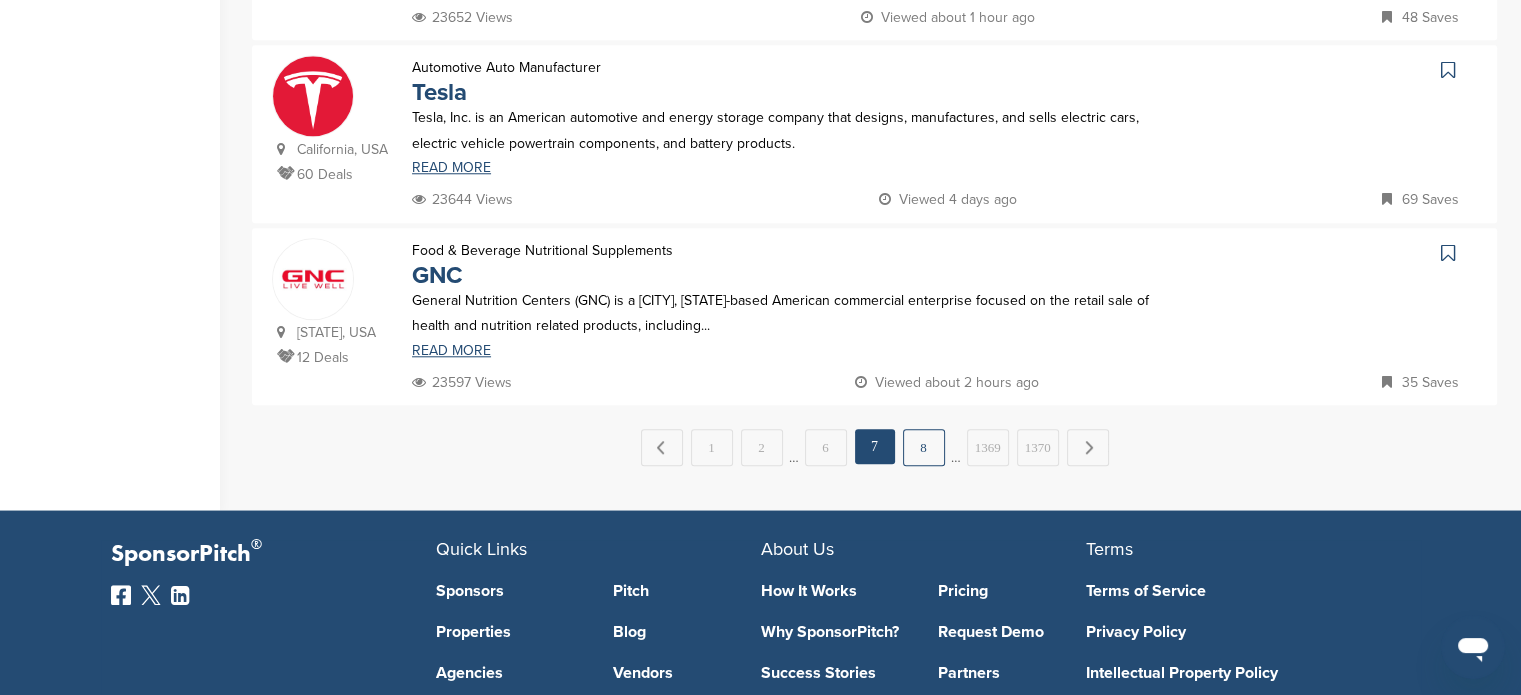 scroll, scrollTop: 0, scrollLeft: 0, axis: both 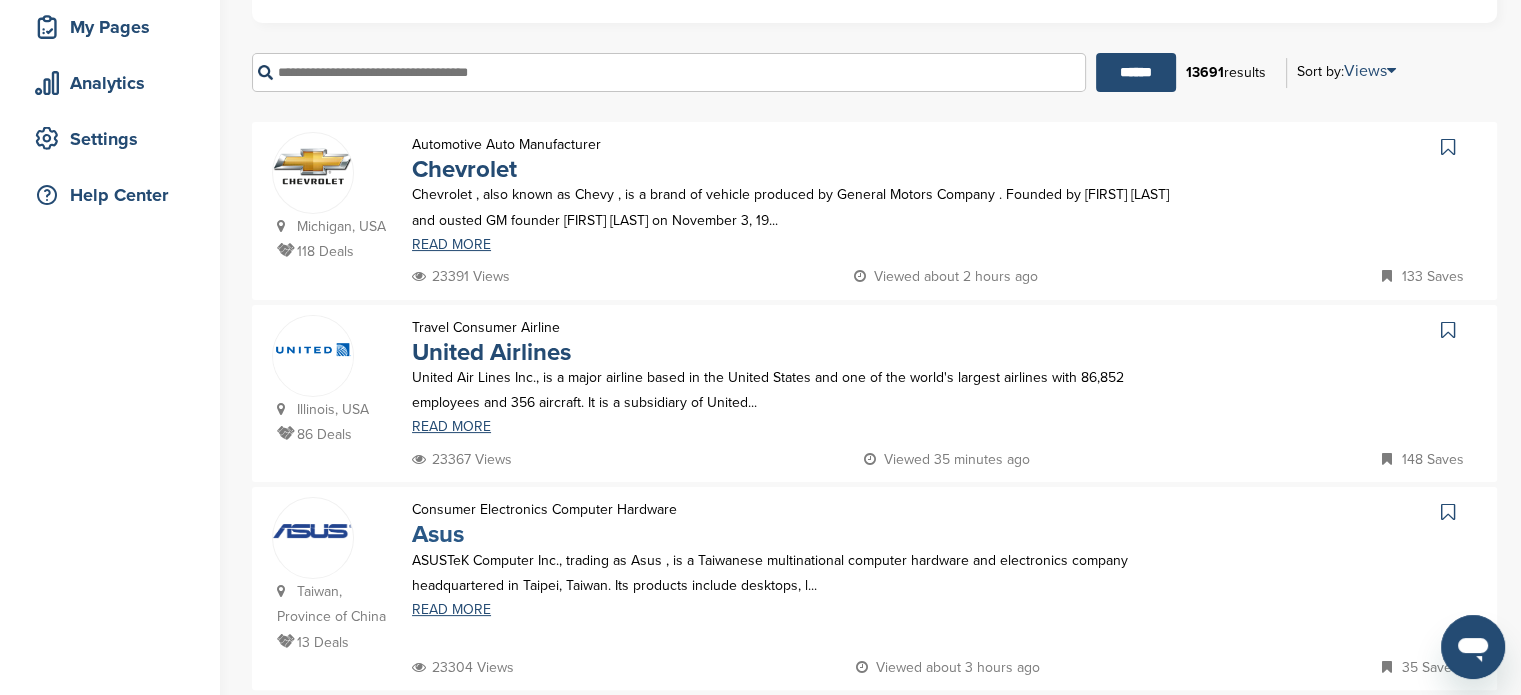click on "Asus" at bounding box center [438, 534] 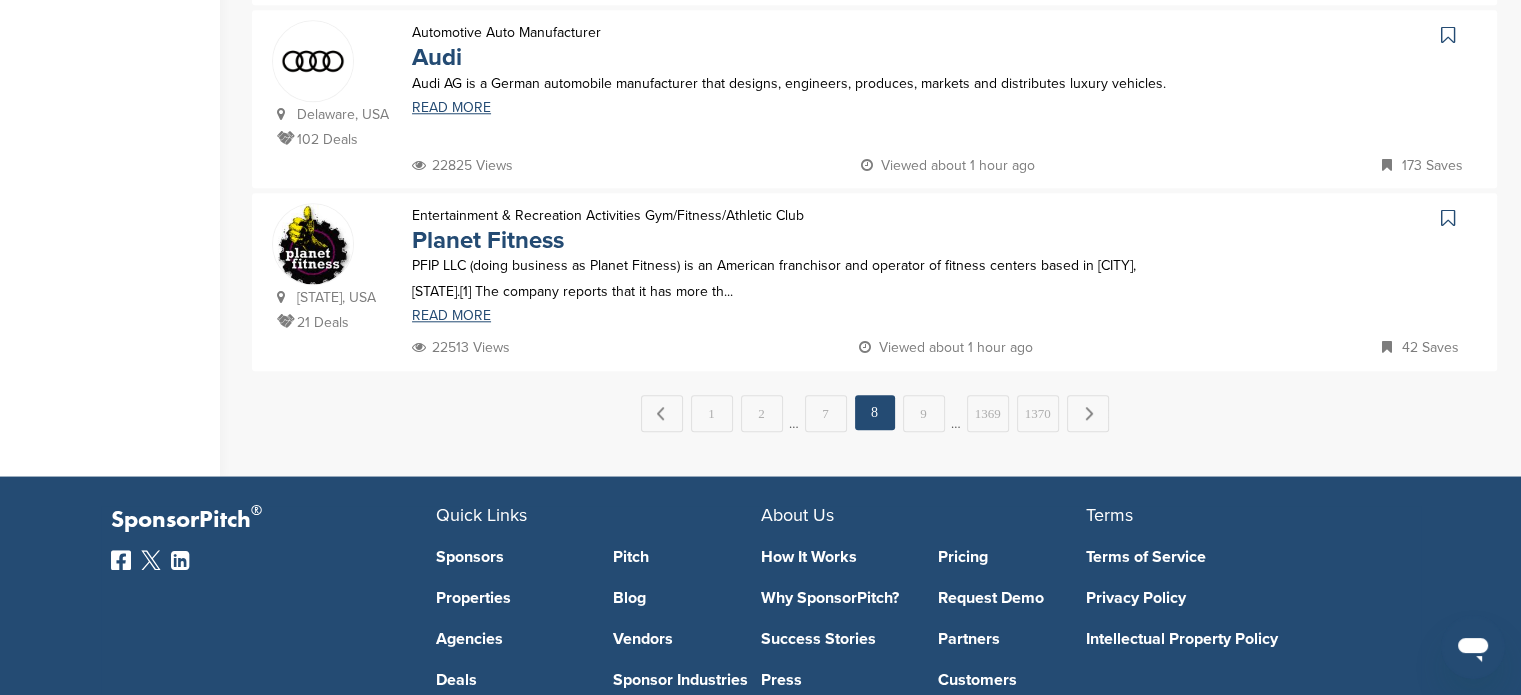 scroll, scrollTop: 1971, scrollLeft: 0, axis: vertical 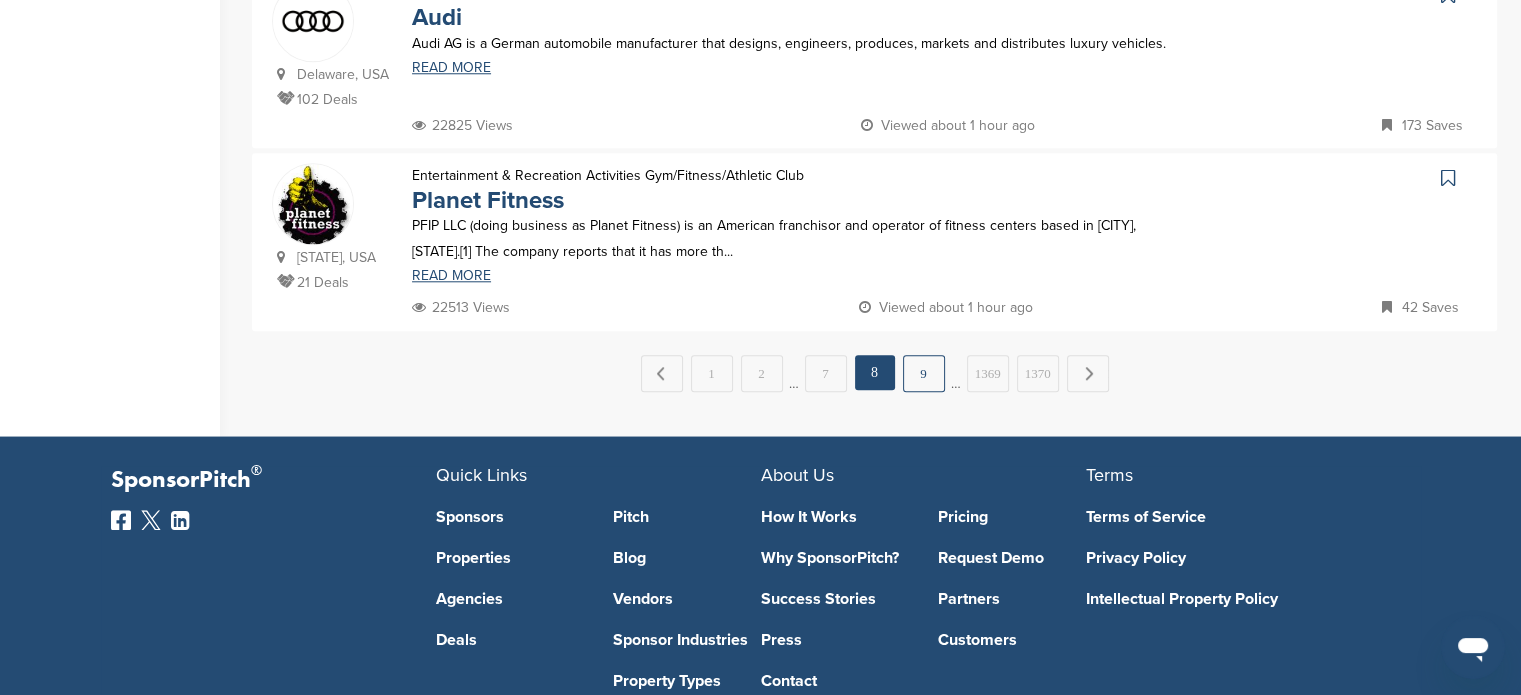 click on "9" at bounding box center (924, 373) 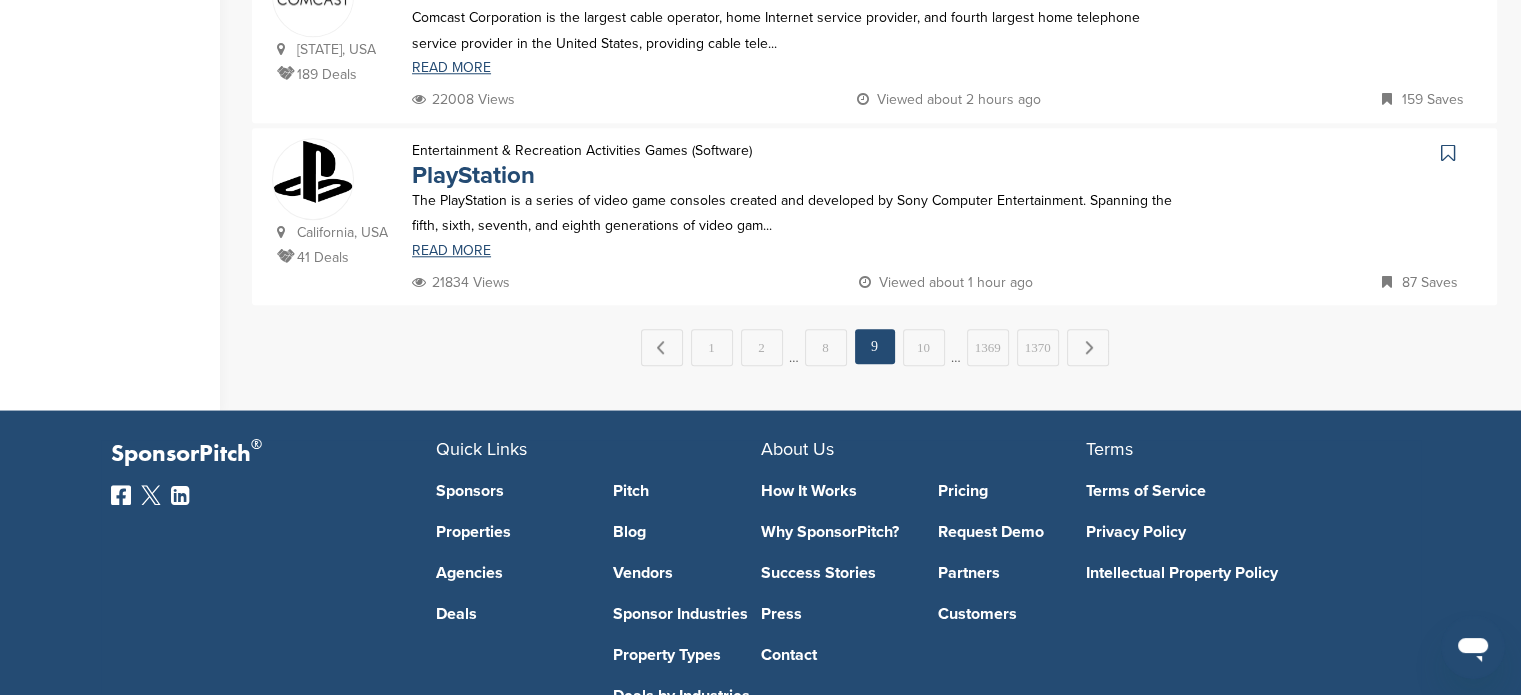 scroll, scrollTop: 0, scrollLeft: 0, axis: both 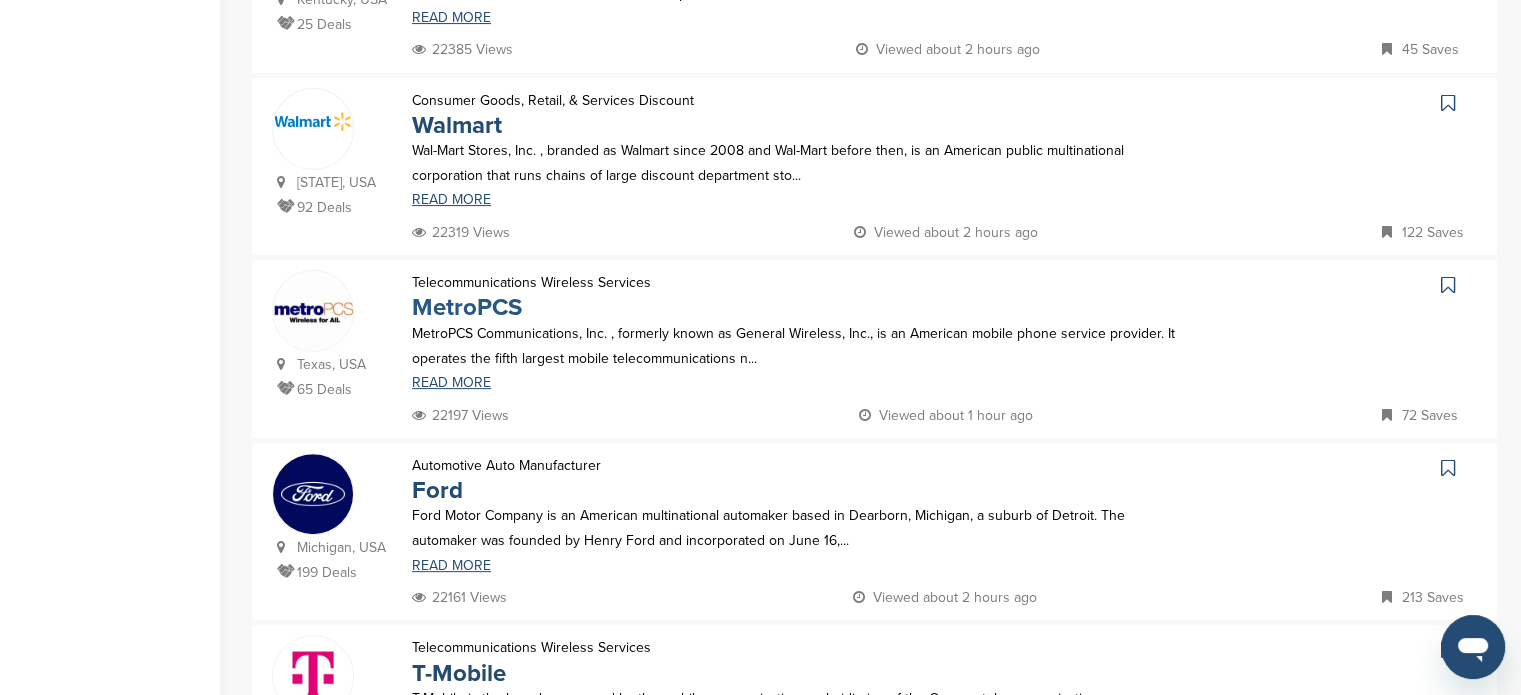 click on "MetroPCS" at bounding box center (467, 307) 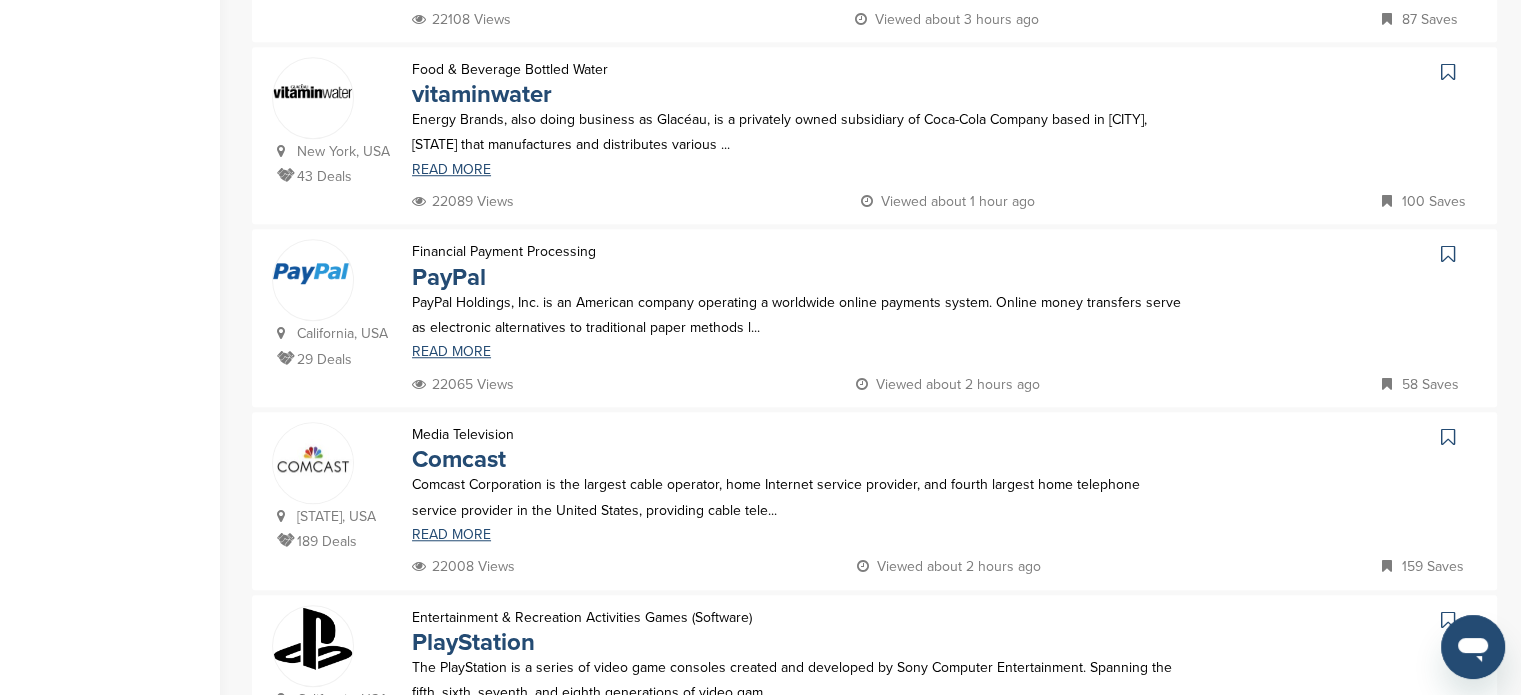 scroll, scrollTop: 1505, scrollLeft: 0, axis: vertical 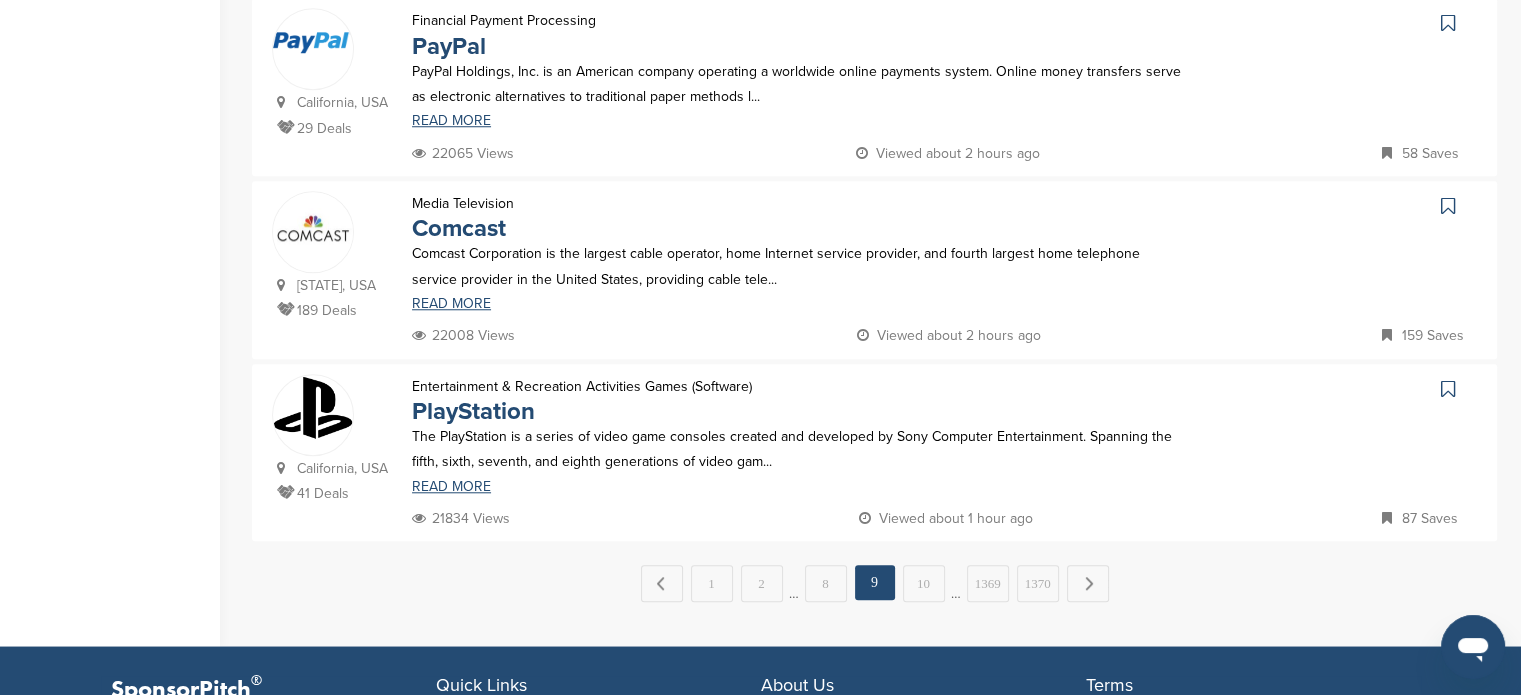 click at bounding box center [313, 232] 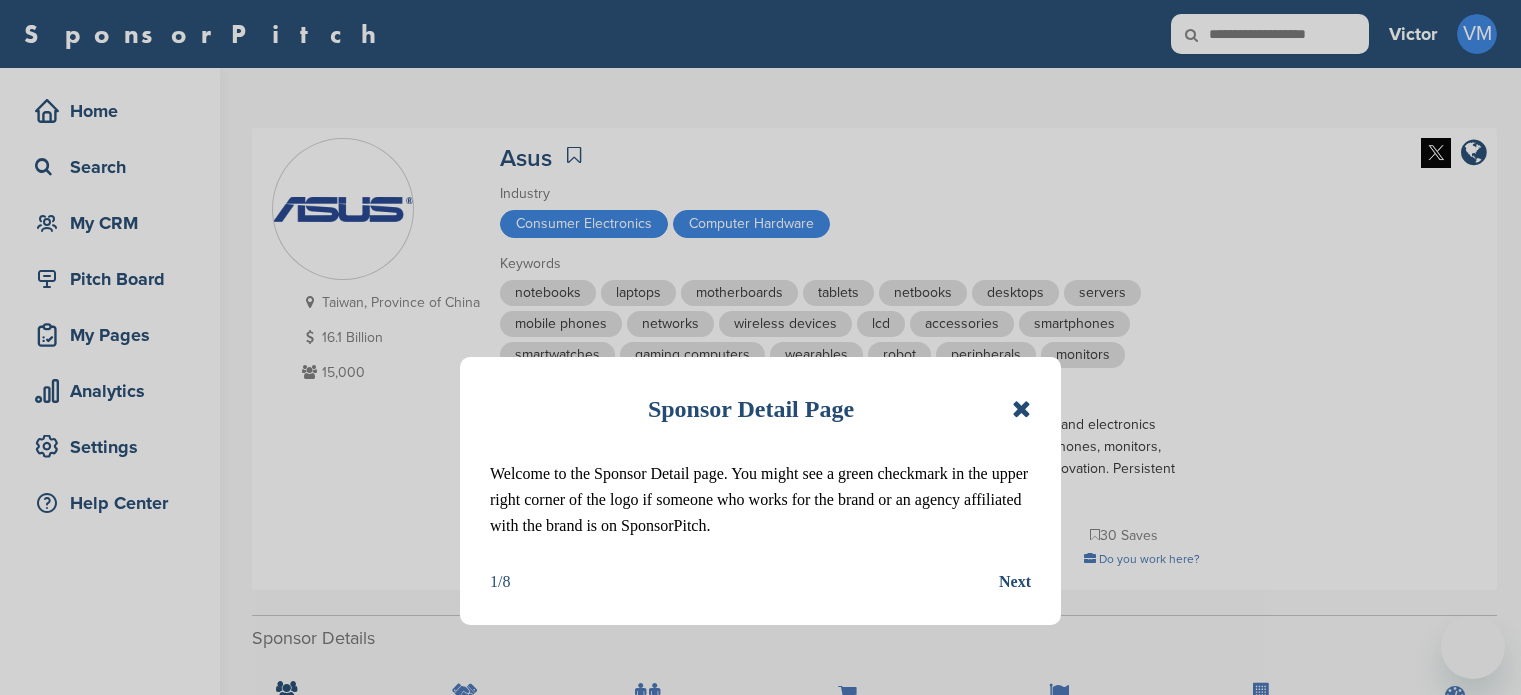 scroll, scrollTop: 0, scrollLeft: 0, axis: both 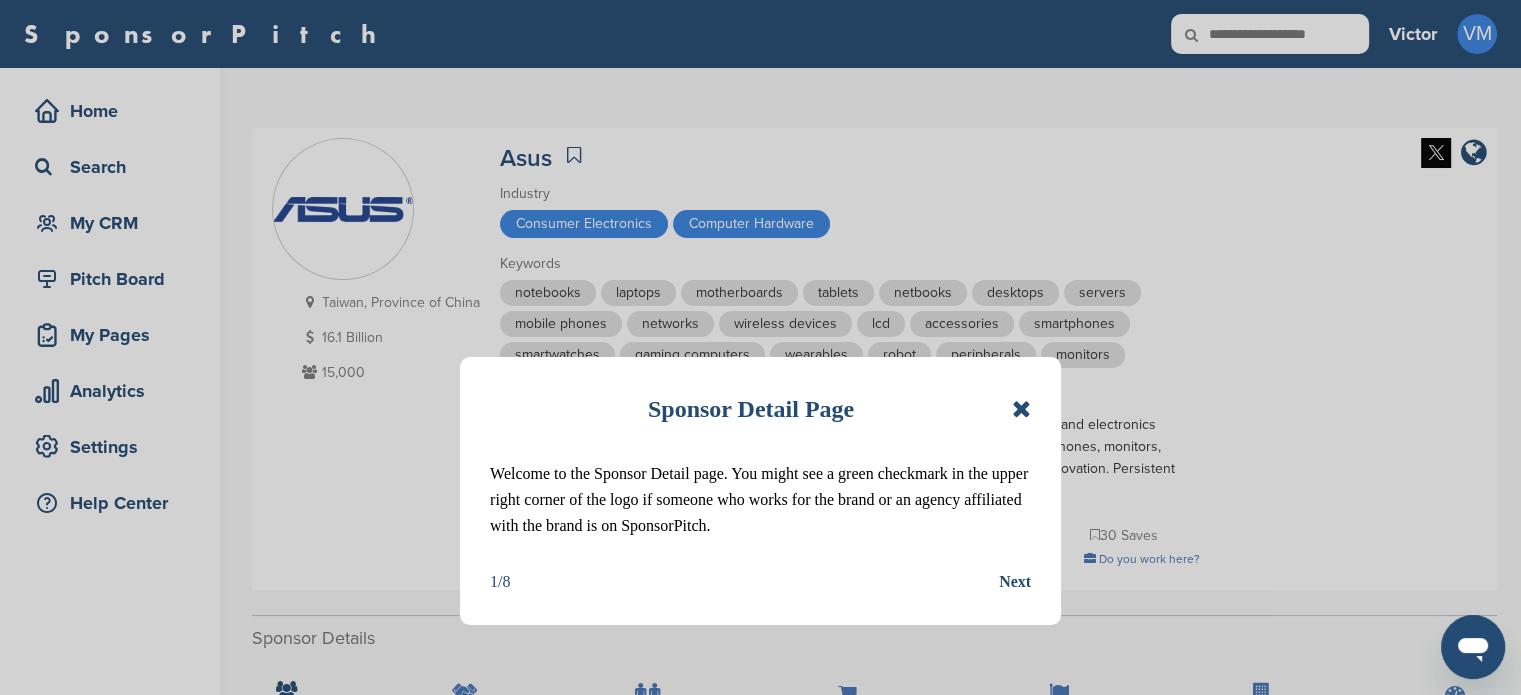 click at bounding box center [1021, 409] 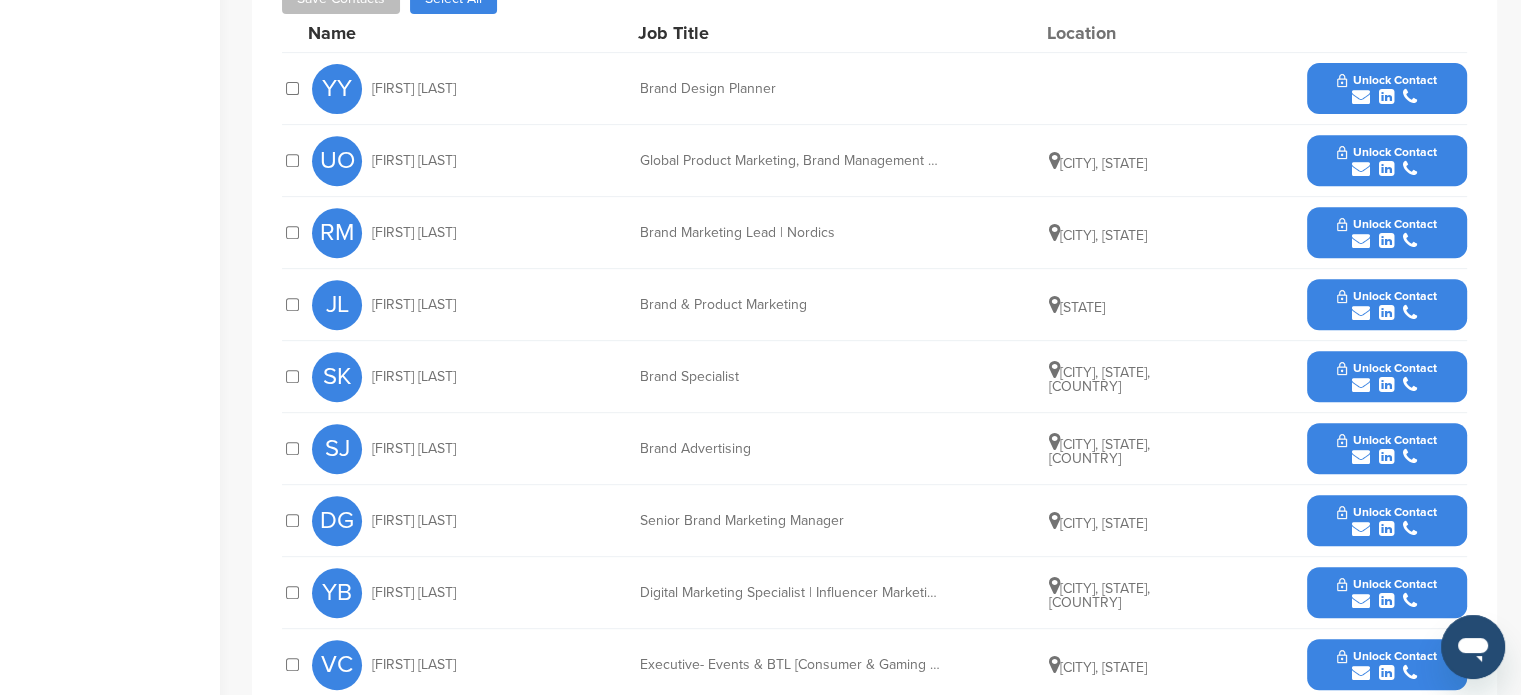 scroll, scrollTop: 760, scrollLeft: 0, axis: vertical 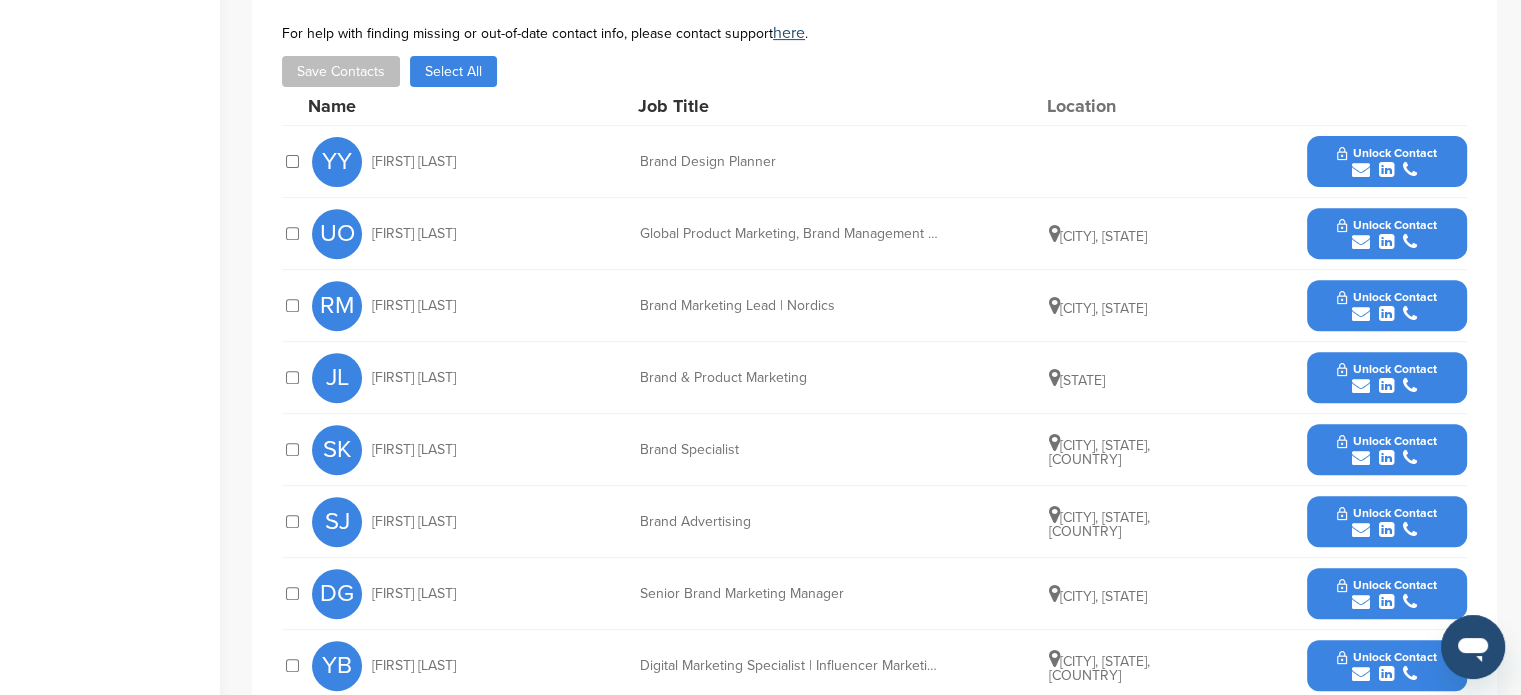 click at bounding box center (1361, 314) 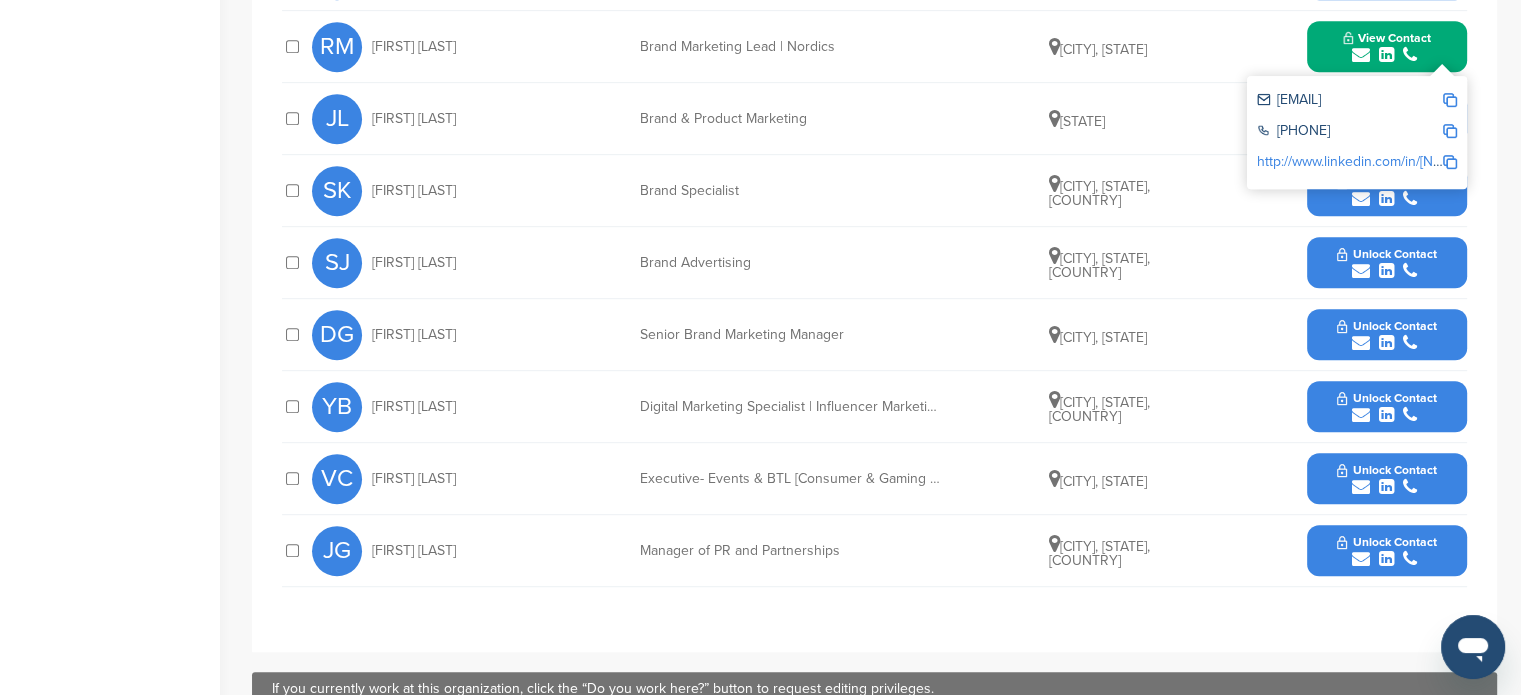 scroll, scrollTop: 1050, scrollLeft: 0, axis: vertical 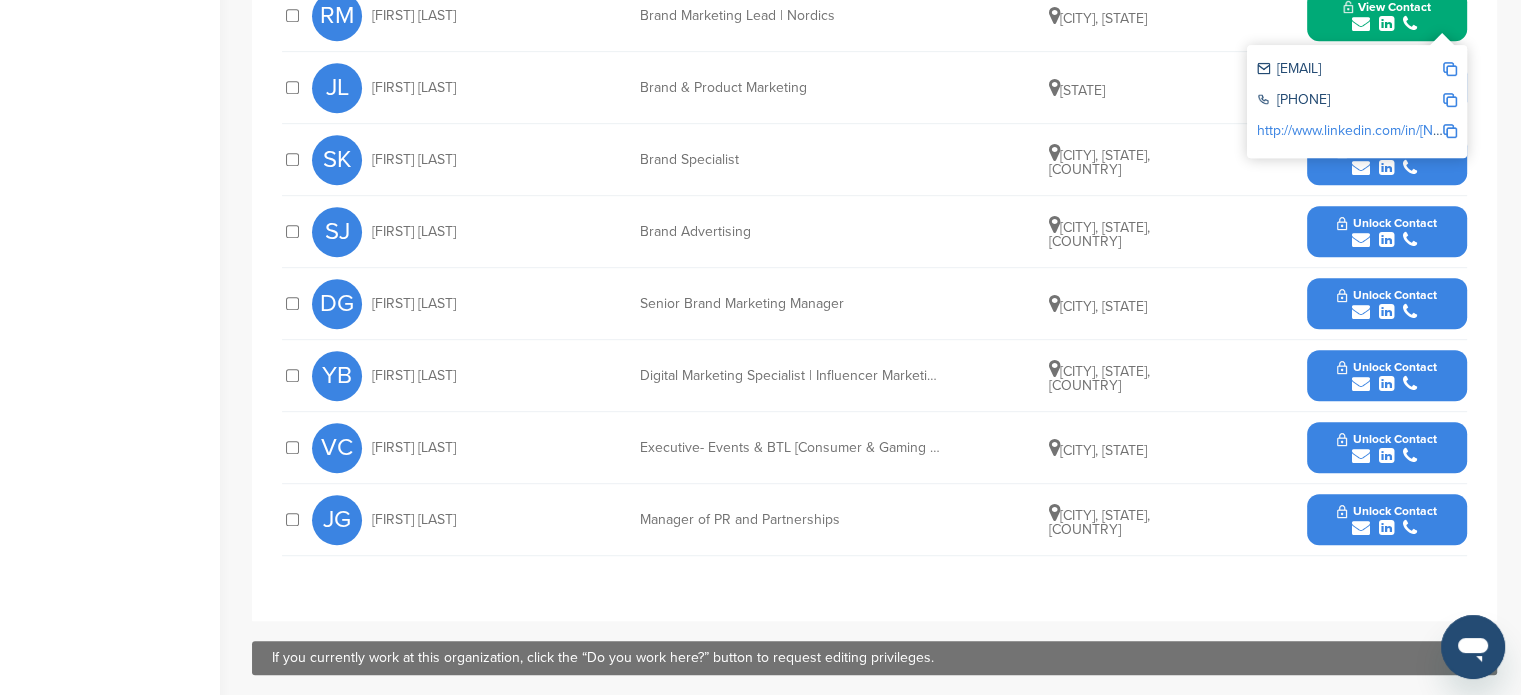 click at bounding box center [1386, 528] 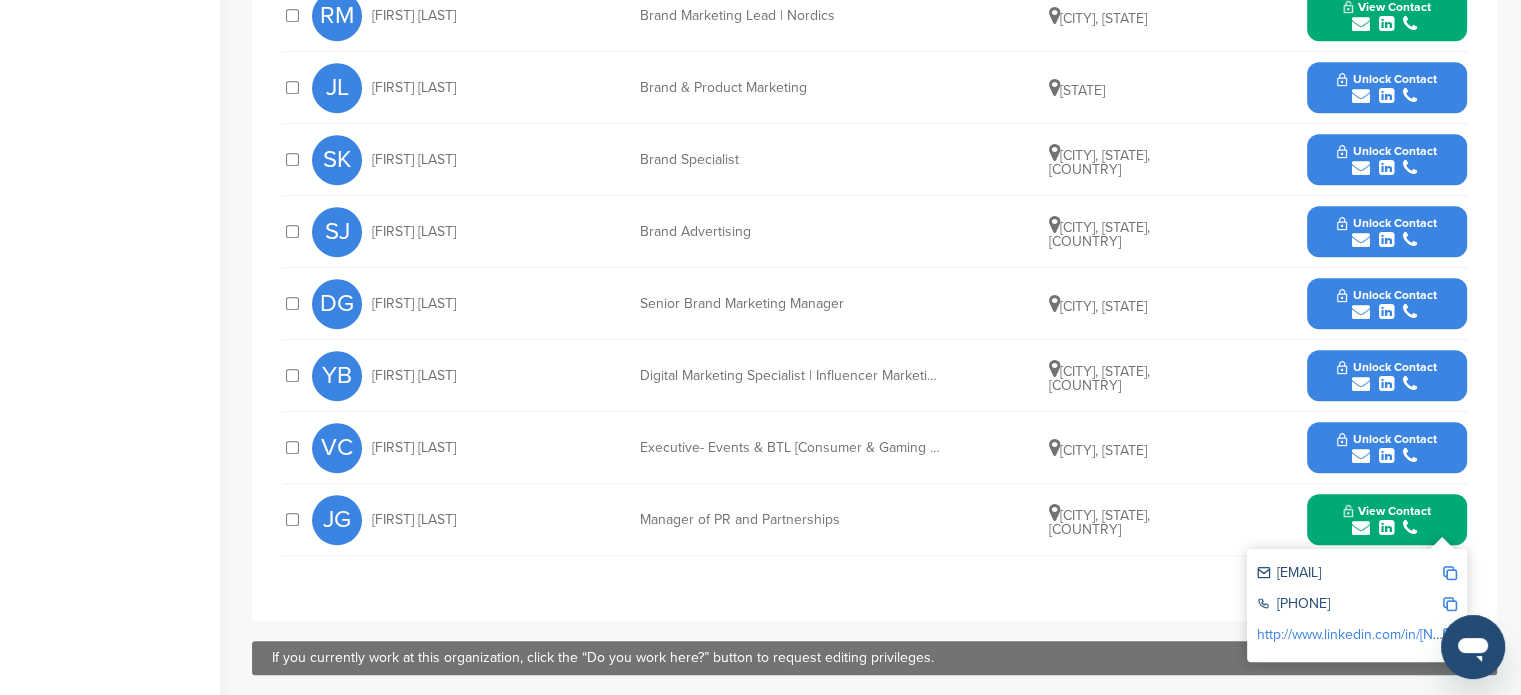 scroll, scrollTop: 0, scrollLeft: 0, axis: both 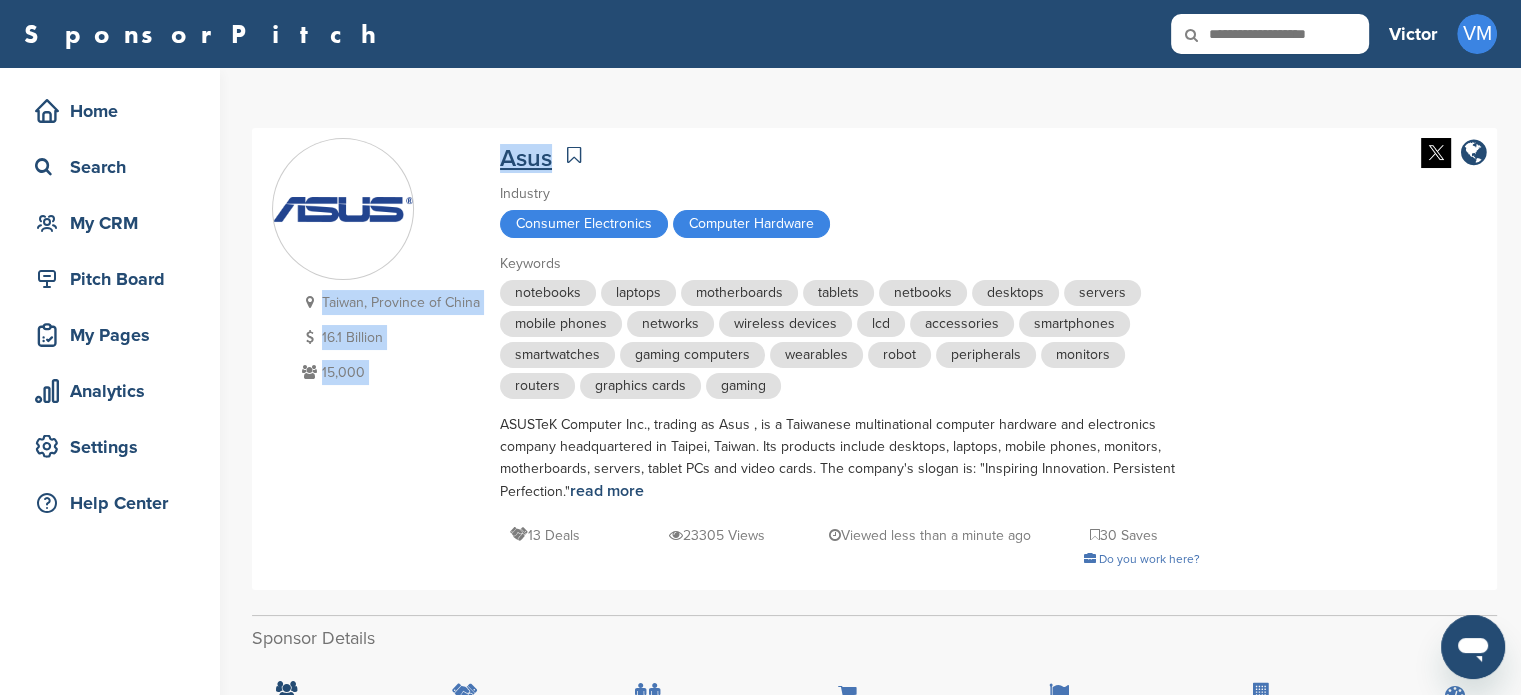 drag, startPoint x: 481, startPoint y: 159, endPoint x: 554, endPoint y: 156, distance: 73.061615 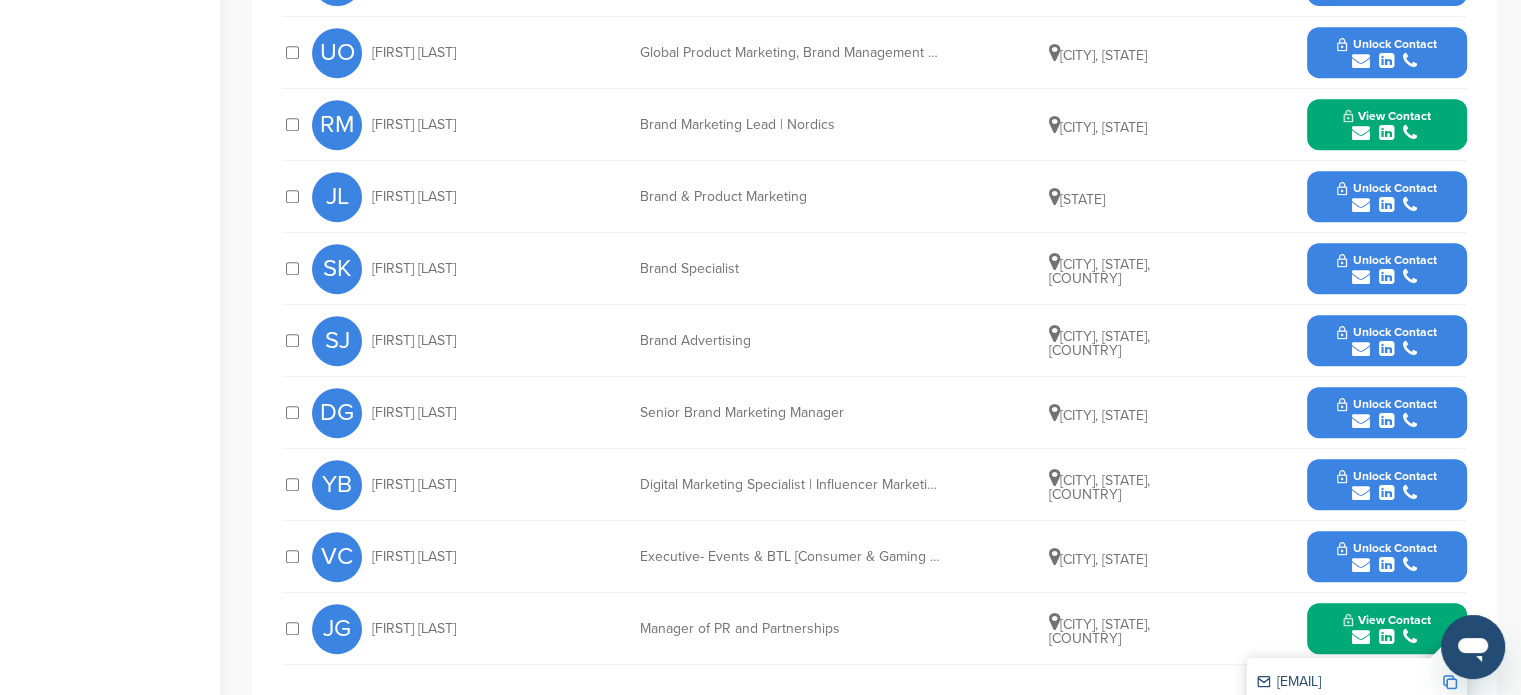 scroll, scrollTop: 964, scrollLeft: 0, axis: vertical 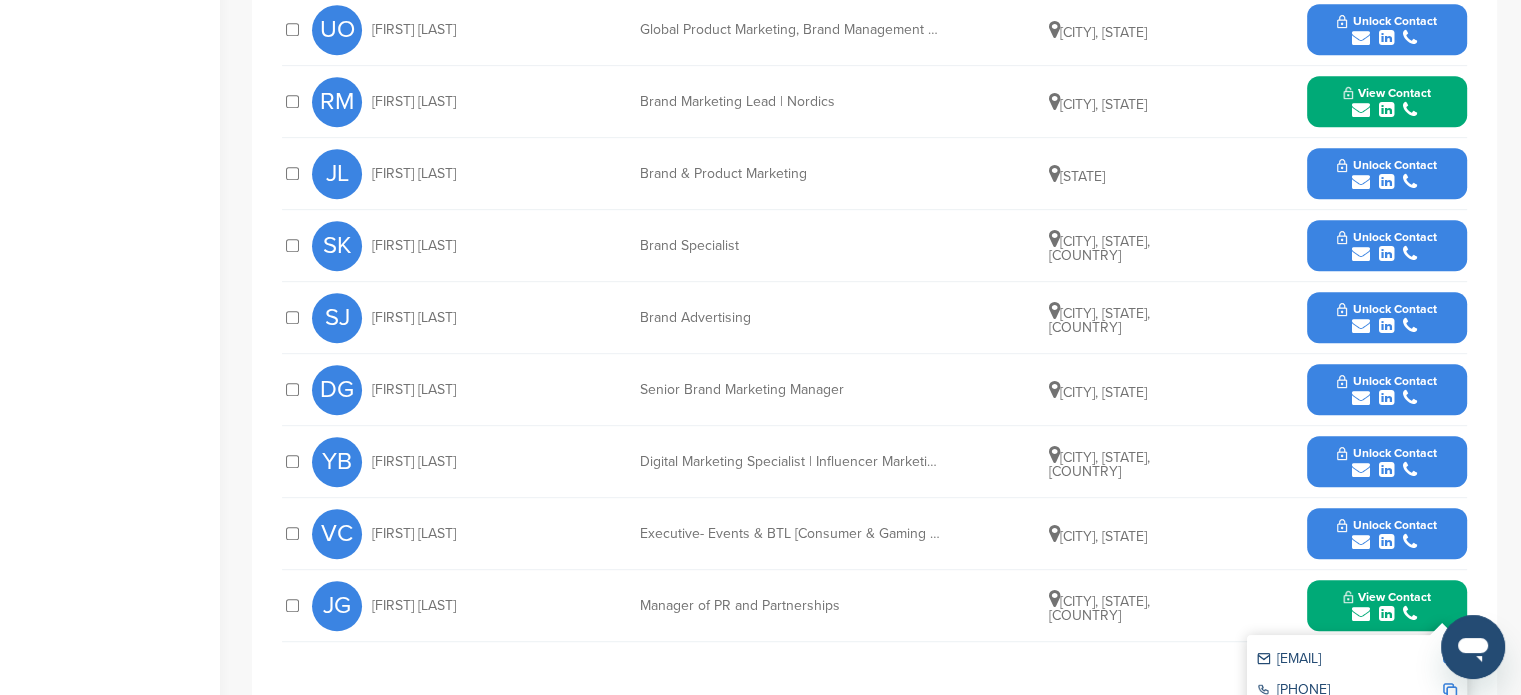 drag, startPoint x: 373, startPoint y: 89, endPoint x: 1168, endPoint y: 104, distance: 795.1415 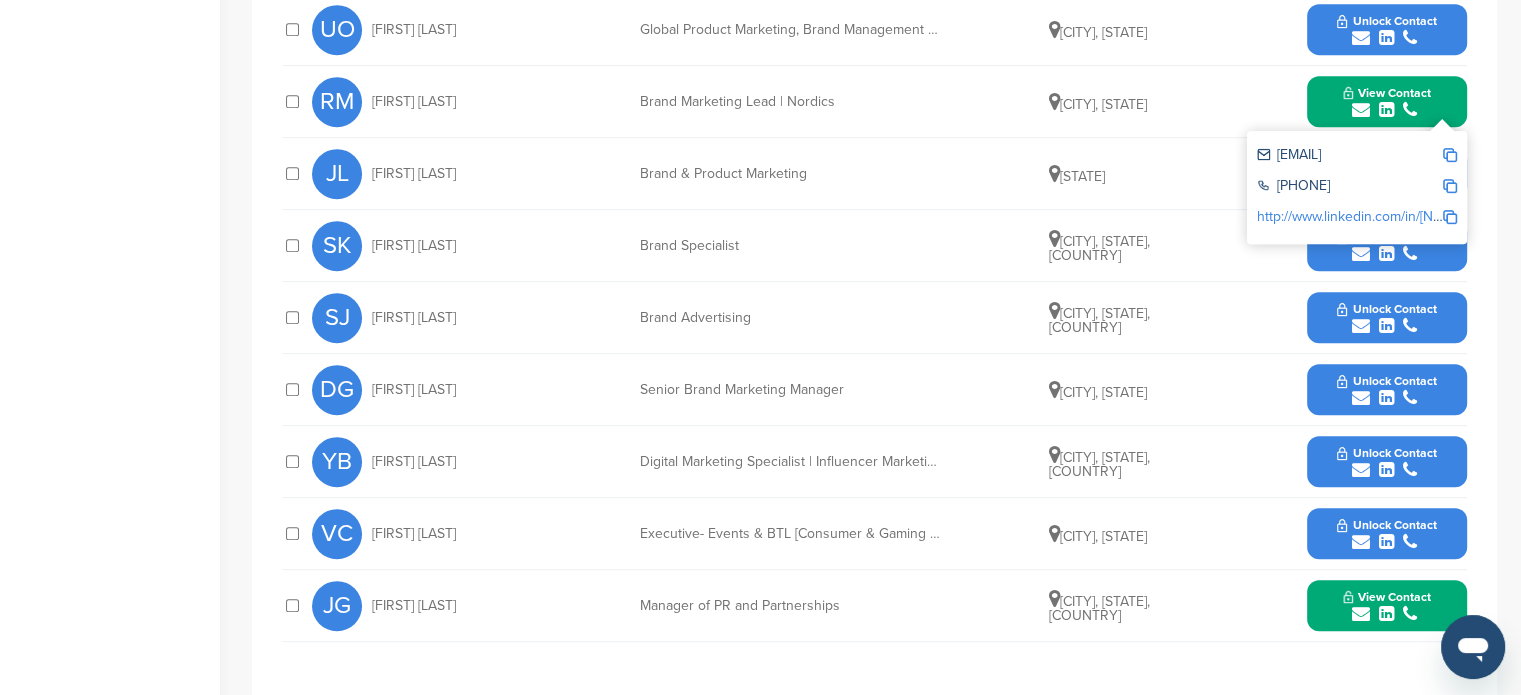 click at bounding box center (1450, 155) 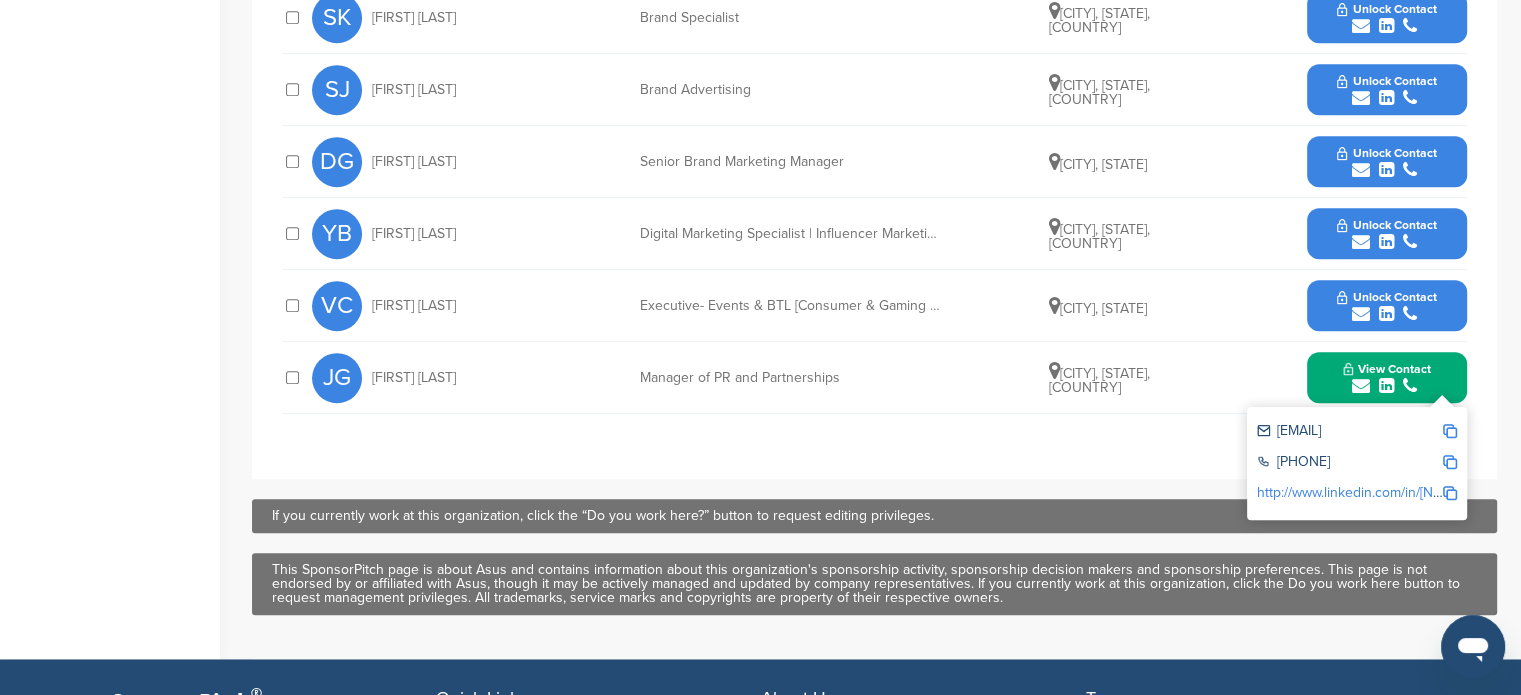 scroll, scrollTop: 1195, scrollLeft: 0, axis: vertical 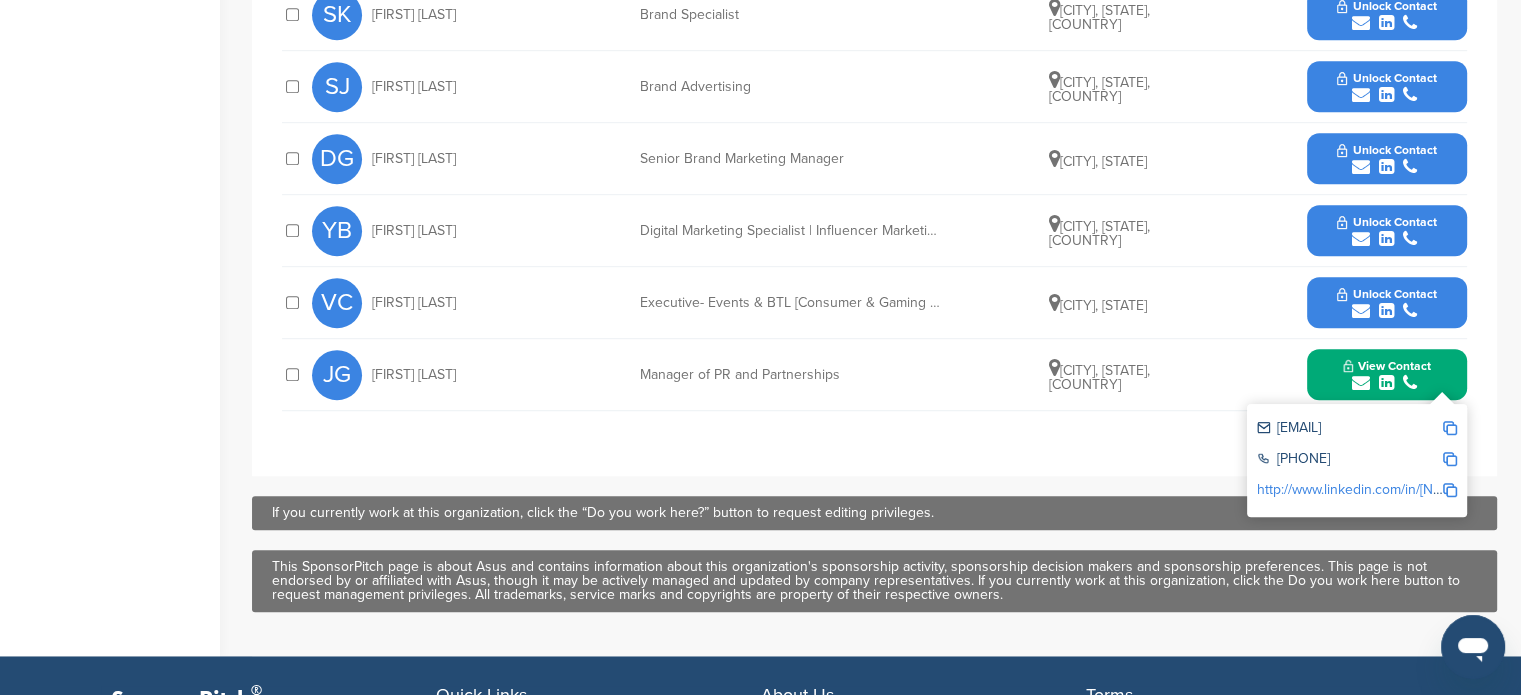 click on "[EMAIL]" at bounding box center (1349, 429) 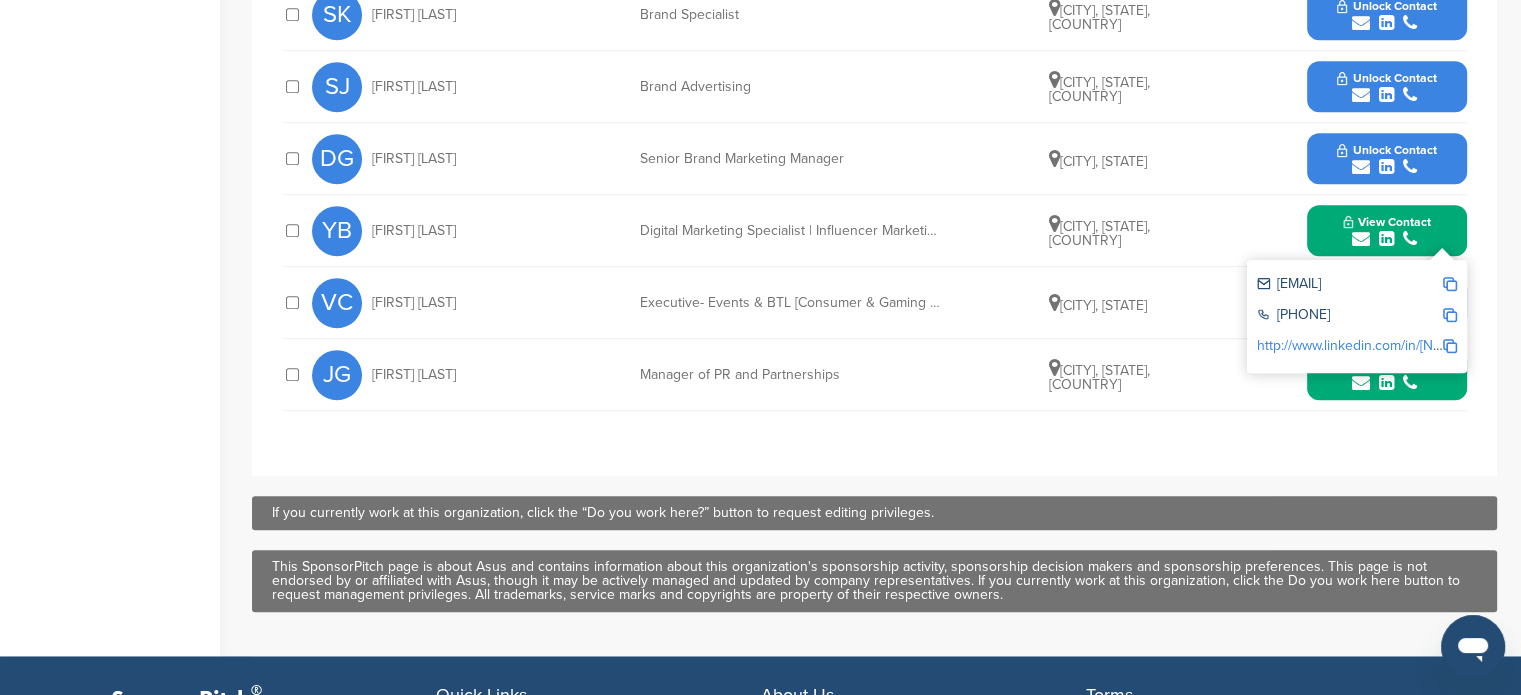 drag, startPoint x: 360, startPoint y: 219, endPoint x: 1142, endPoint y: 237, distance: 782.20715 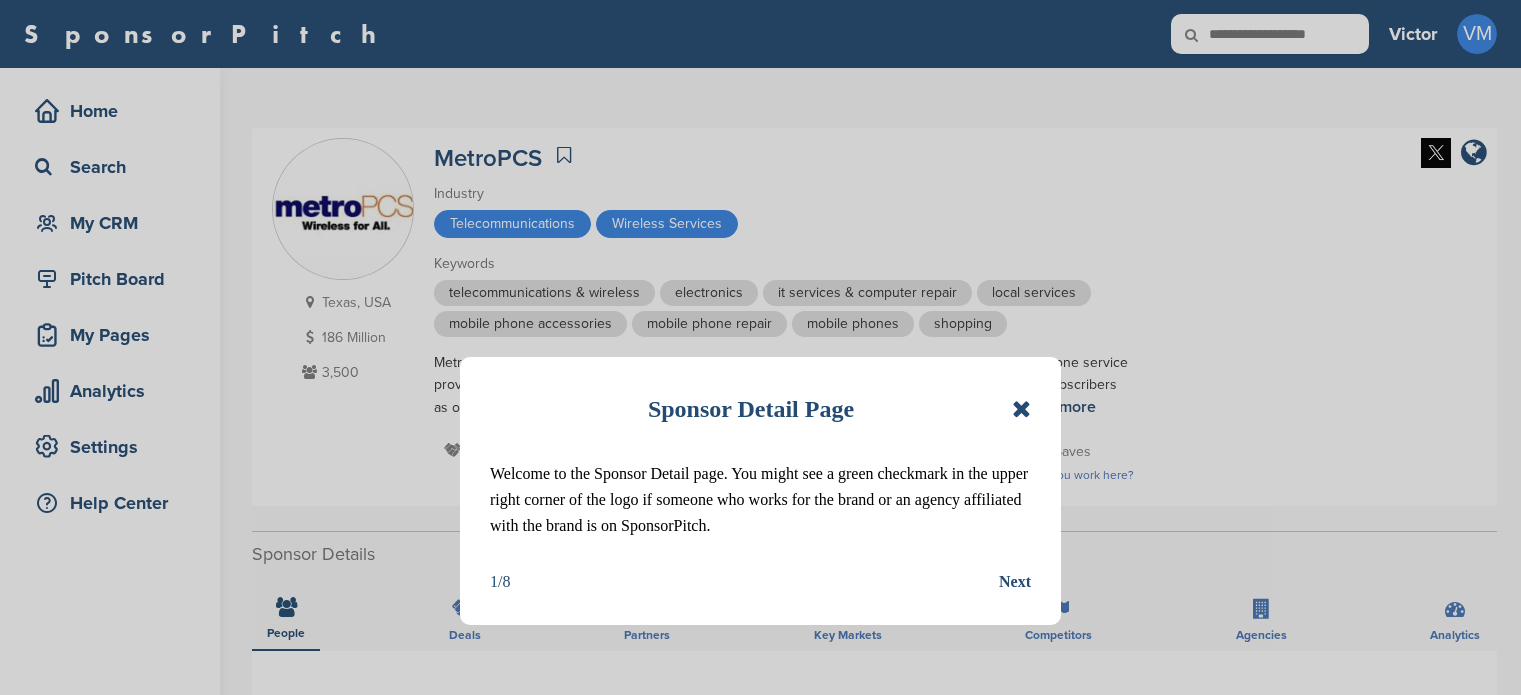 scroll, scrollTop: 0, scrollLeft: 0, axis: both 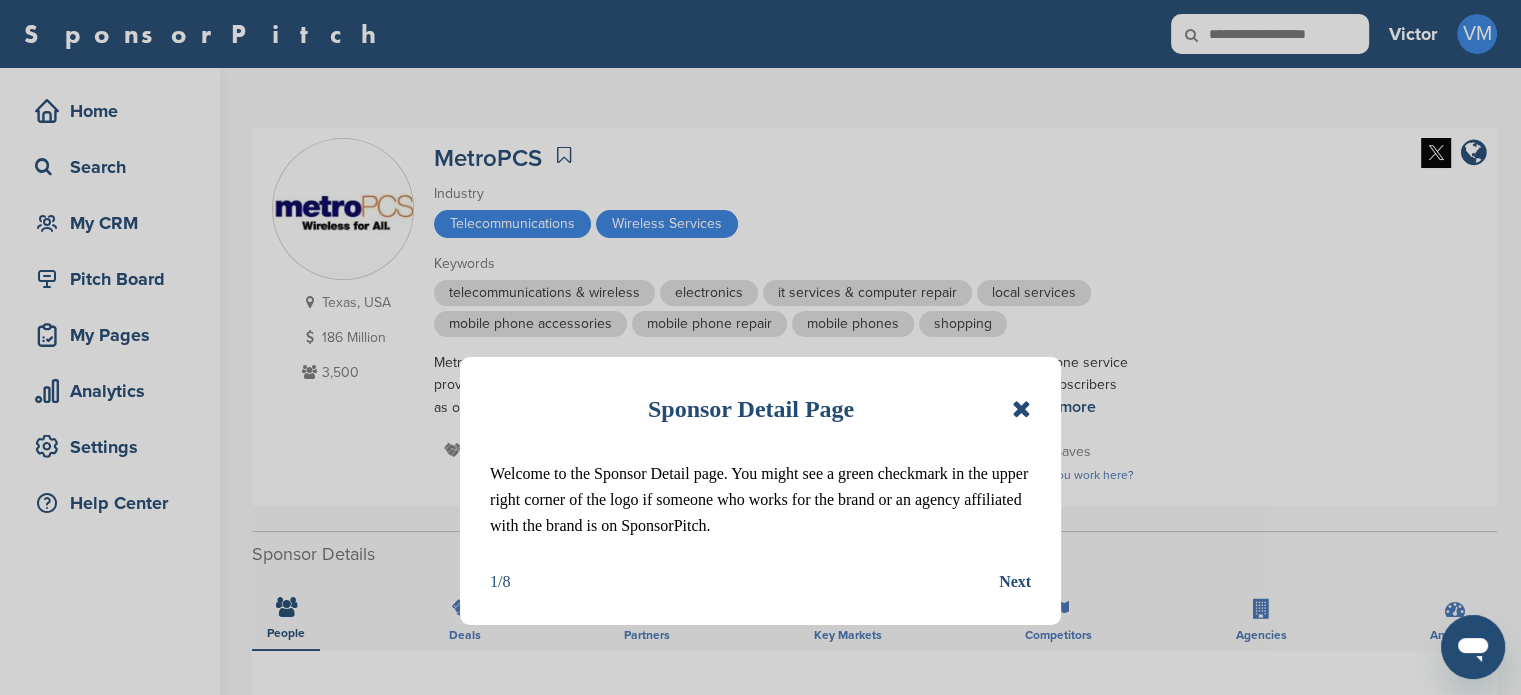 click at bounding box center (1021, 409) 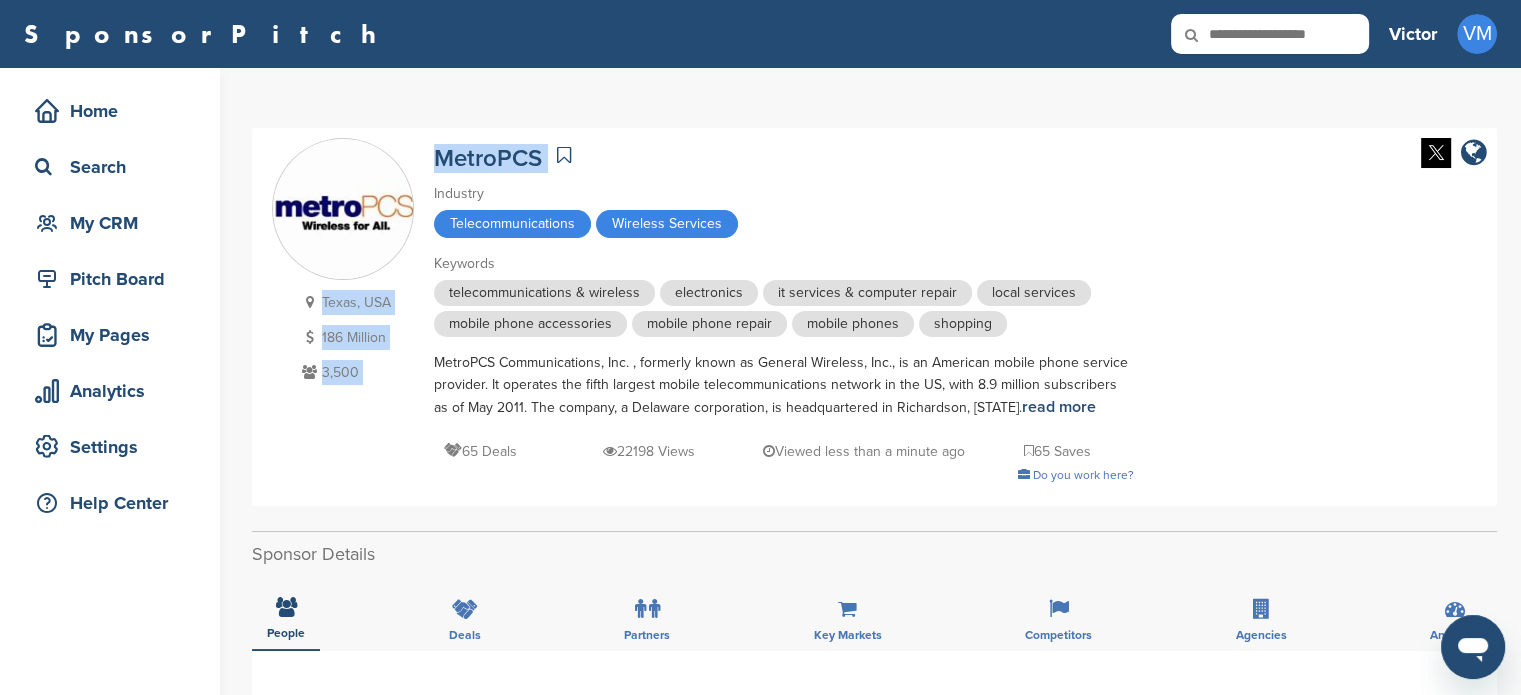 drag, startPoint x: 421, startPoint y: 155, endPoint x: 552, endPoint y: 153, distance: 131.01526 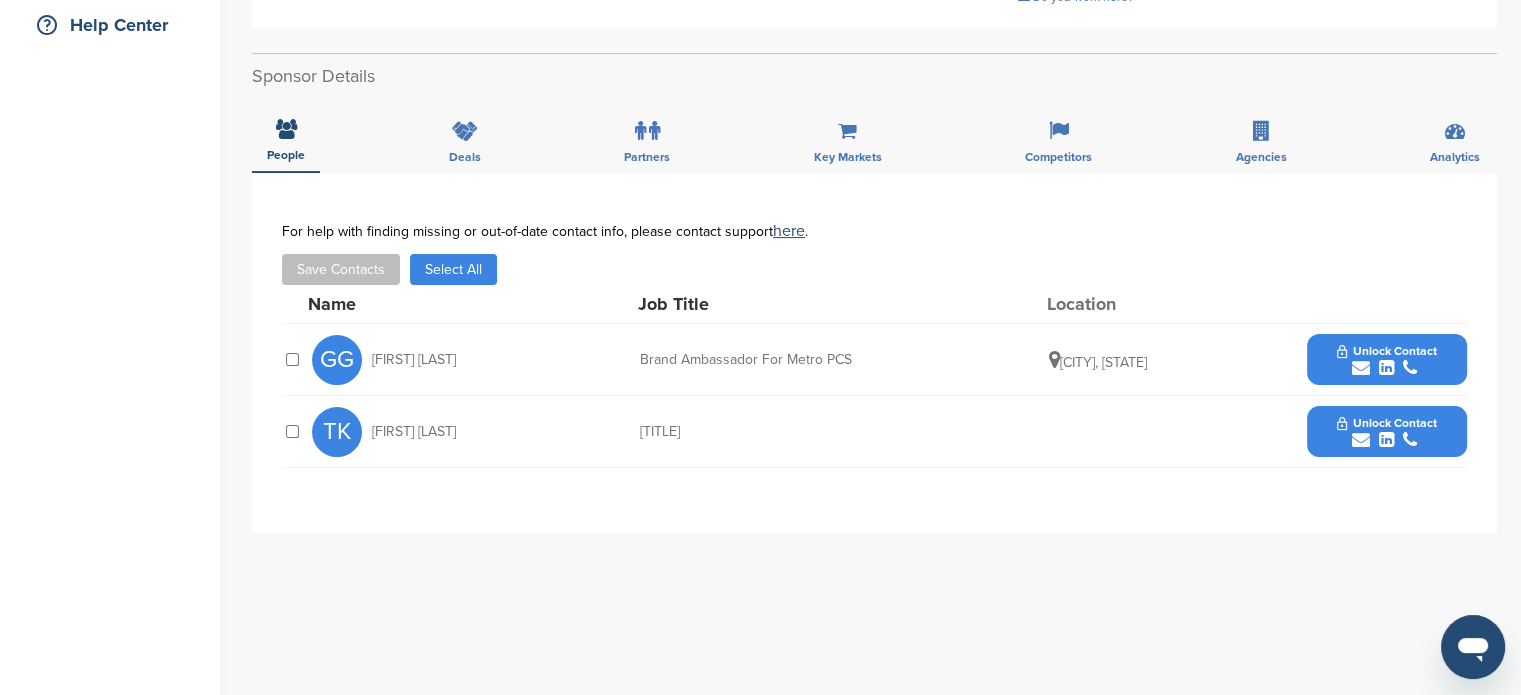 scroll, scrollTop: 501, scrollLeft: 0, axis: vertical 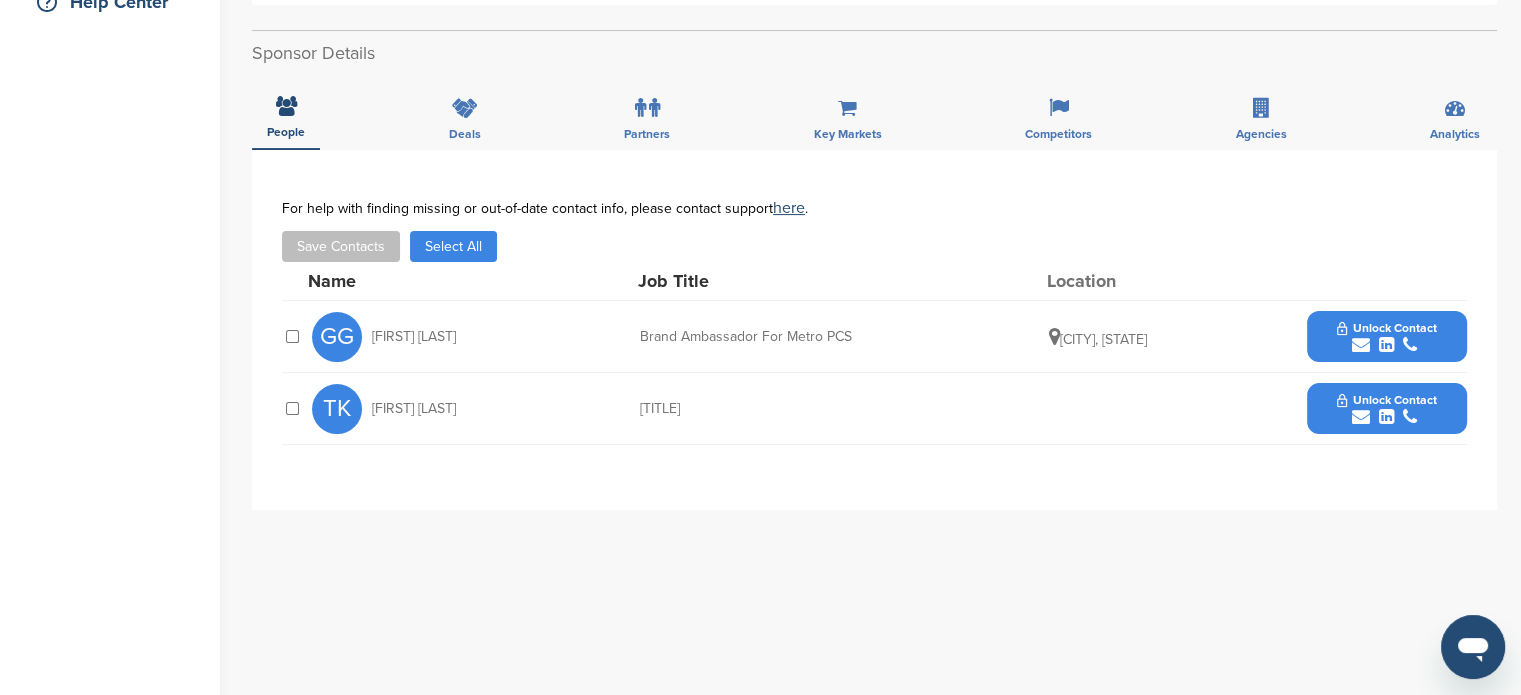 click on "Unlock Contact" at bounding box center (1386, 328) 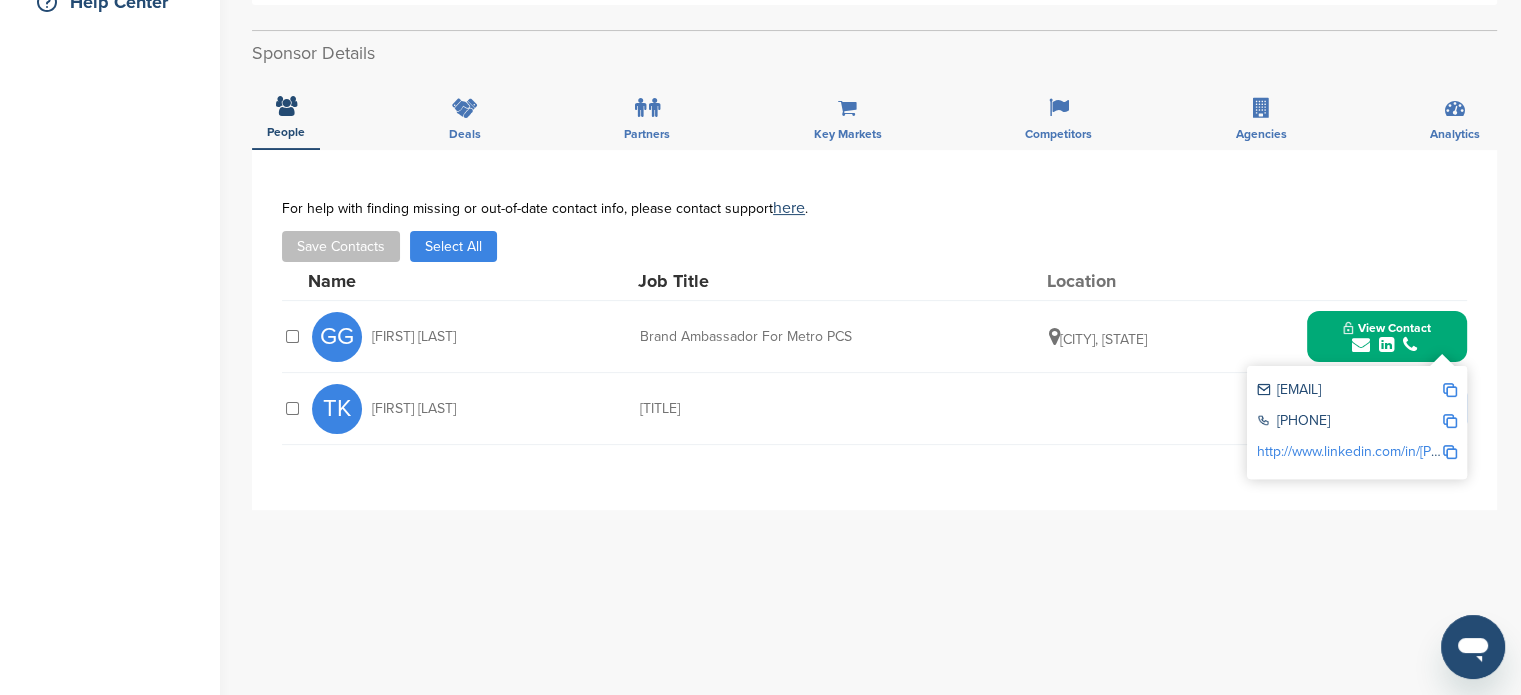 click on "View Contact" at bounding box center [1387, 337] 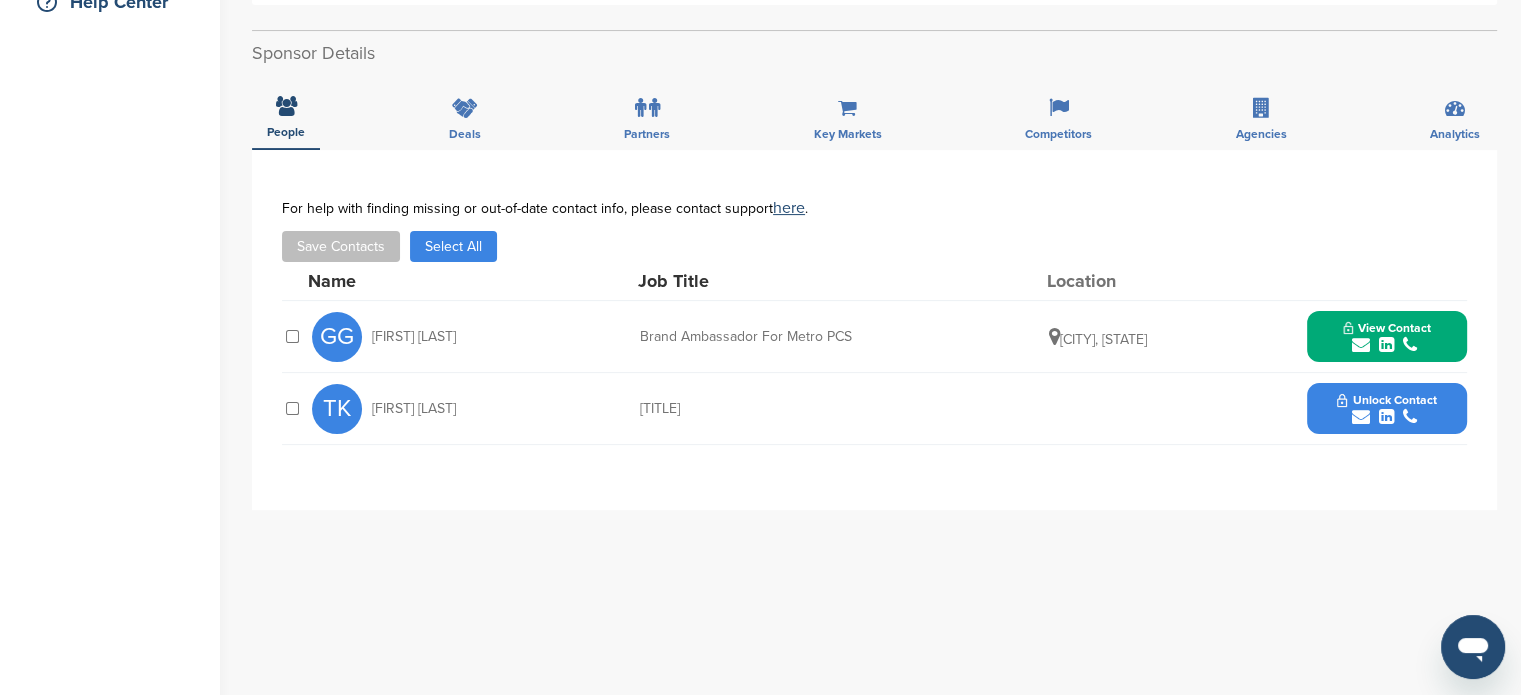 click on "Unlock Contact" at bounding box center (1386, 409) 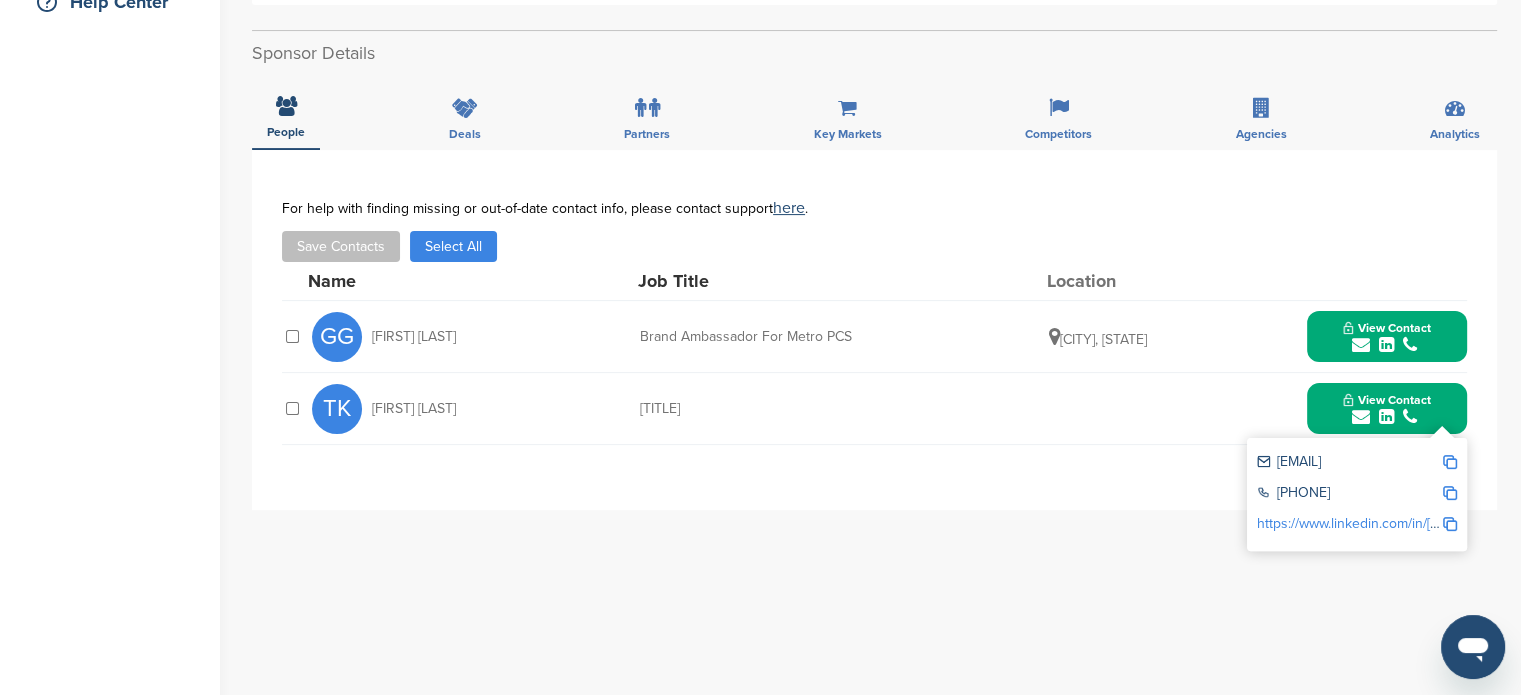 drag, startPoint x: 366, startPoint y: 339, endPoint x: 1146, endPoint y: 343, distance: 780.01025 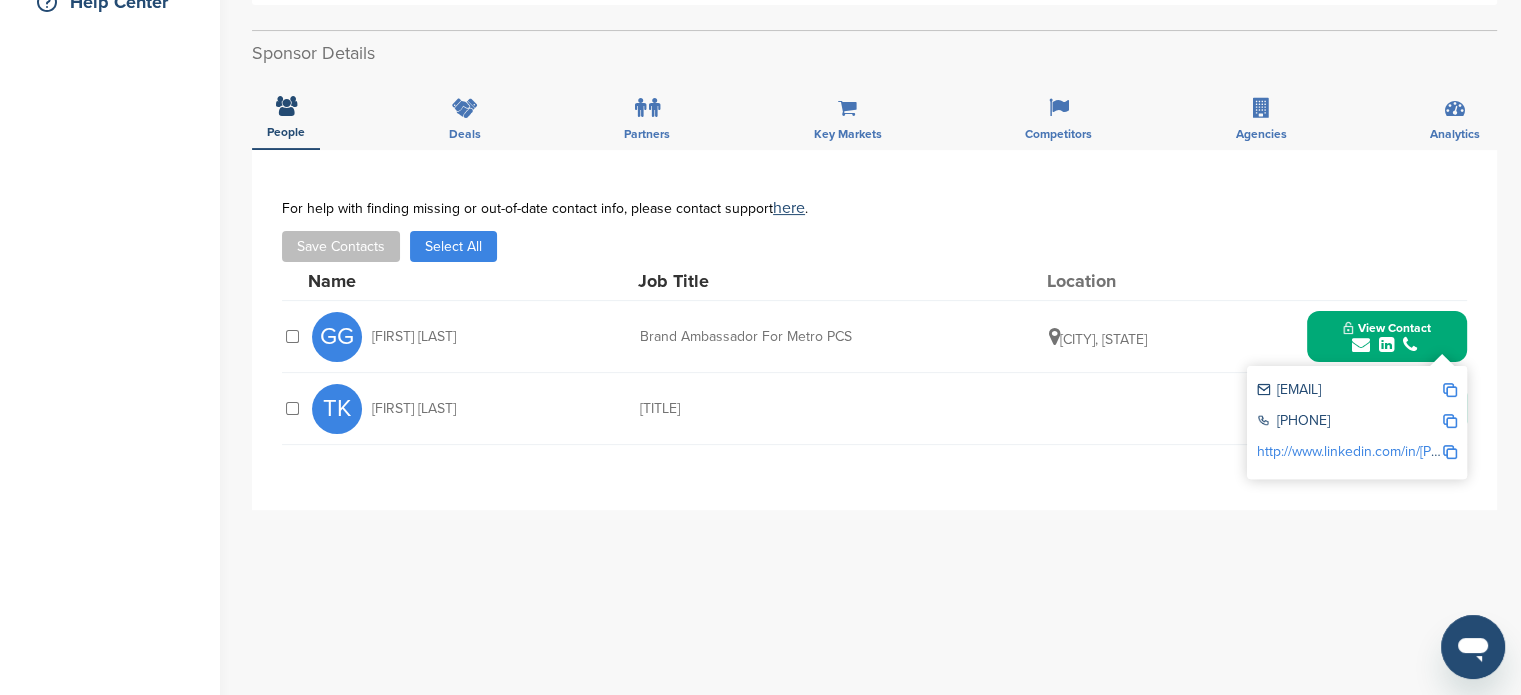 click at bounding box center (1450, 390) 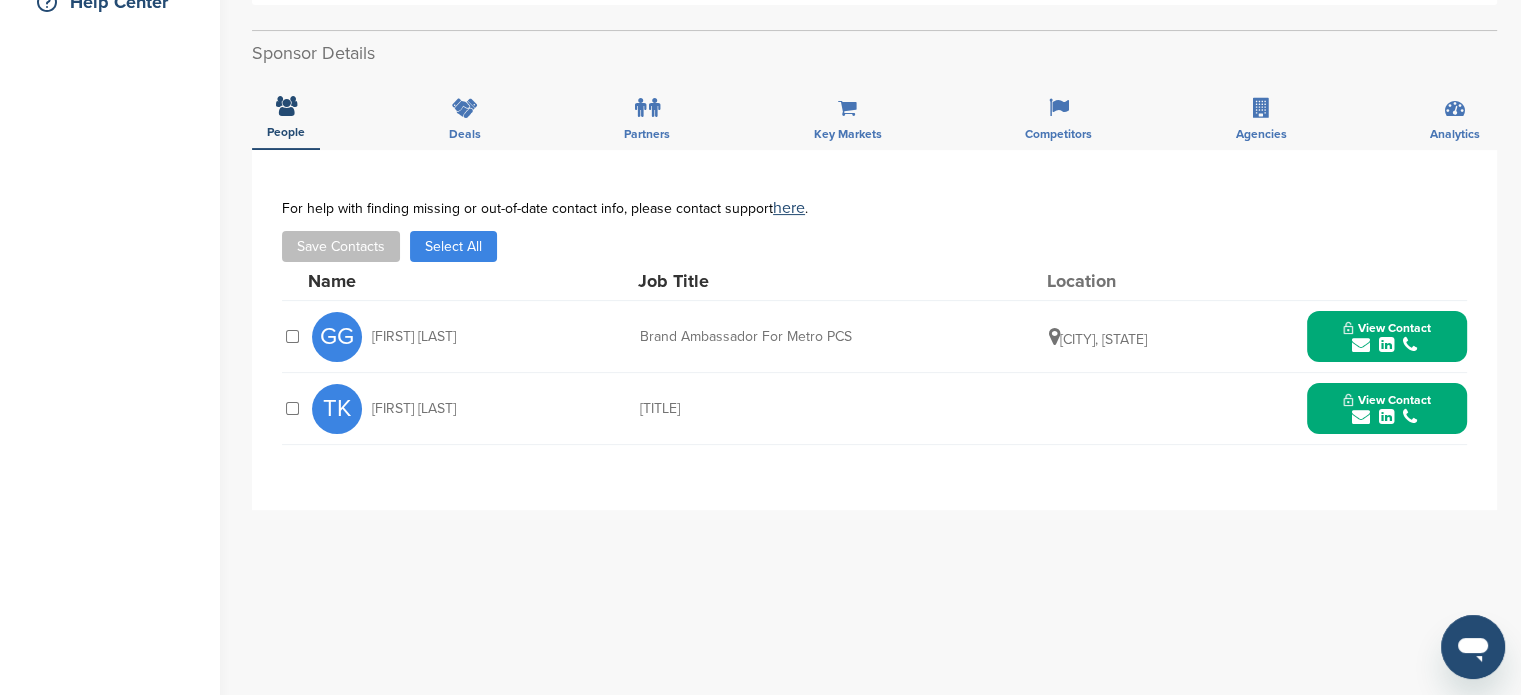 drag, startPoint x: 370, startPoint y: 406, endPoint x: 1071, endPoint y: 435, distance: 701.5996 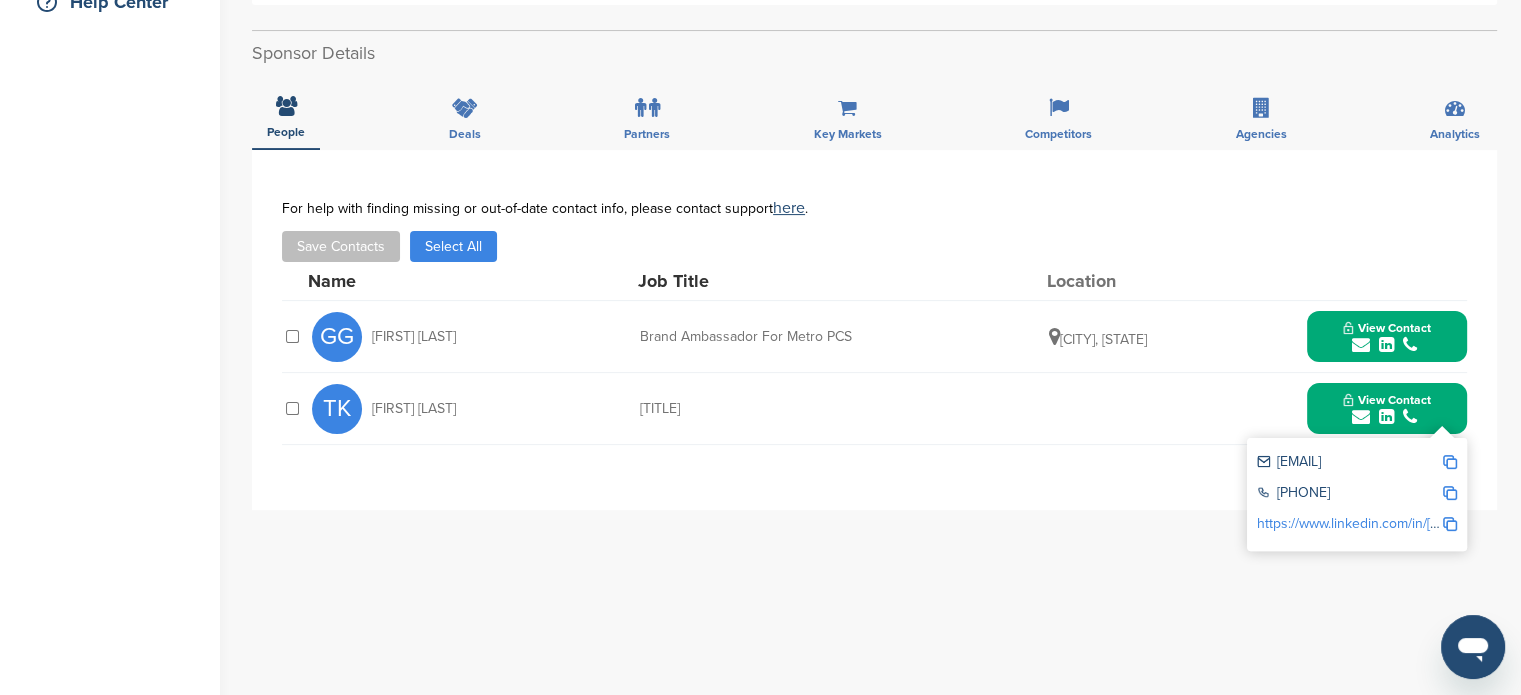 click at bounding box center (1450, 462) 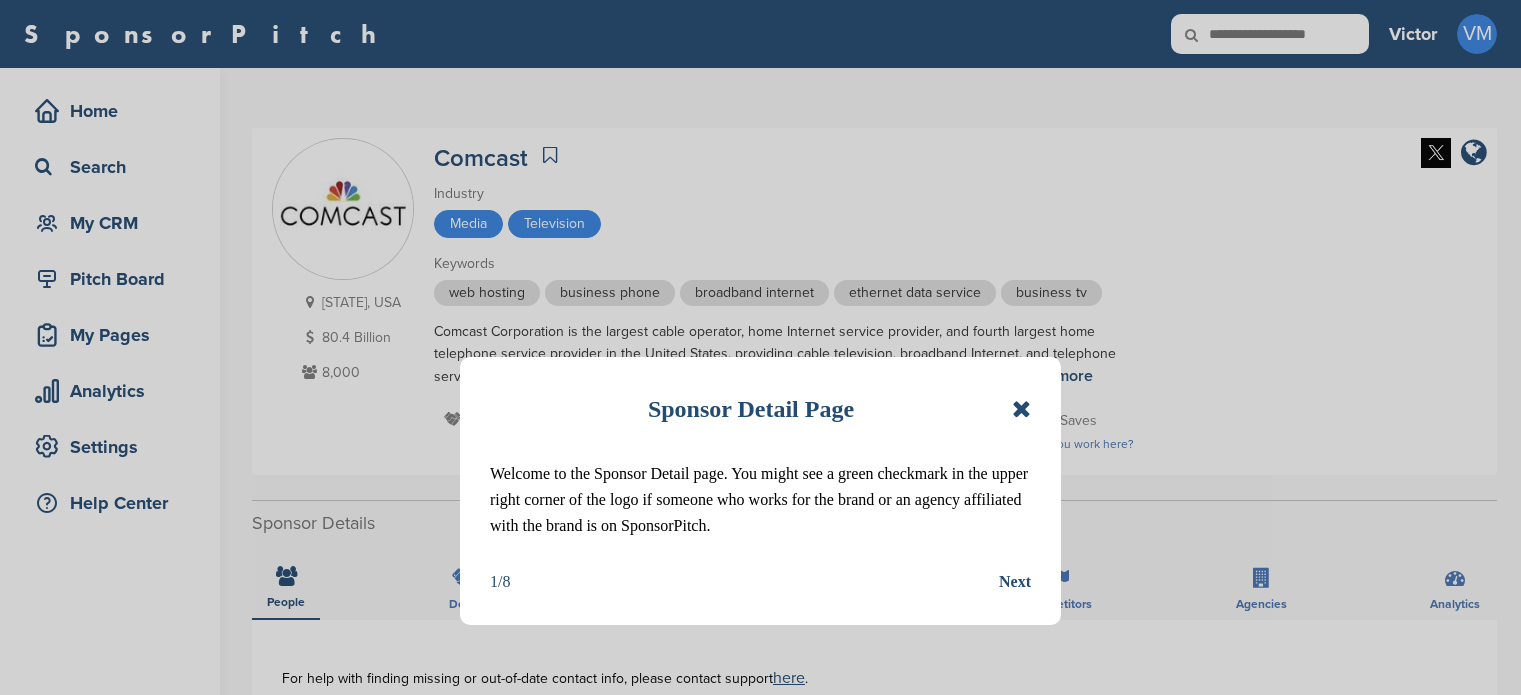 scroll, scrollTop: 0, scrollLeft: 0, axis: both 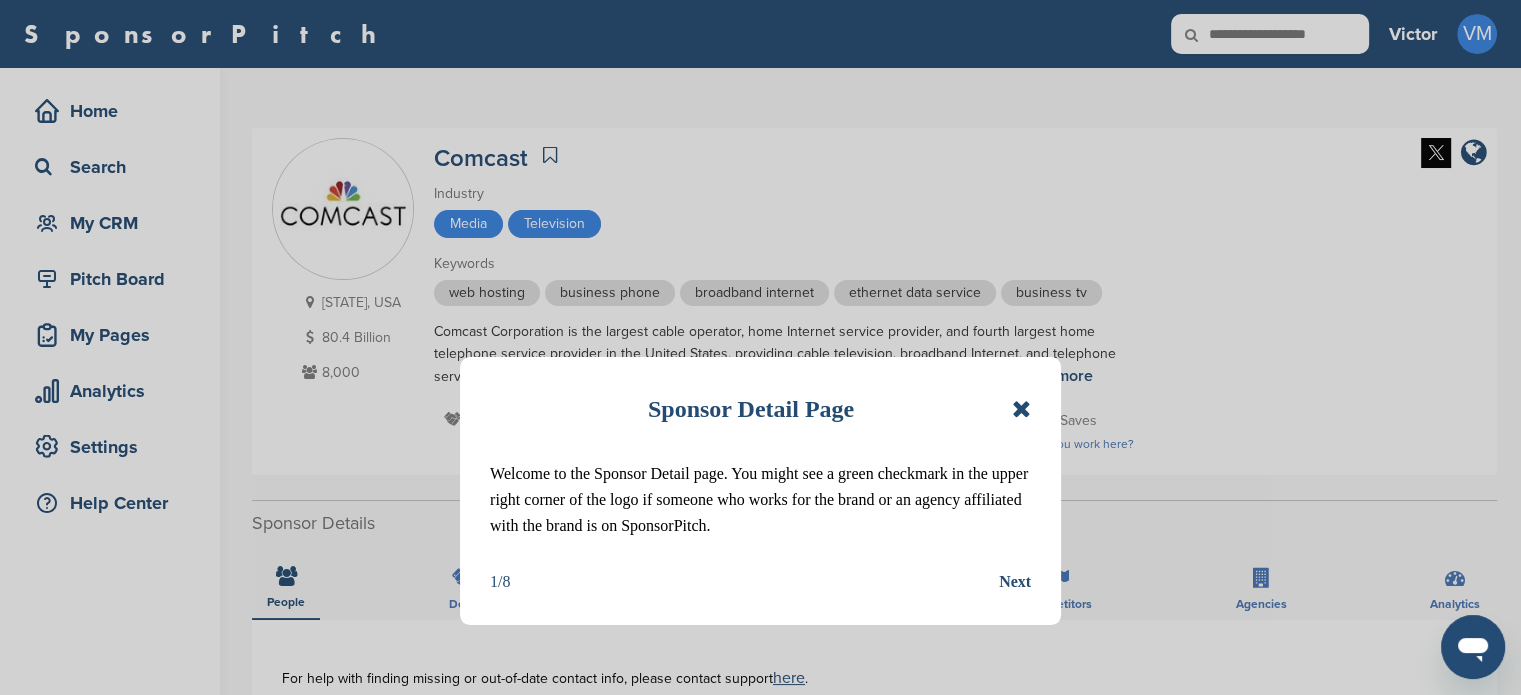 click at bounding box center (1021, 409) 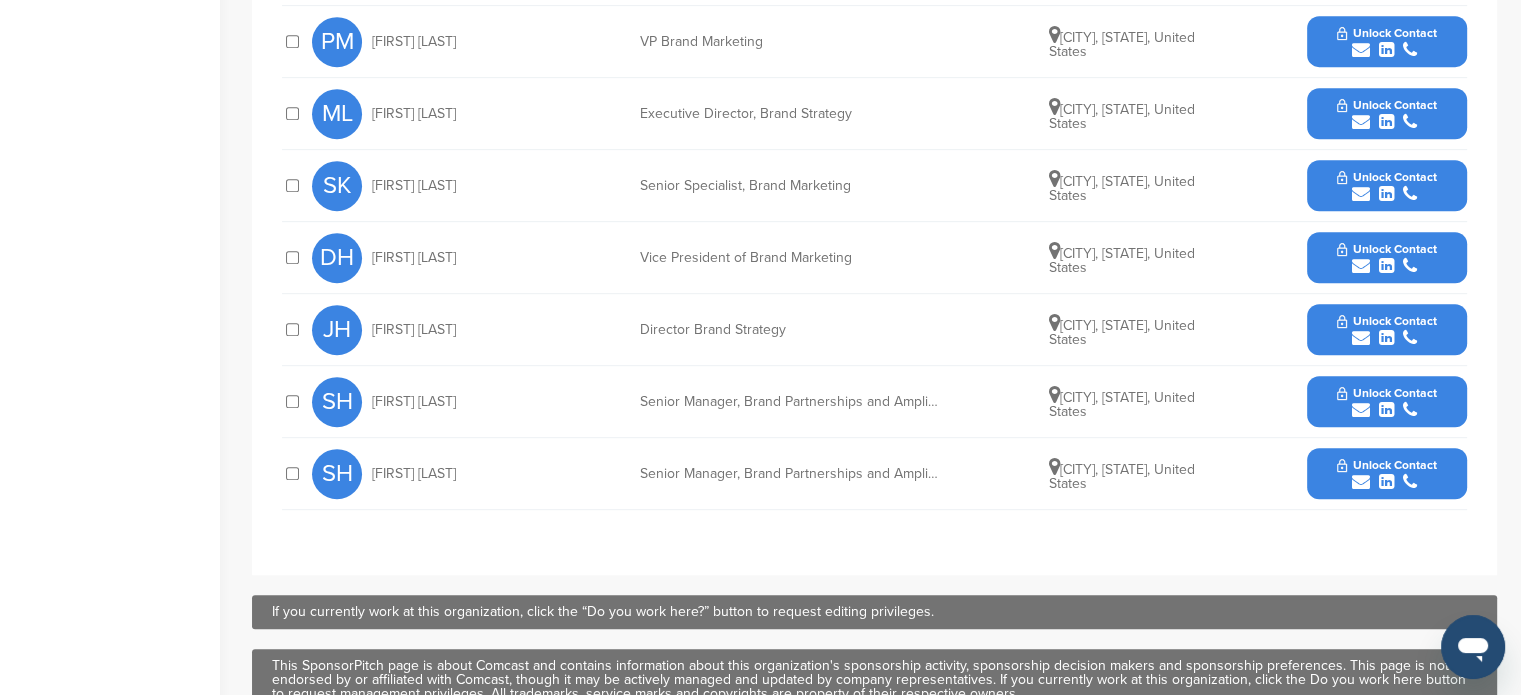 scroll, scrollTop: 985, scrollLeft: 0, axis: vertical 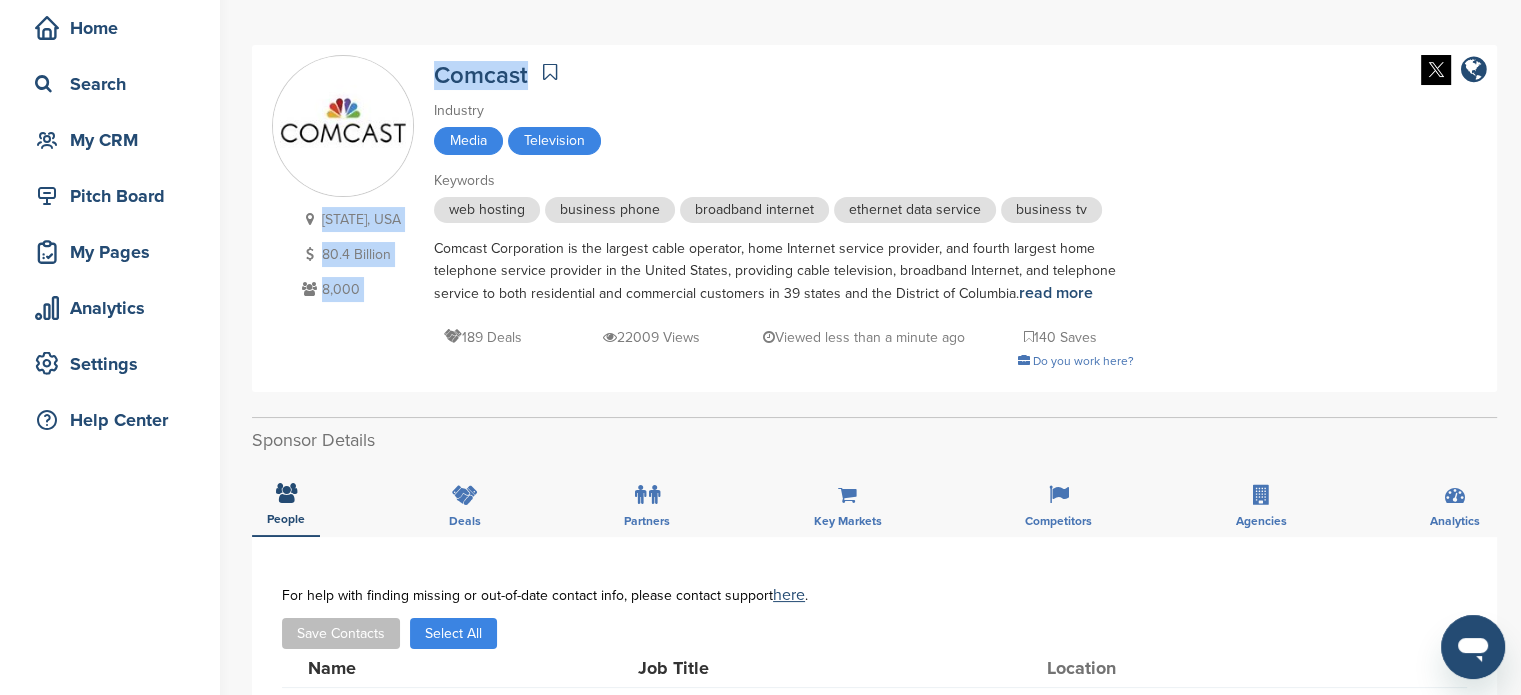 drag, startPoint x: 435, startPoint y: 80, endPoint x: 557, endPoint y: 66, distance: 122.80065 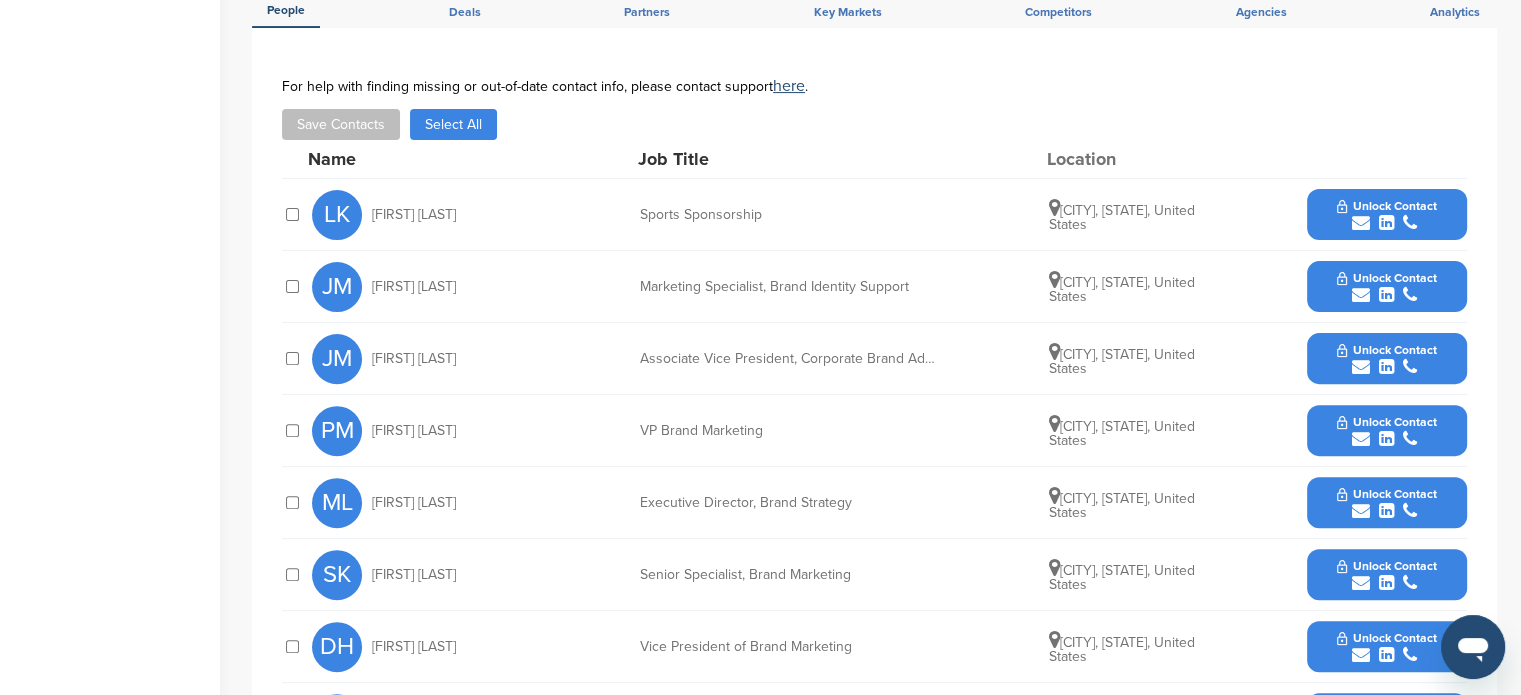scroll, scrollTop: 640, scrollLeft: 0, axis: vertical 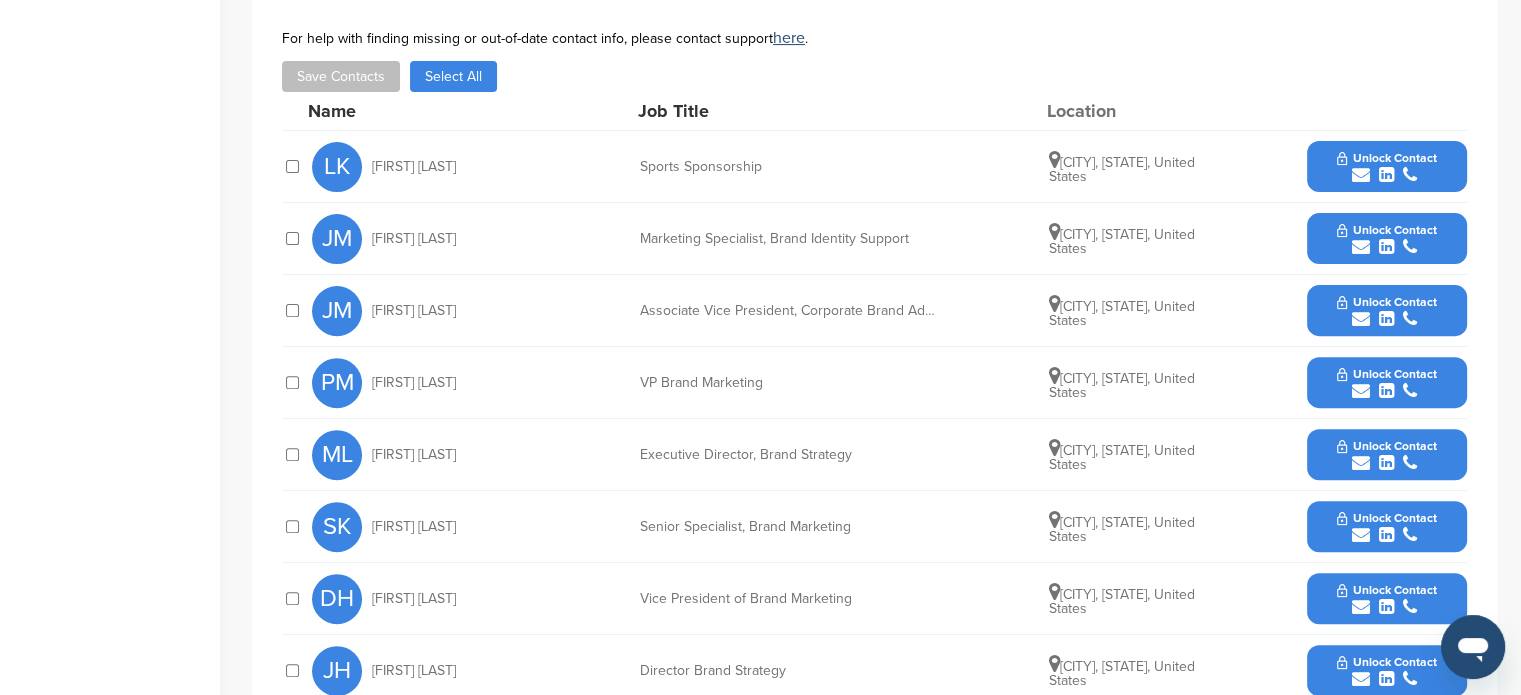 click on "Unlock Contact" at bounding box center [1386, 302] 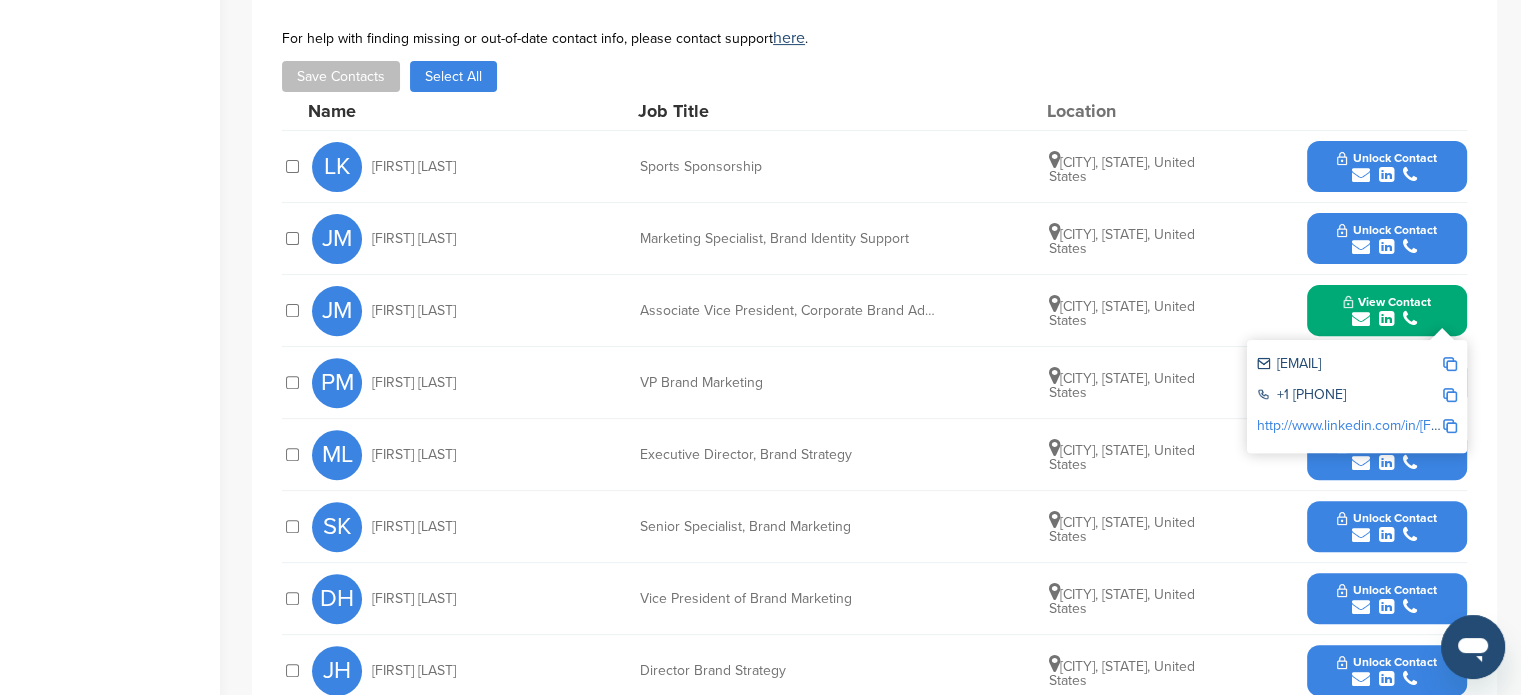 click on "**********" at bounding box center (874, 448) 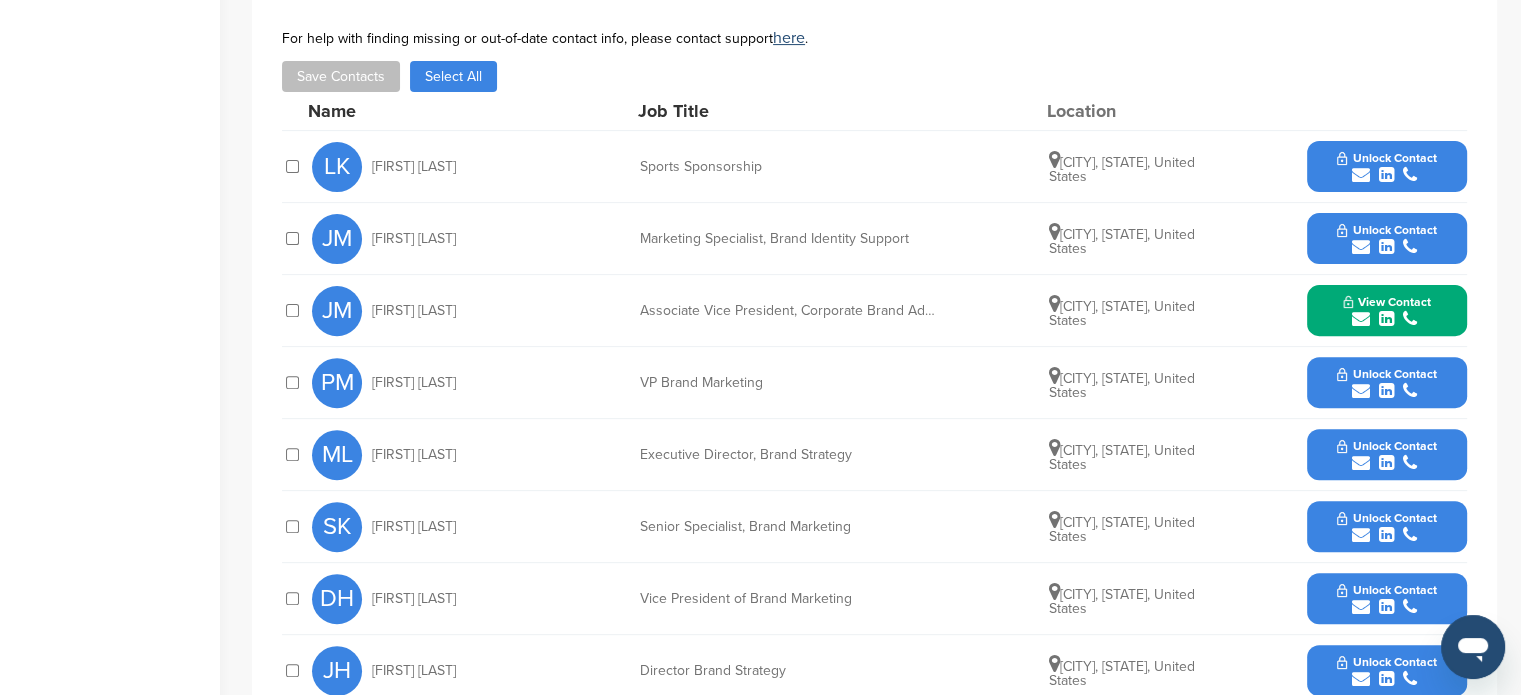 click on "Unlock Contact" at bounding box center (1386, 383) 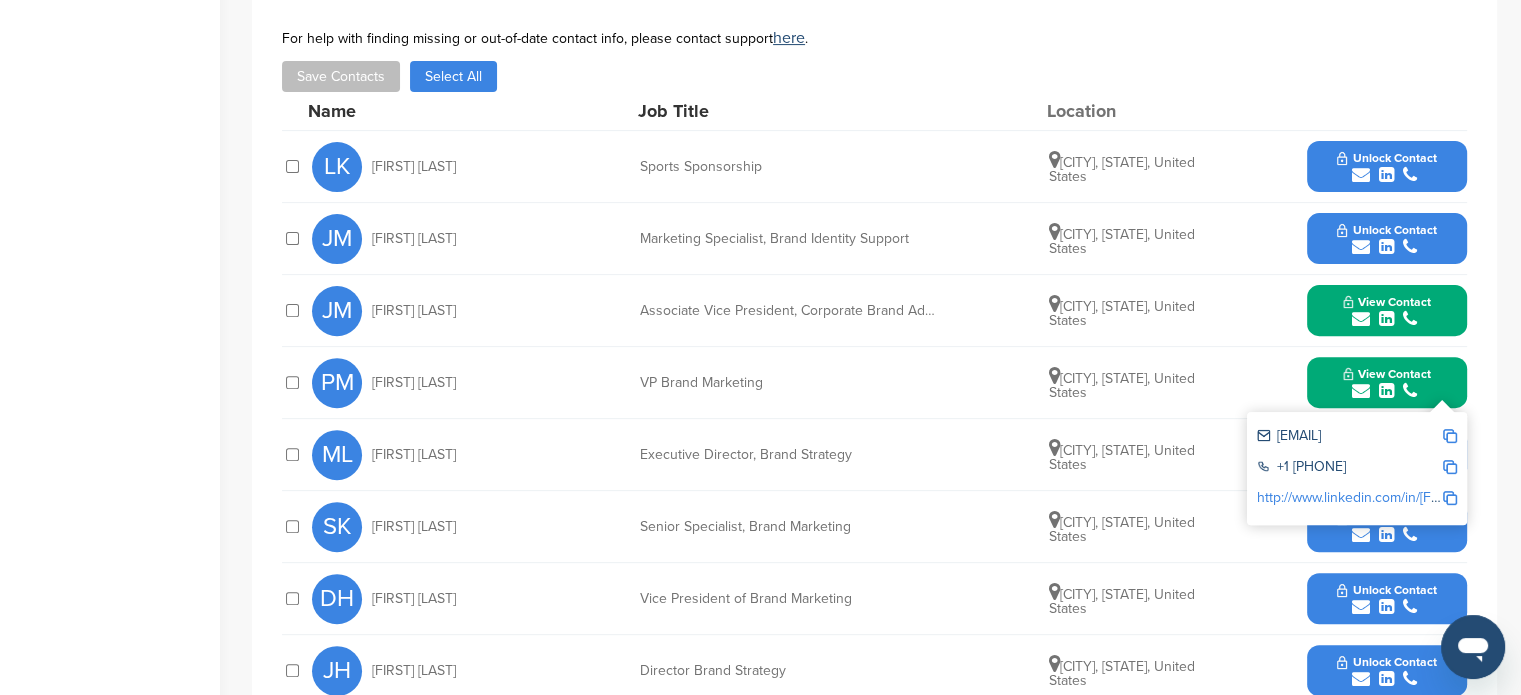 click on "**********" at bounding box center [874, 448] 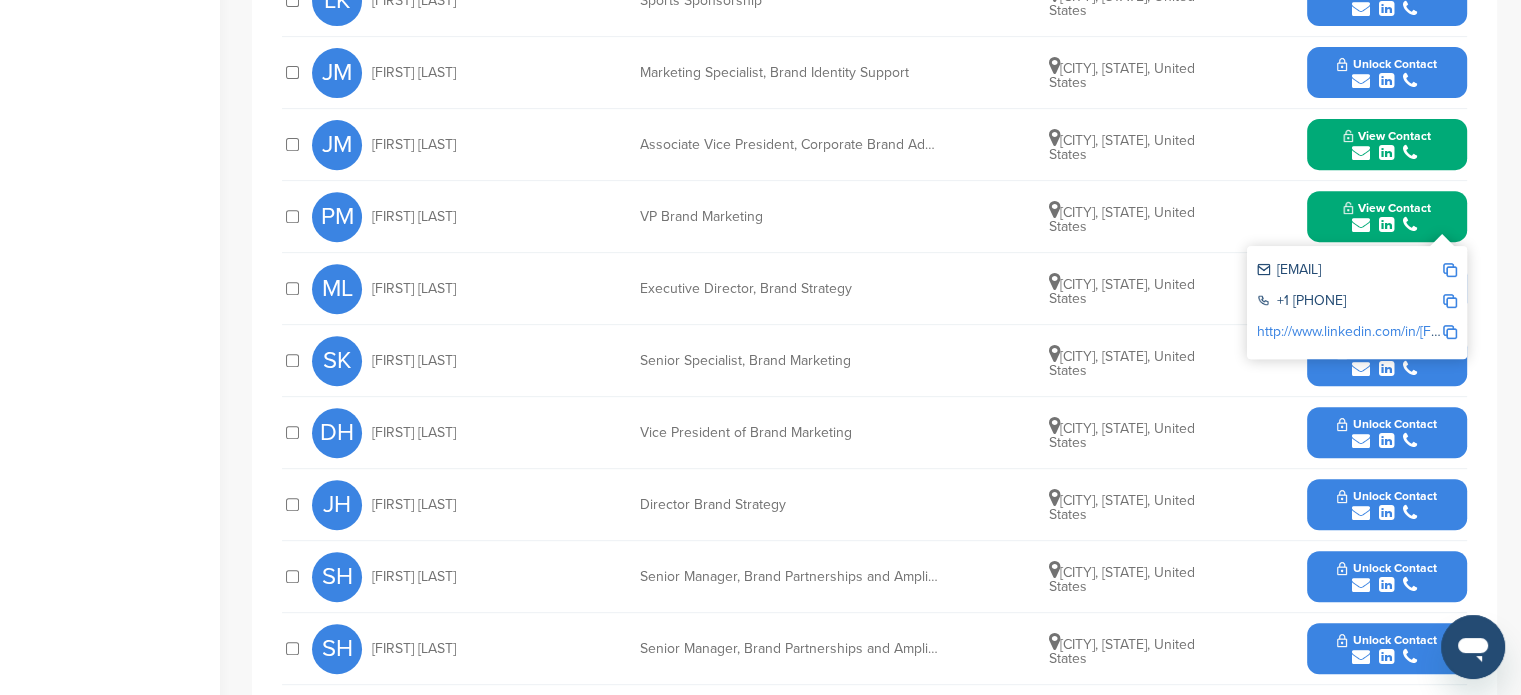 scroll, scrollTop: 822, scrollLeft: 0, axis: vertical 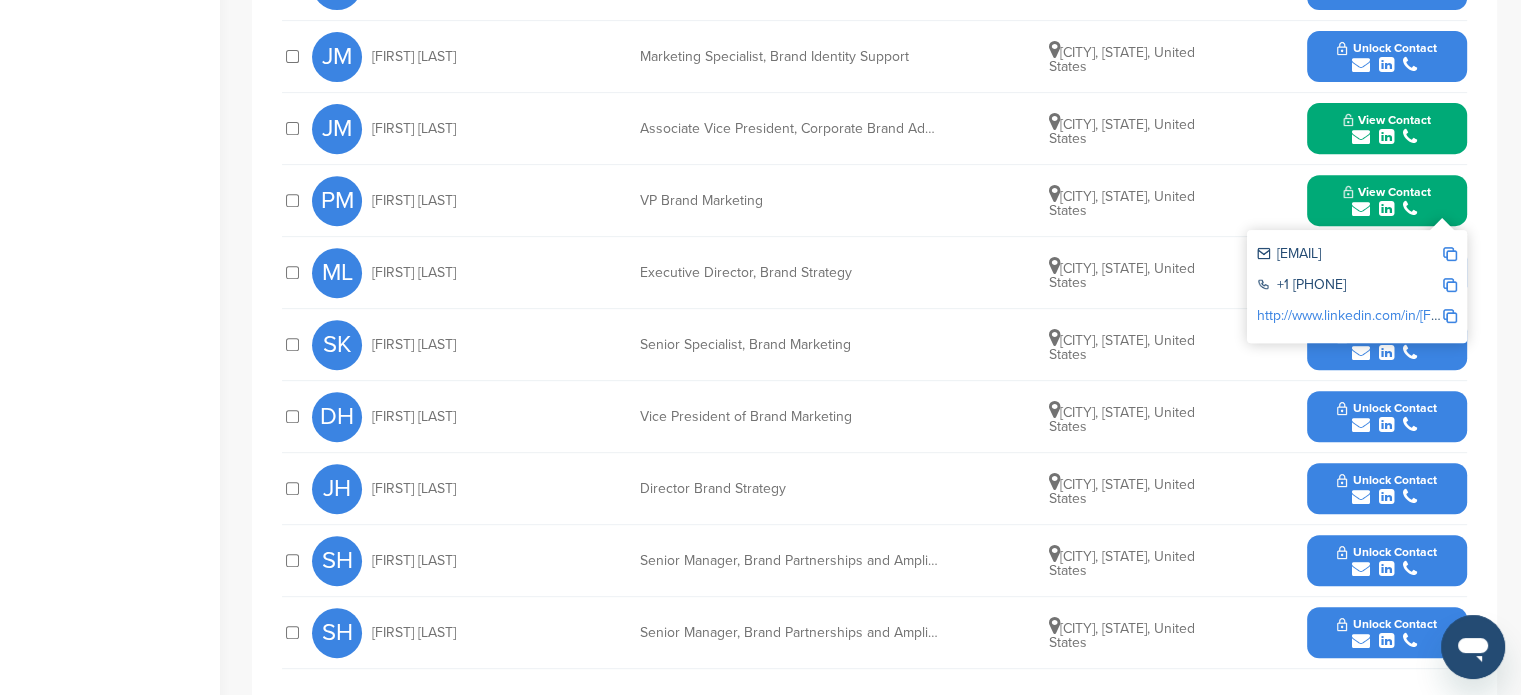 click on "View Contact" at bounding box center (1387, 201) 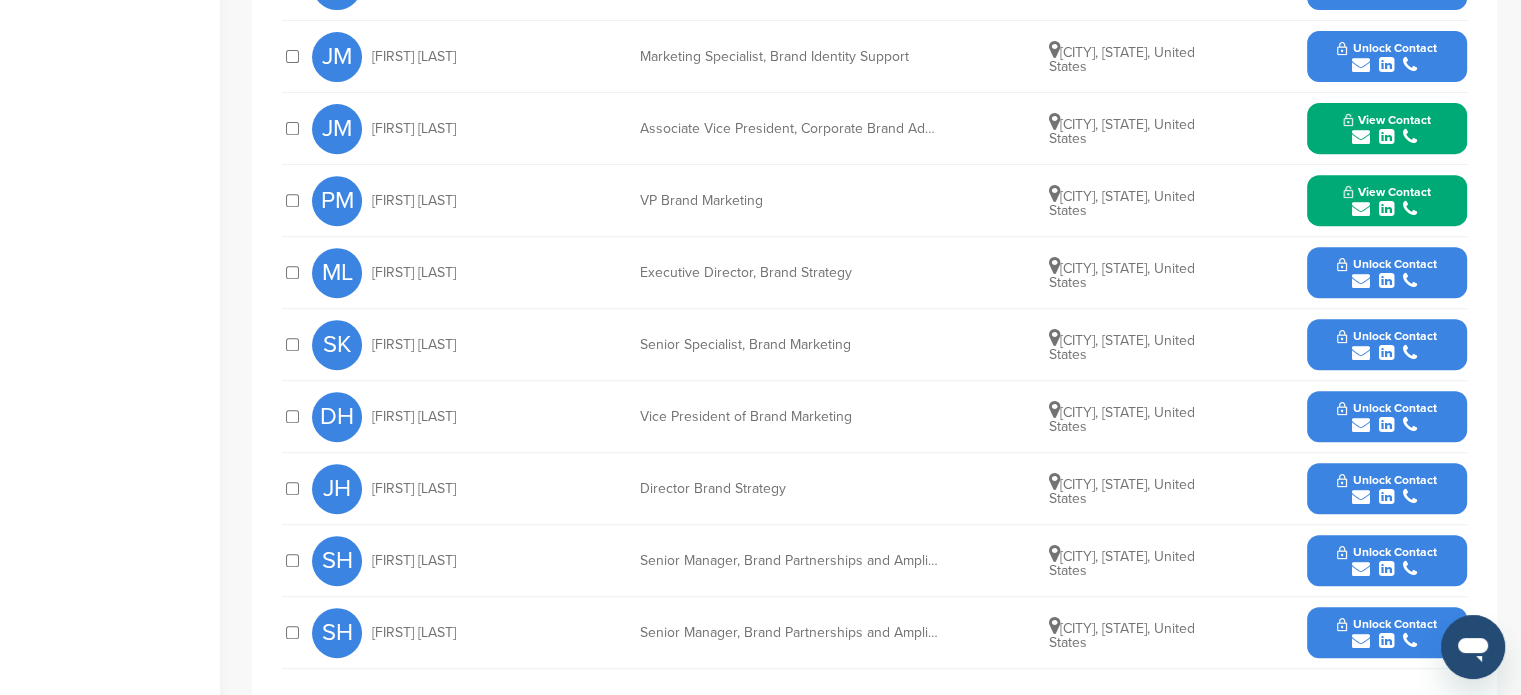 click on "Unlock Contact" at bounding box center [1386, 273] 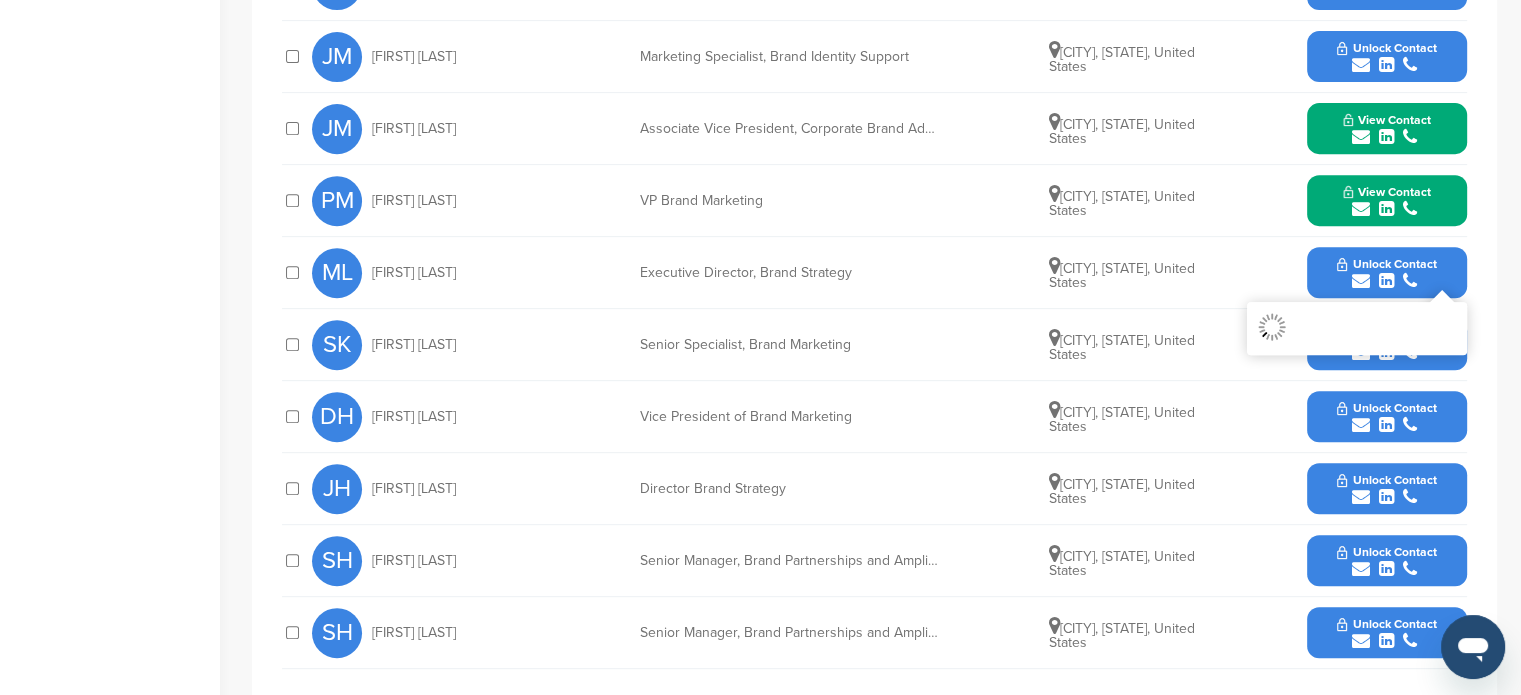 click on "Unlock Contact" at bounding box center [1386, 273] 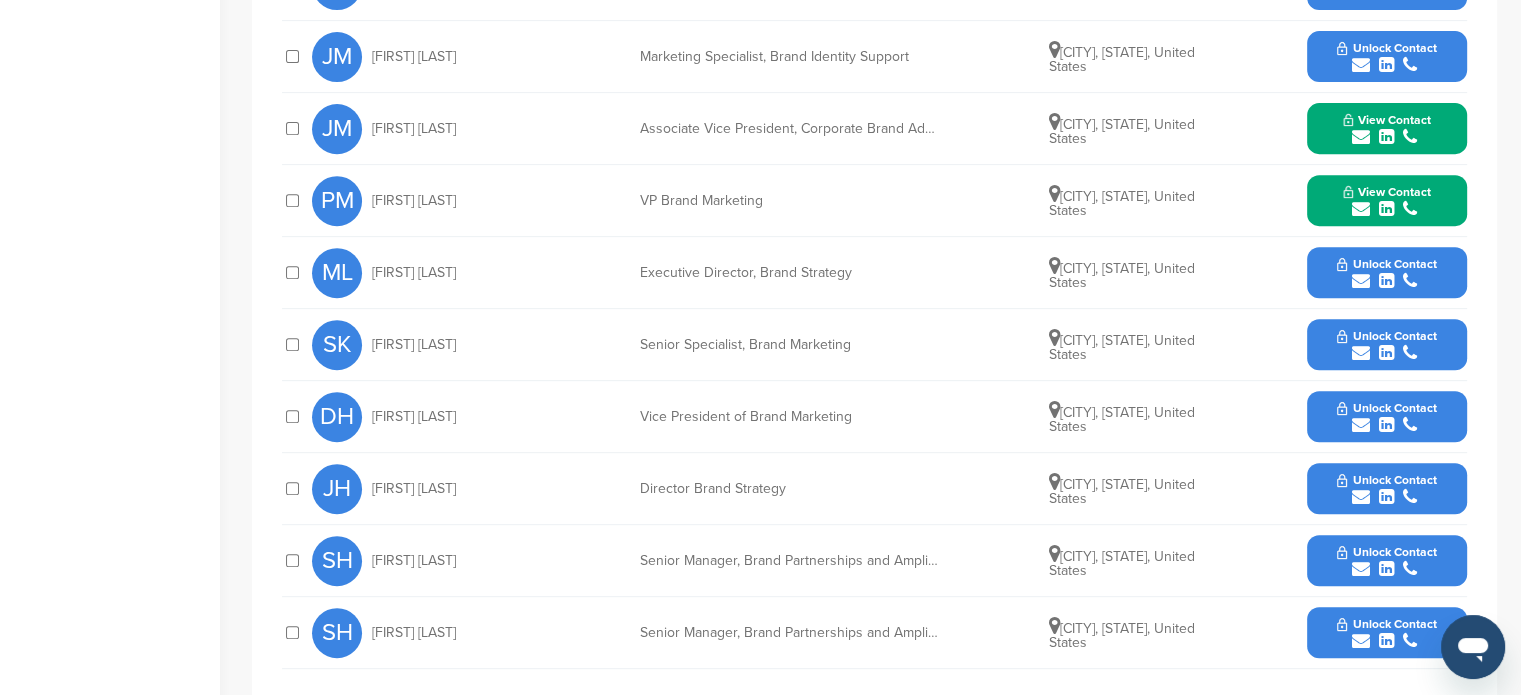 click on "Unlock Contact" at bounding box center (1386, 264) 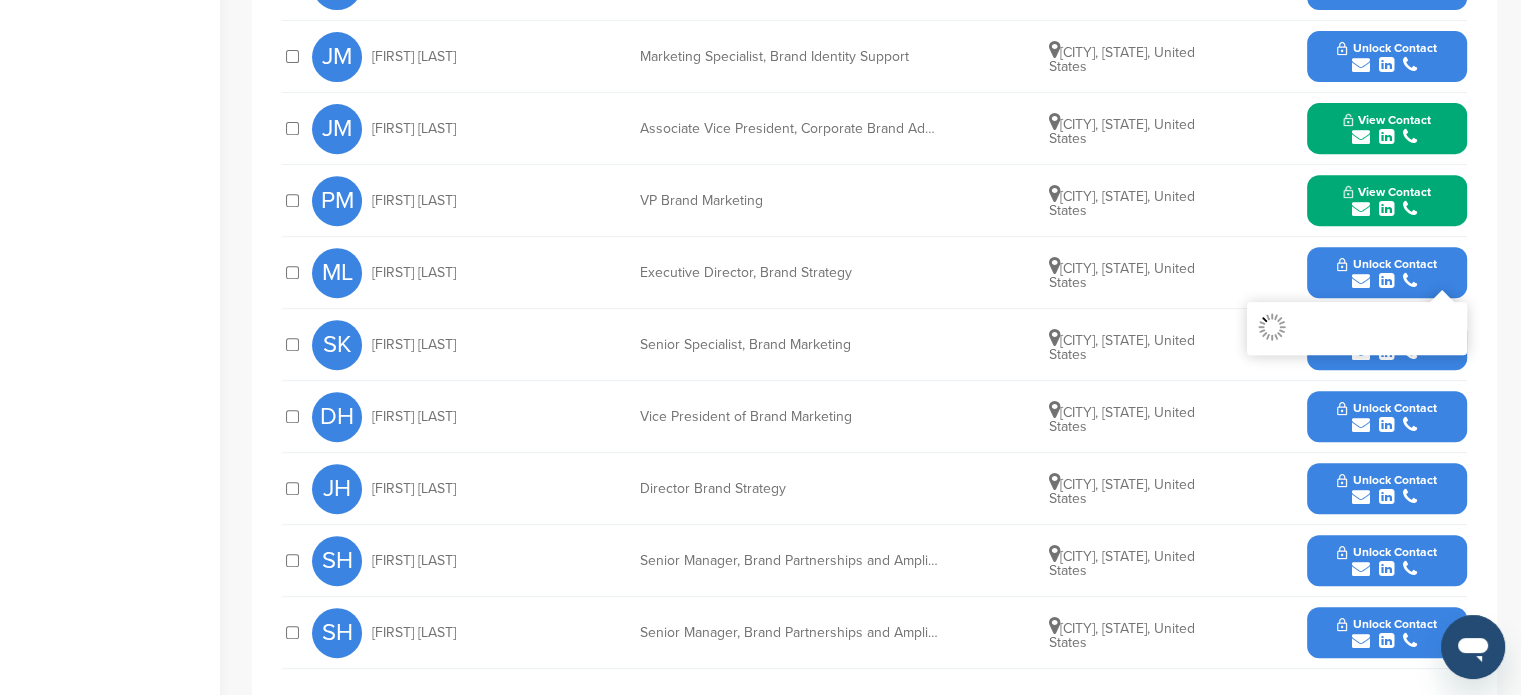 click on "View Contact" at bounding box center (1387, 192) 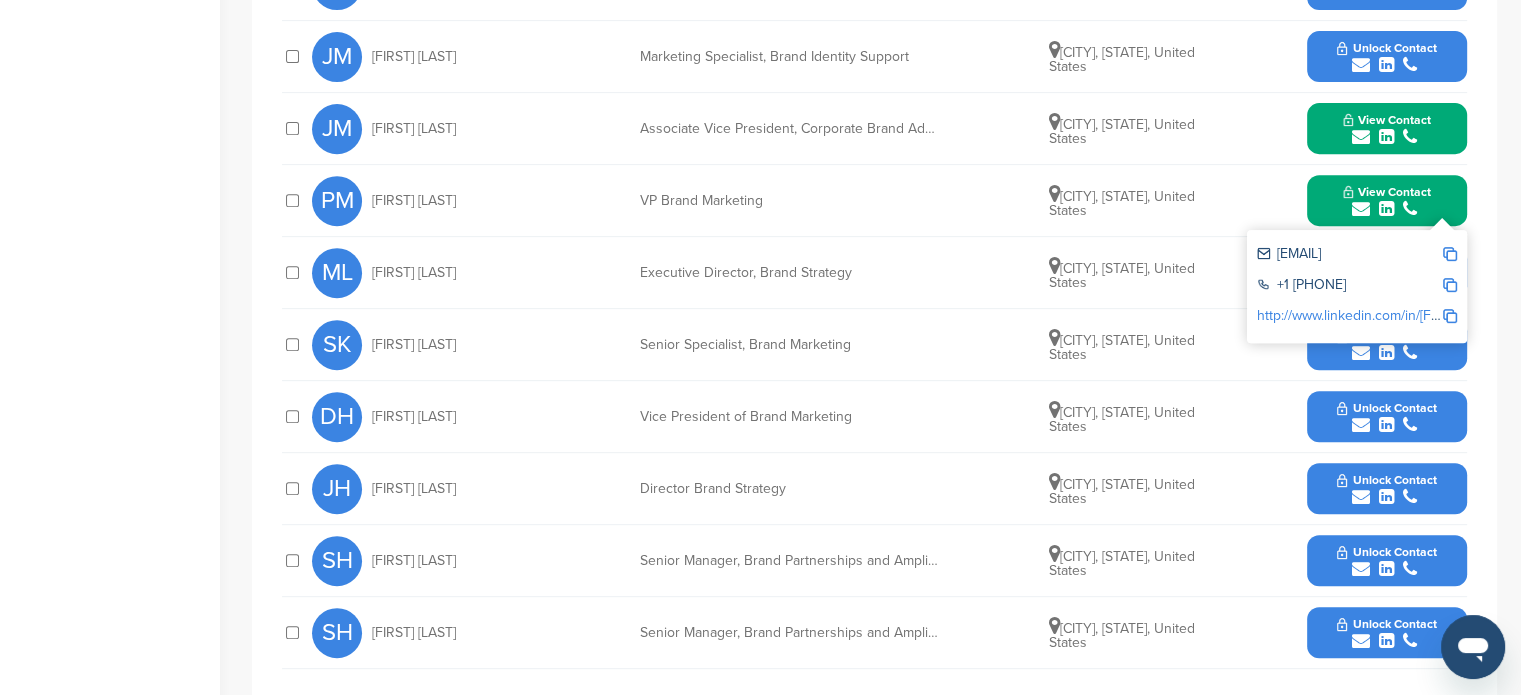 click at bounding box center (1410, 353) 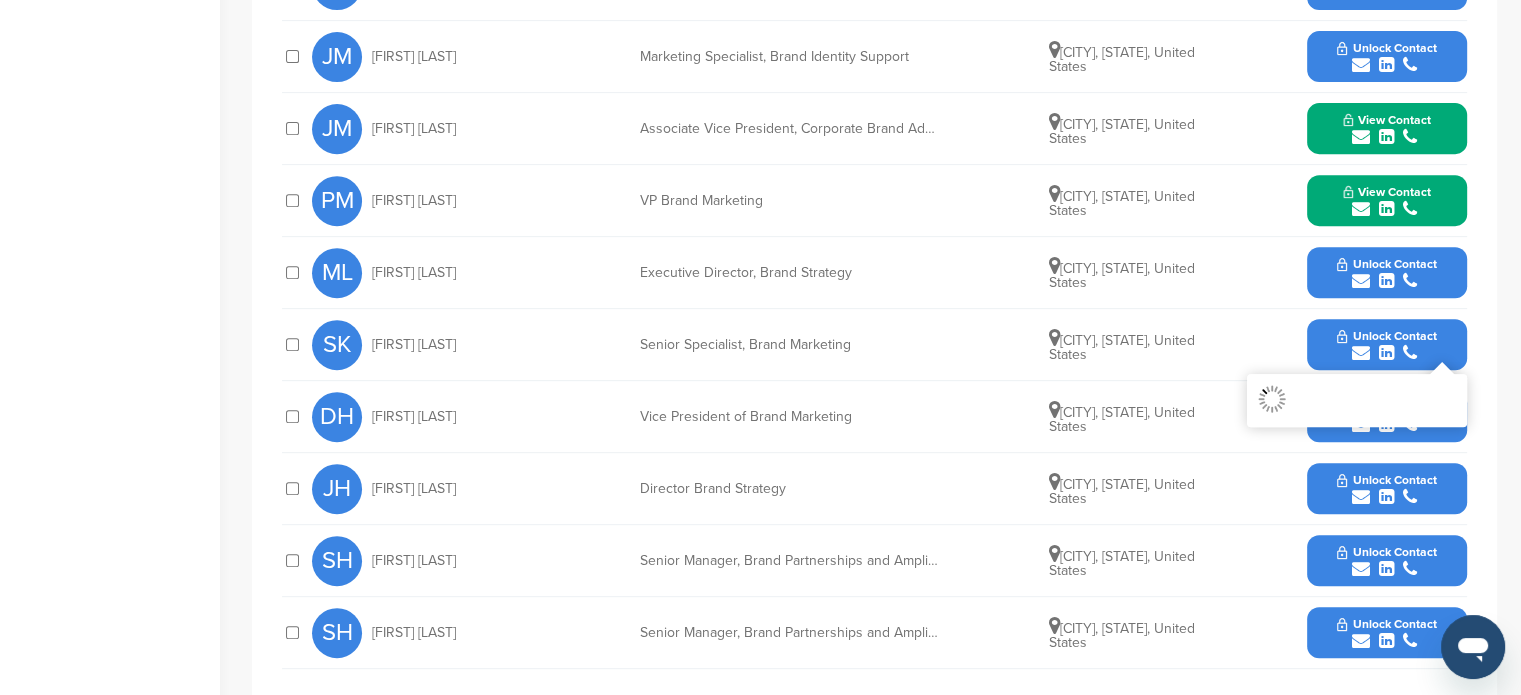 click on "View Contact" at bounding box center (1387, 120) 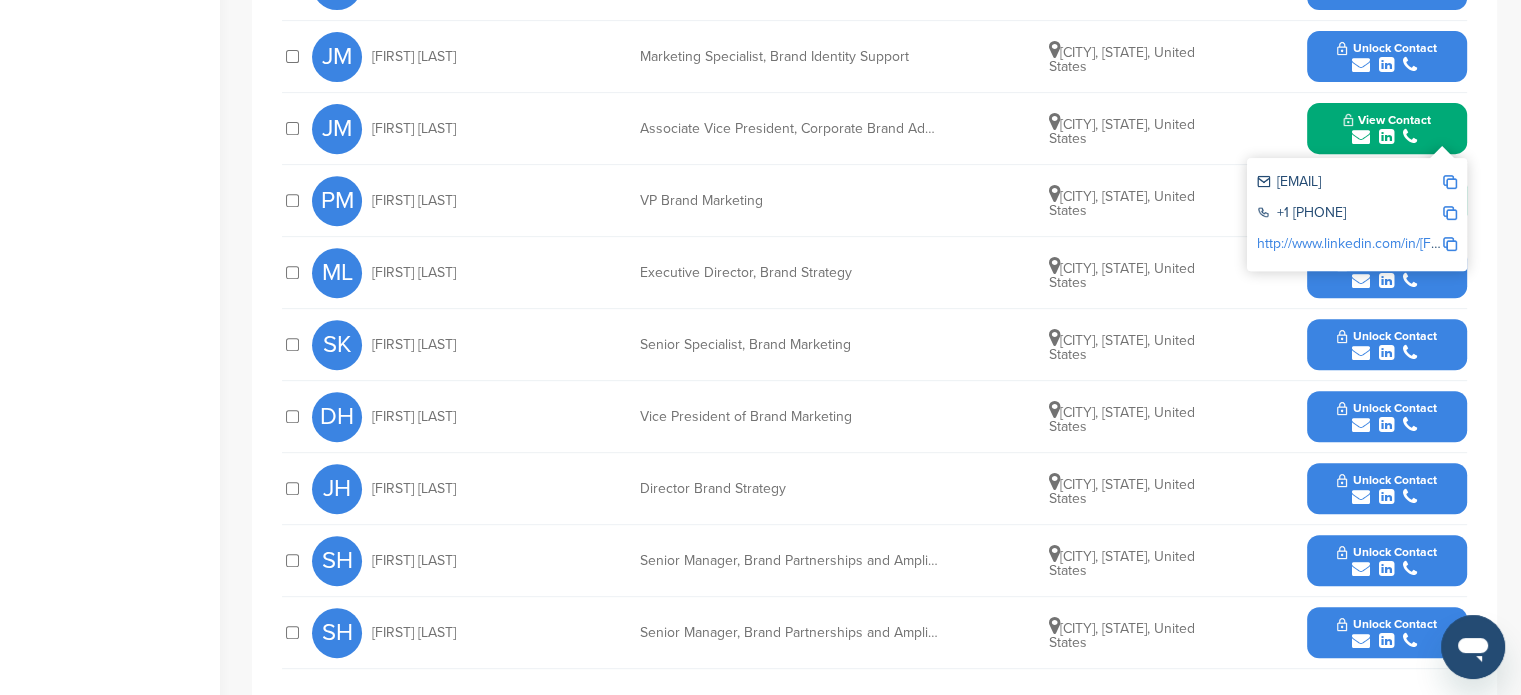 drag, startPoint x: 372, startPoint y: 130, endPoint x: 1102, endPoint y: 154, distance: 730.3944 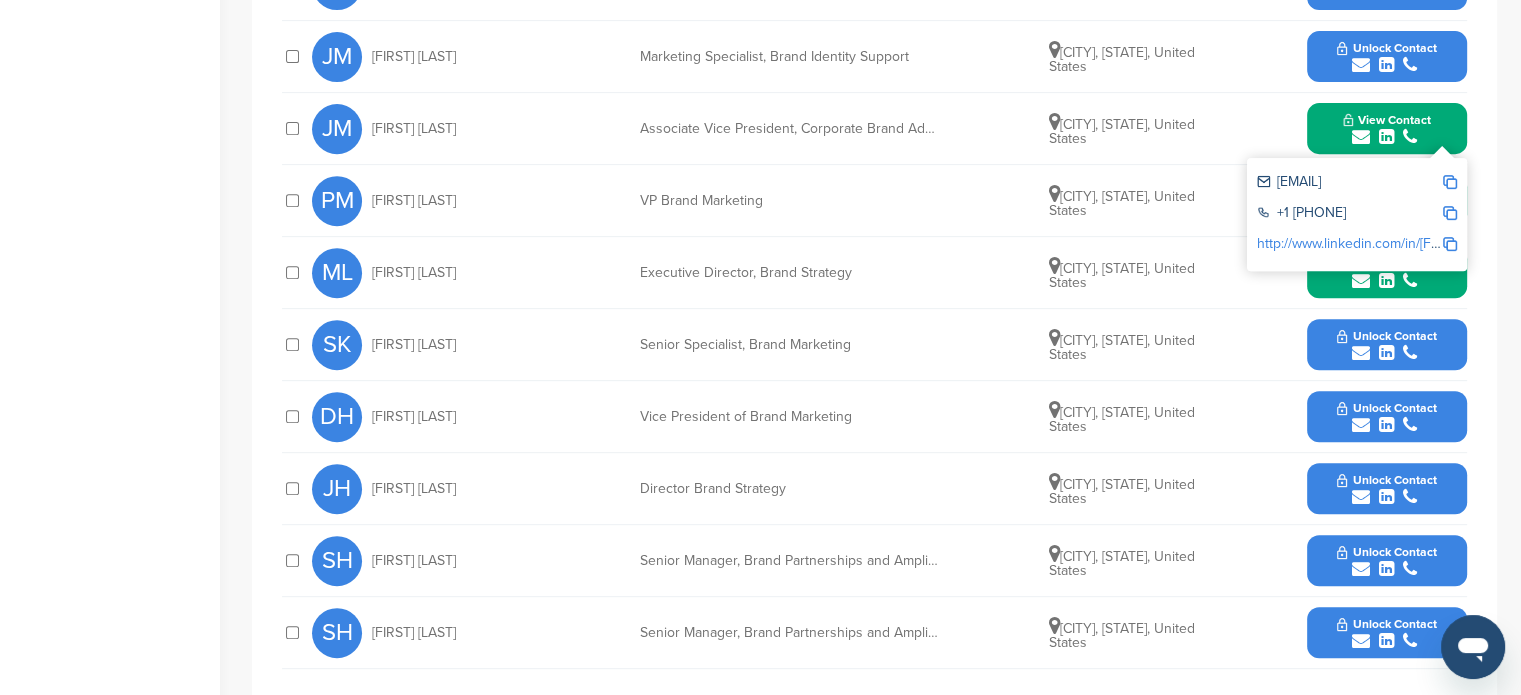 click at bounding box center (1450, 182) 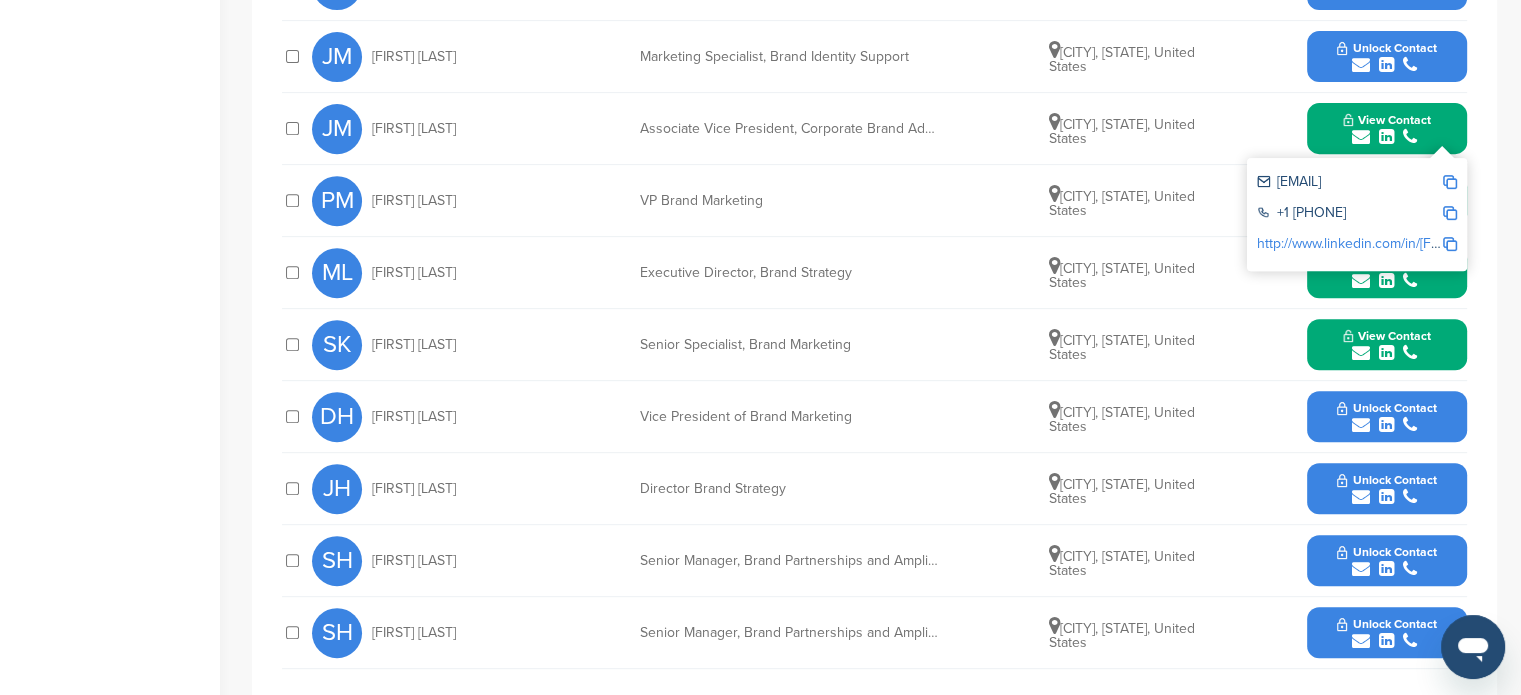 click at bounding box center (1450, 213) 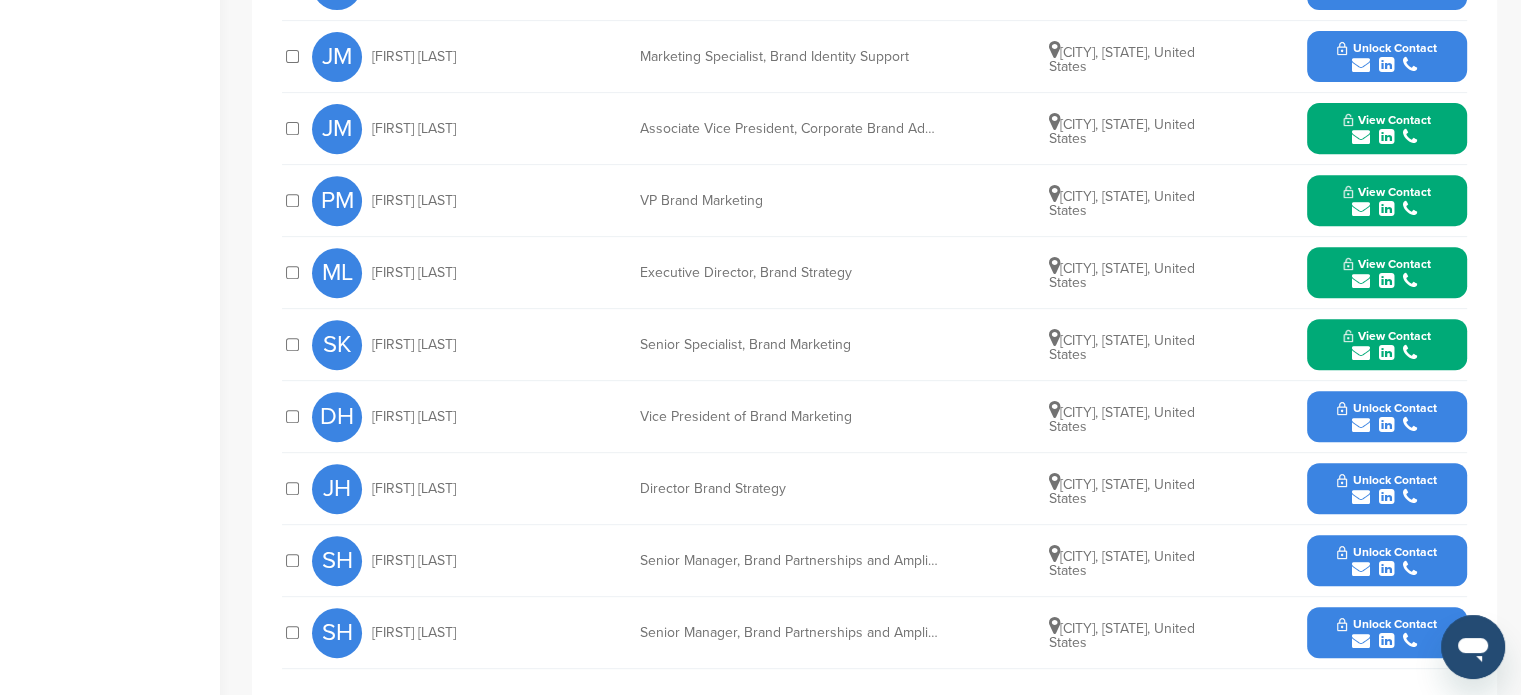 click on "View Contact" at bounding box center [1387, 201] 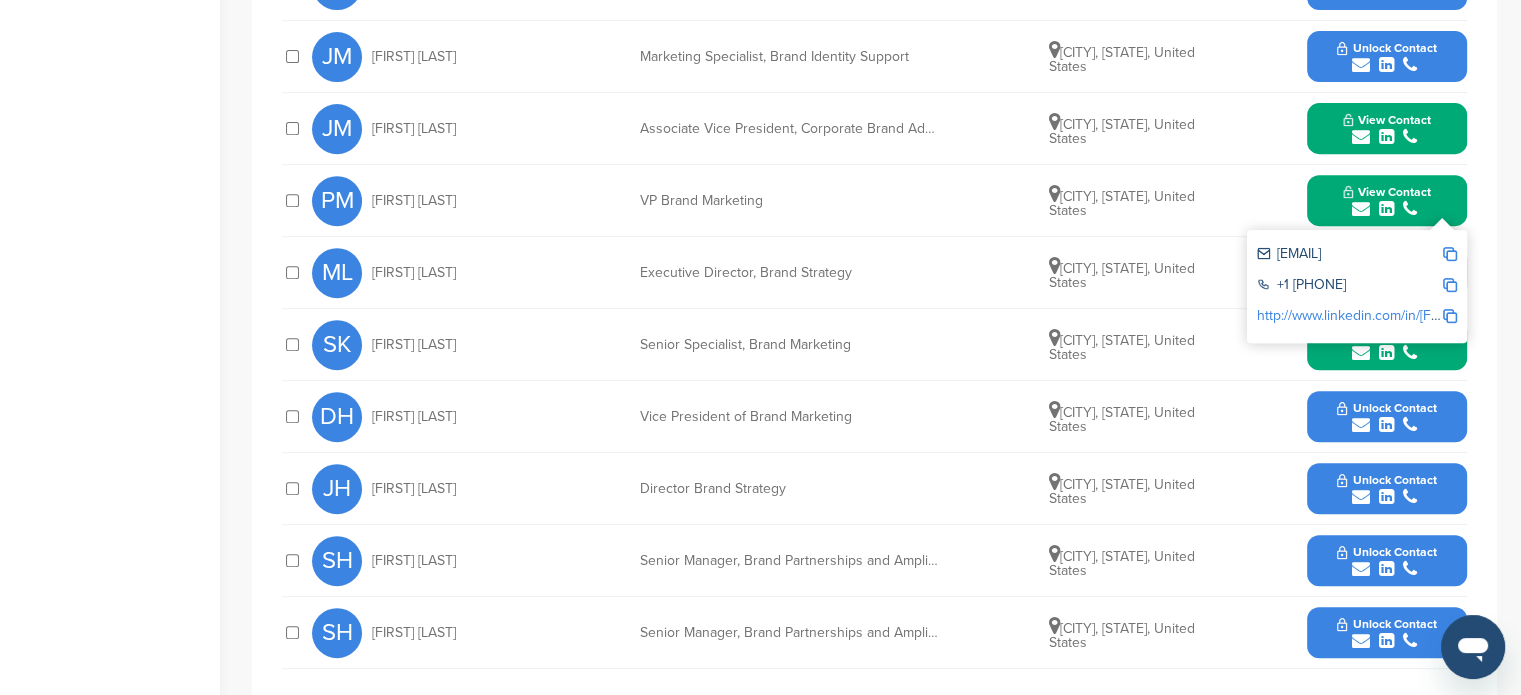 drag, startPoint x: 367, startPoint y: 191, endPoint x: 1134, endPoint y: 205, distance: 767.12775 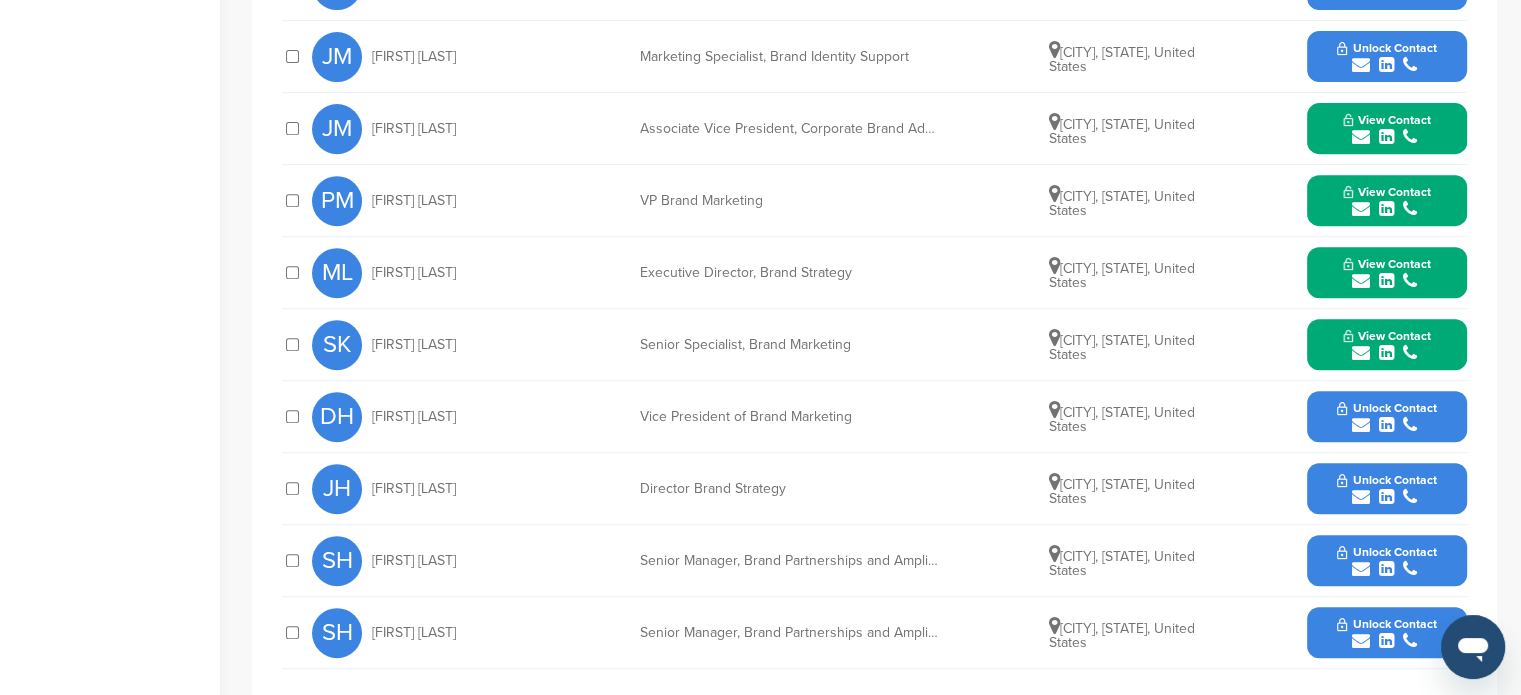 drag, startPoint x: 366, startPoint y: 277, endPoint x: 1148, endPoint y: 284, distance: 782.0313 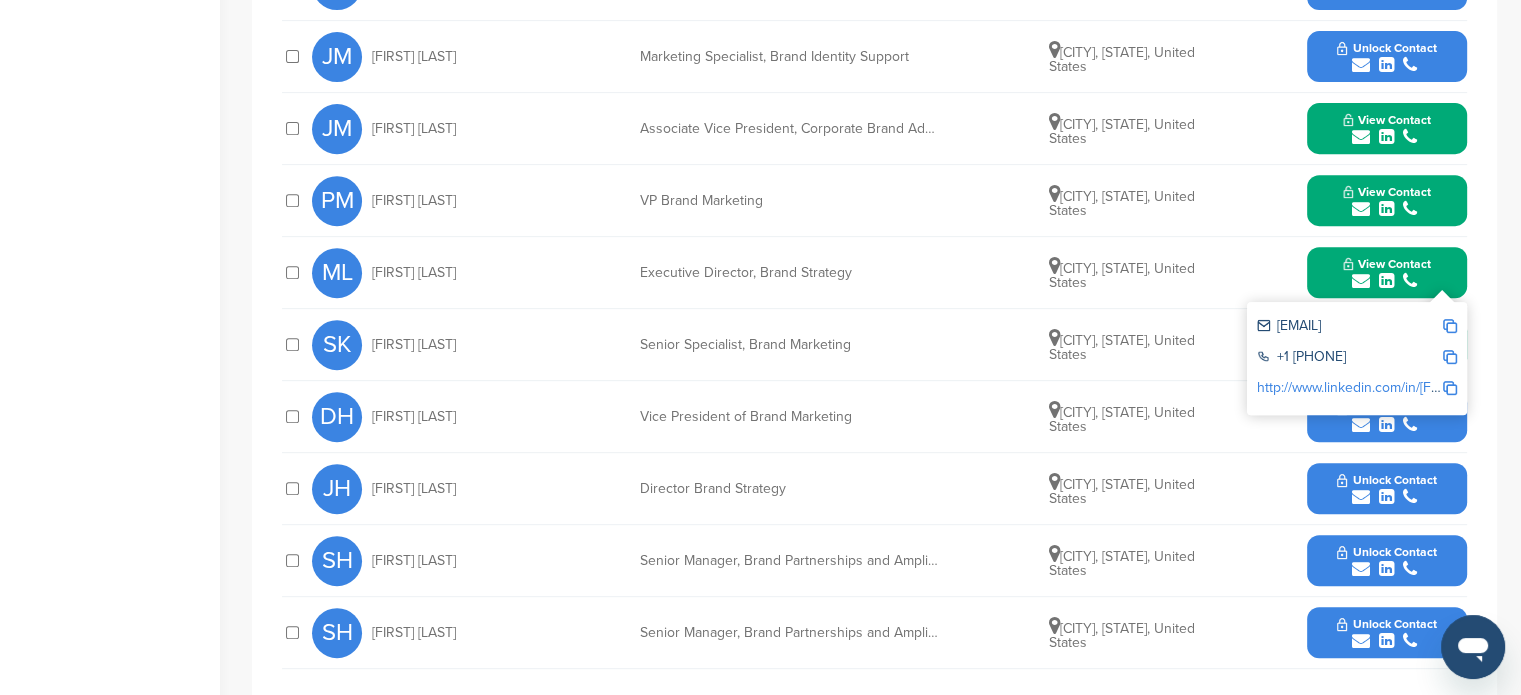 click at bounding box center (1450, 326) 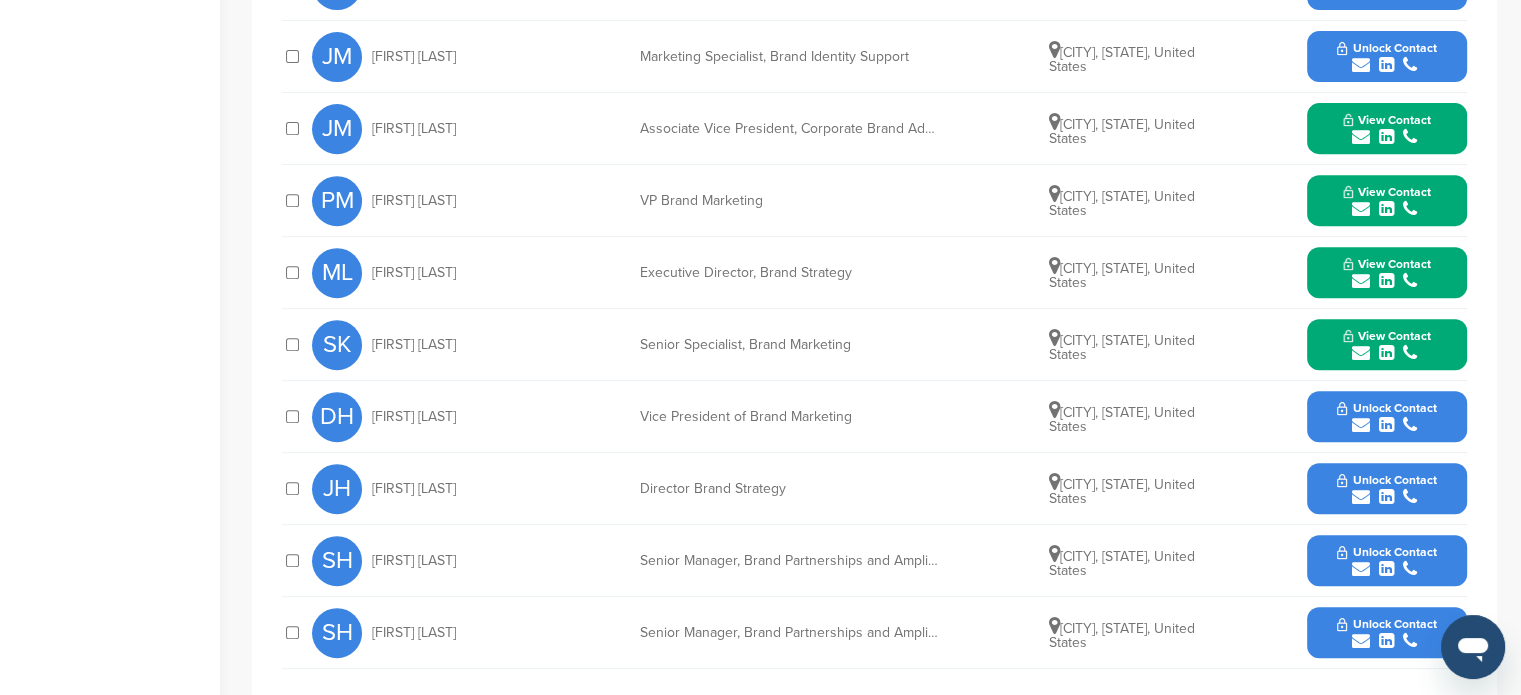 drag, startPoint x: 371, startPoint y: 343, endPoint x: 1206, endPoint y: 354, distance: 835.07245 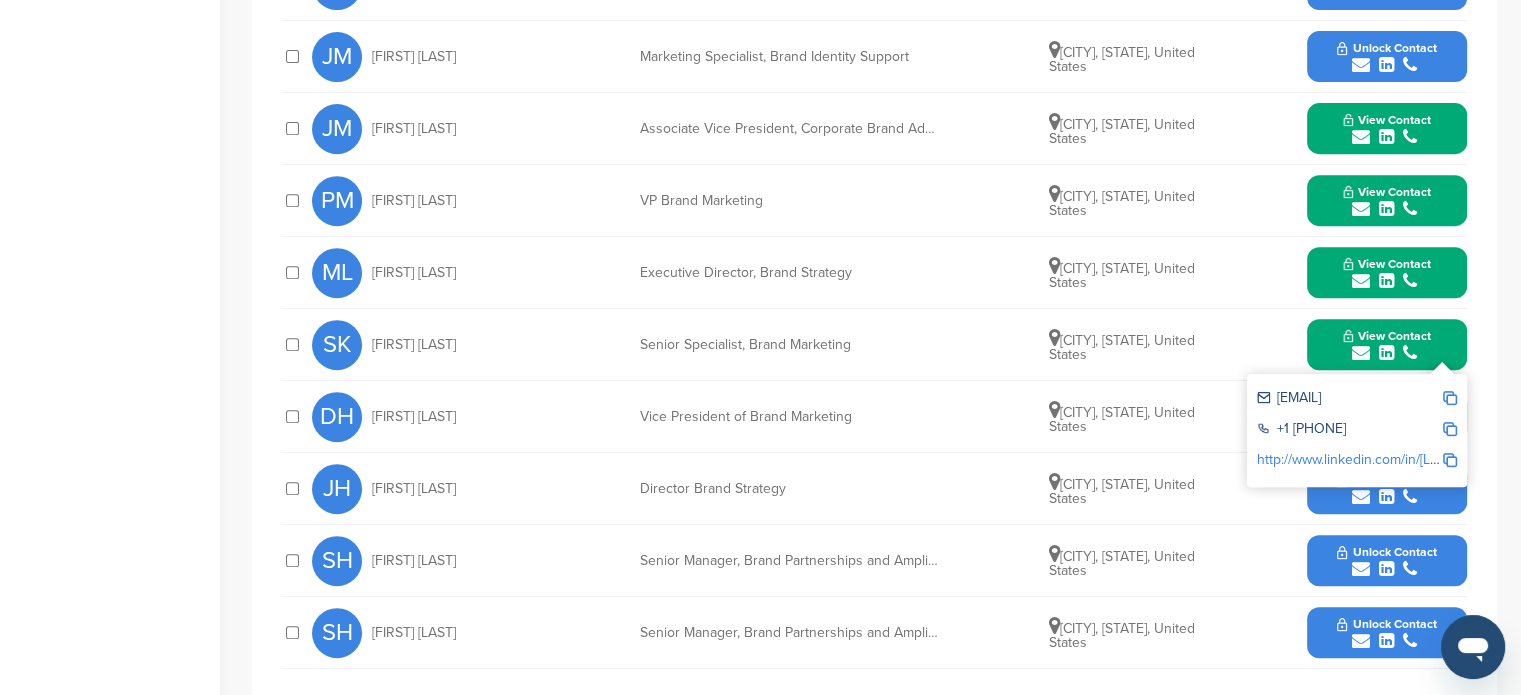 click at bounding box center (1450, 398) 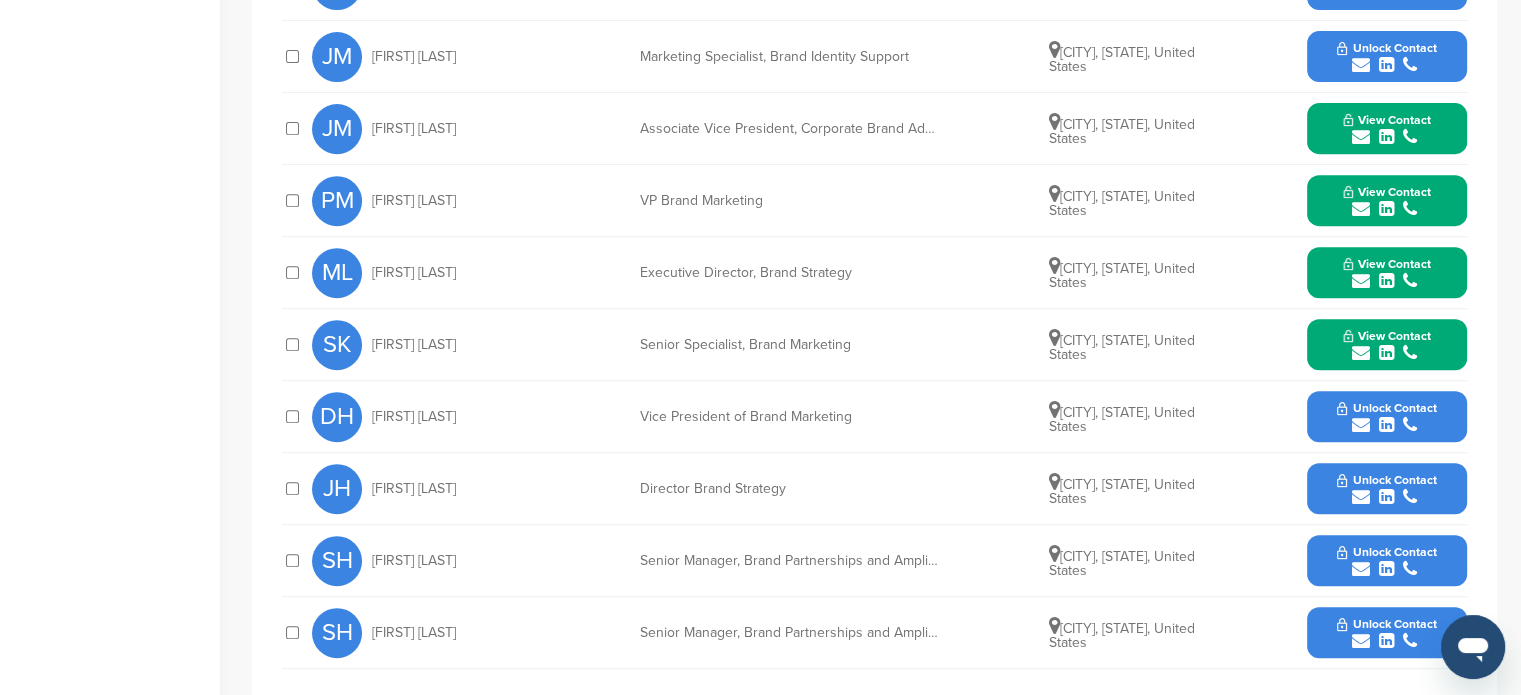 click on "Unlock Contact" at bounding box center [1386, 408] 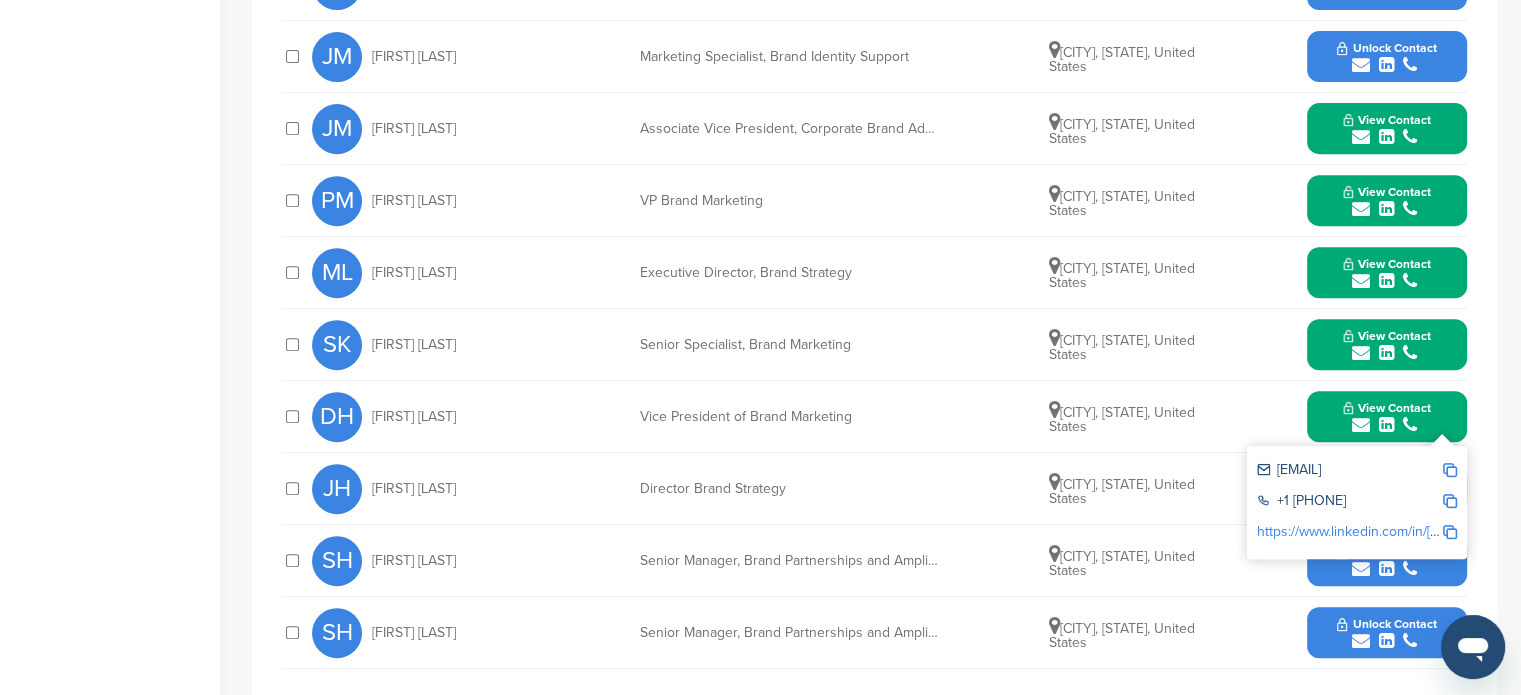 drag, startPoint x: 365, startPoint y: 405, endPoint x: 1165, endPoint y: 444, distance: 800.9501 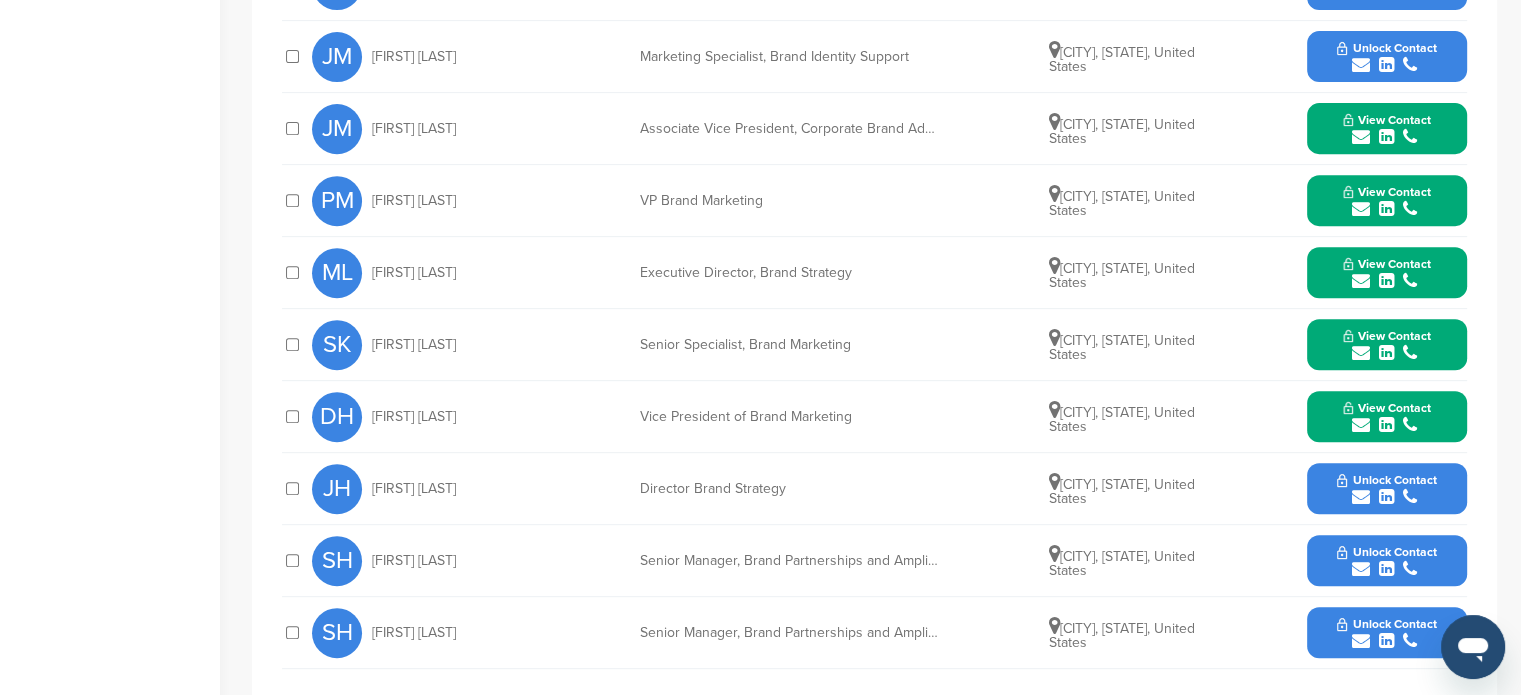 click on "Unlock Contact" at bounding box center (1386, 489) 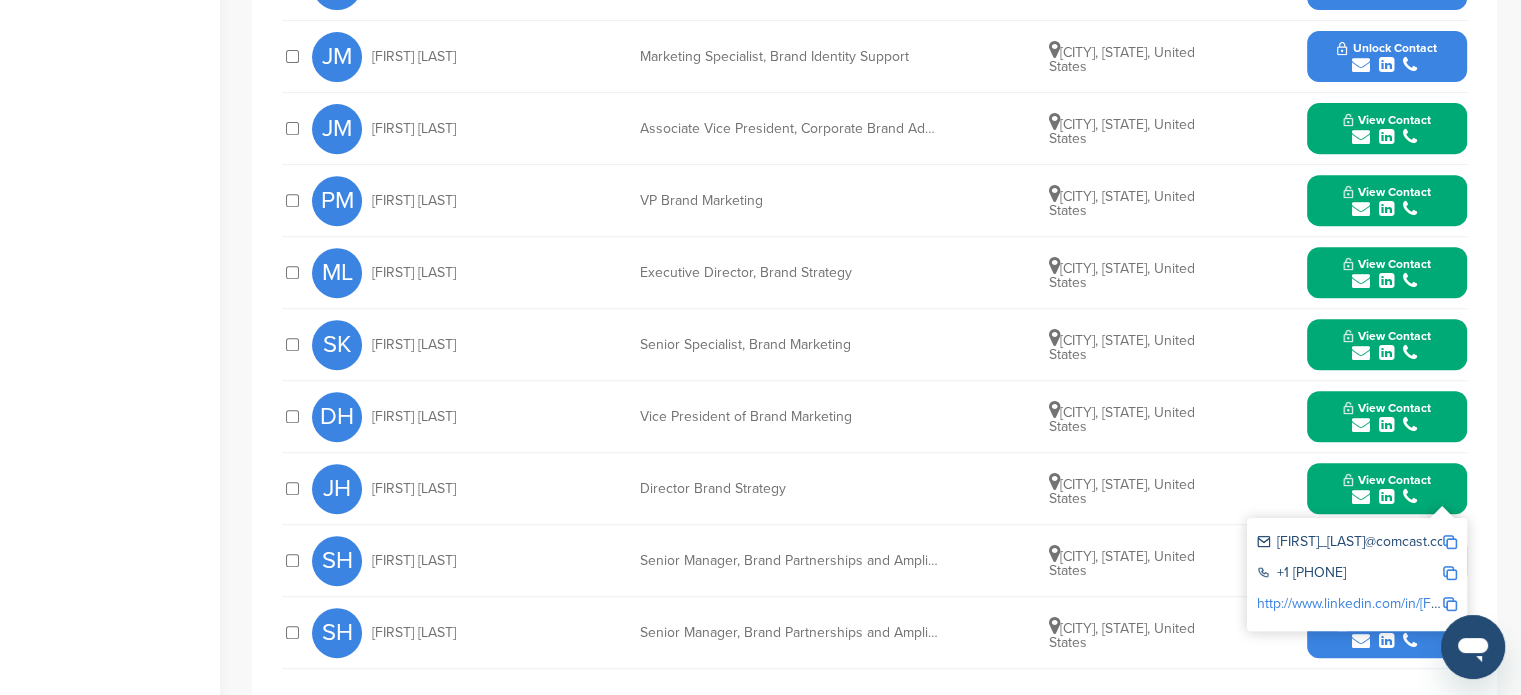 drag, startPoint x: 374, startPoint y: 484, endPoint x: 1127, endPoint y: 517, distance: 753.7228 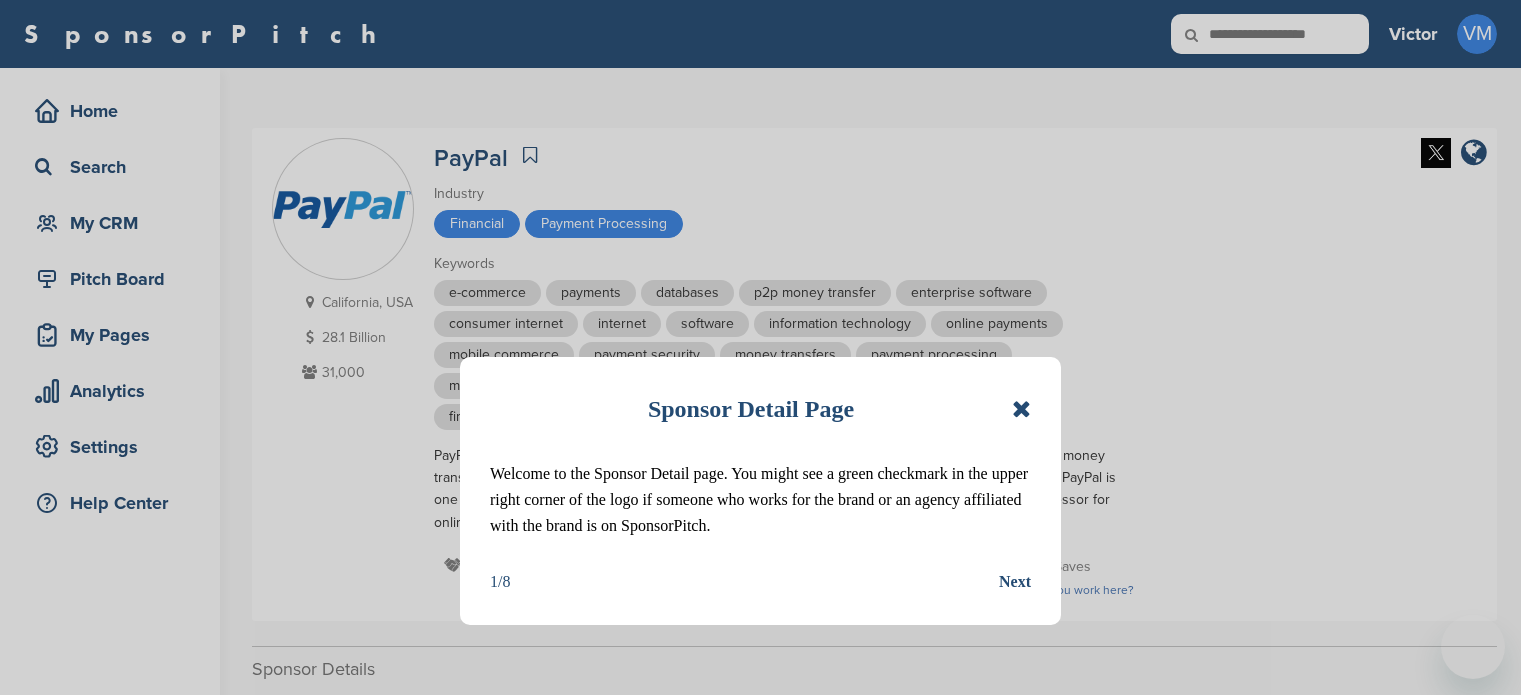 scroll, scrollTop: 0, scrollLeft: 0, axis: both 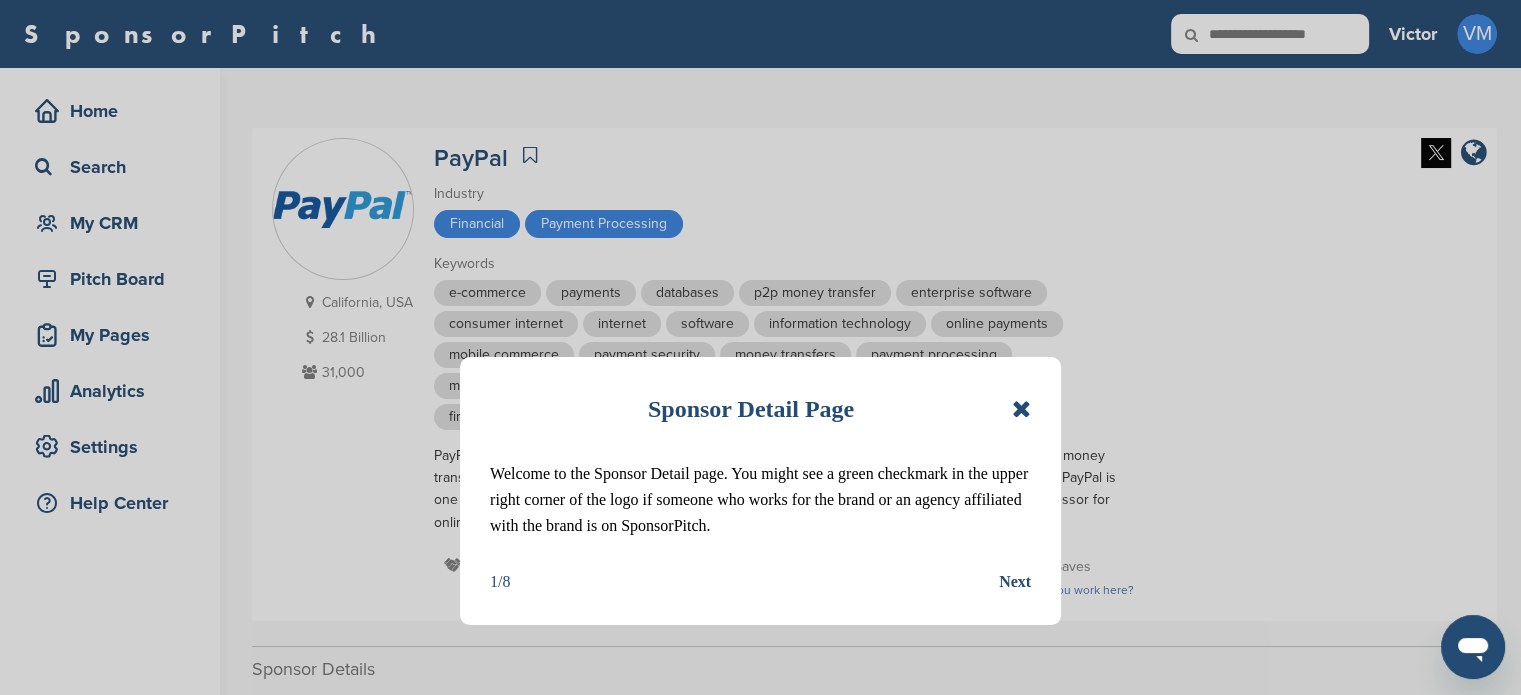 click at bounding box center (1021, 409) 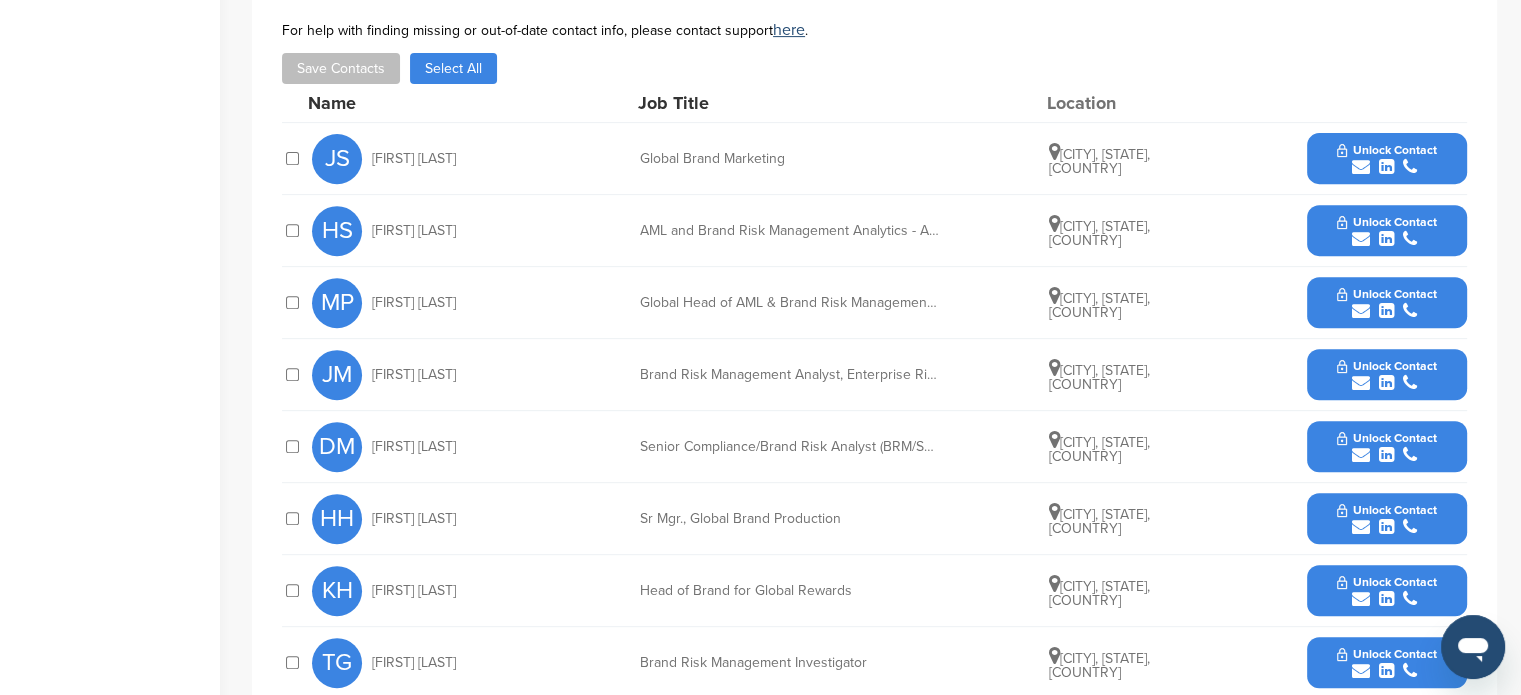 scroll, scrollTop: 816, scrollLeft: 0, axis: vertical 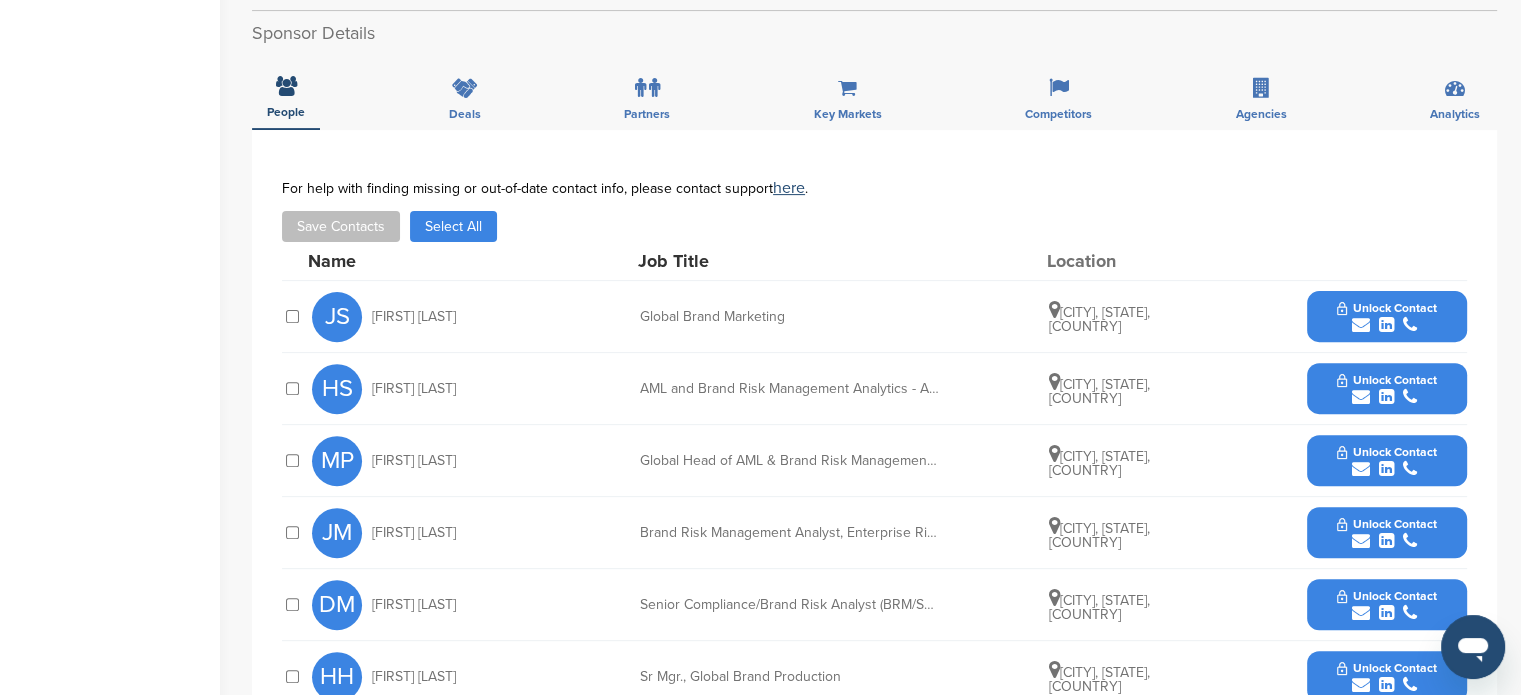 click on "Unlock Contact" at bounding box center (1386, 308) 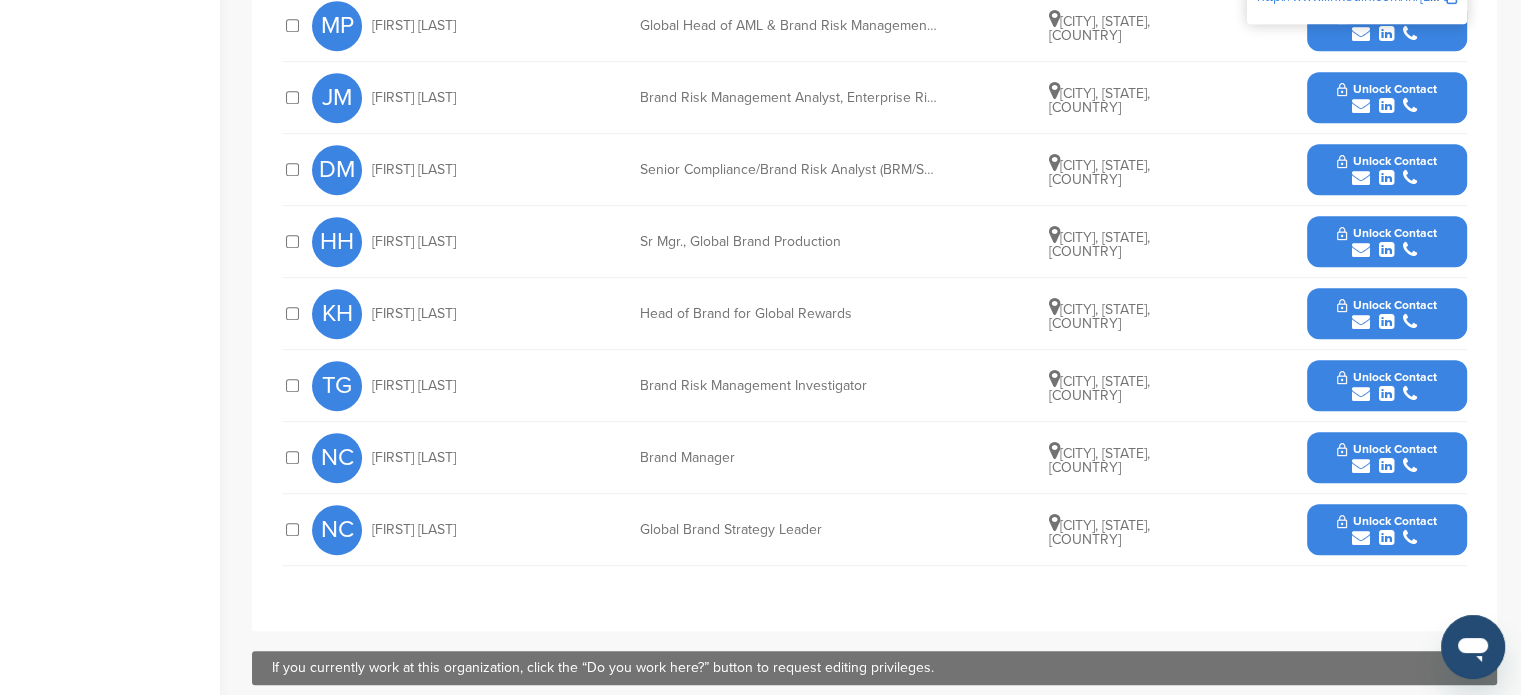 scroll, scrollTop: 1116, scrollLeft: 0, axis: vertical 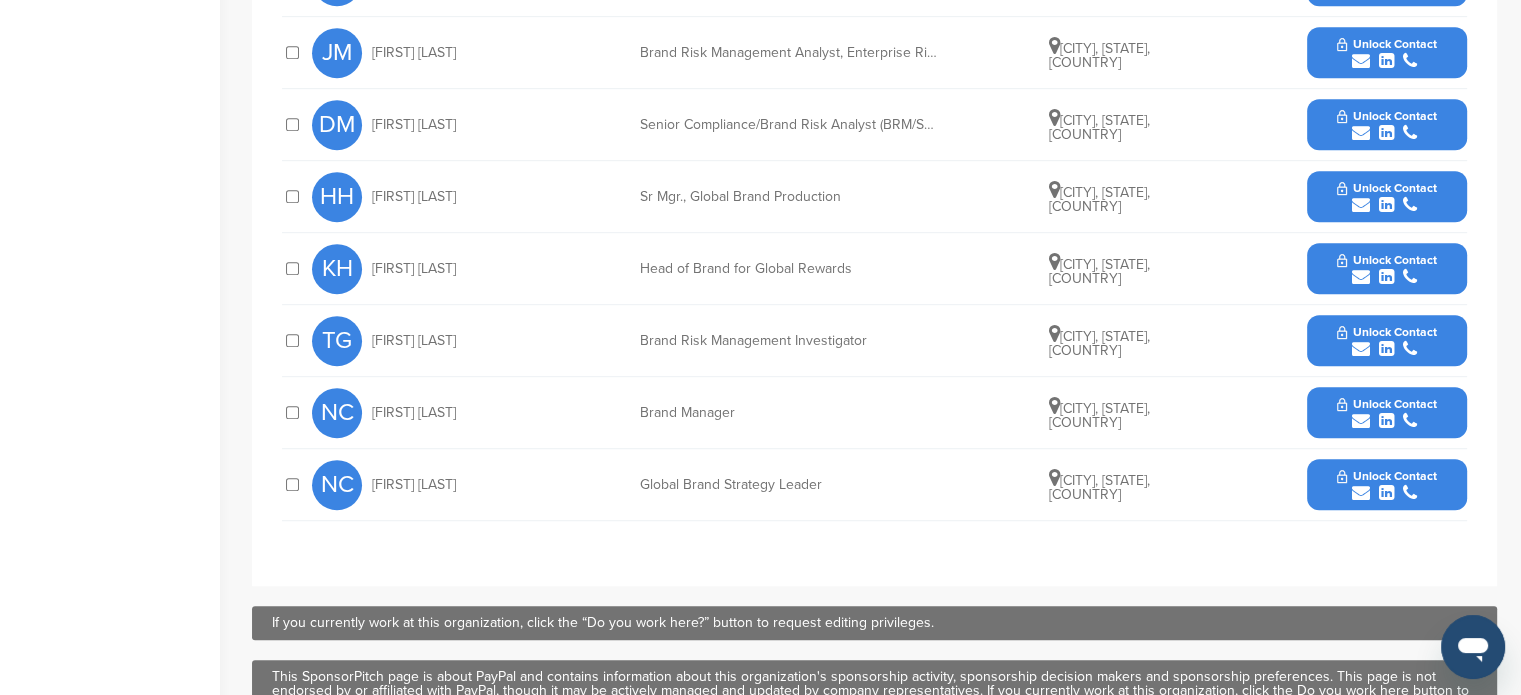 click on "Unlock Contact" at bounding box center [1386, 404] 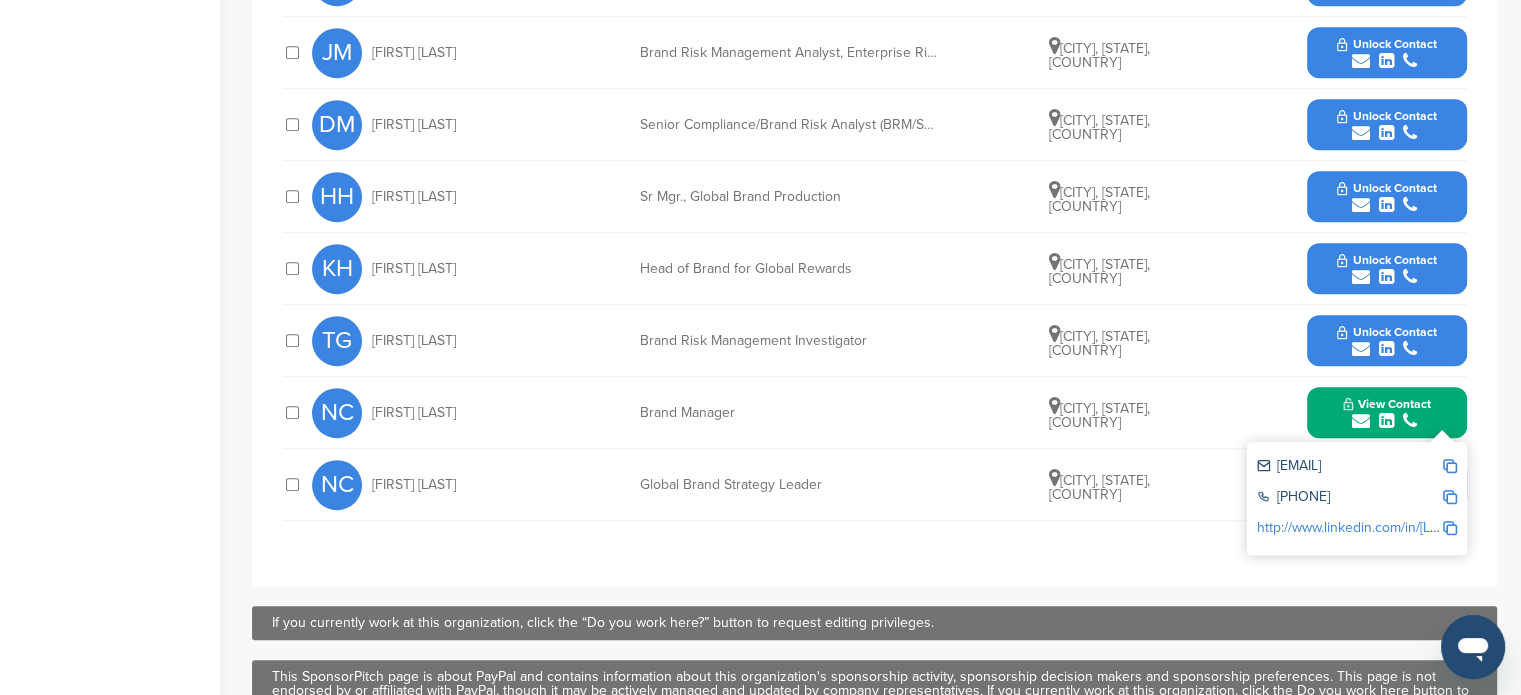 click on "**********" at bounding box center (874, 118) 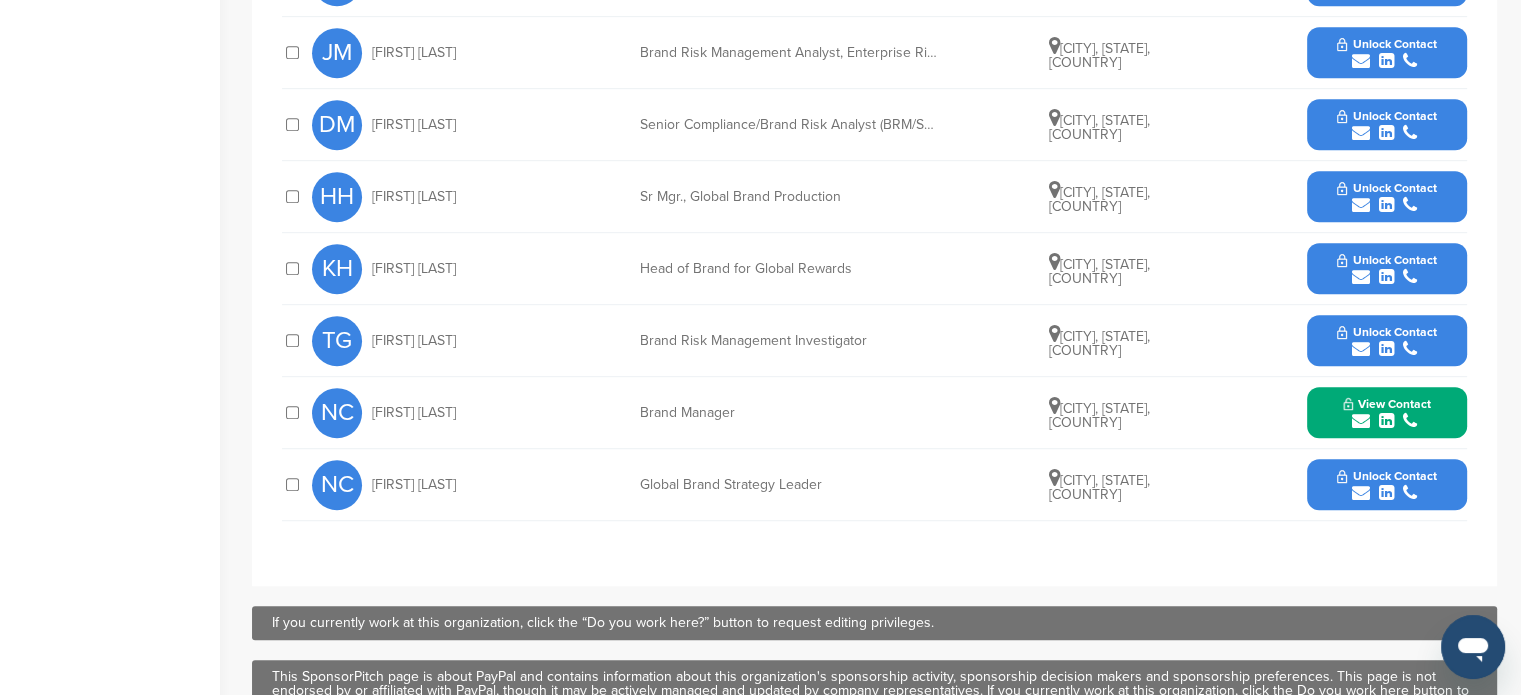 click on "Unlock Contact" at bounding box center (1386, 485) 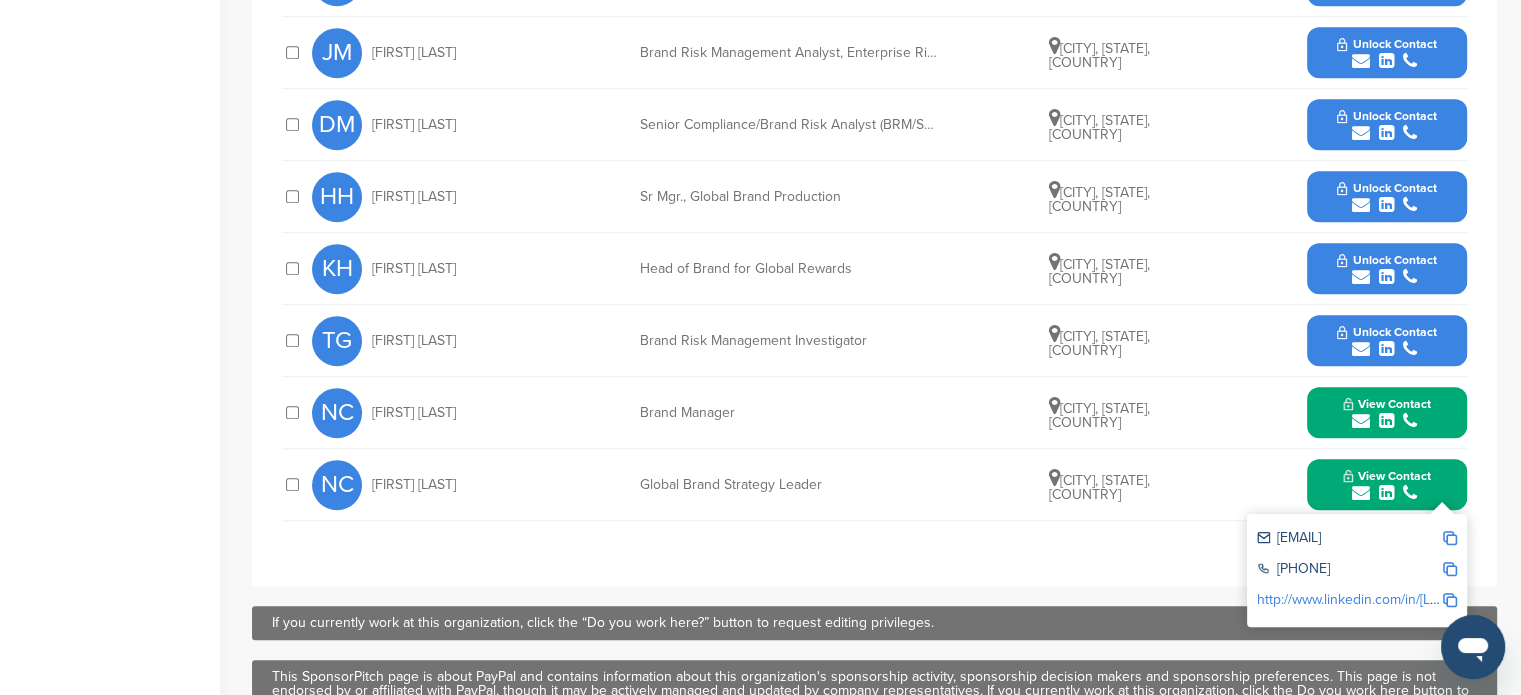 scroll, scrollTop: 0, scrollLeft: 0, axis: both 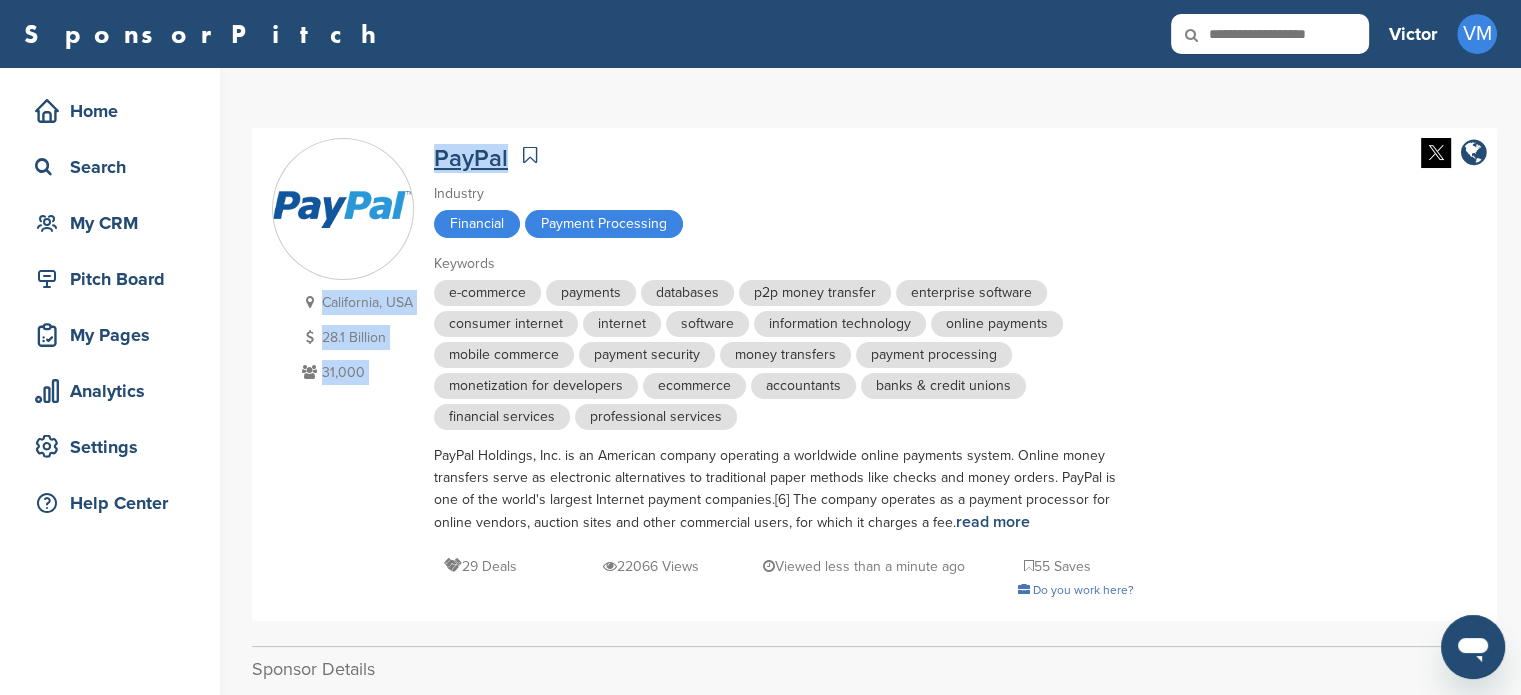 drag, startPoint x: 424, startPoint y: 155, endPoint x: 507, endPoint y: 159, distance: 83.09633 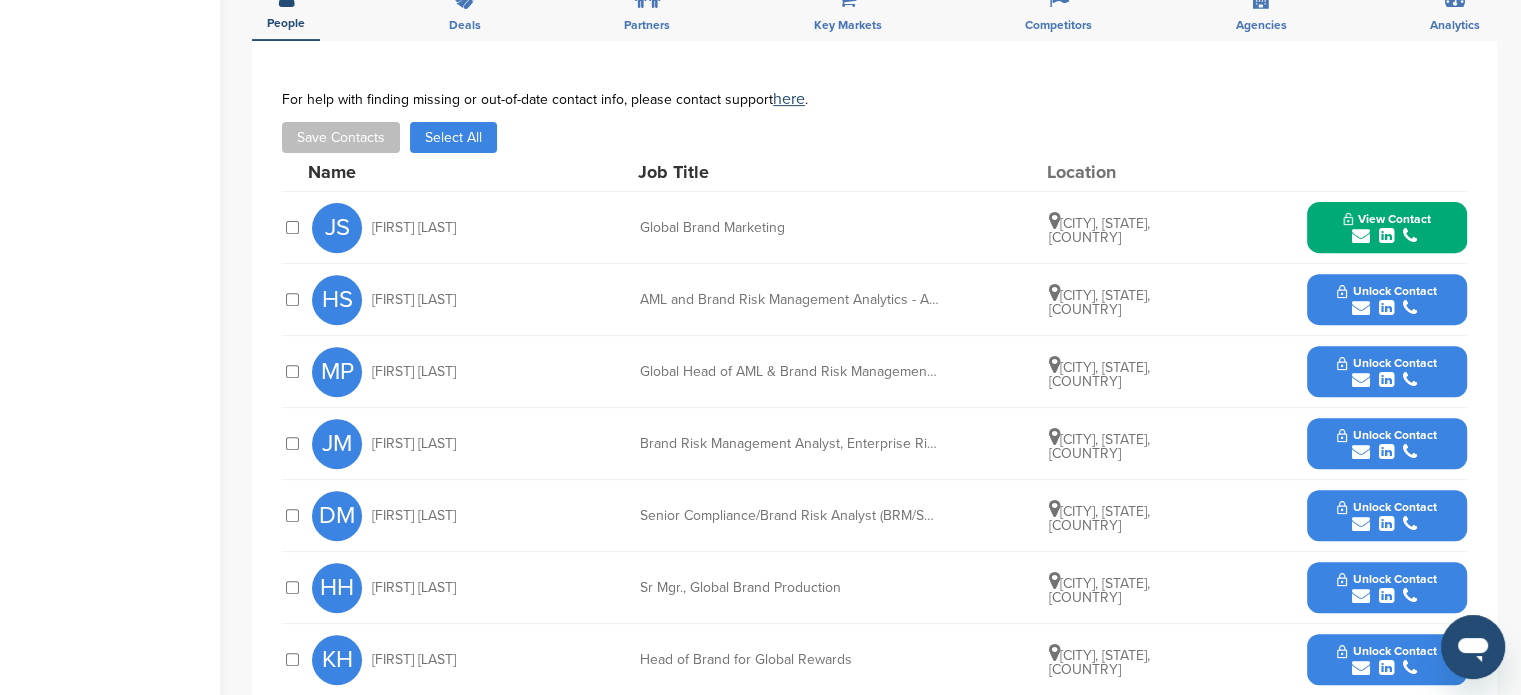 scroll, scrollTop: 736, scrollLeft: 0, axis: vertical 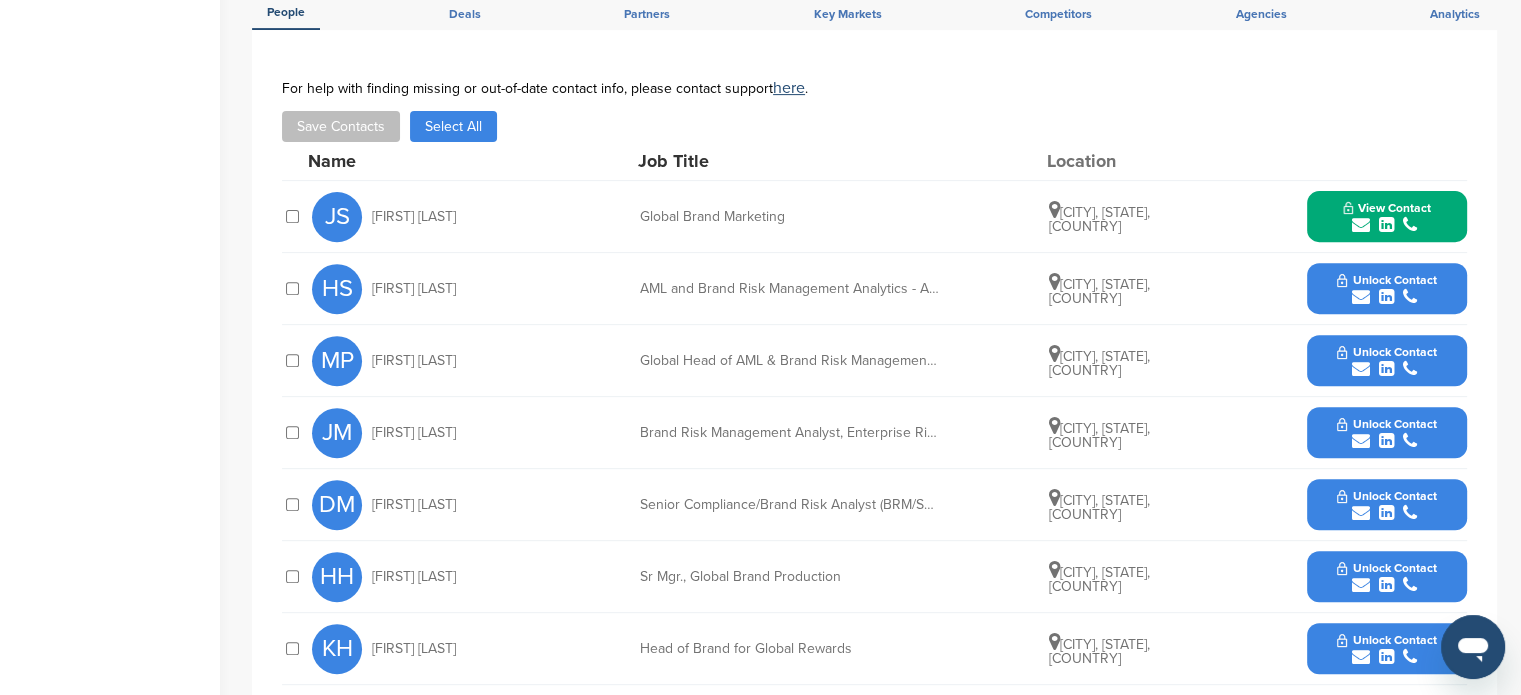 drag, startPoint x: 368, startPoint y: 204, endPoint x: 1206, endPoint y: 225, distance: 838.26306 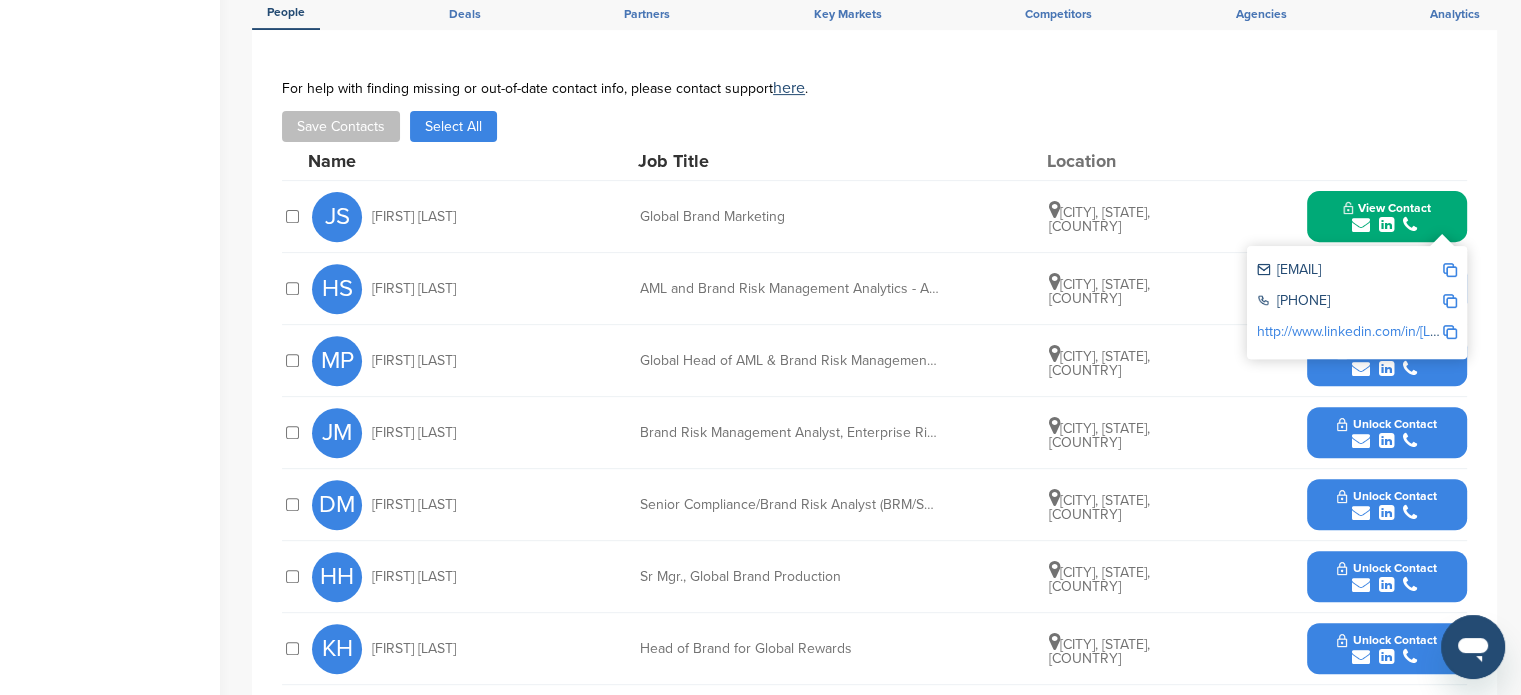 click at bounding box center [1450, 270] 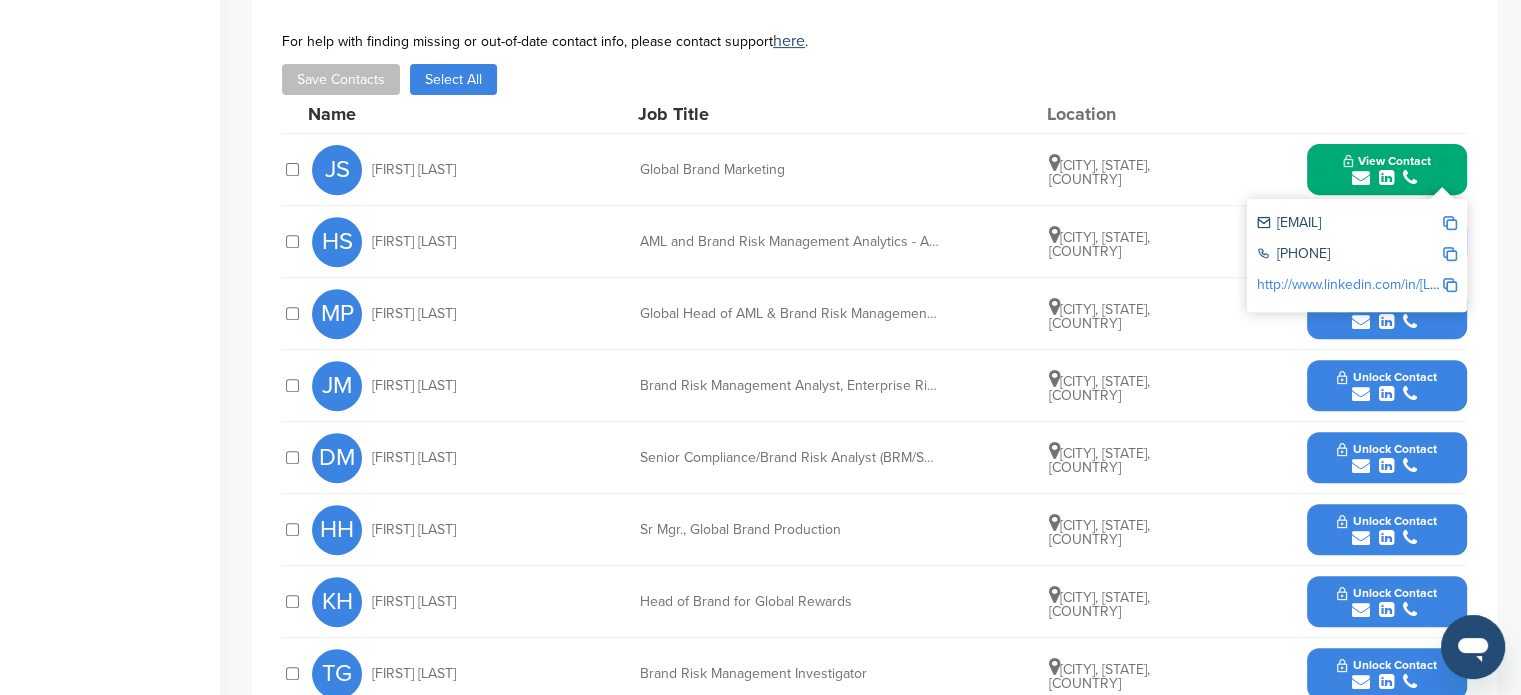 scroll, scrollTop: 854, scrollLeft: 0, axis: vertical 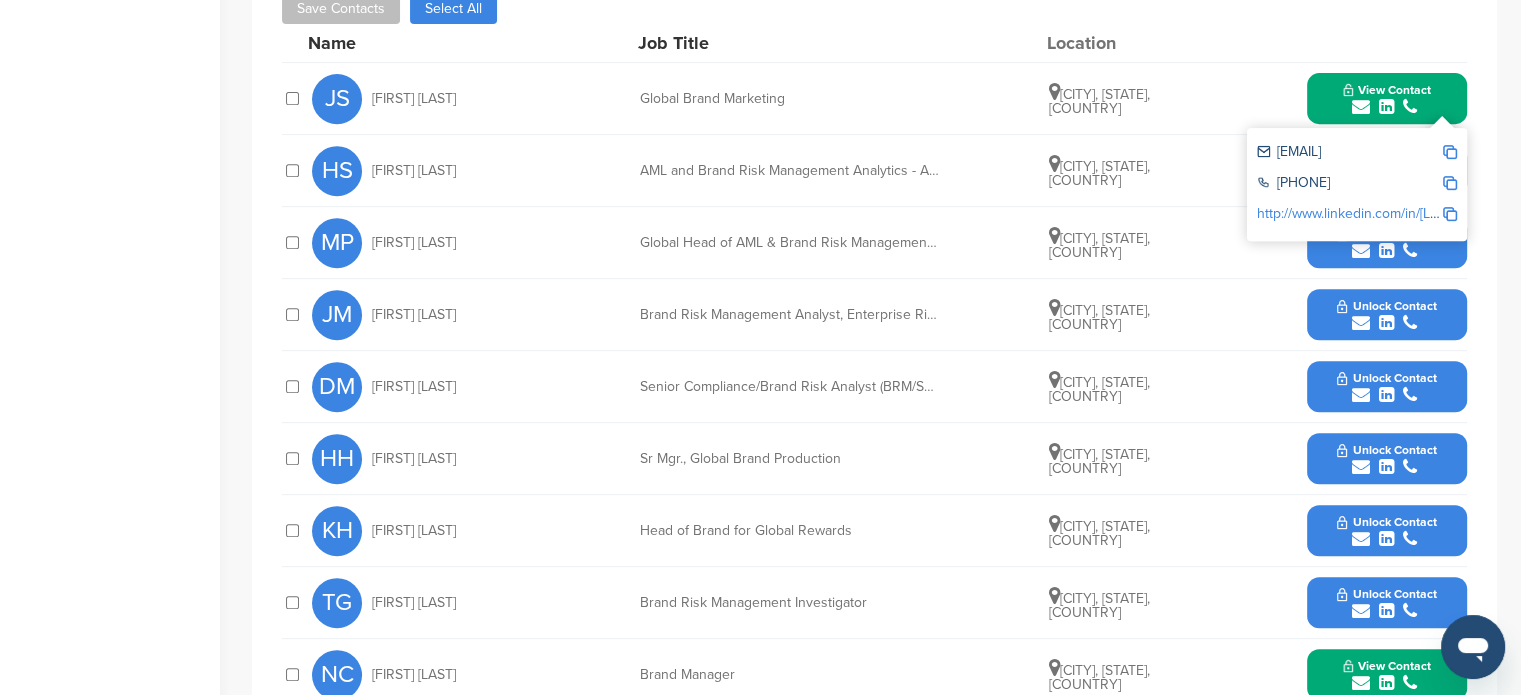 click on "View Contact
[EMAIL]
[PHONE]
http://www.linkedin.com/in/[LAST]" at bounding box center [1387, 98] 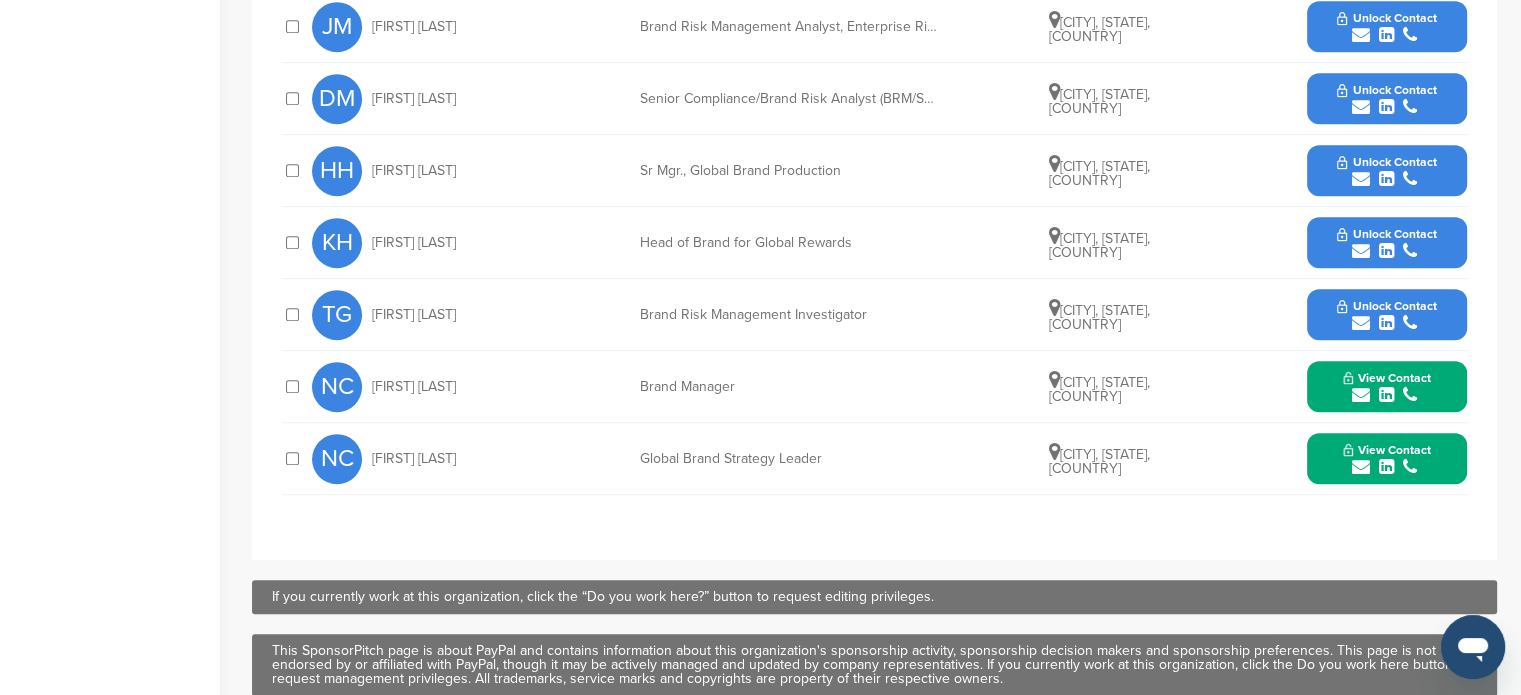 scroll, scrollTop: 1193, scrollLeft: 0, axis: vertical 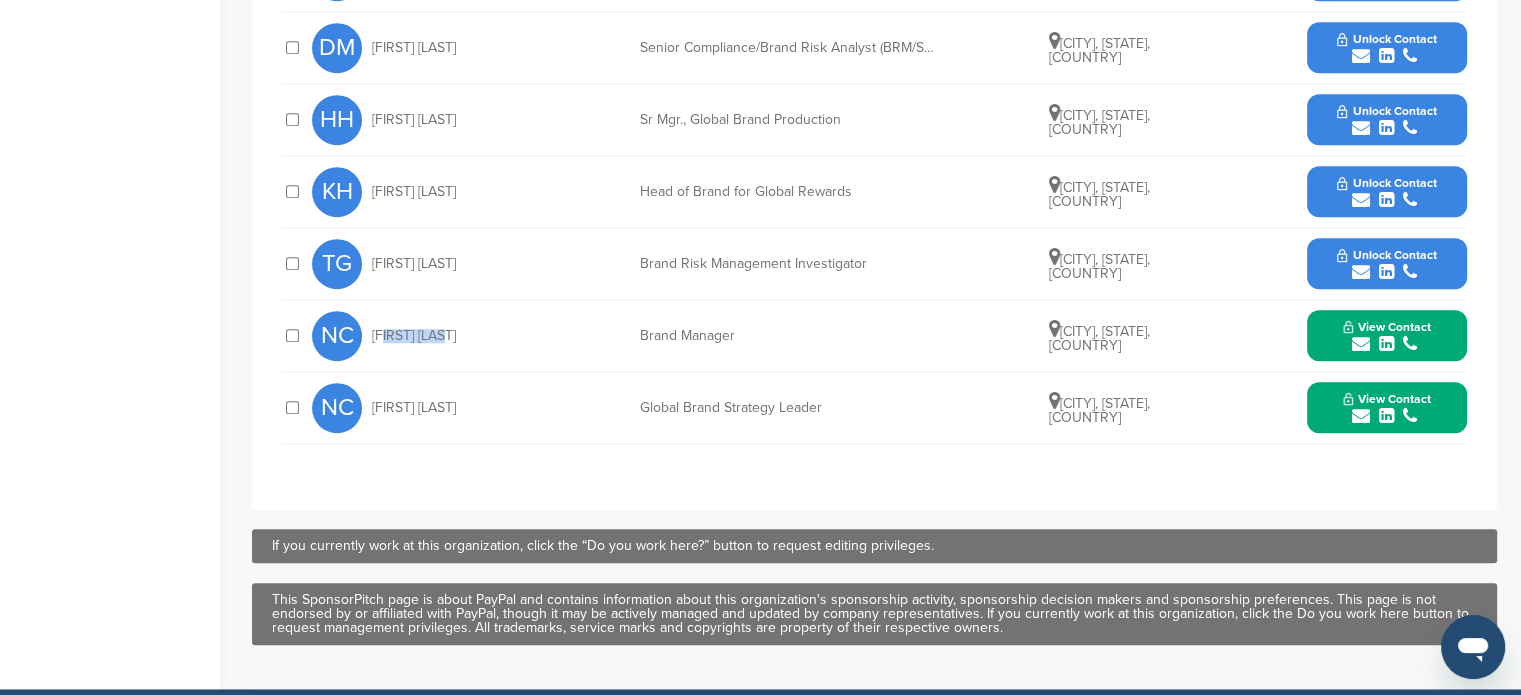 drag, startPoint x: 380, startPoint y: 330, endPoint x: 491, endPoint y: 328, distance: 111.01801 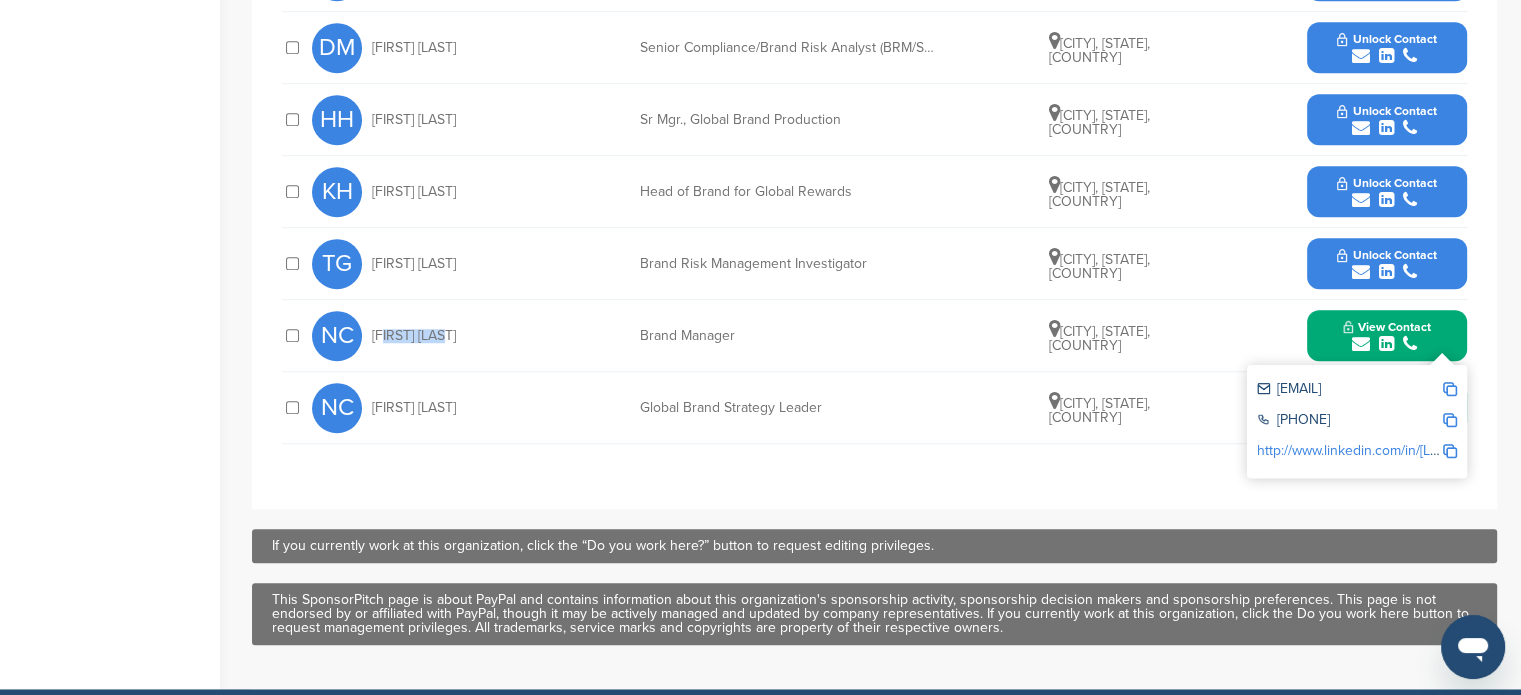 click at bounding box center (1450, 389) 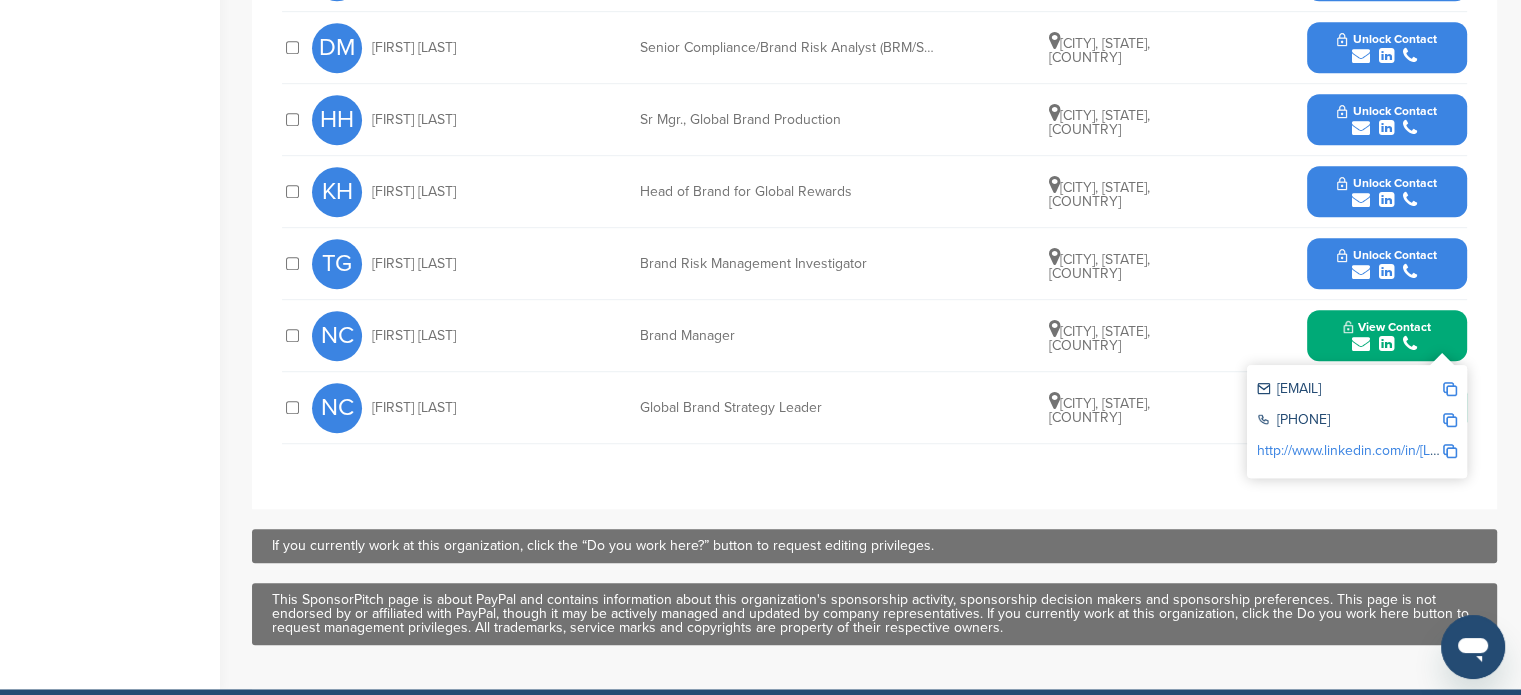 click at bounding box center [1450, 420] 